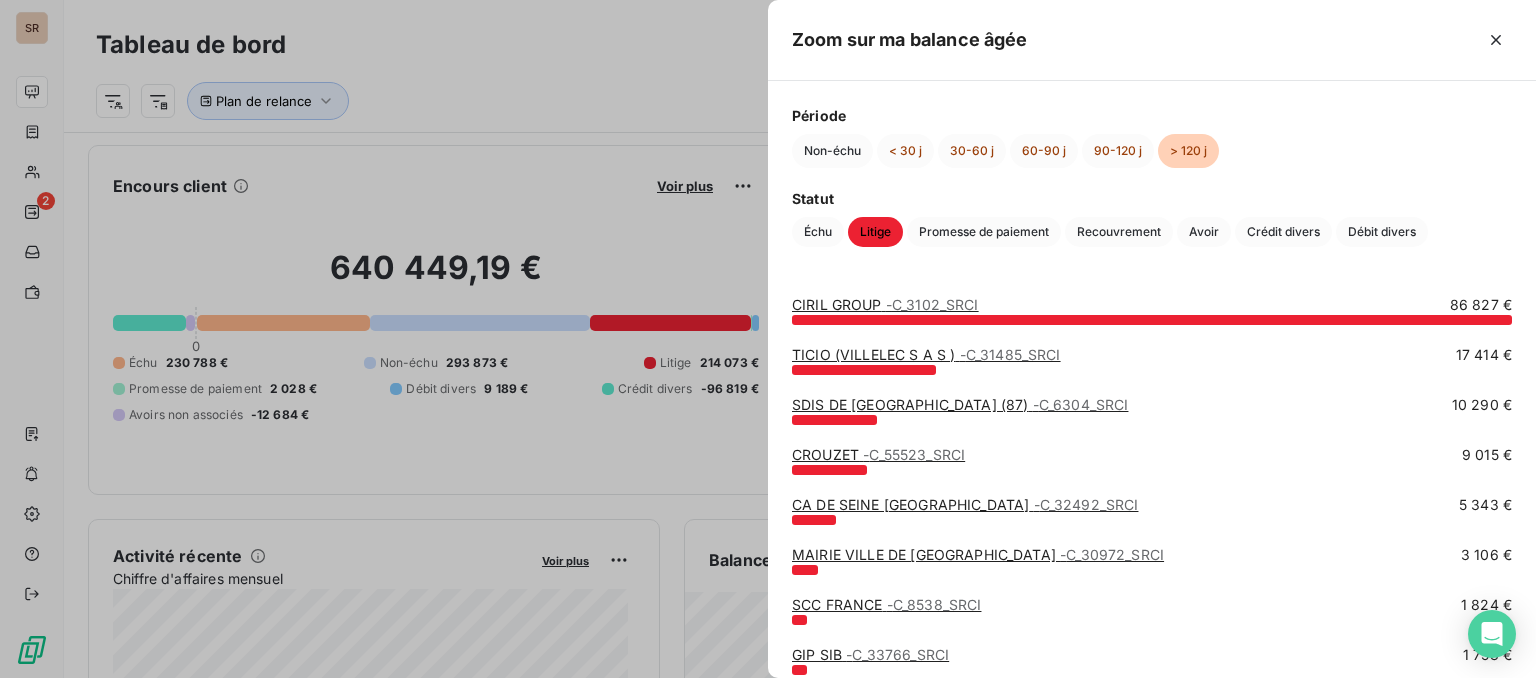scroll, scrollTop: 0, scrollLeft: 0, axis: both 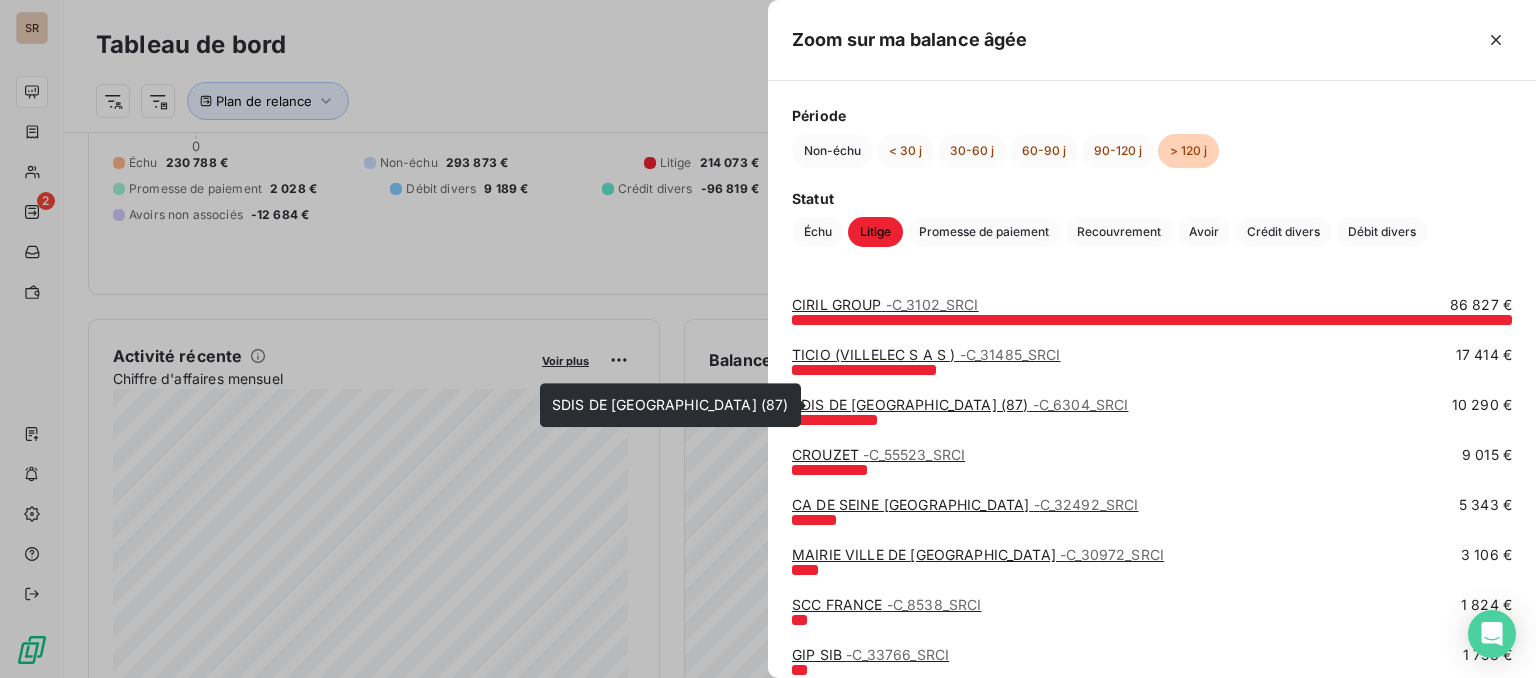 click on "SDIS DE [GEOGRAPHIC_DATA] (87)   -  C_6304_SRCI" at bounding box center (960, 404) 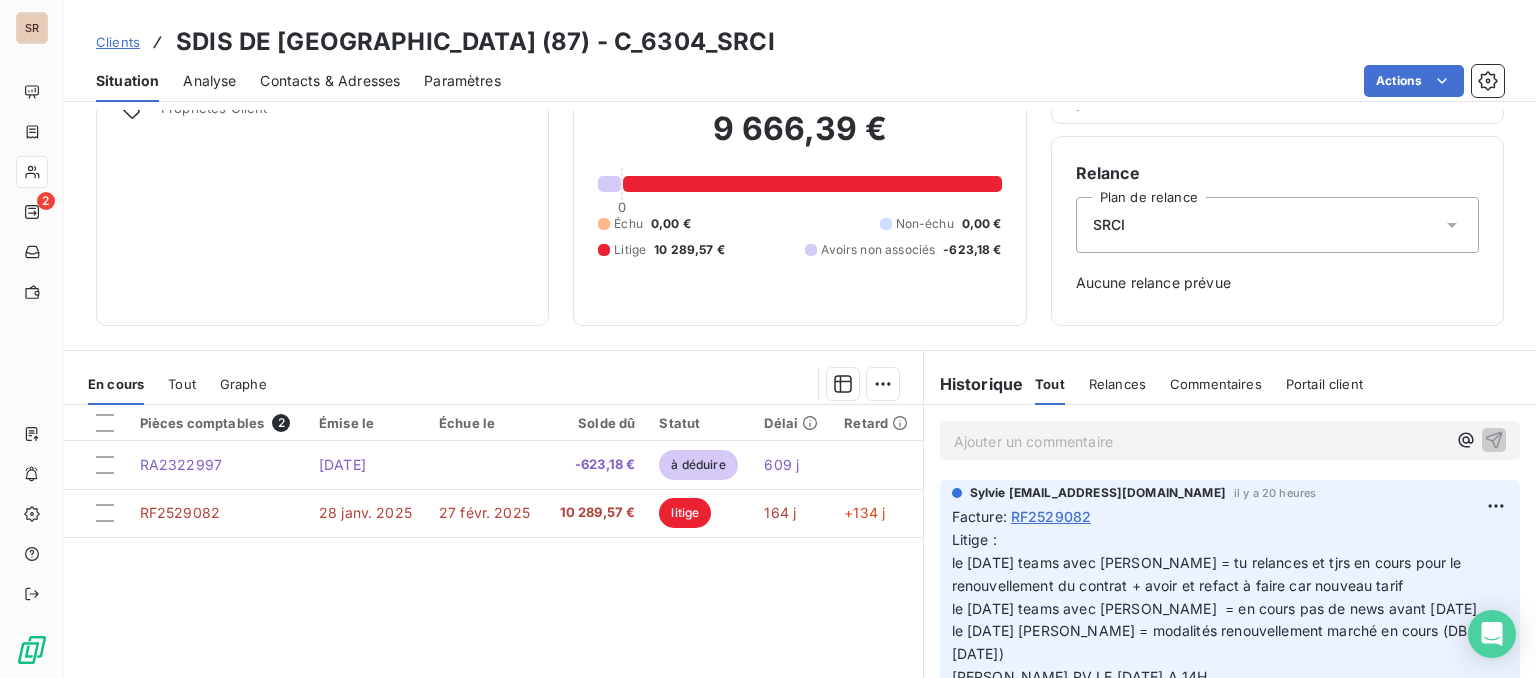 scroll, scrollTop: 200, scrollLeft: 0, axis: vertical 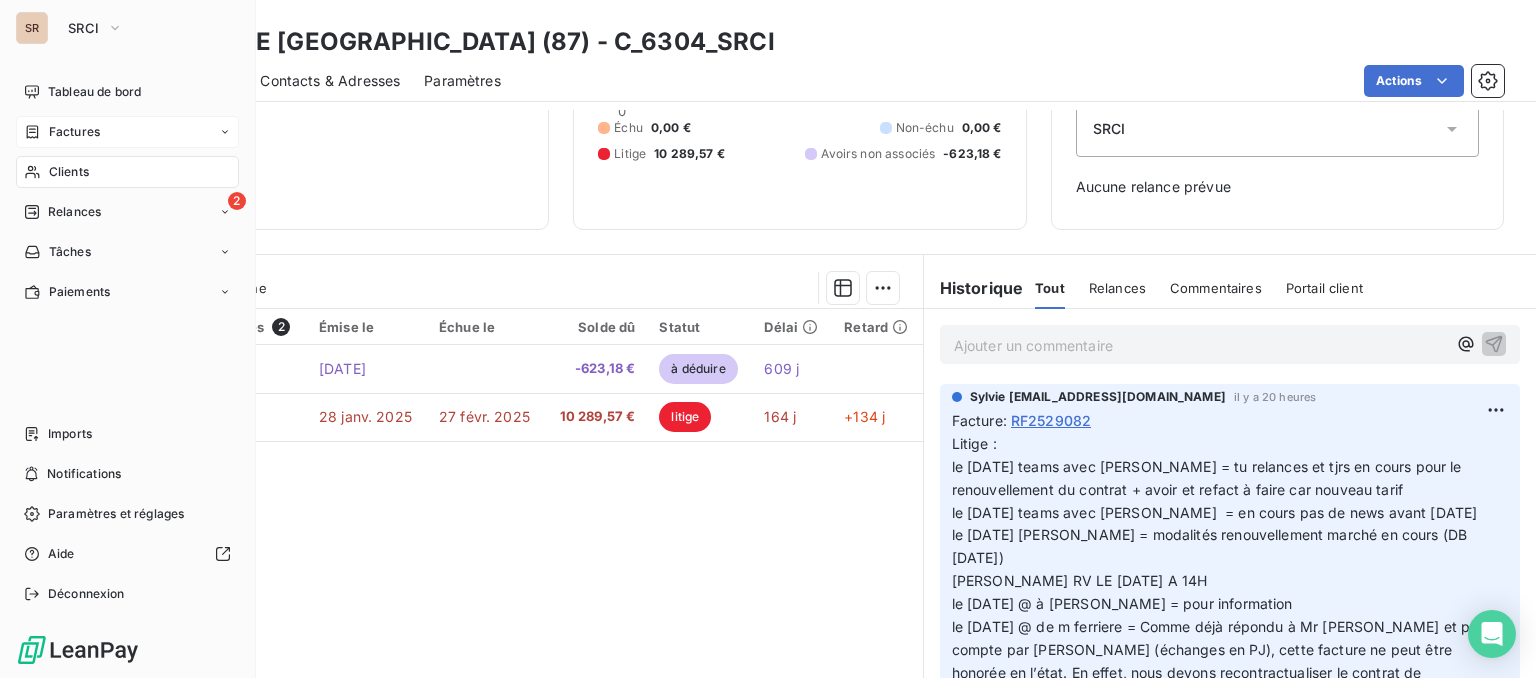 click on "Factures" at bounding box center (74, 132) 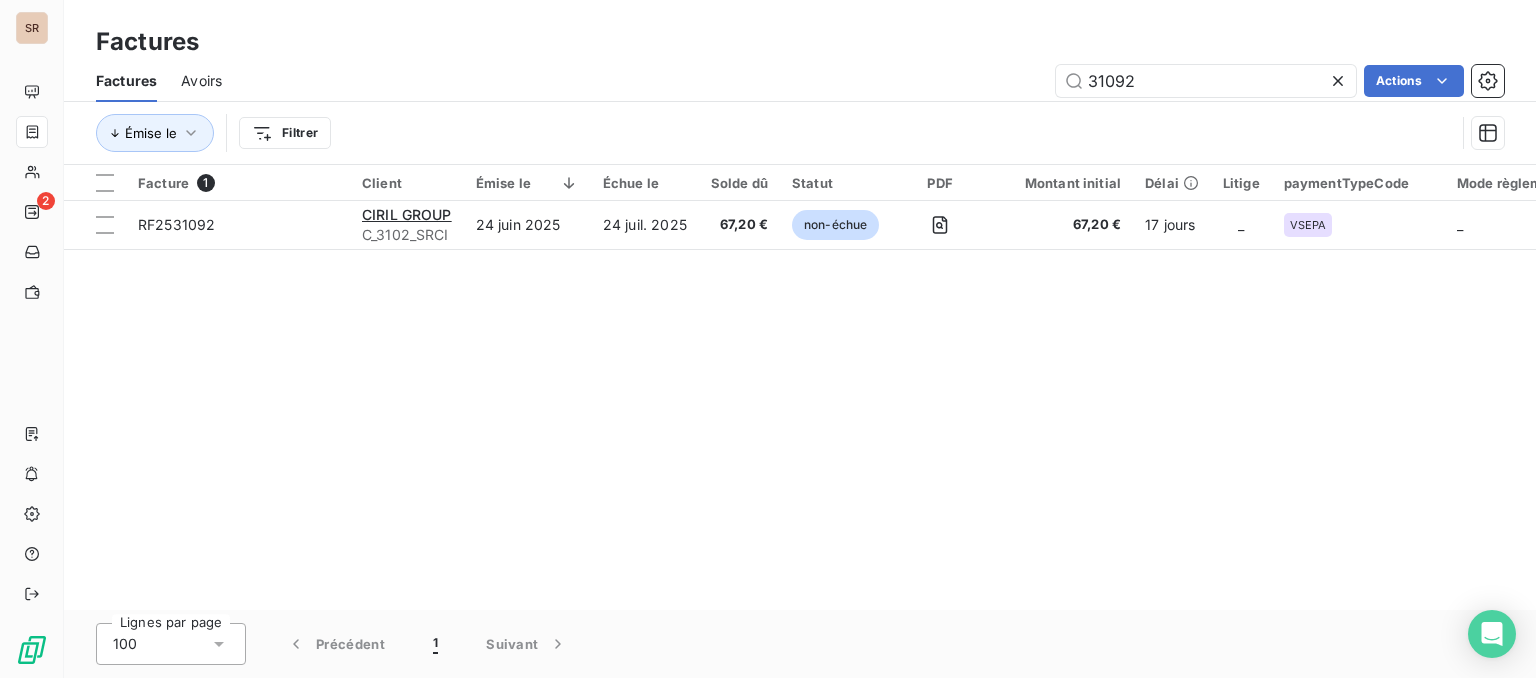 drag, startPoint x: 1135, startPoint y: 76, endPoint x: 1017, endPoint y: 79, distance: 118.03813 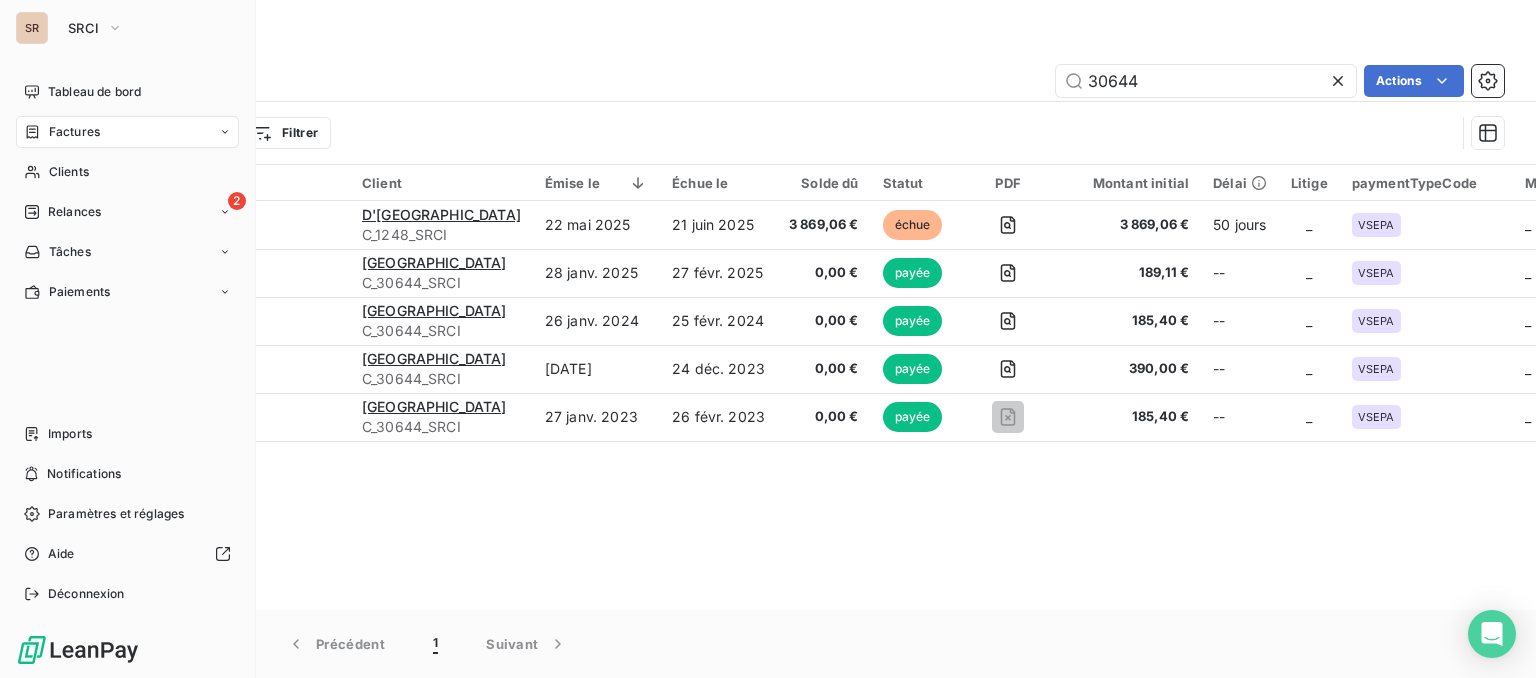 click on "Factures" at bounding box center [74, 132] 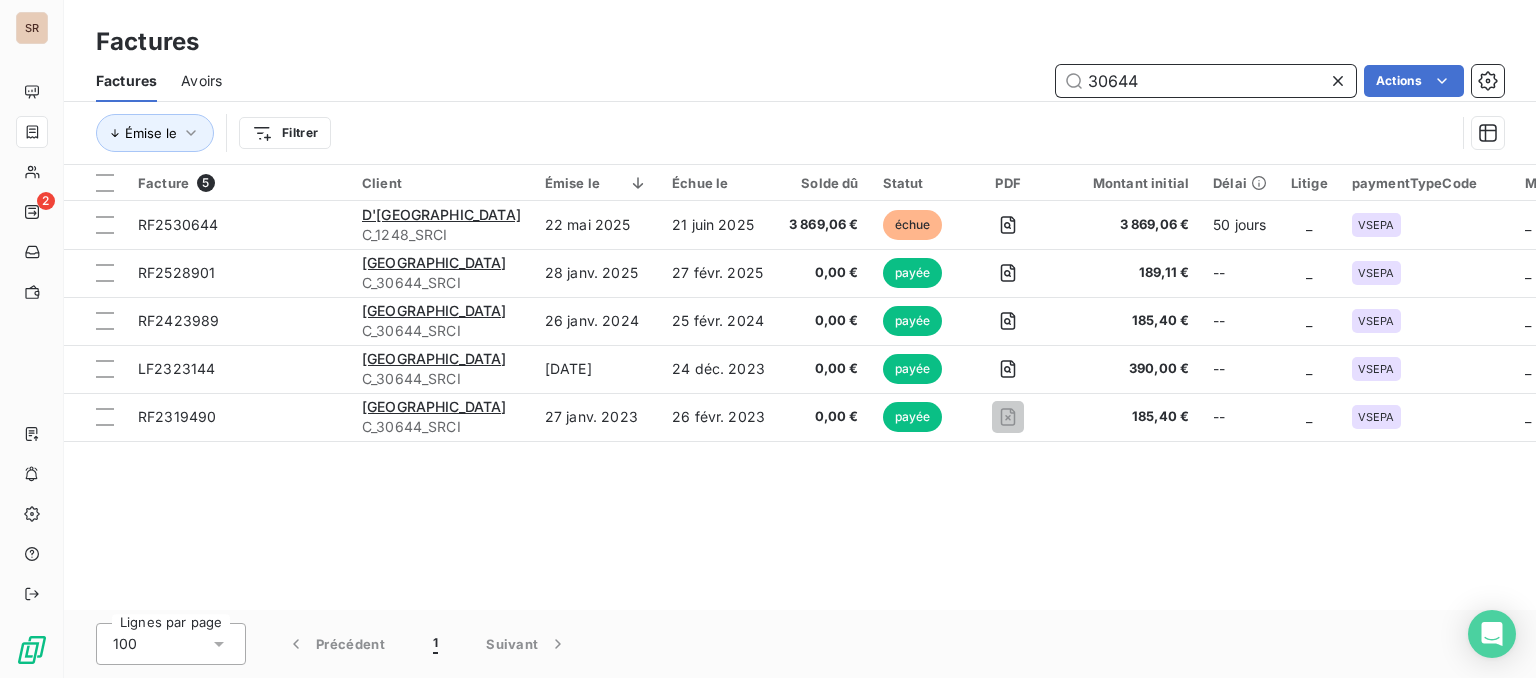 drag, startPoint x: 1092, startPoint y: 79, endPoint x: 1054, endPoint y: 78, distance: 38.013157 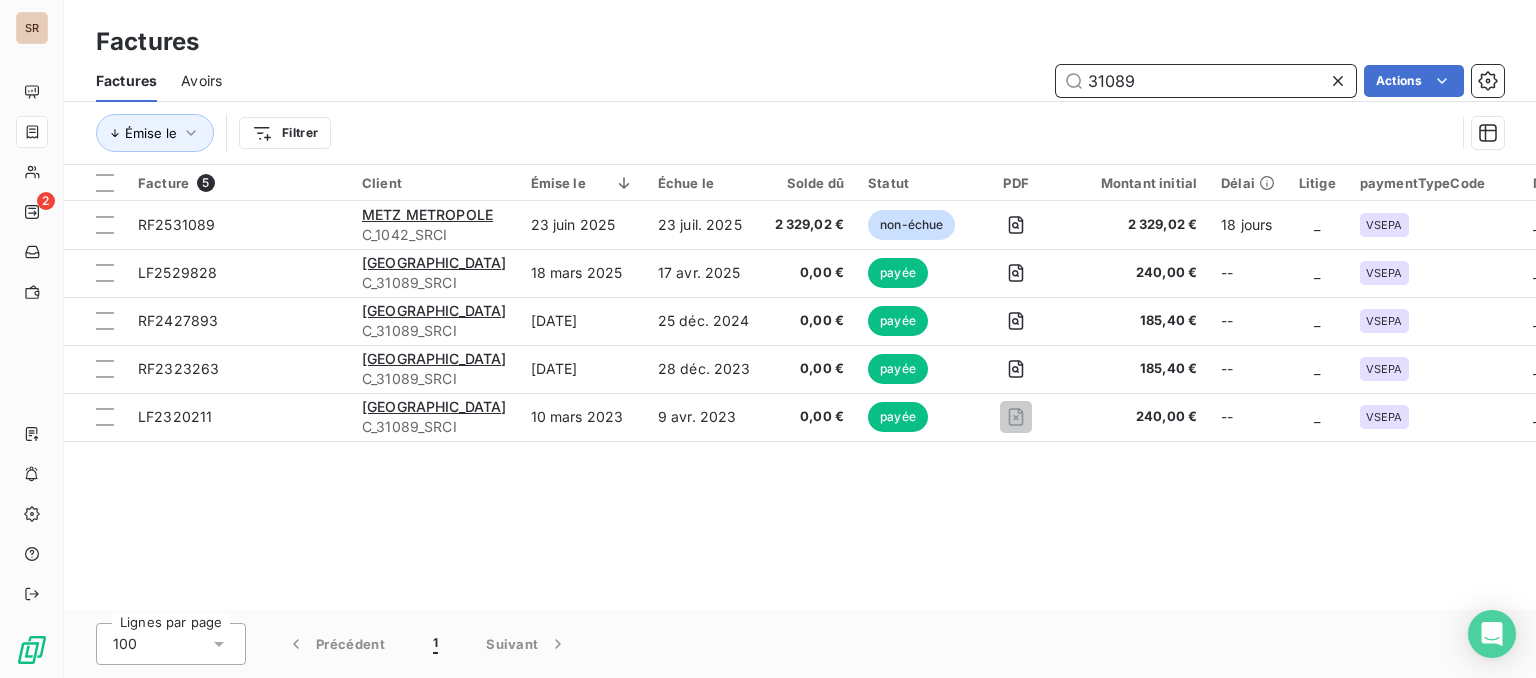 click on "31089" at bounding box center (1206, 81) 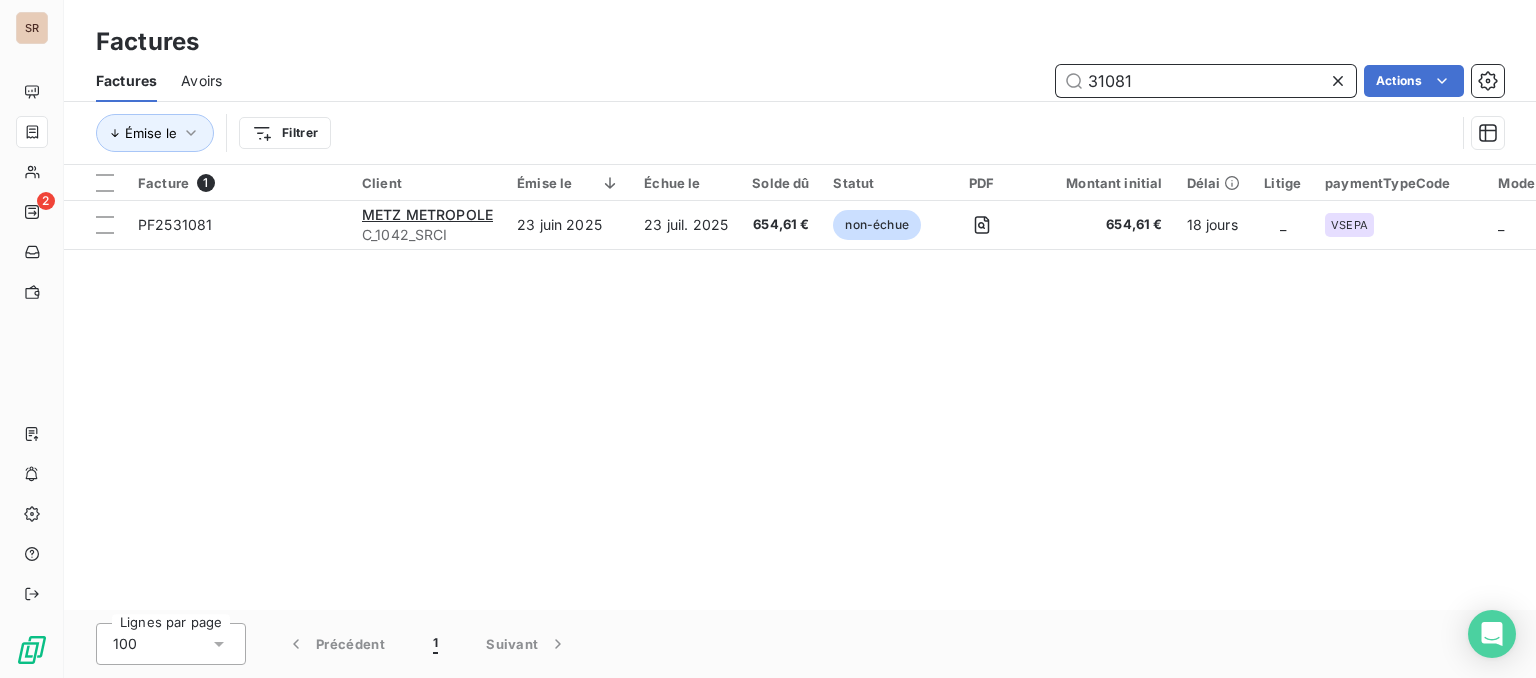 click on "31081" at bounding box center (1206, 81) 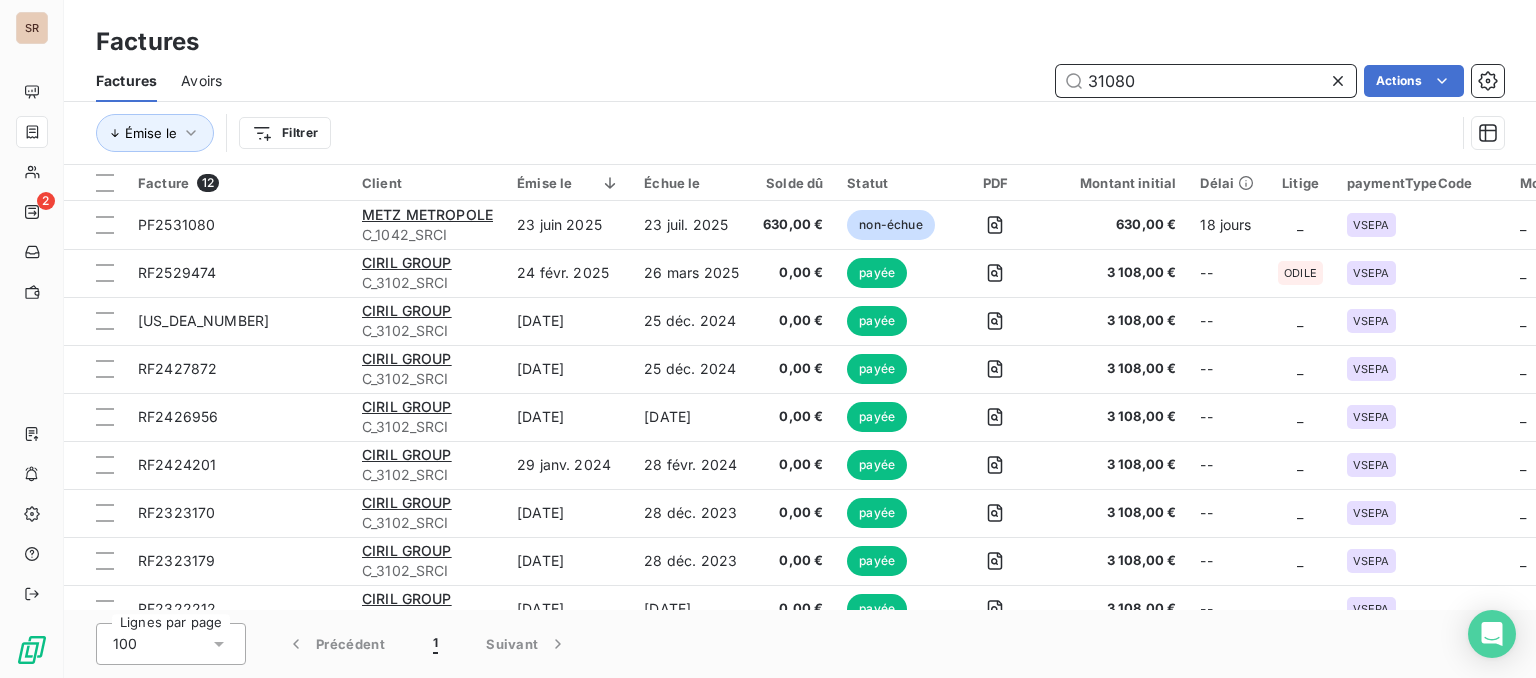 click on "31080" at bounding box center [1206, 81] 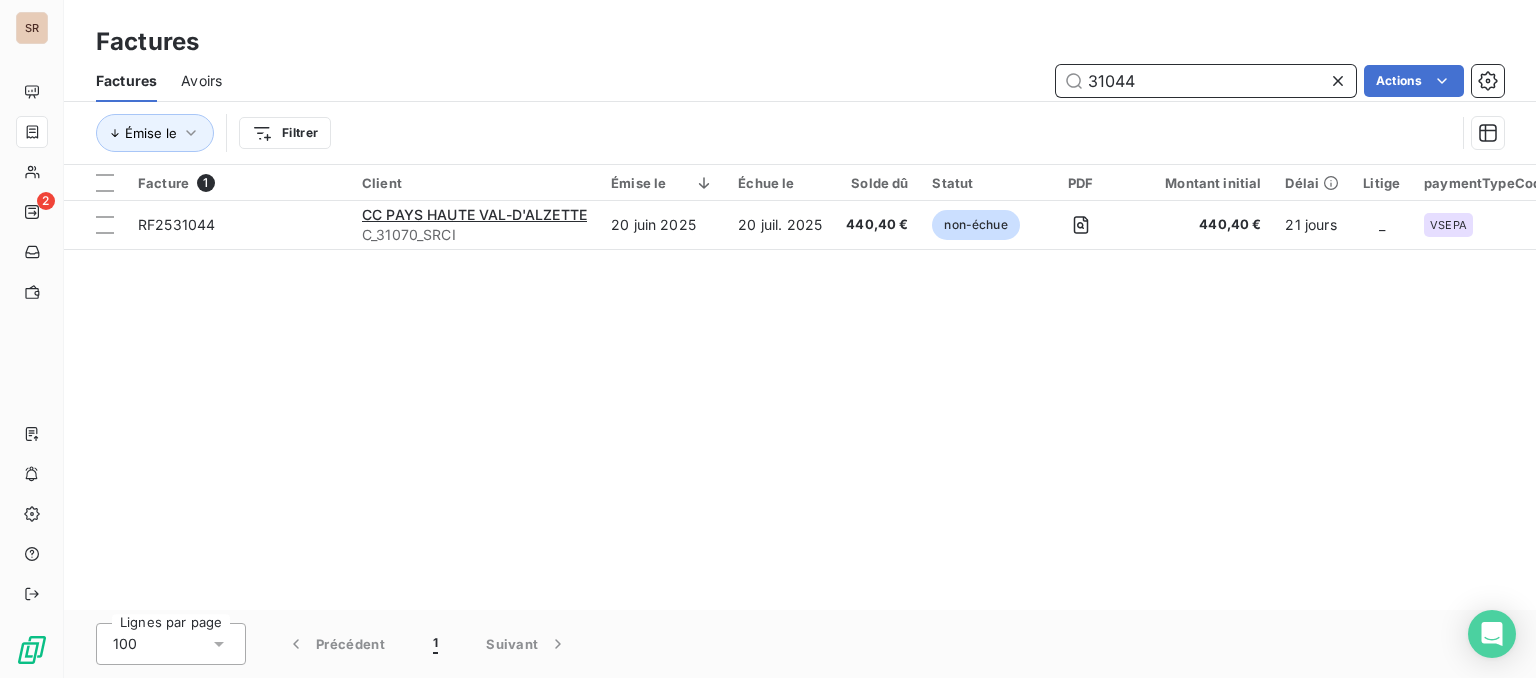 click on "31044" at bounding box center (1206, 81) 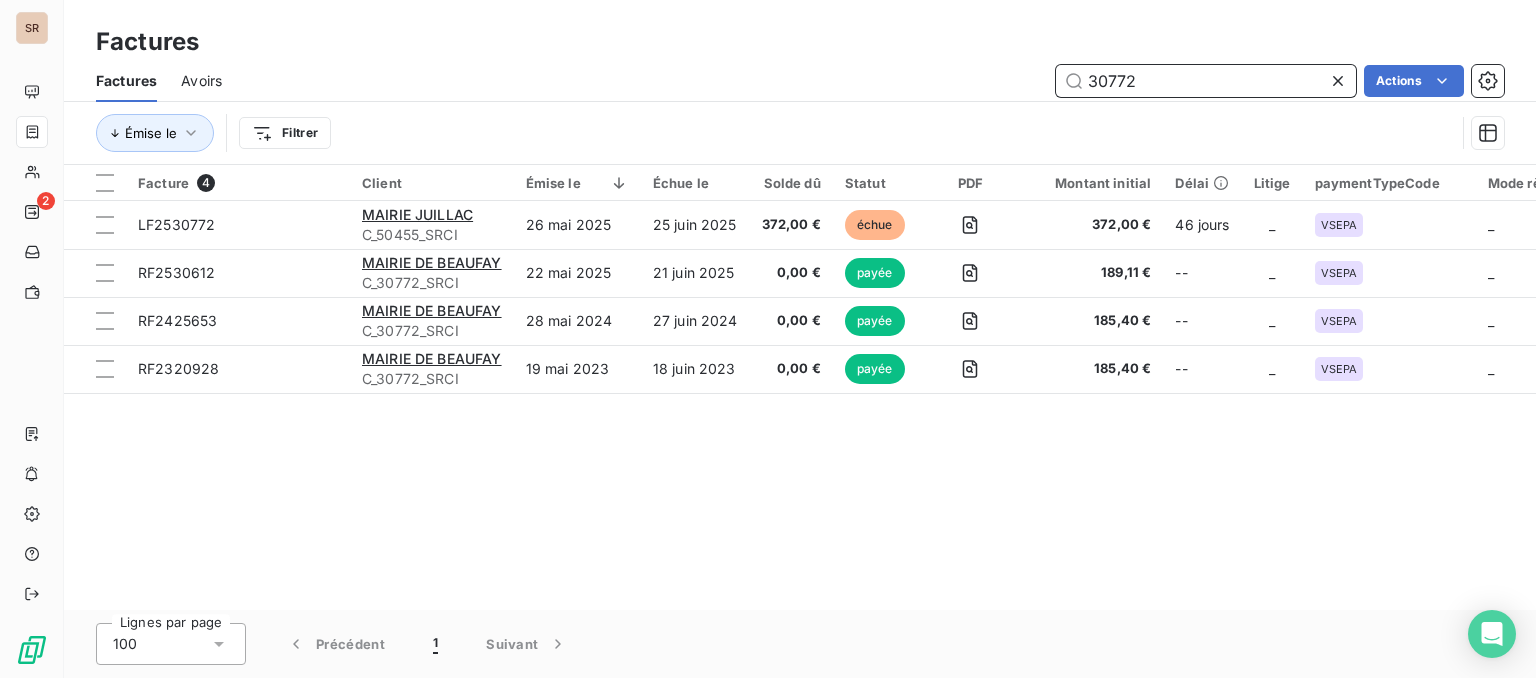 click on "30772" at bounding box center (1206, 81) 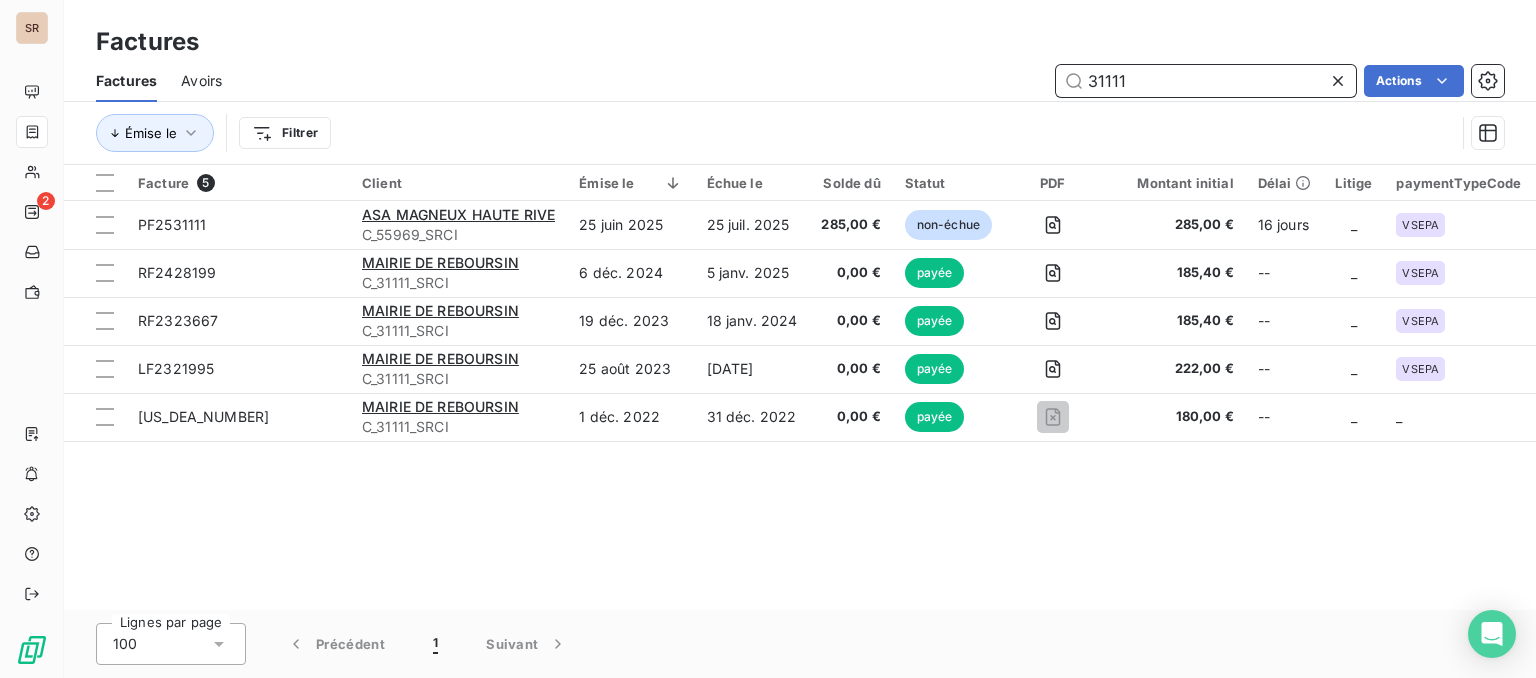 click on "31111" at bounding box center [1206, 81] 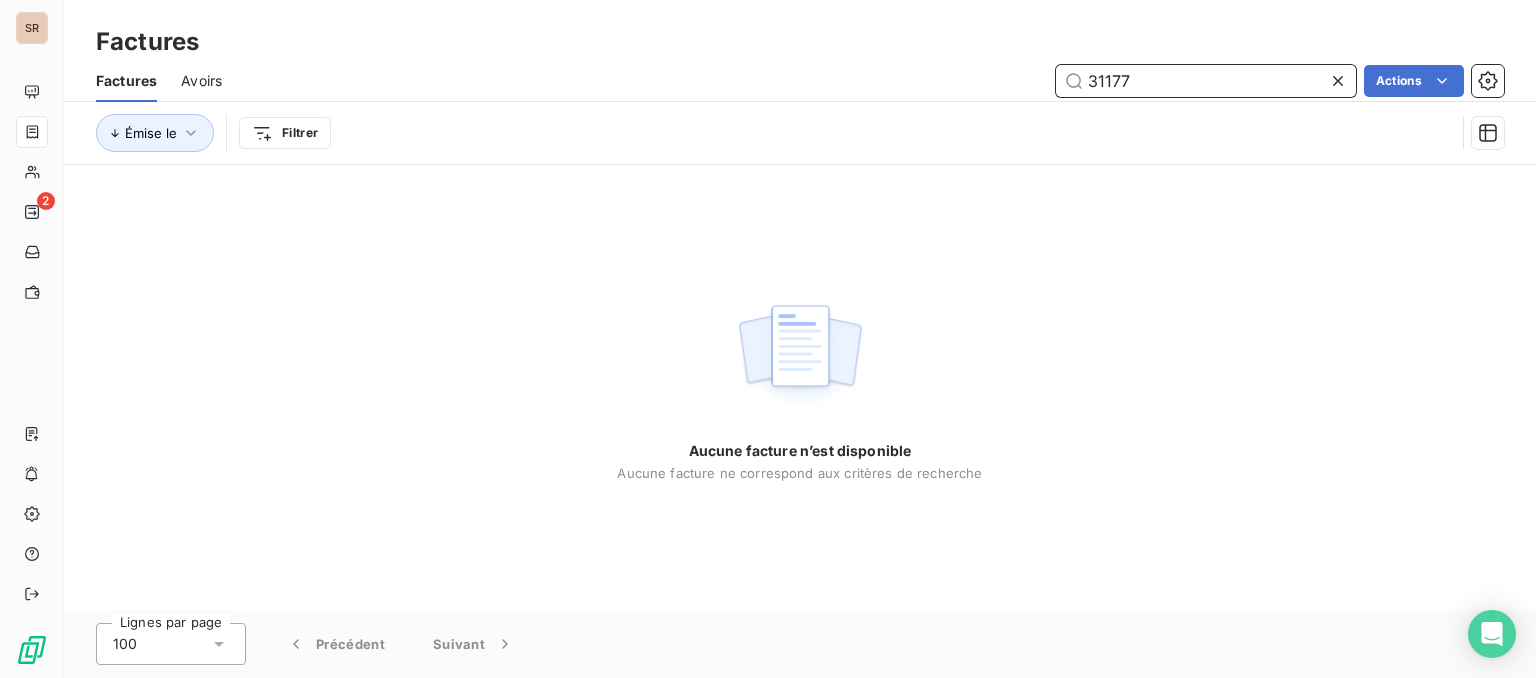 type on "31177" 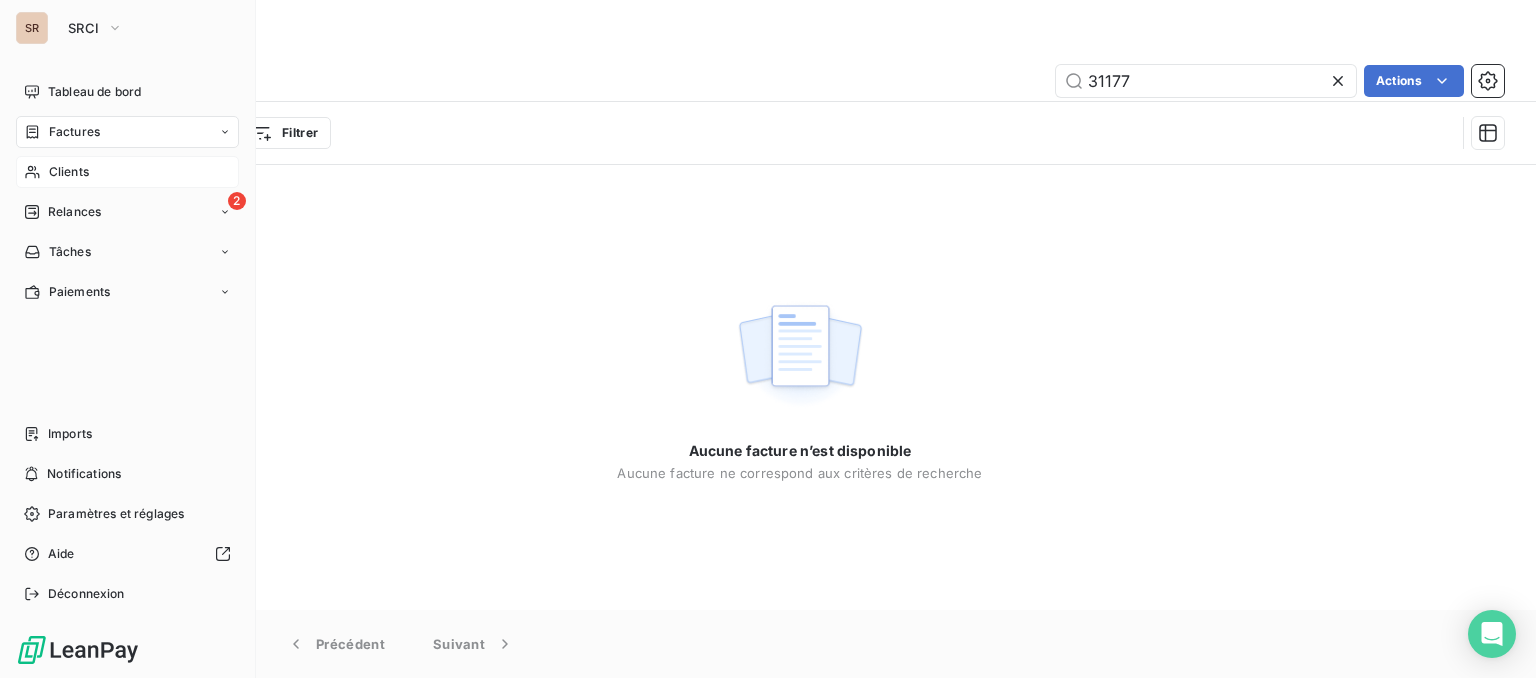 click on "Clients" at bounding box center (69, 172) 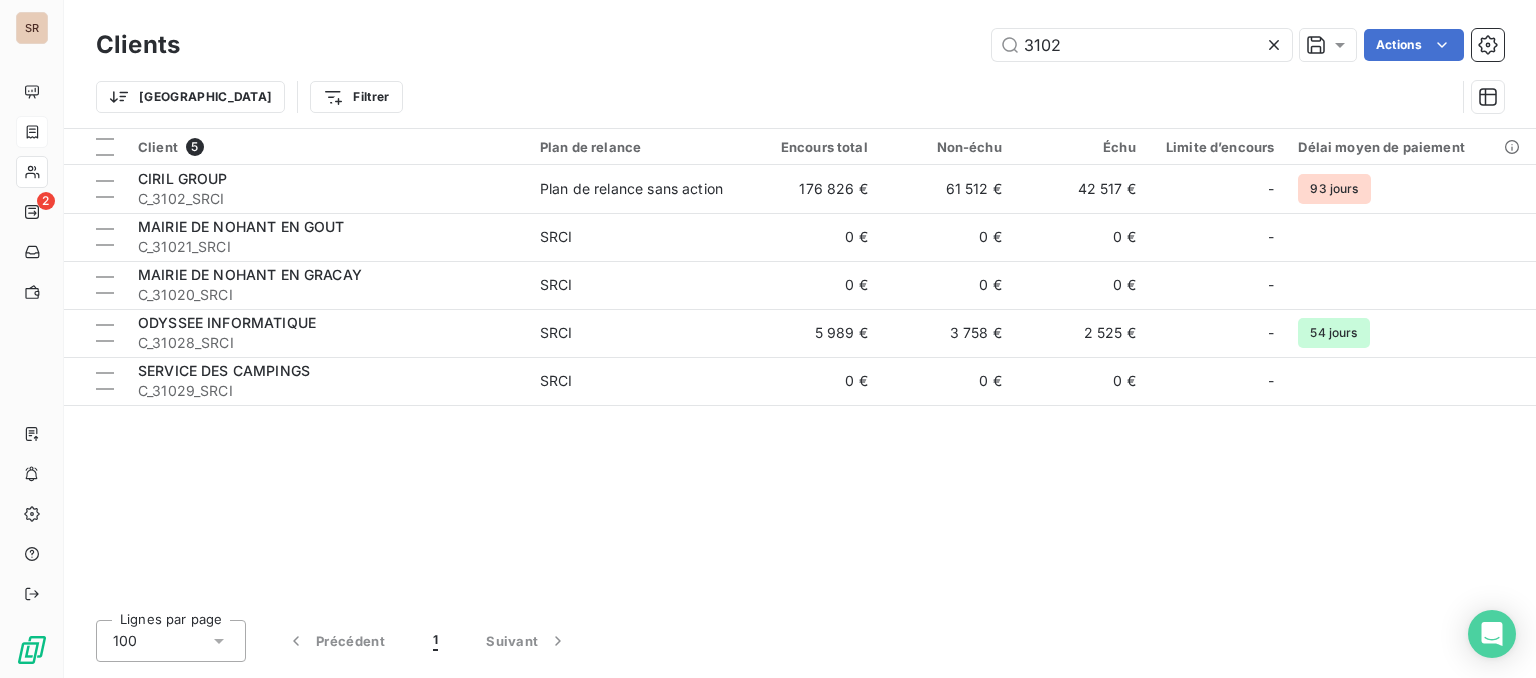 drag, startPoint x: 1078, startPoint y: 38, endPoint x: 936, endPoint y: 44, distance: 142.12671 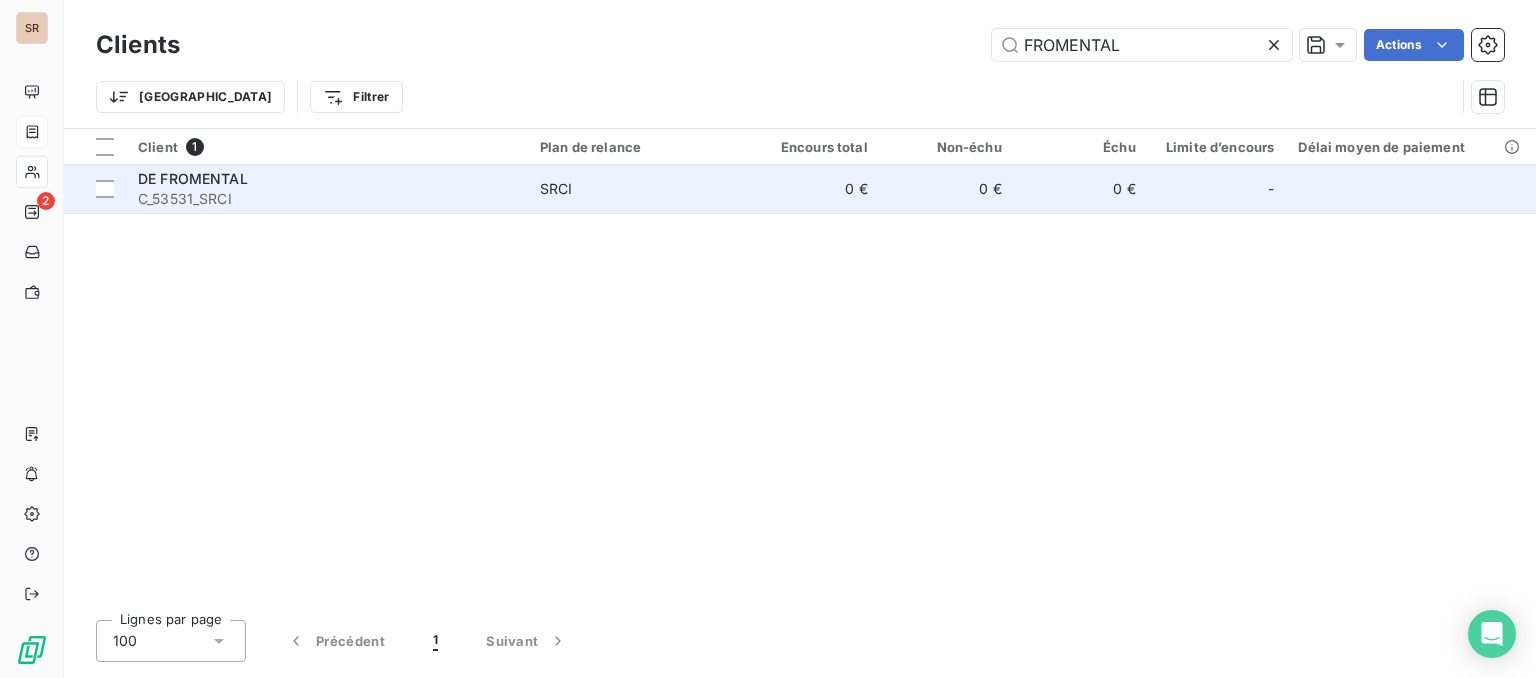 type on "FROMENTAL" 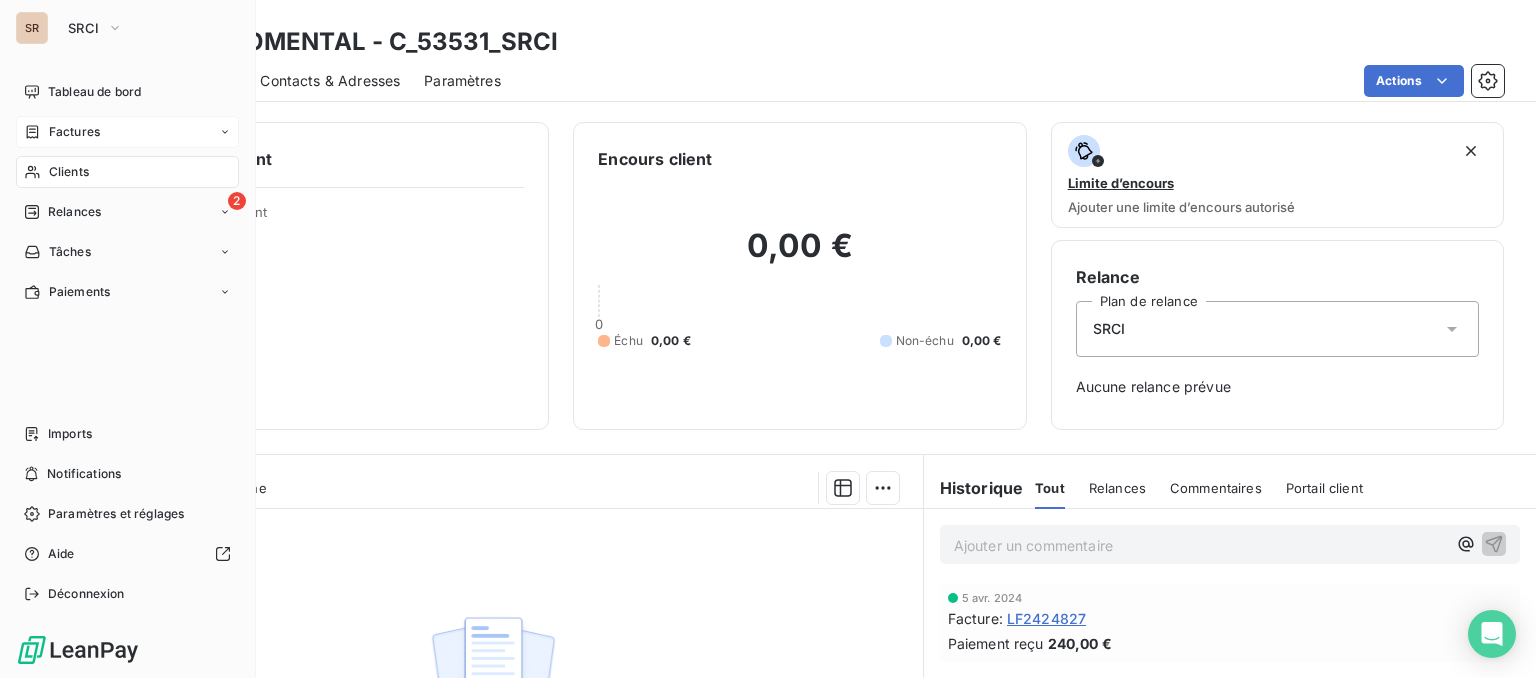 click on "Clients" at bounding box center (127, 172) 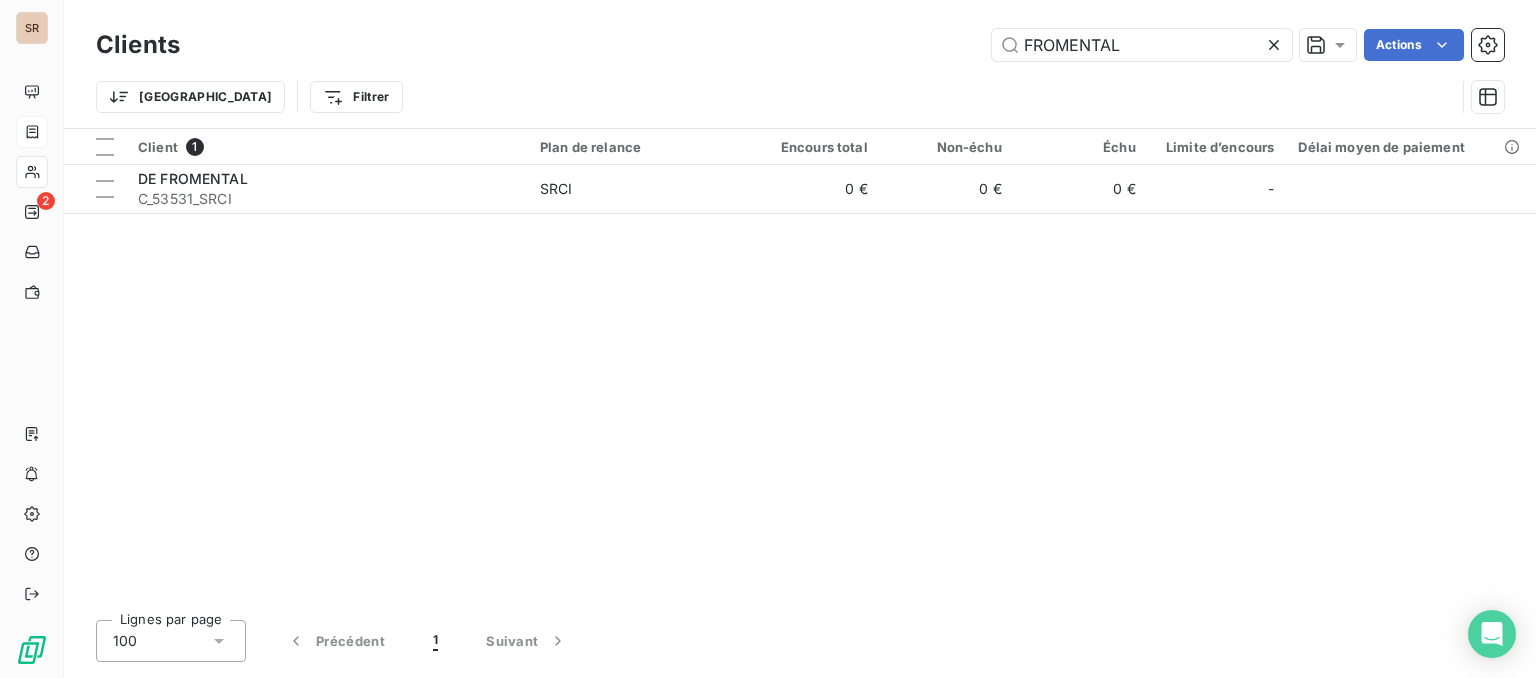 drag, startPoint x: 1132, startPoint y: 42, endPoint x: 928, endPoint y: 23, distance: 204.88289 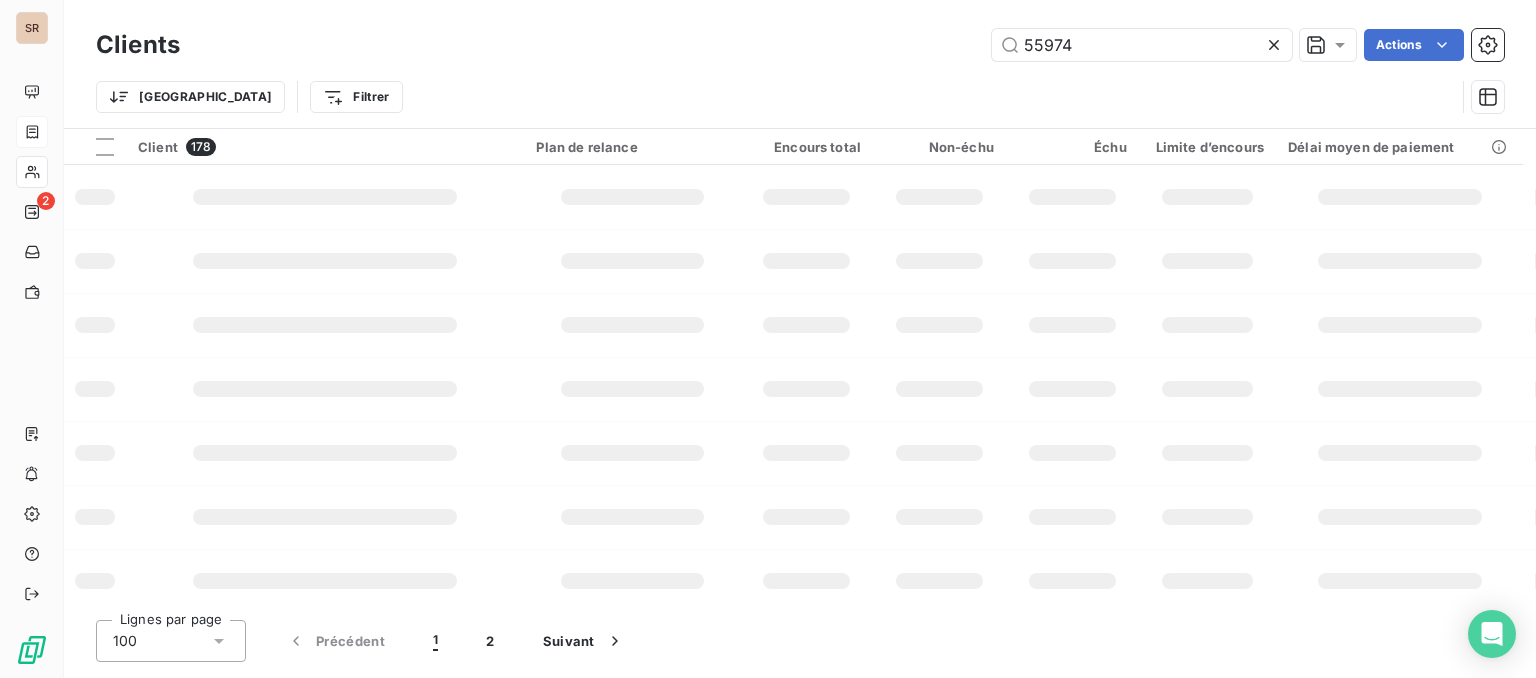 type on "55974" 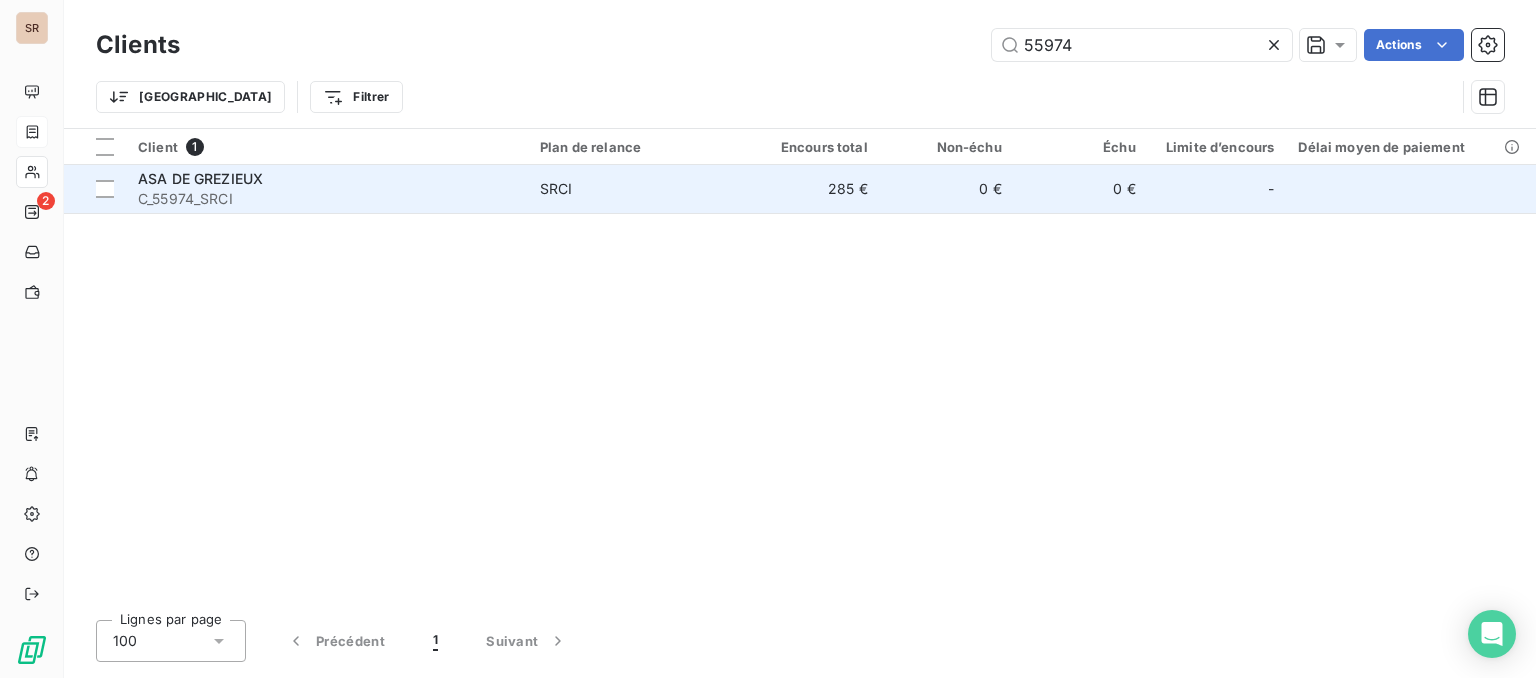 click on "C_55974_SRCI" at bounding box center (327, 199) 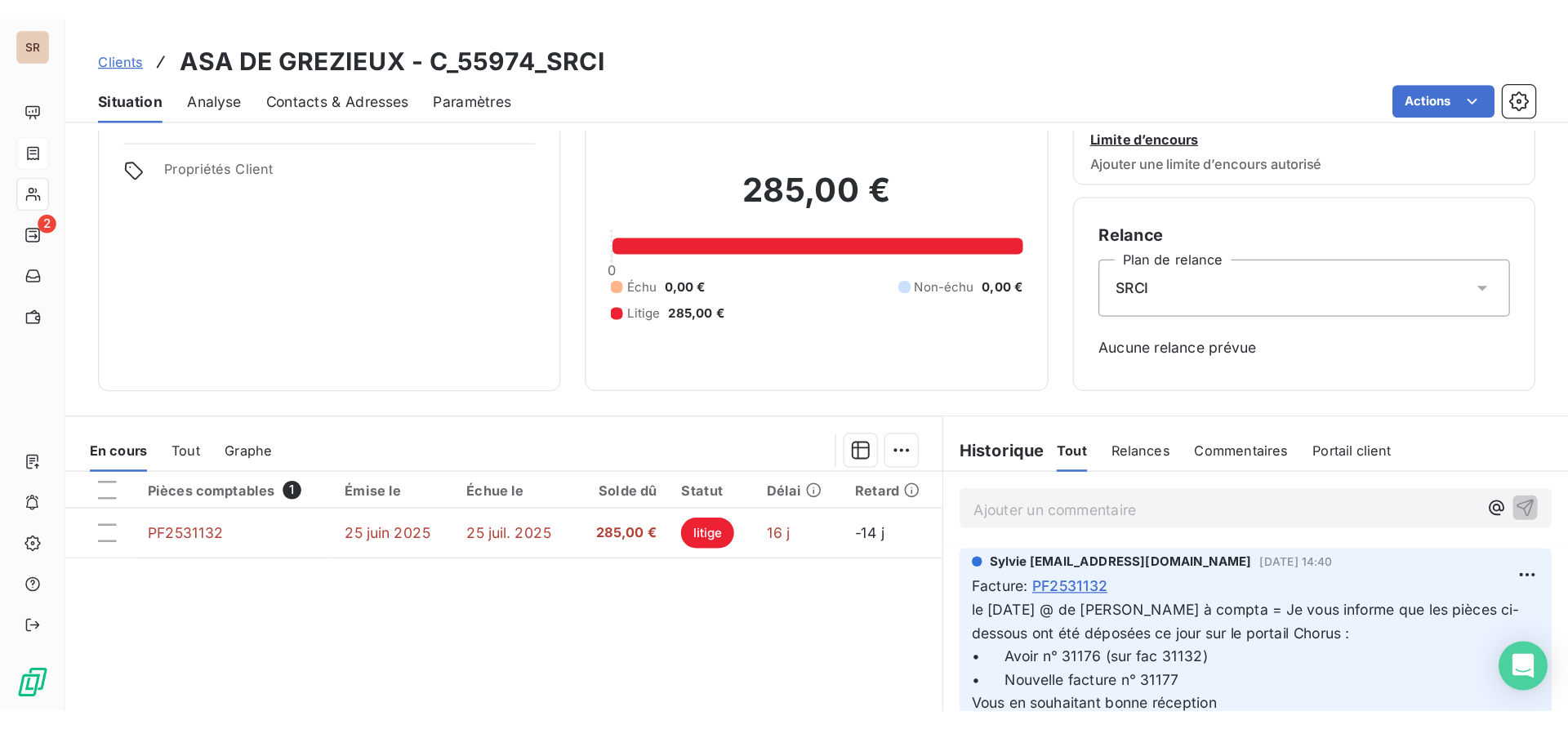 scroll, scrollTop: 82, scrollLeft: 0, axis: vertical 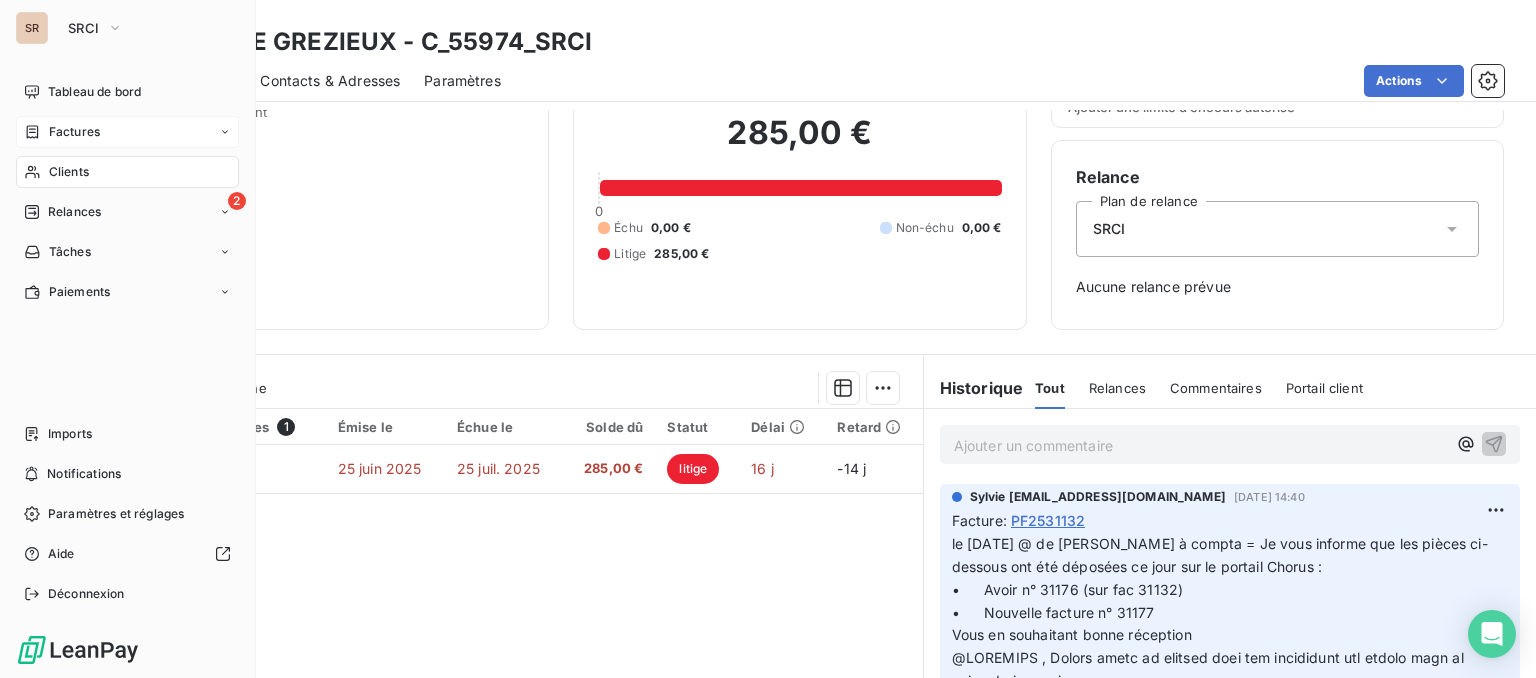 click on "Factures" at bounding box center (62, 132) 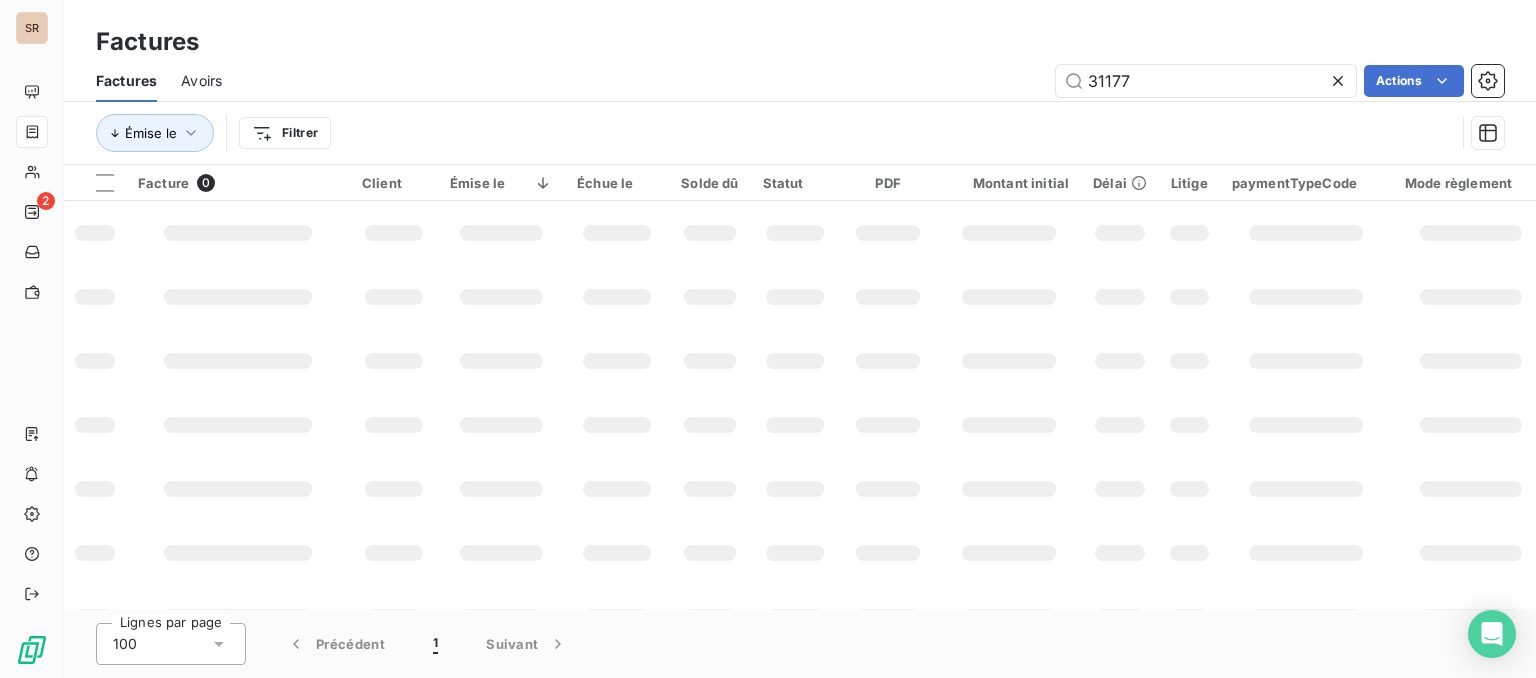 drag, startPoint x: 1132, startPoint y: 85, endPoint x: 1016, endPoint y: 82, distance: 116.03879 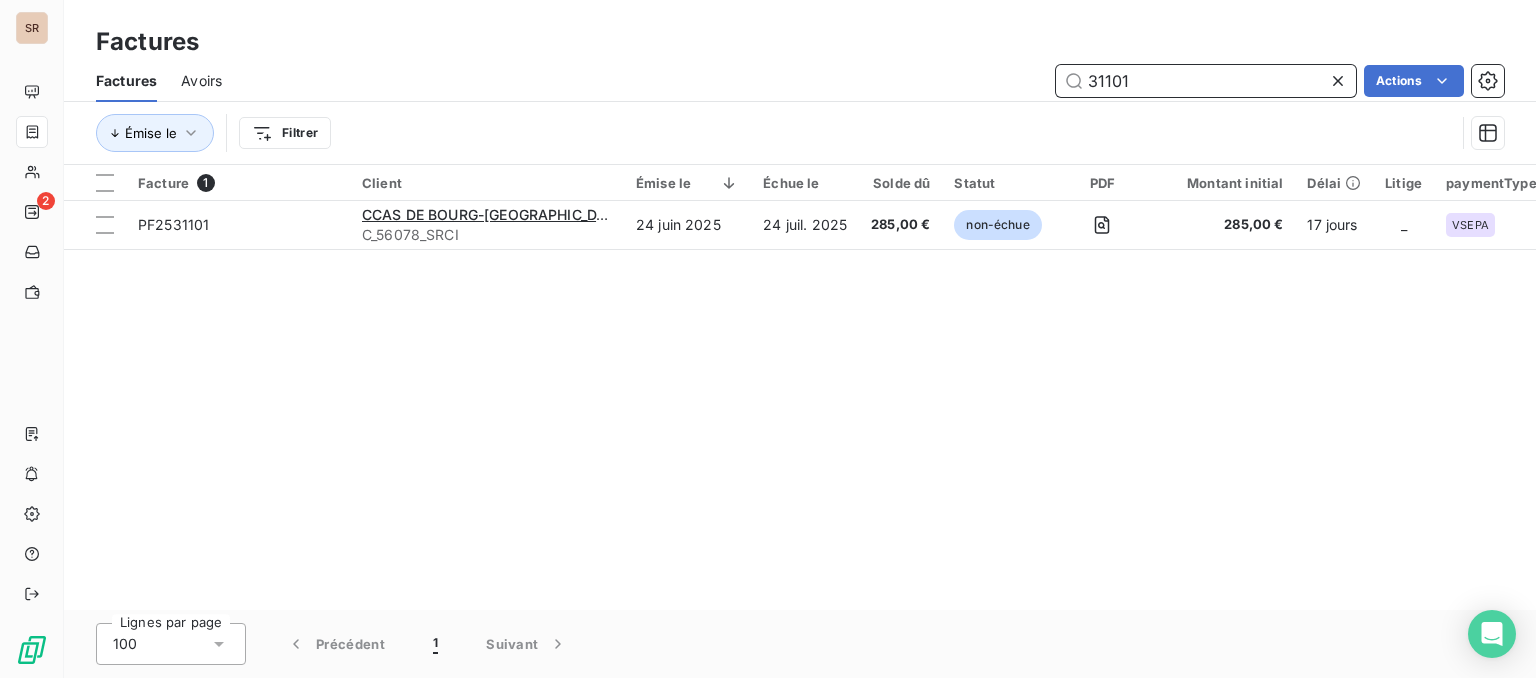 drag, startPoint x: 1133, startPoint y: 85, endPoint x: 1140, endPoint y: 68, distance: 18.384777 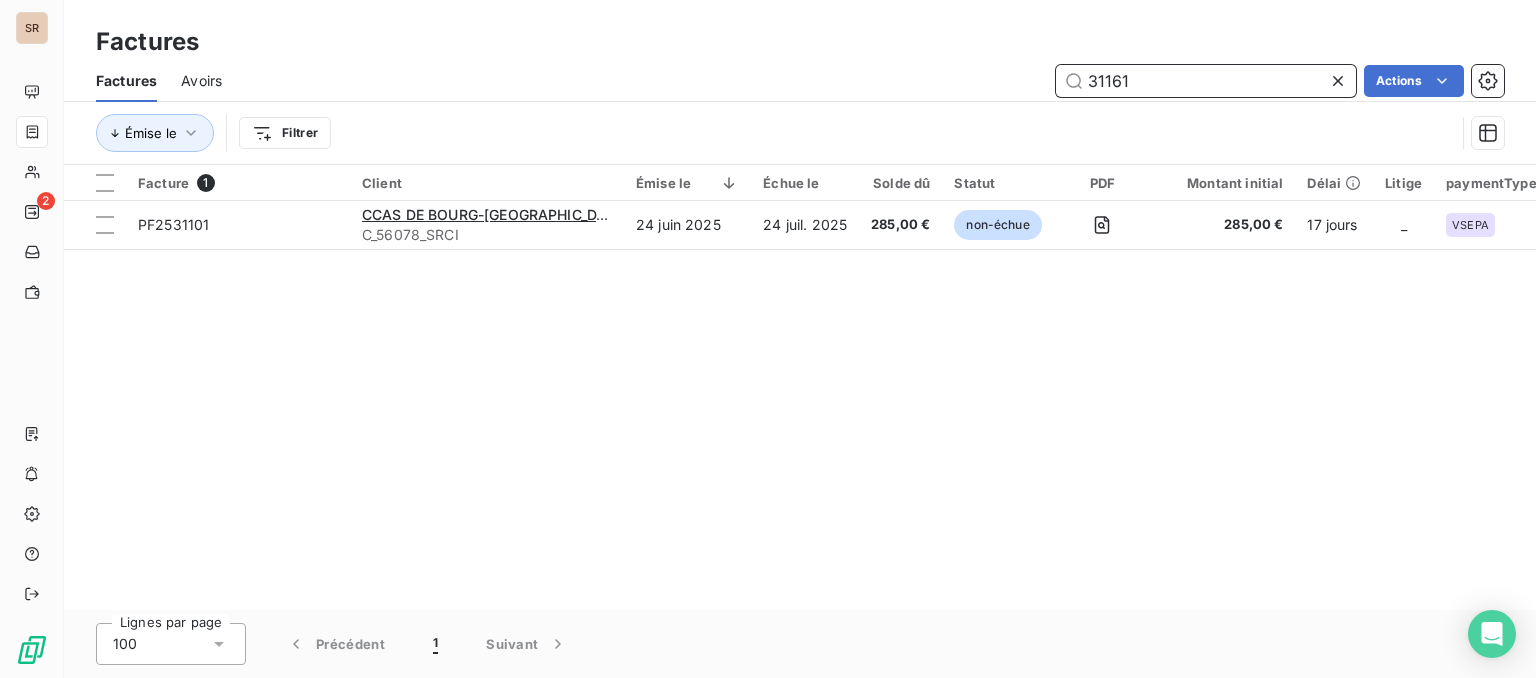 type on "31161" 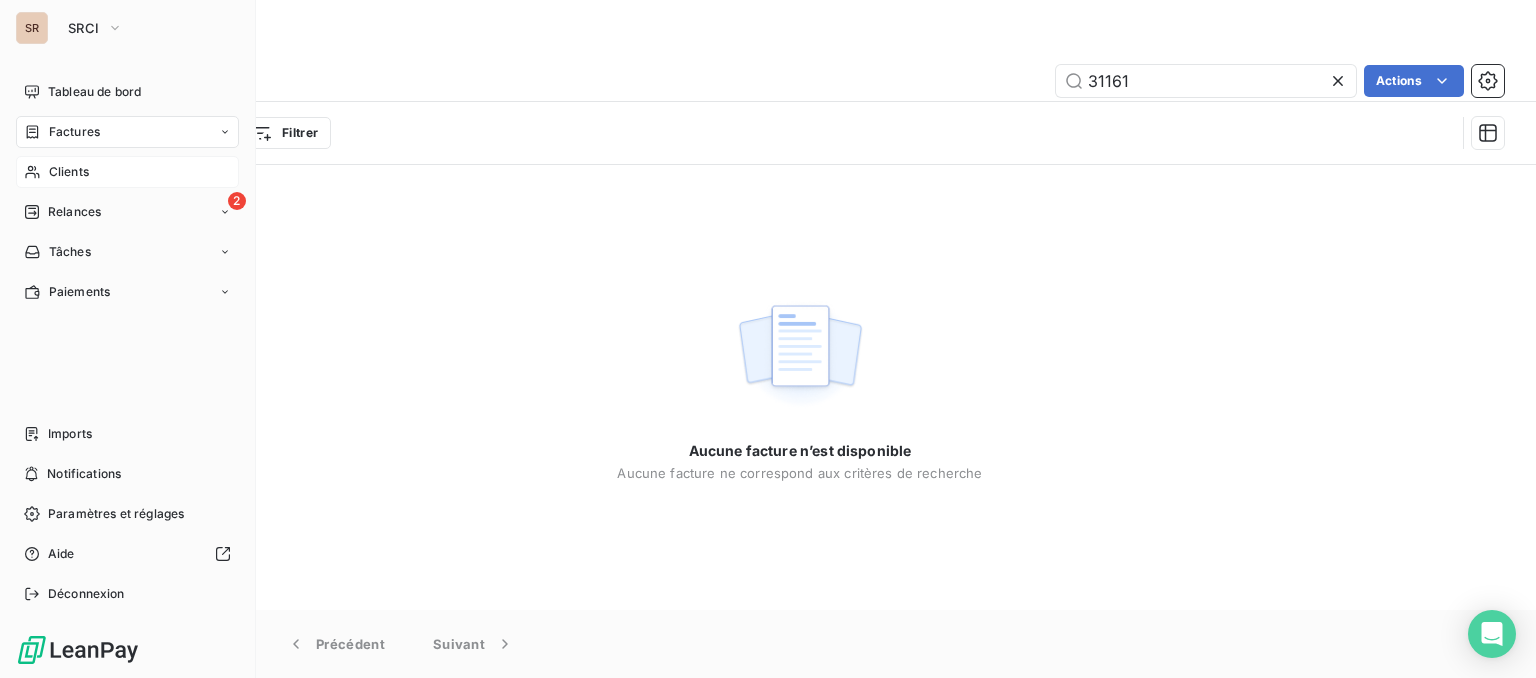 click on "Clients" at bounding box center (69, 172) 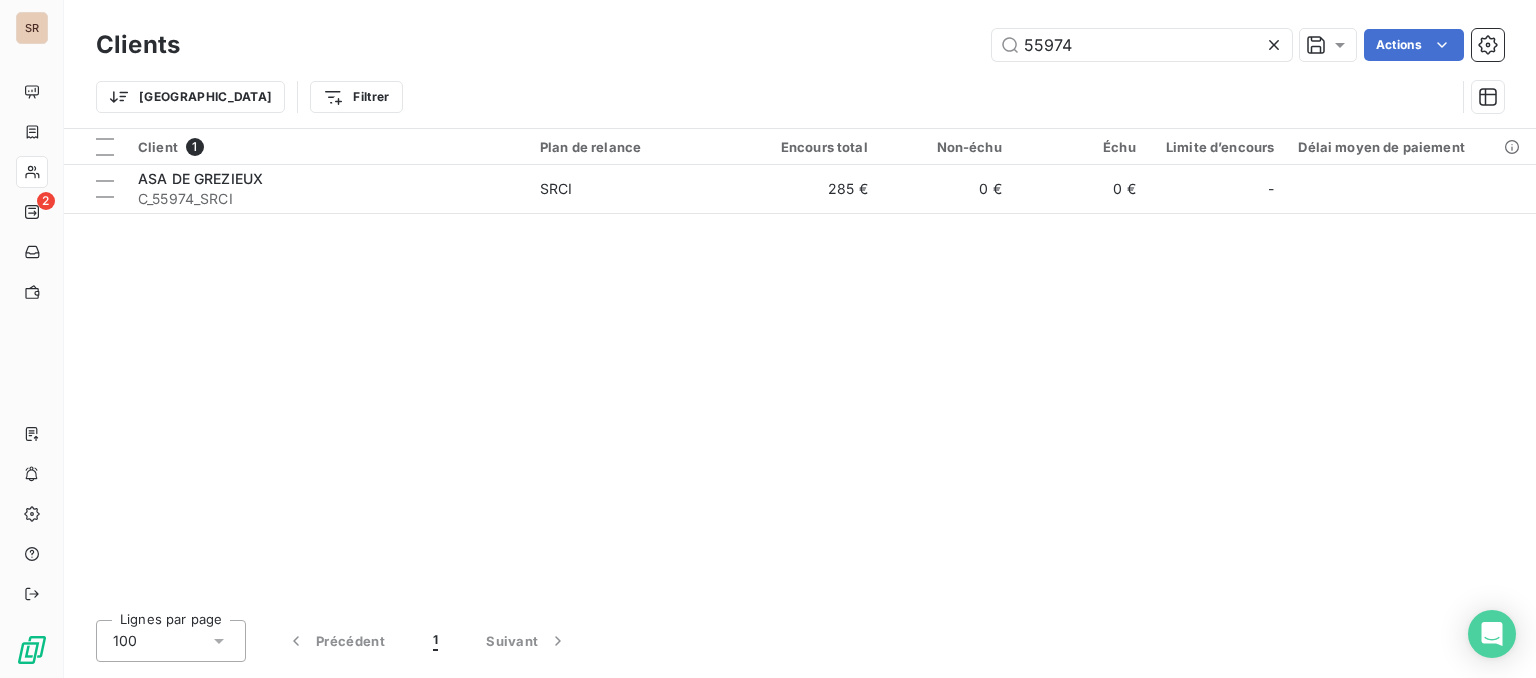 drag, startPoint x: 1027, startPoint y: 45, endPoint x: 916, endPoint y: 47, distance: 111.01801 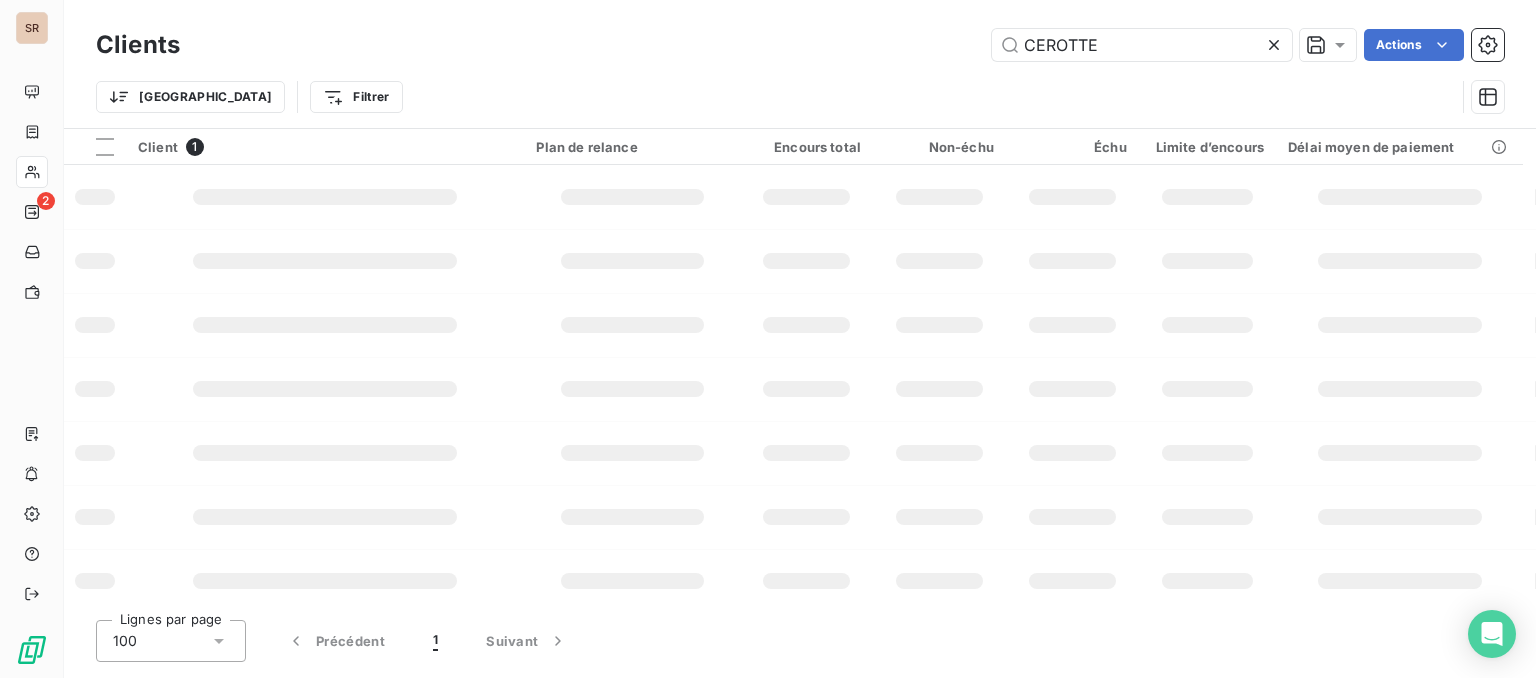 type on "CEROTTE" 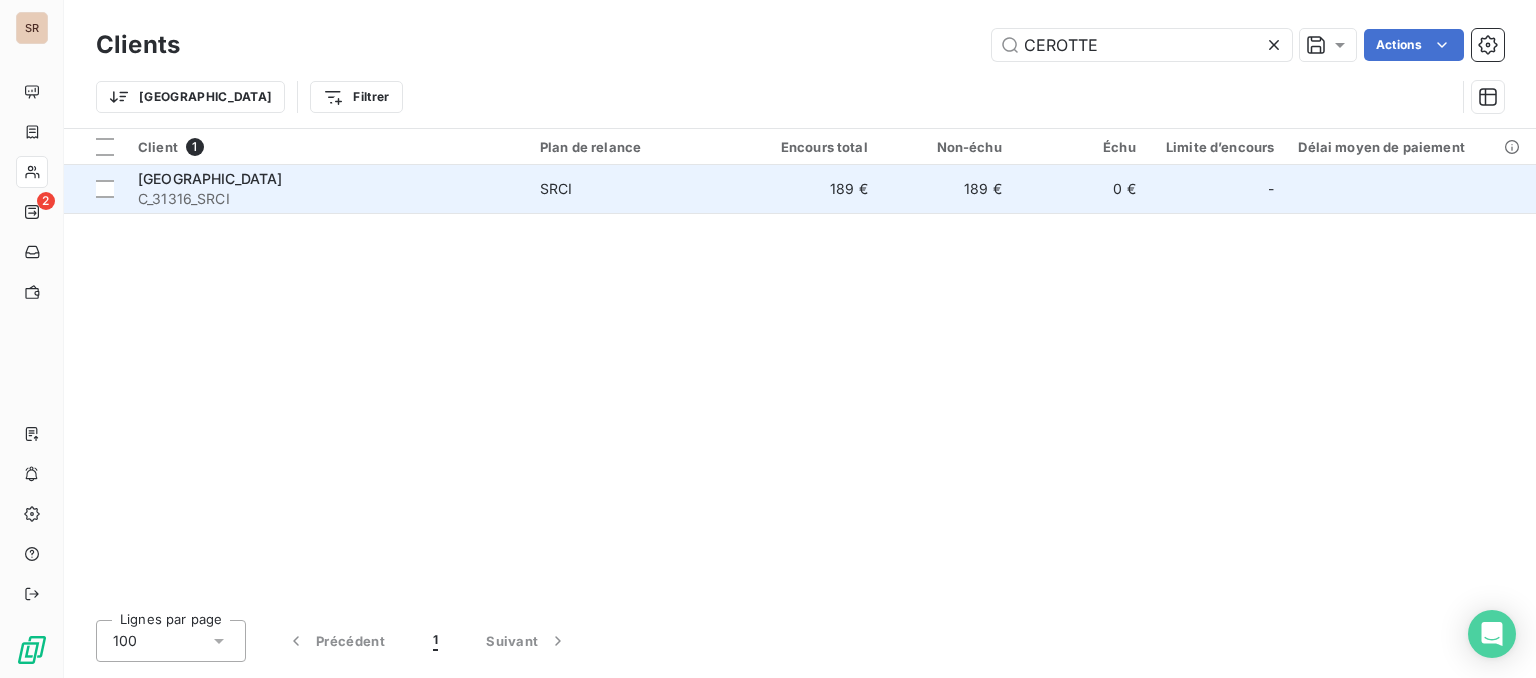 click on "MAIRIE DE SAINTE CEROTTE" at bounding box center [210, 178] 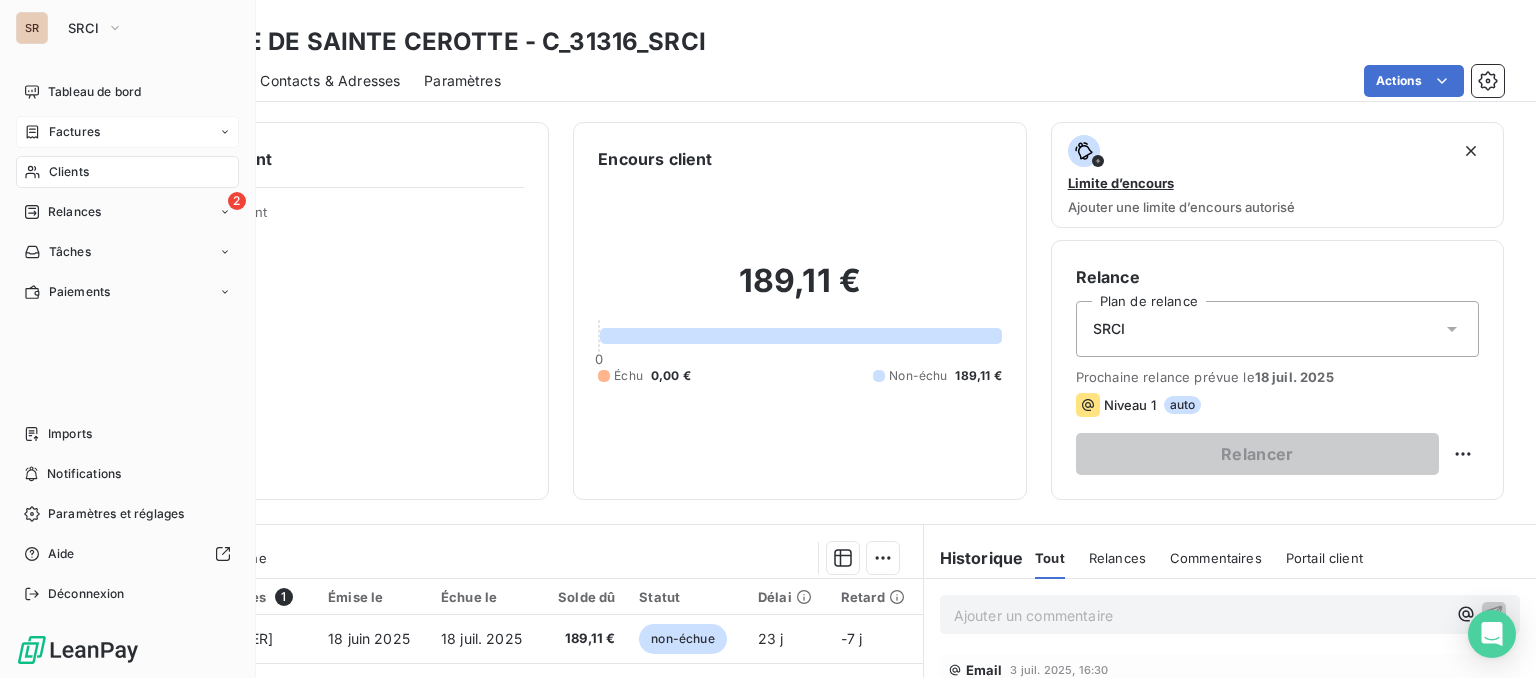 click on "Factures" at bounding box center [62, 132] 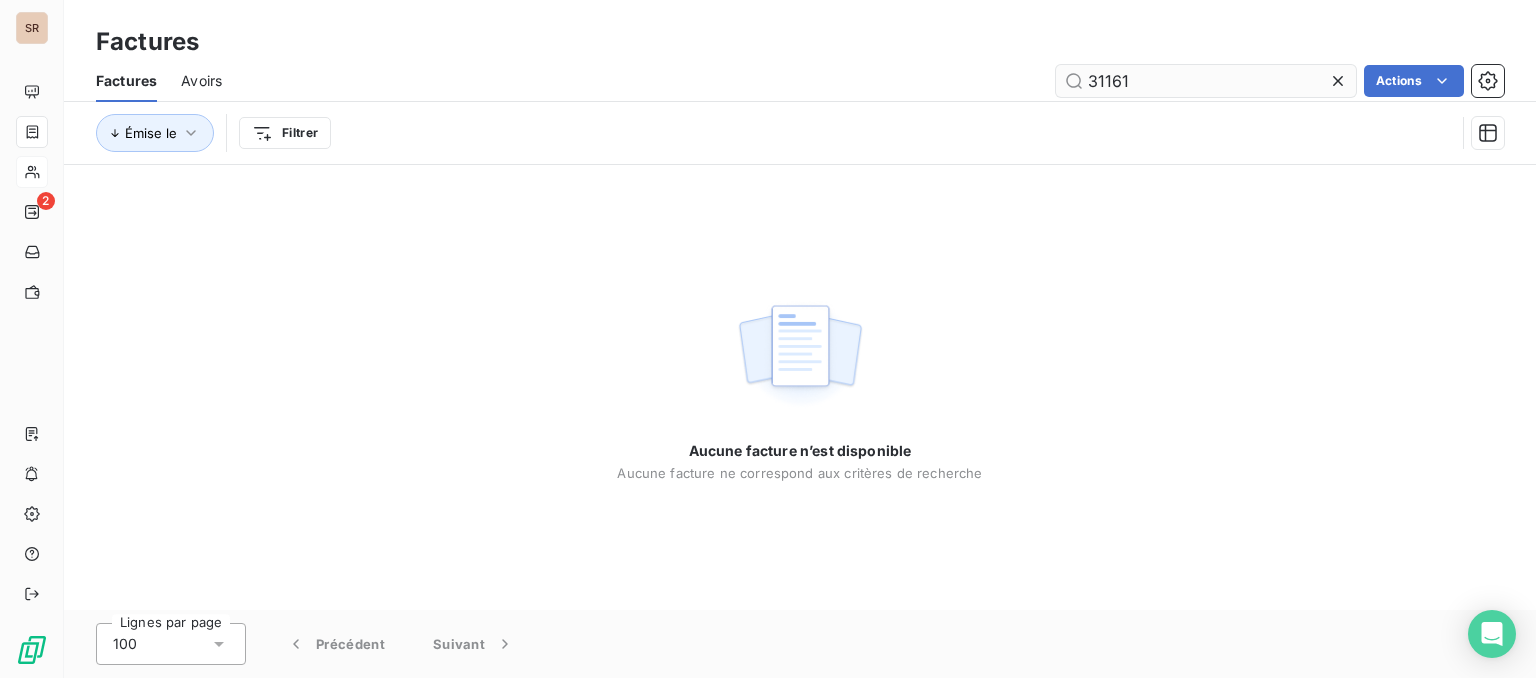 drag, startPoint x: 1150, startPoint y: 75, endPoint x: 1070, endPoint y: 76, distance: 80.00625 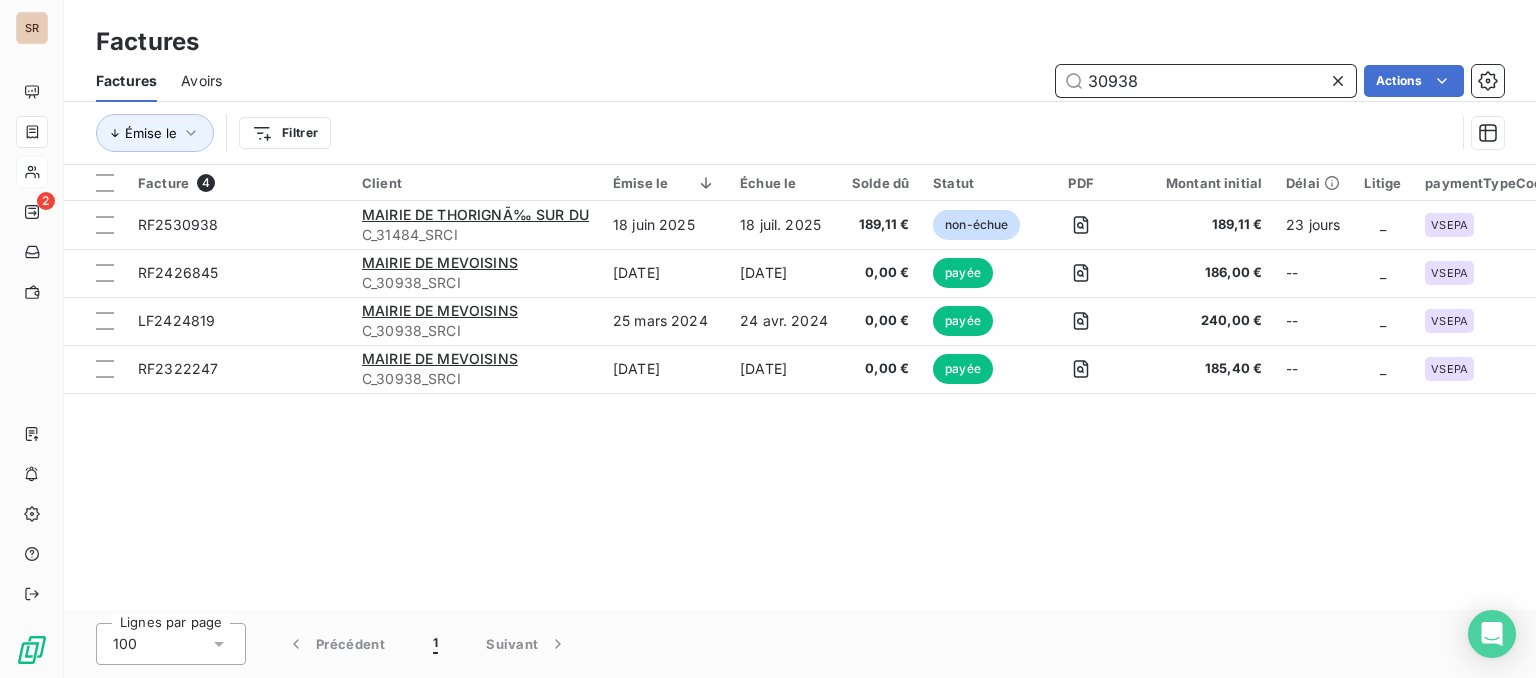 click on "30938" at bounding box center [1206, 81] 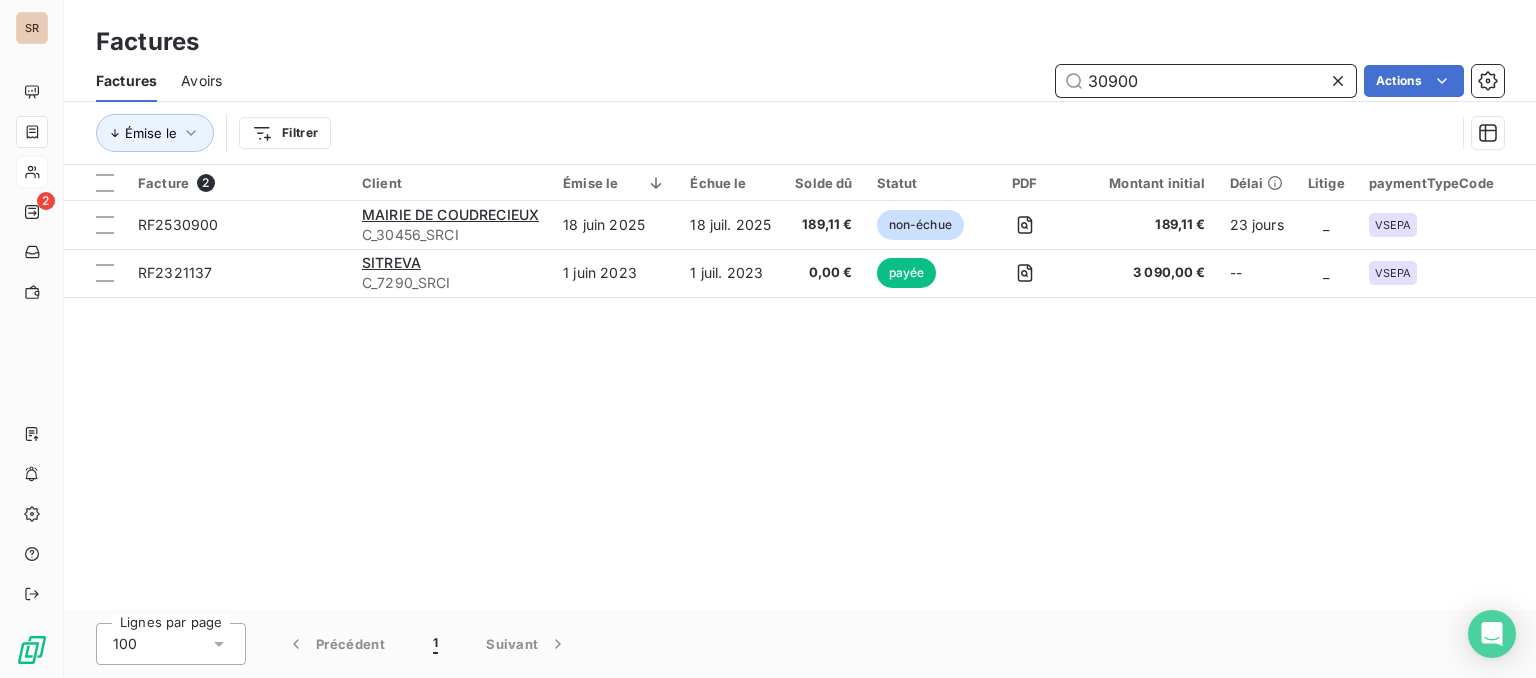 click on "30900" at bounding box center [1206, 81] 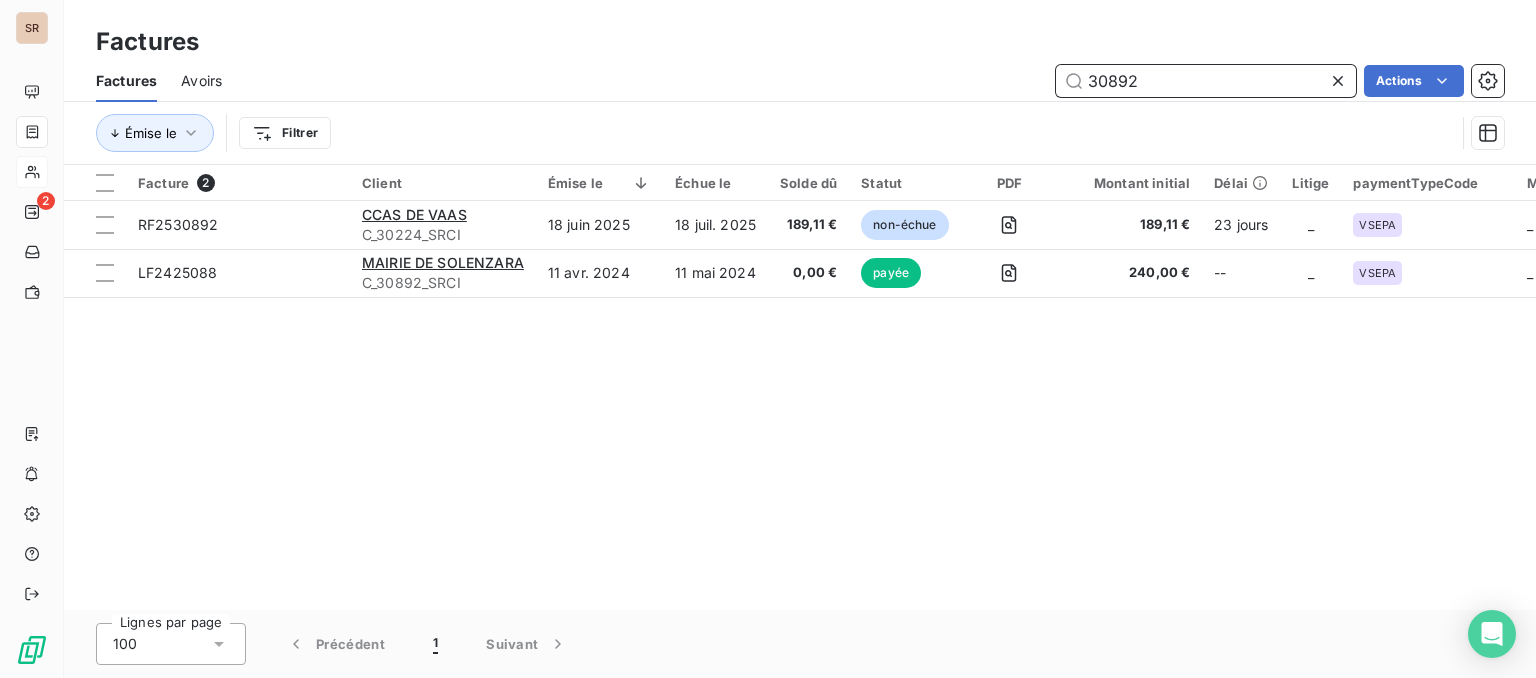 click on "30892" at bounding box center (1206, 81) 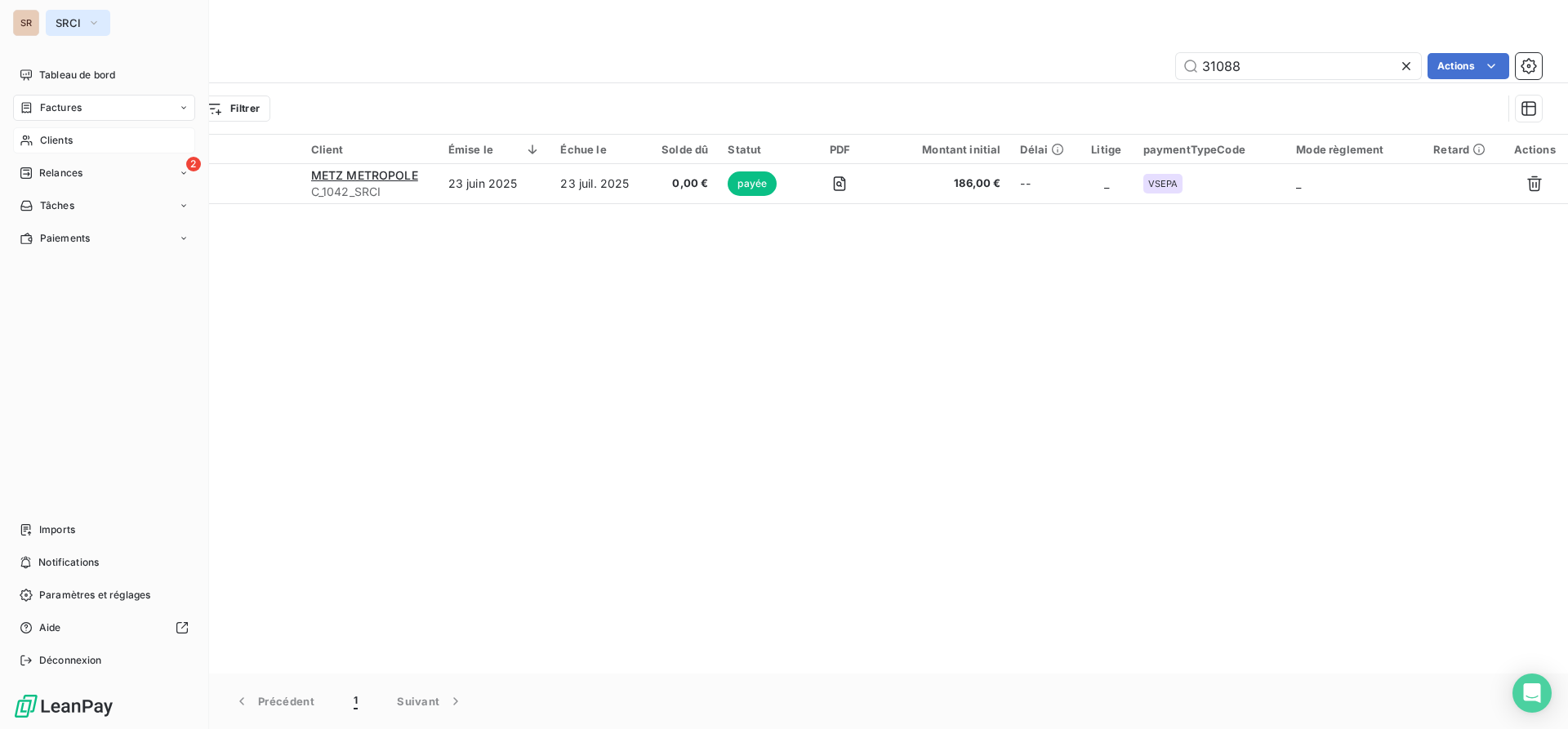 click 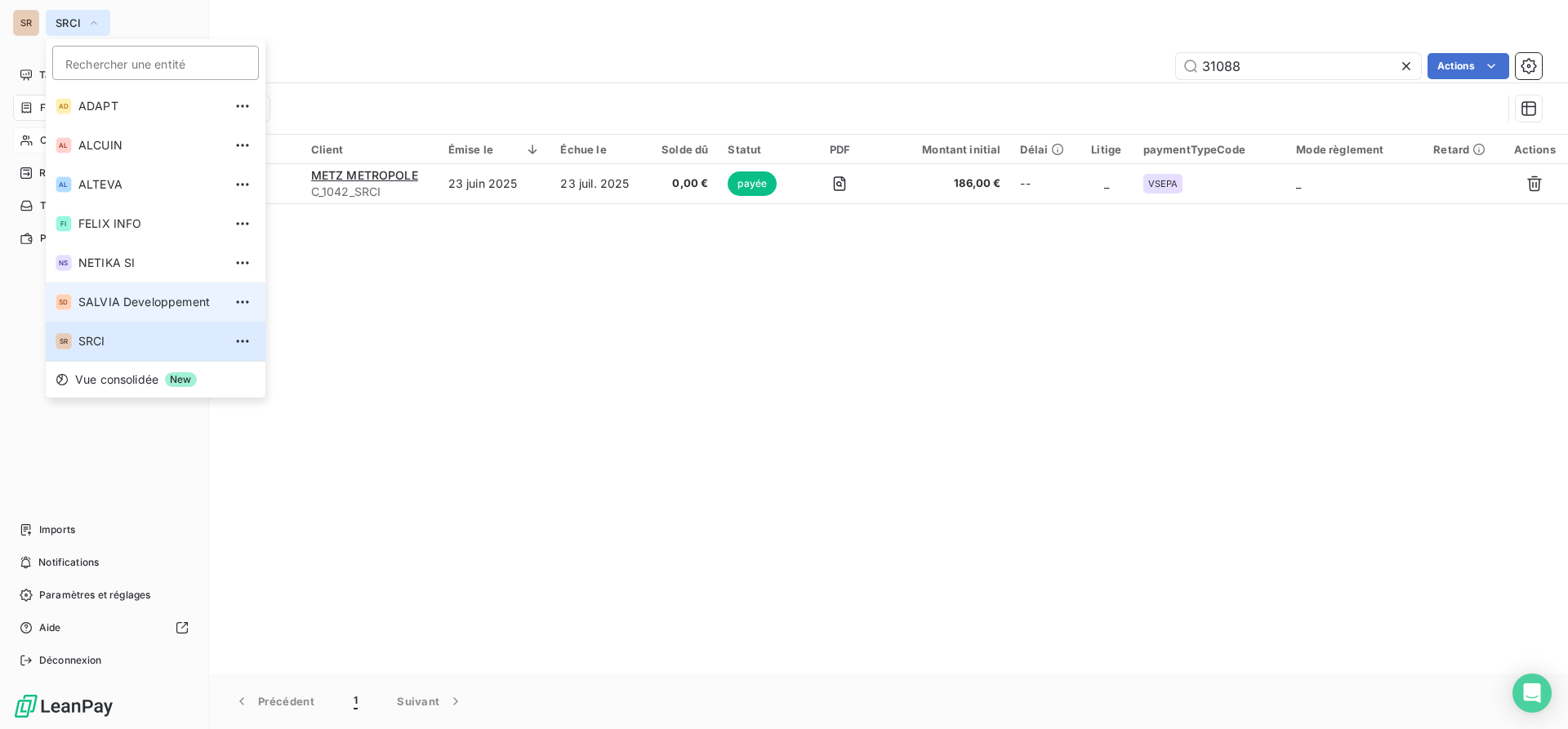 click on "SALVIA Developpement" at bounding box center (150, 302) 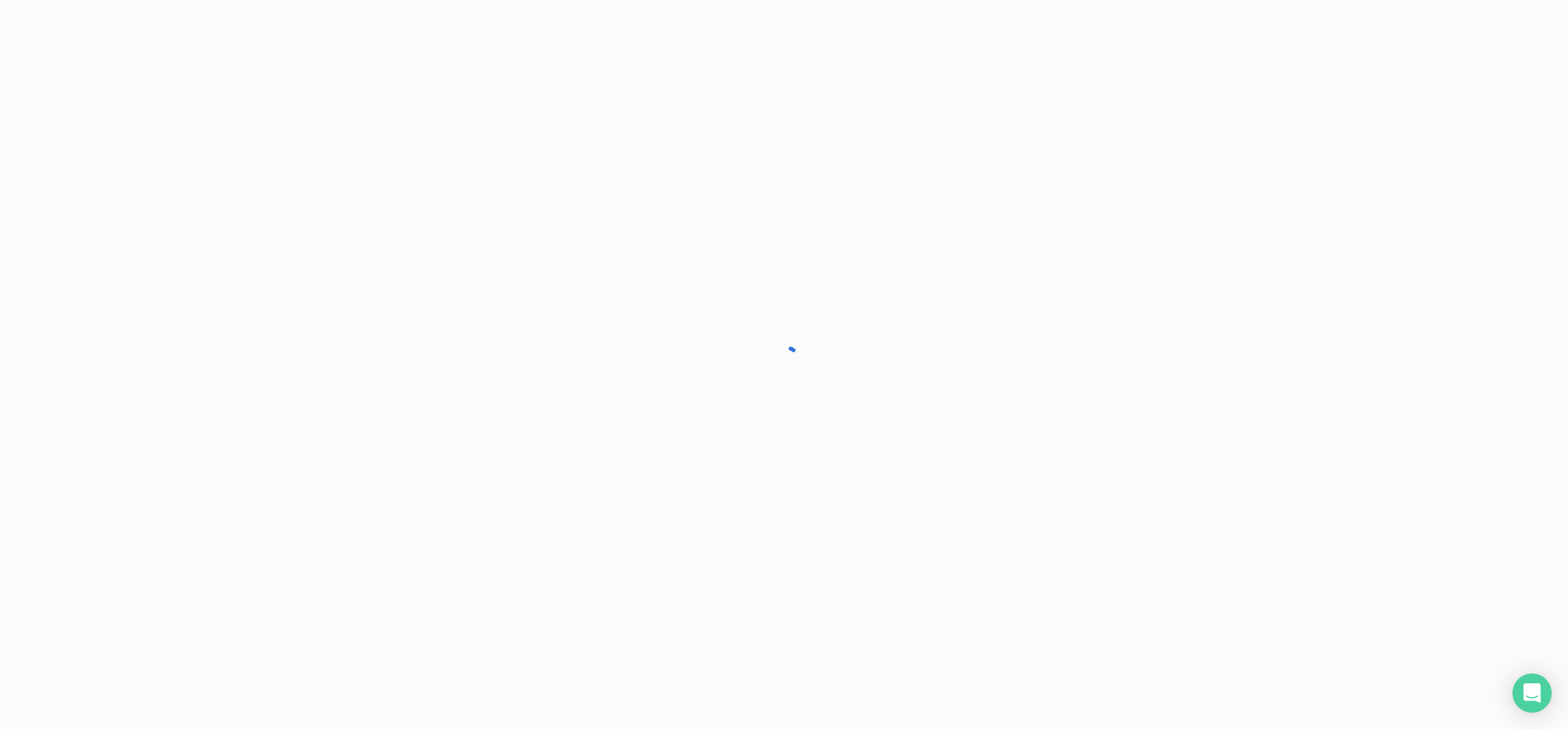 scroll, scrollTop: 0, scrollLeft: 0, axis: both 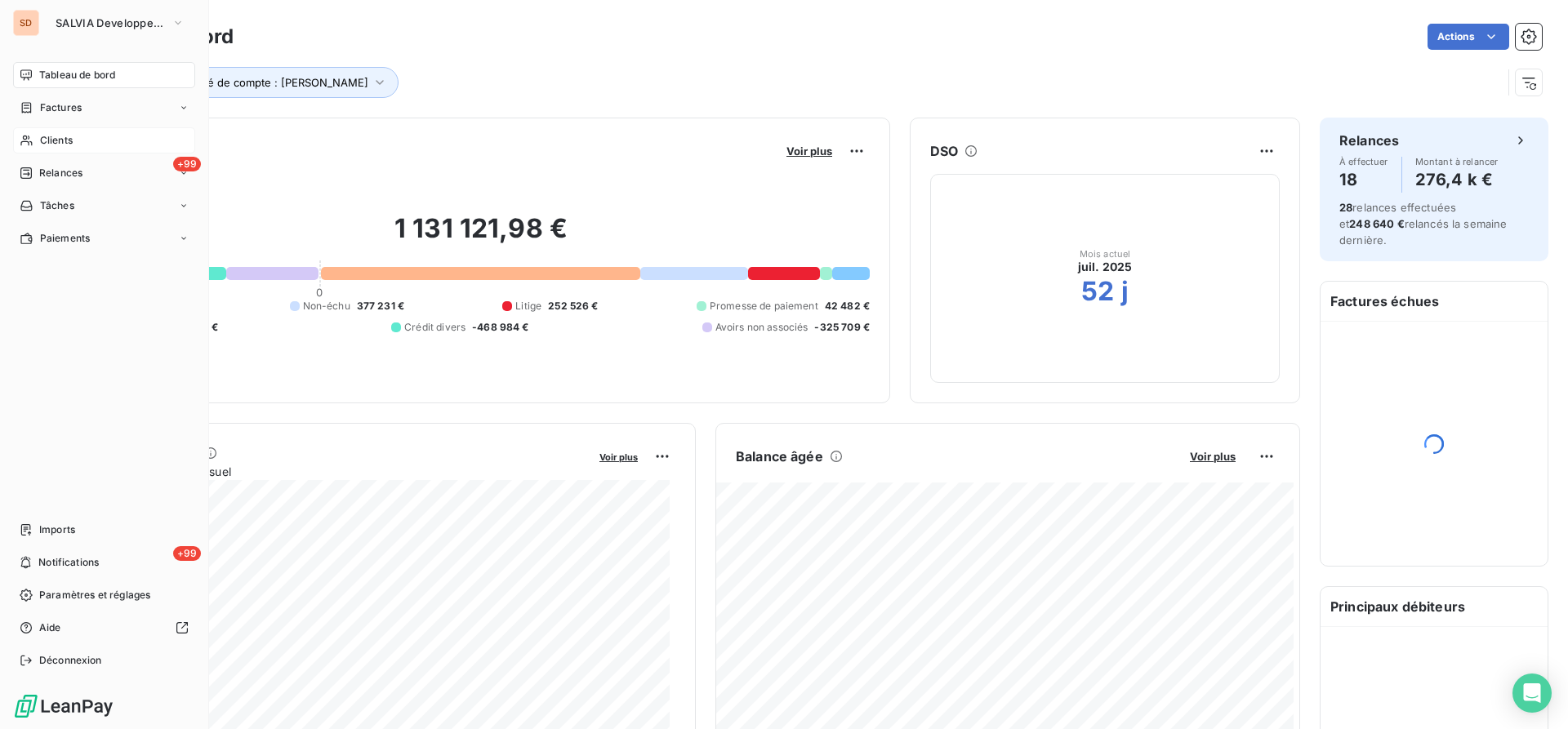 click on "Clients" at bounding box center [56, 140] 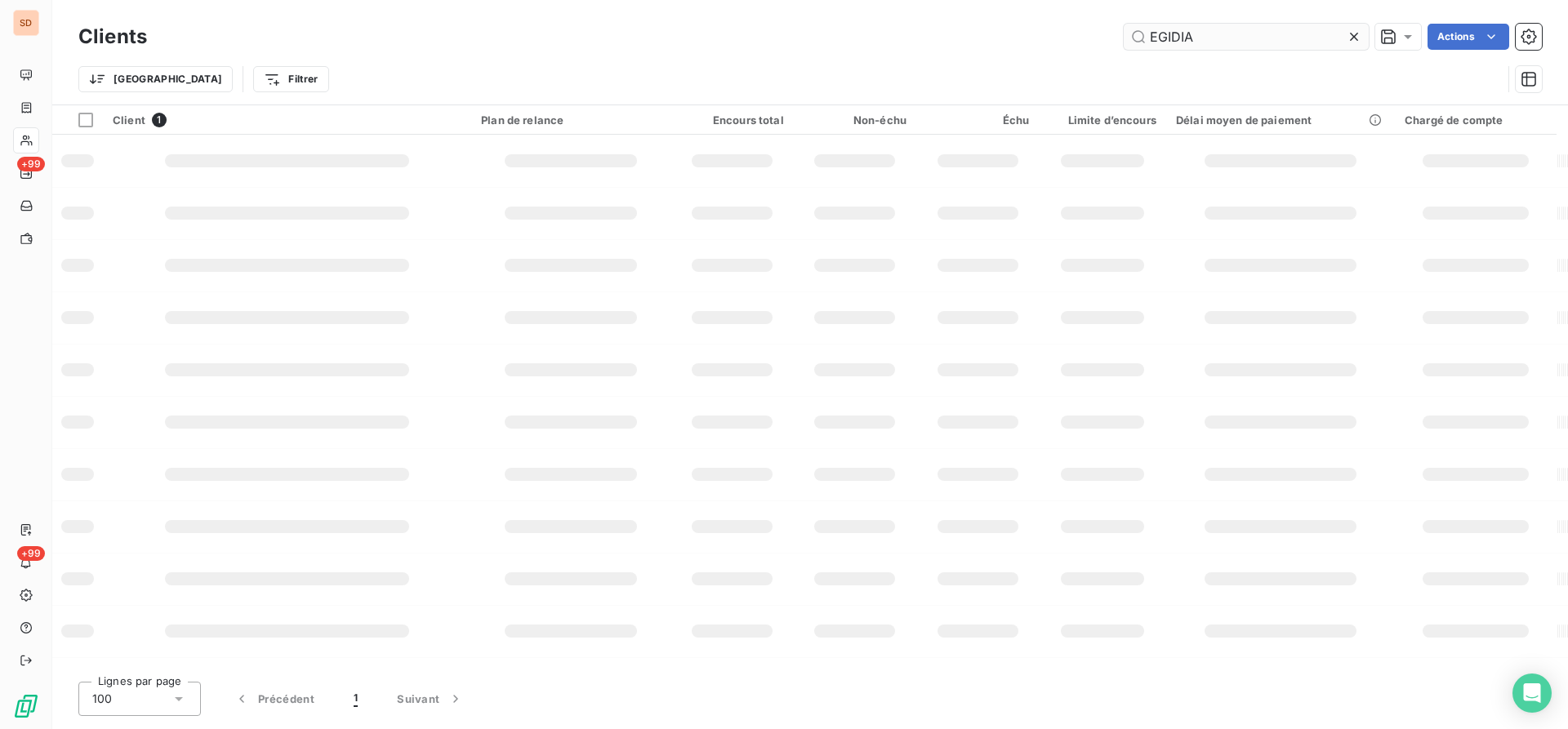type on "EGIDIA" 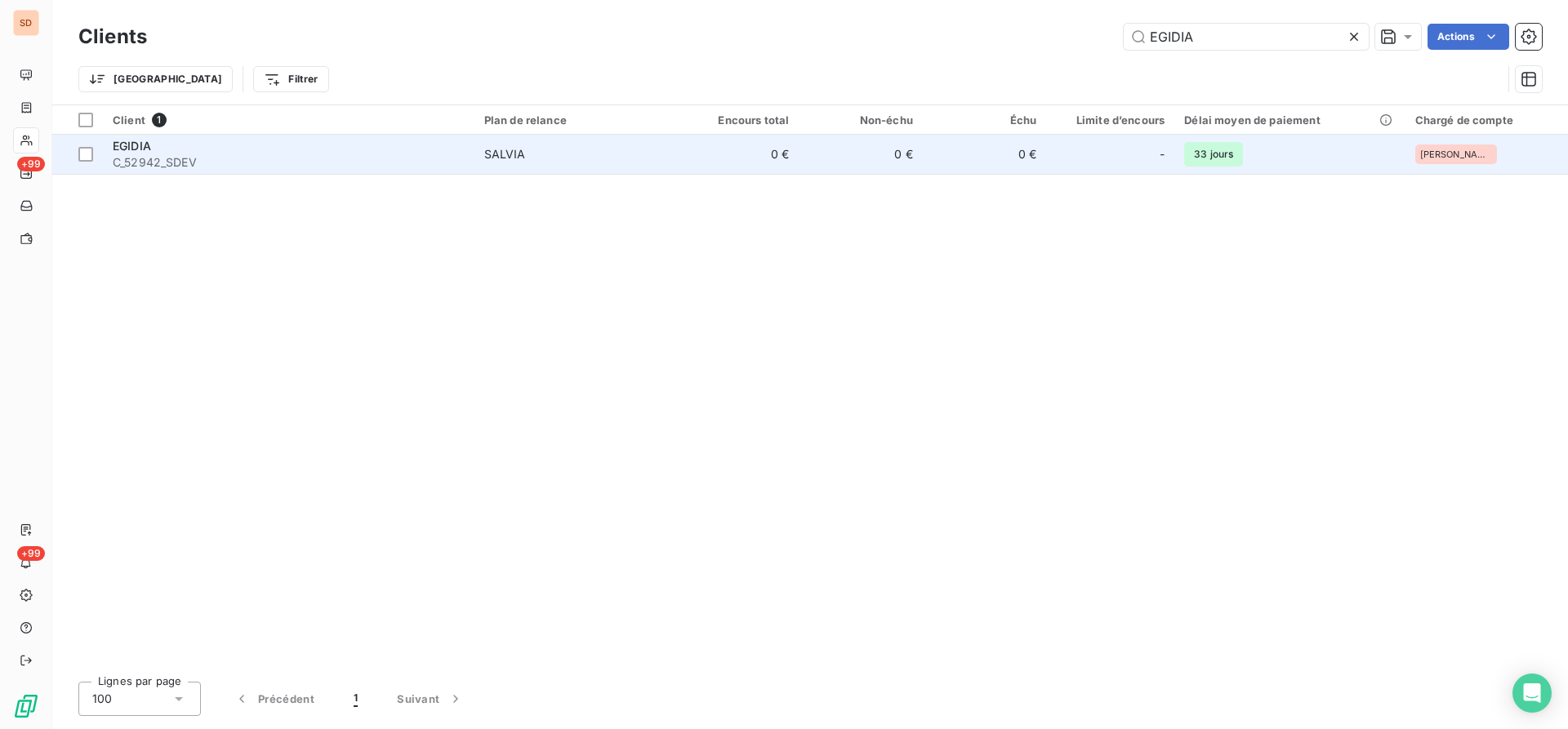 click on "C_52942_SDEV" at bounding box center [288, 162] 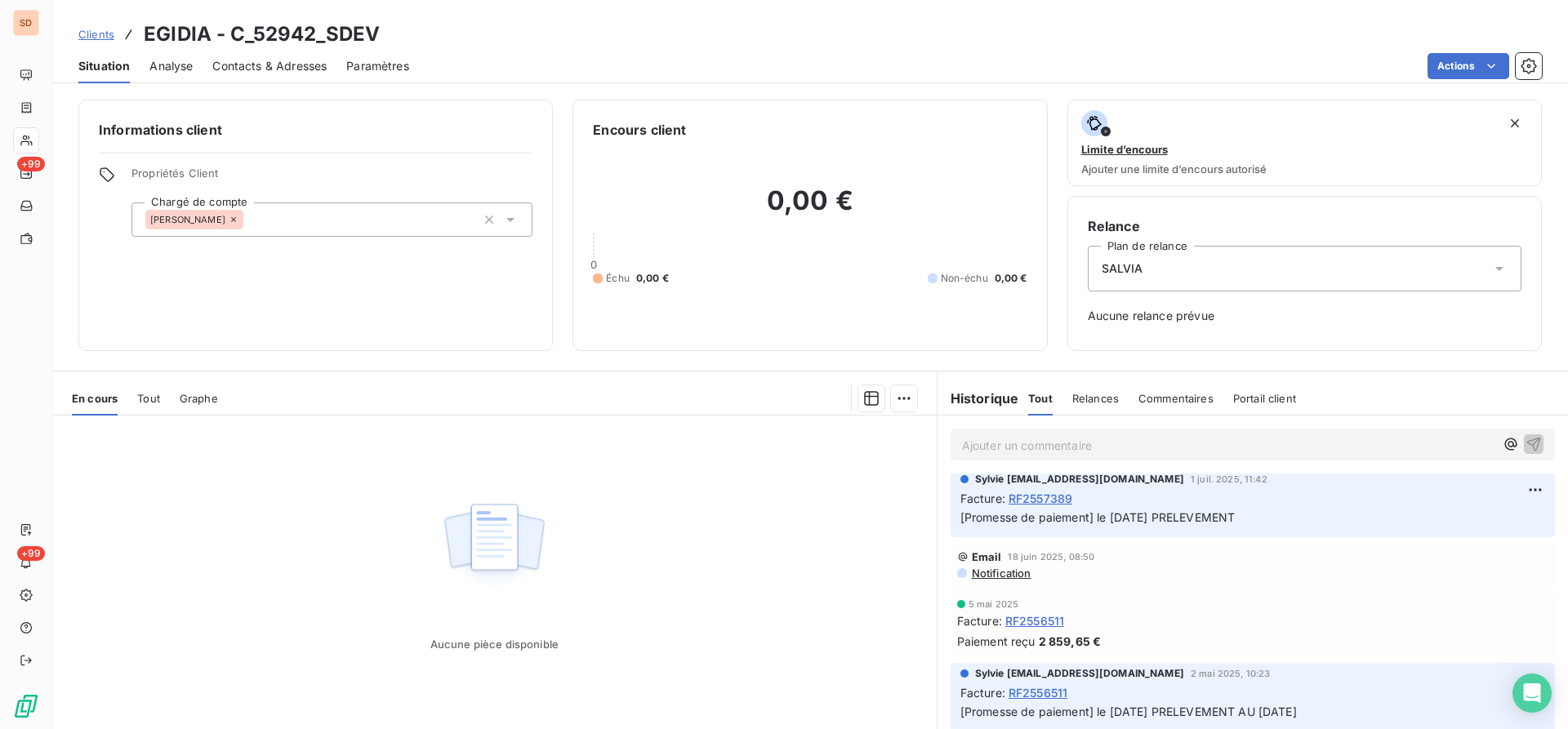 scroll, scrollTop: 0, scrollLeft: 0, axis: both 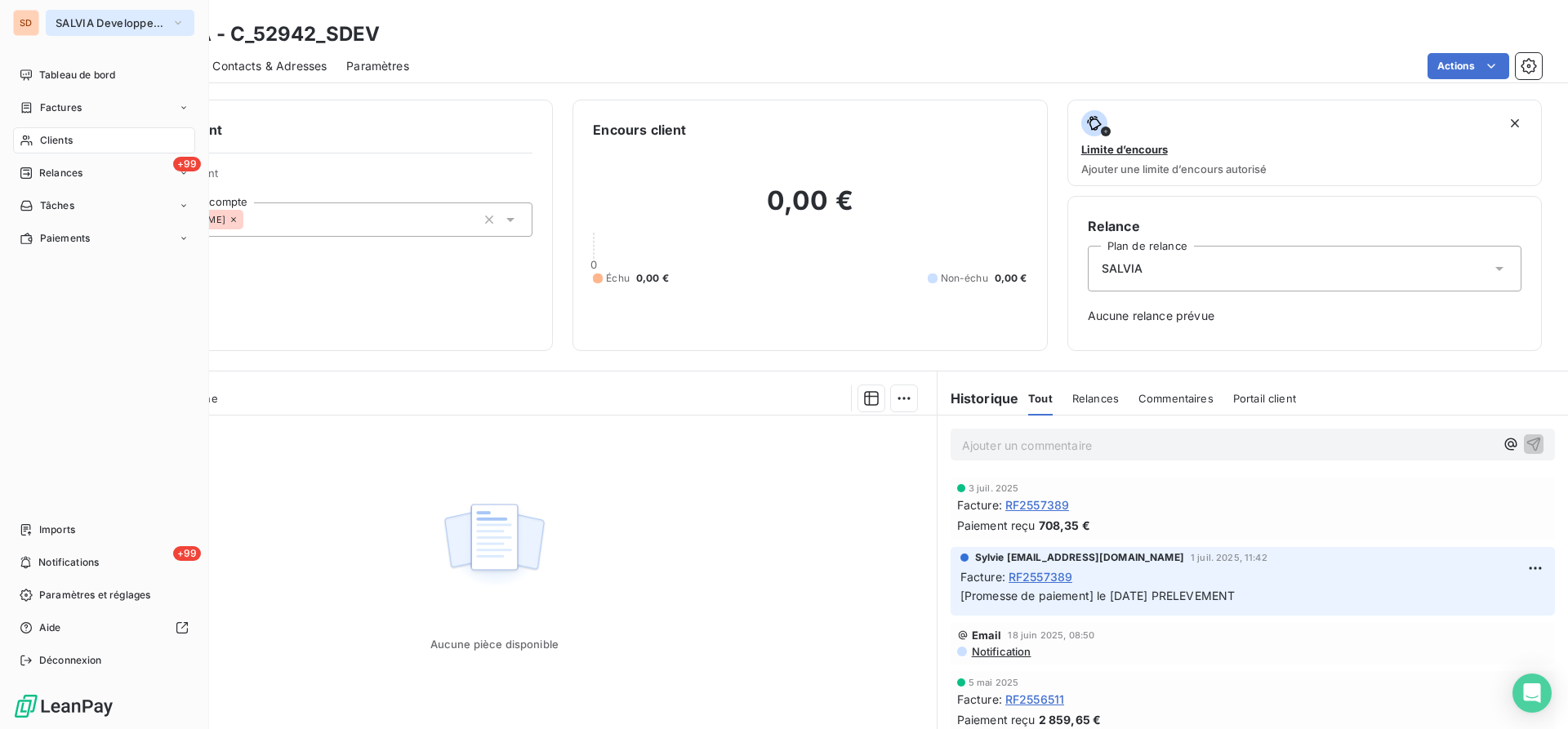 click 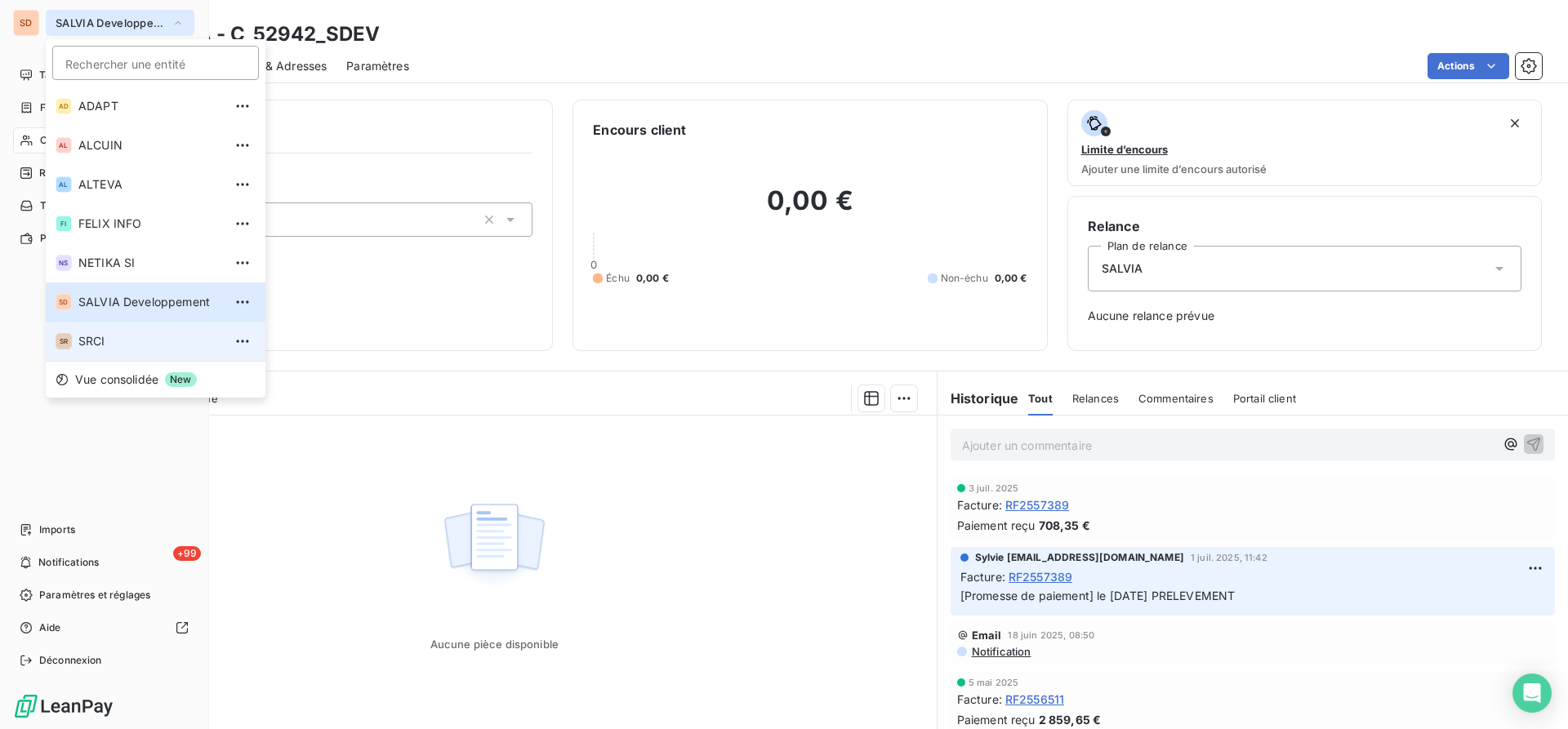 click on "SRCI" at bounding box center (150, 341) 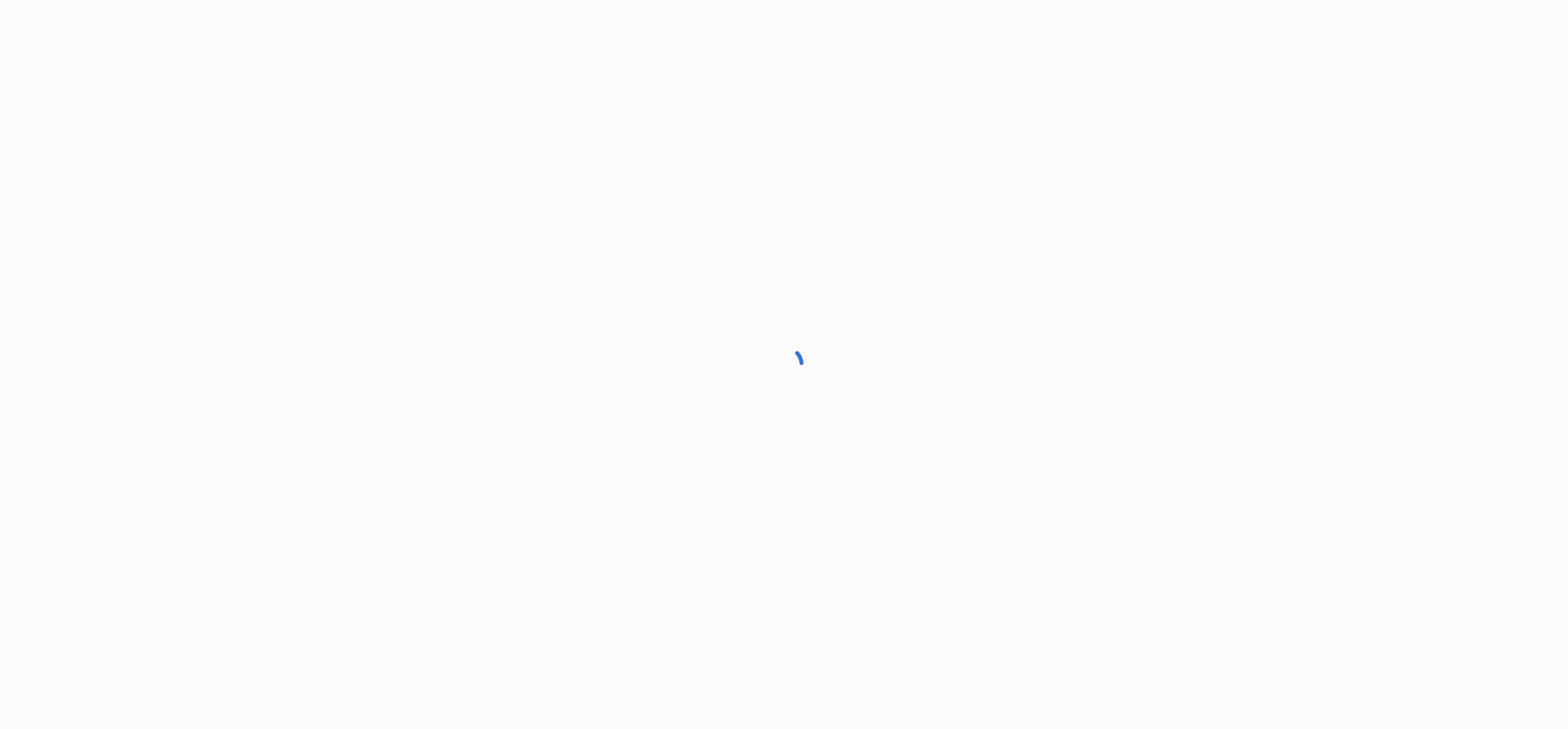scroll, scrollTop: 0, scrollLeft: 0, axis: both 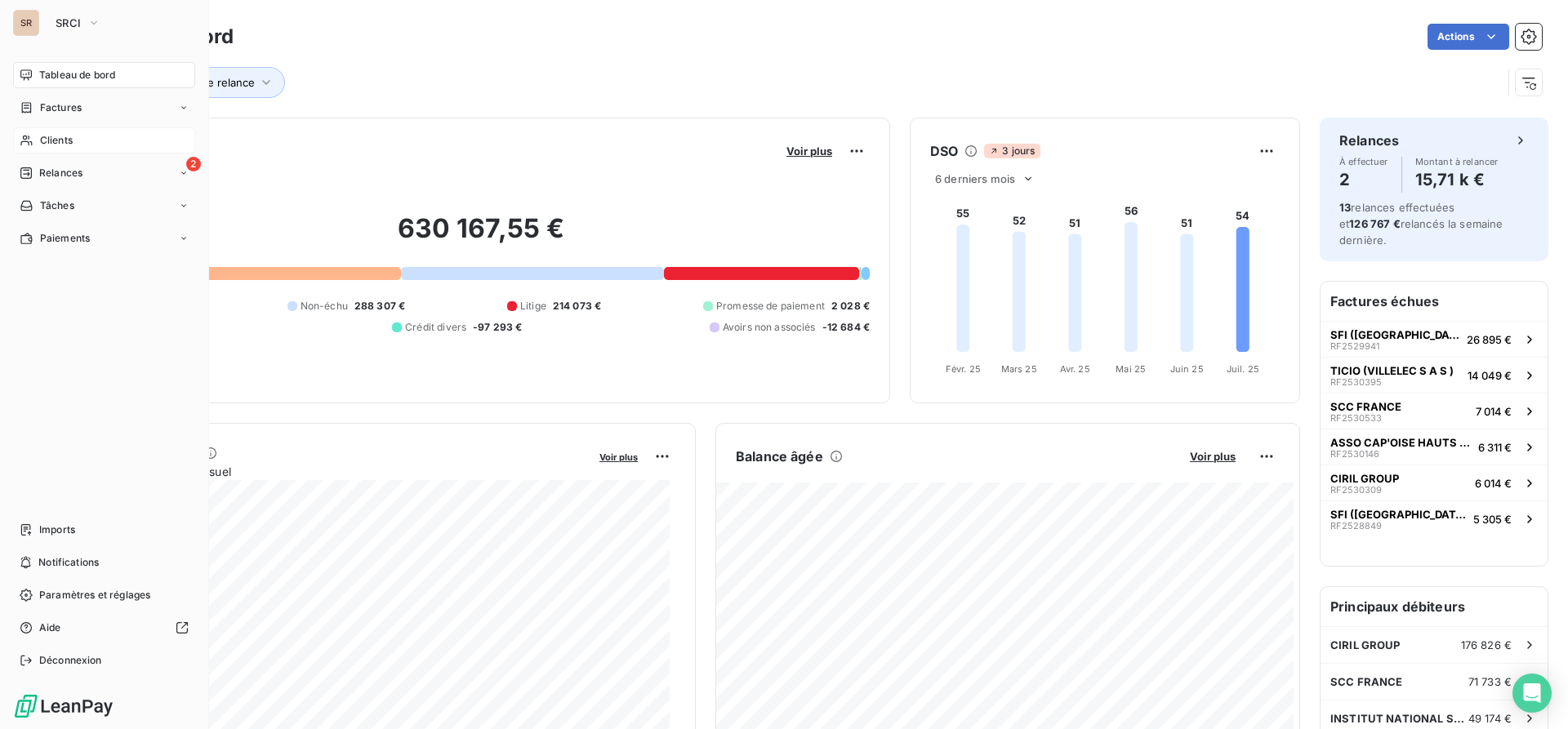 click on "Clients" at bounding box center (56, 140) 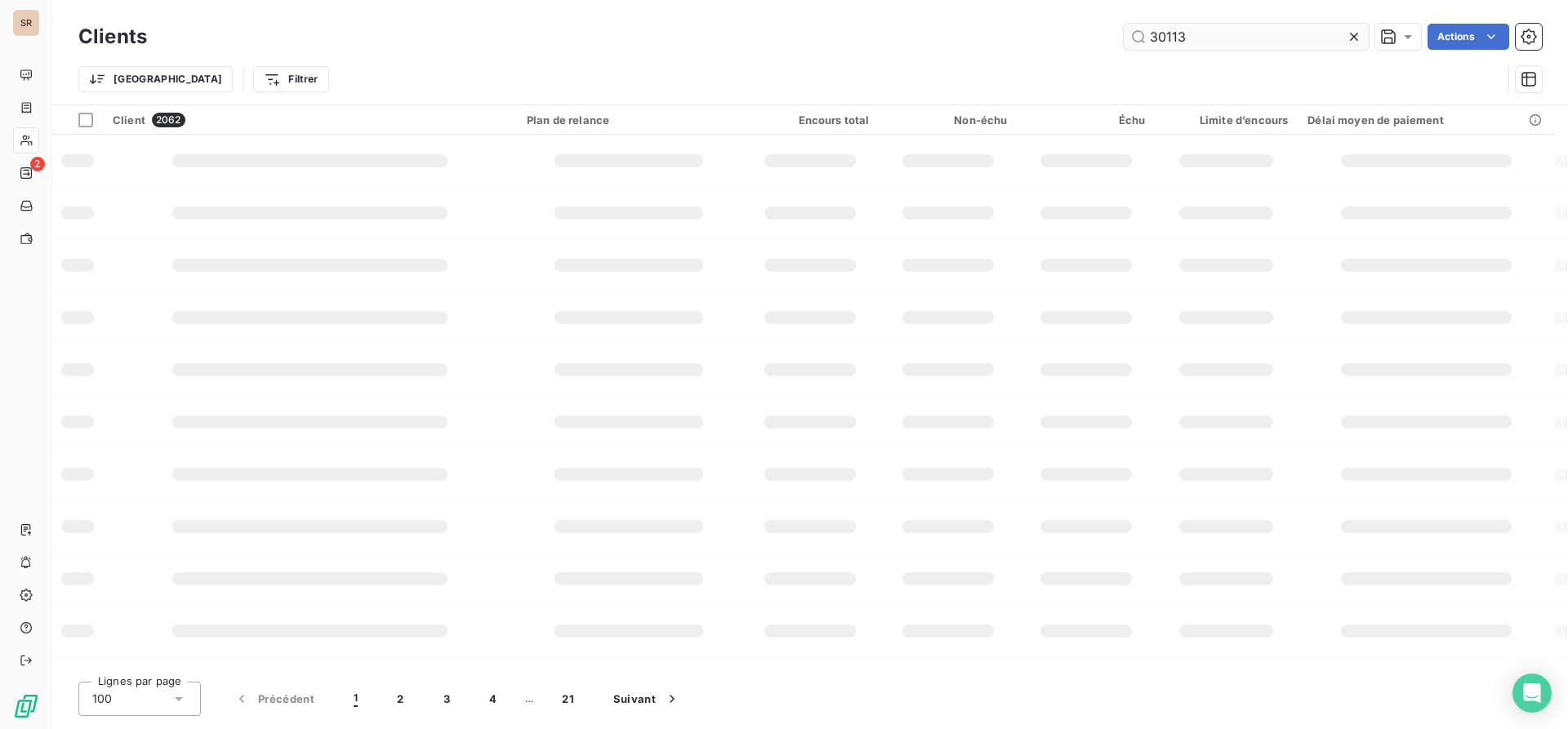 type on "30113" 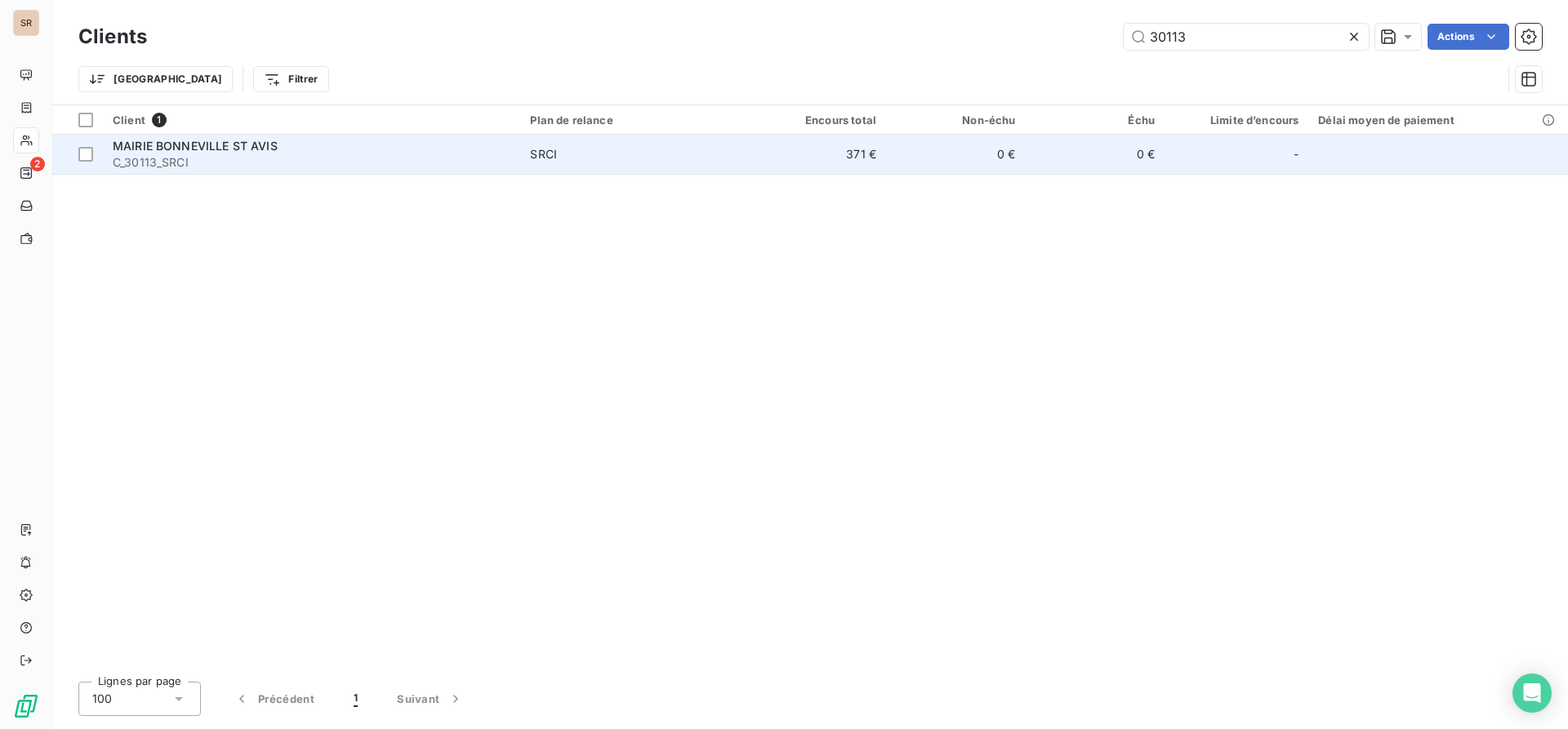 click on "MAIRIE BONNEVILLE ST AVIS" at bounding box center [195, 145] 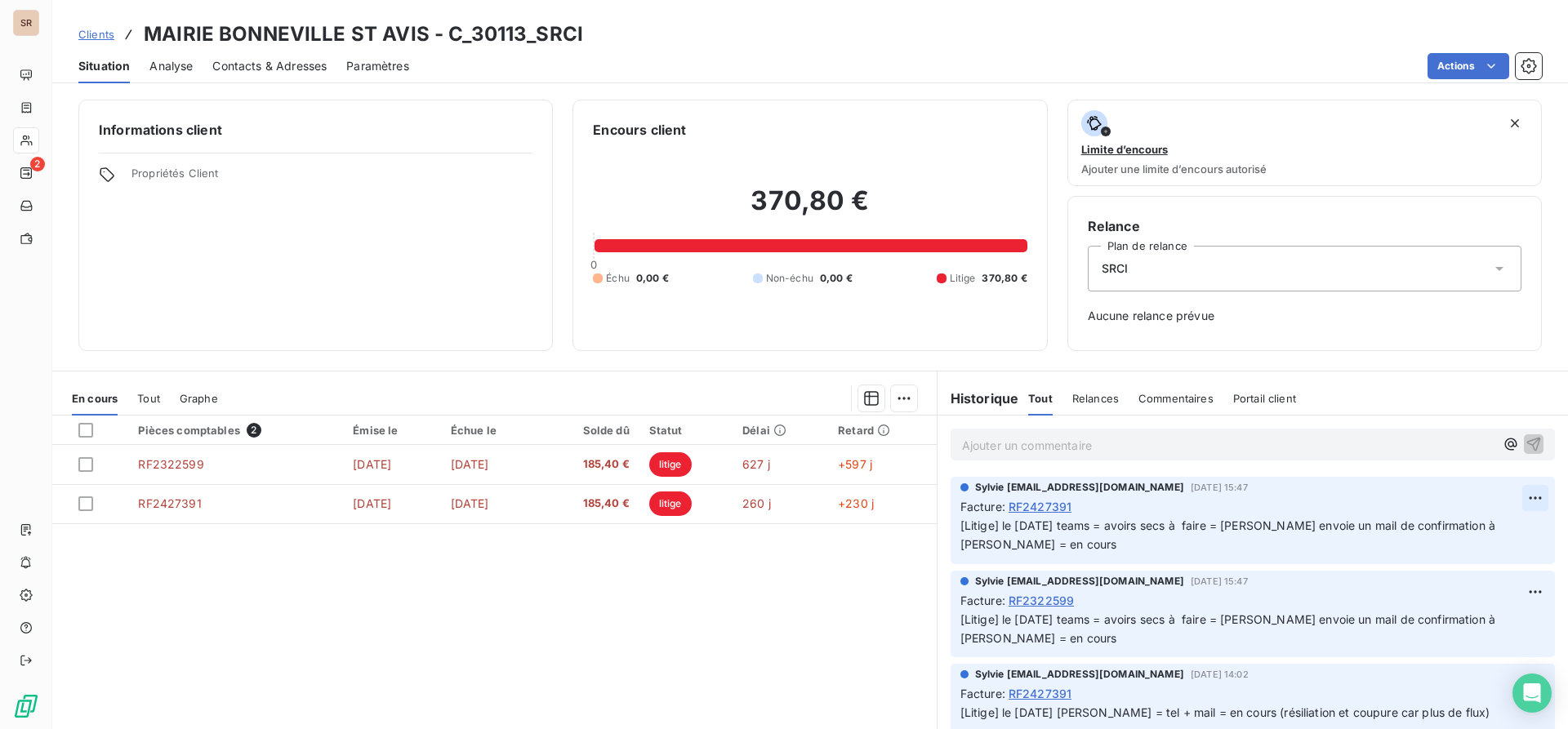 click on "SR 2 Clients MAIRIE BONNEVILLE ST AVIS - C_30113_SRCI Situation Analyse Contacts & Adresses Paramètres Actions Informations client Propriétés Client Encours client   370,80 € 0 Échu 0,00 € Non-échu 0,00 €   Litige 370,80 €   Limite d’encours Ajouter une limite d’encours autorisé Relance Plan de relance SRCI Aucune relance prévue En cours Tout Graphe Pièces comptables 2 Émise le Échue le Solde dû Statut Délai   Retard   RF2322599 23 oct. 2023 22 nov. 2023 185,40 € litige 627 j +597 j RF2427391 24 oct. 2024 23 nov. 2024 185,40 € litige 260 j +230 j Lignes par page 25 Précédent 1 Suivant Historique Tout Relances Commentaires Portail client Tout Relances Commentaires Portail client Ajouter un commentaire ﻿ Sylvie s.bruchard@salviadeveloppement.com 10 avr. 2025, 15:47 Facture  : RF2427391 [Litige] le 10/04/25 teams = avoirs secs à  faire = alicia envoie un mail de confirmation à alex = en cours Sylvie s.bruchard@salviadeveloppement.com 10 avr. 2025, 15:47  :" at bounding box center [784, 364] 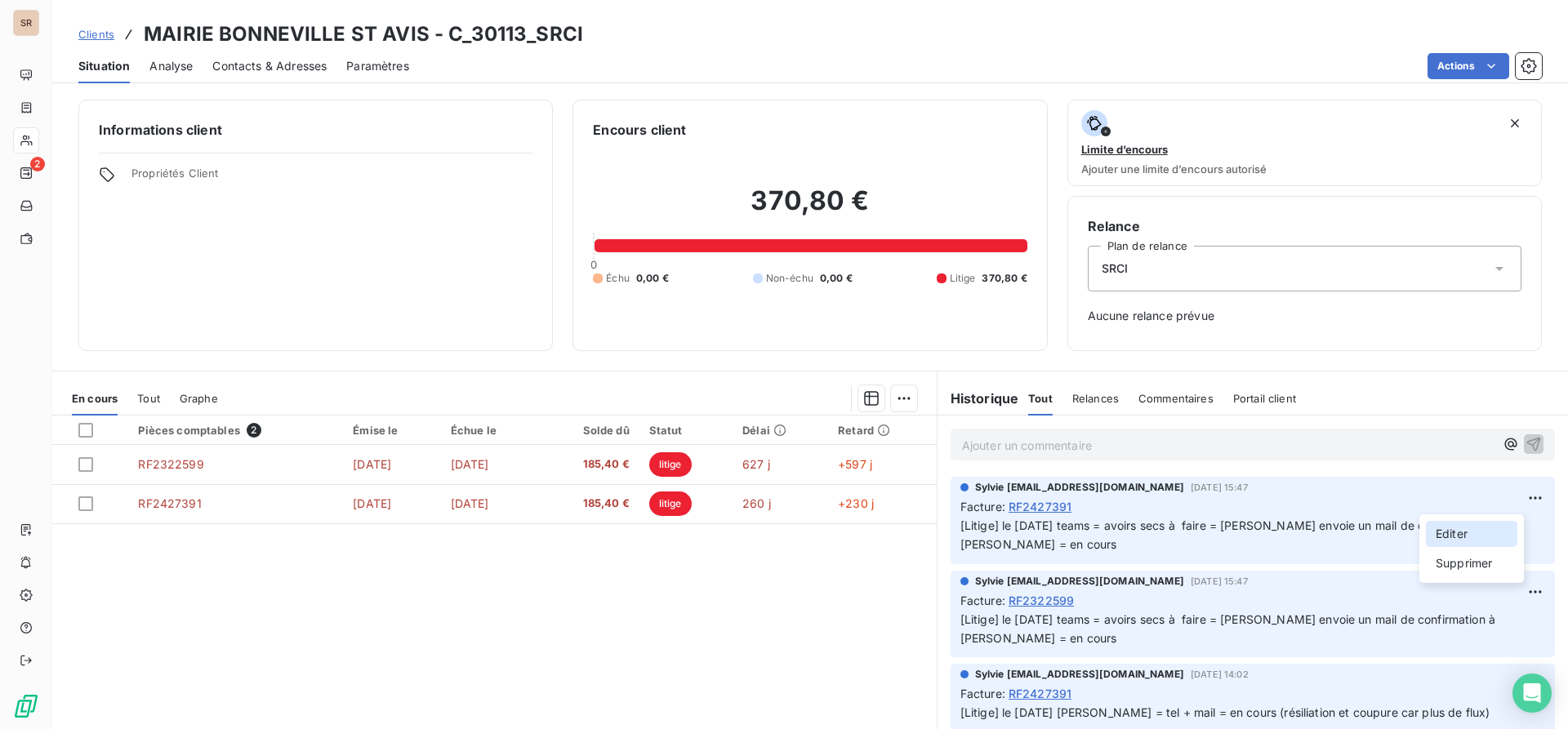 click on "Editer" at bounding box center (1472, 534) 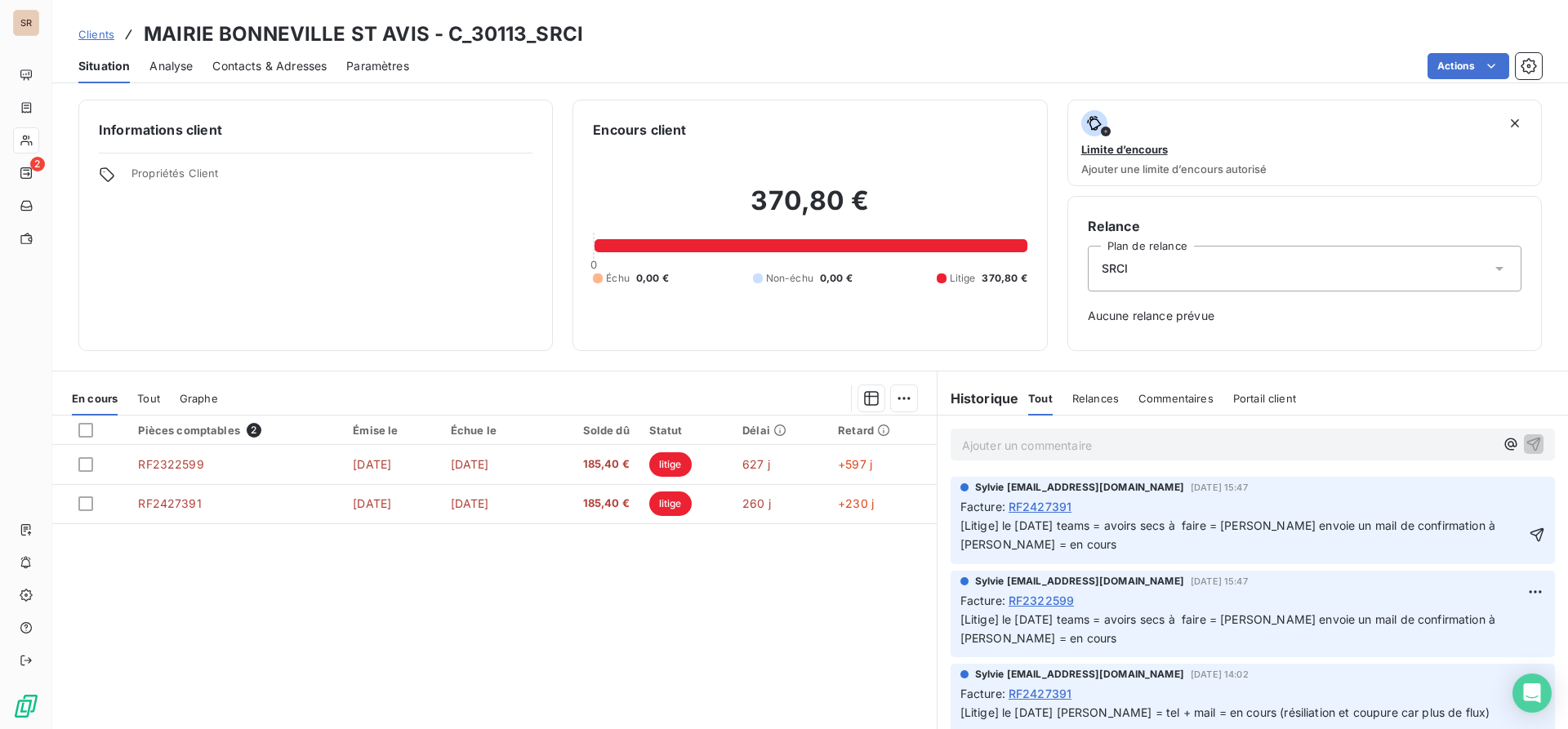 click on "[Litige] le 10/04/25 teams = avoirs secs à  faire = alicia envoie un mail de confirmation à alex = en cours" at bounding box center (1230, 535) 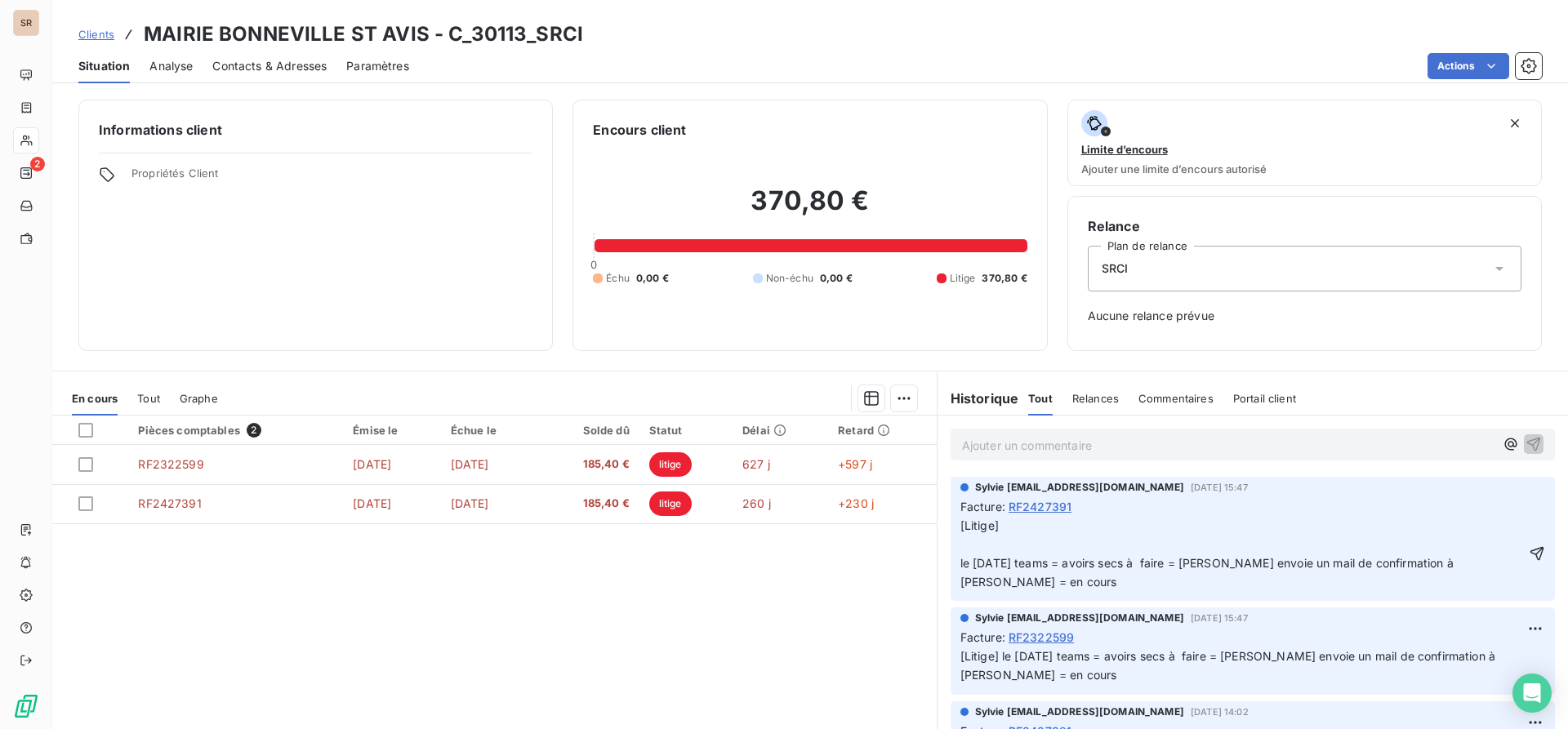 click on "[Litige]
le 10/04/25 teams = avoirs secs à  faire = alicia envoie un mail de confirmation à alex = en cours" at bounding box center [1243, 554] 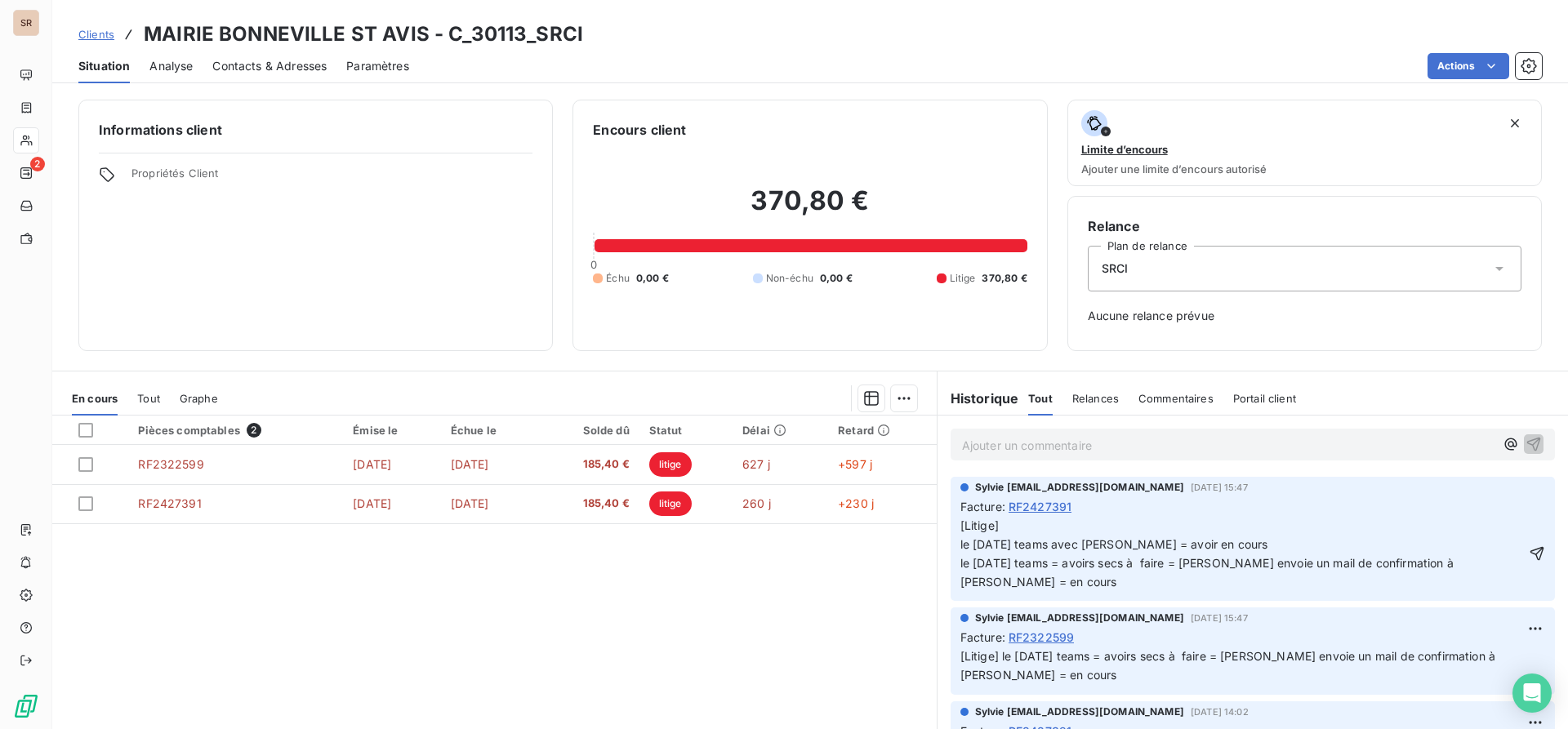 click on "[Litige]
le 10/07/25 teams avec alex = avoir en cours
le 10/04/25 teams = avoirs secs à  faire = alicia envoie un mail de confirmation à alex = en cours" at bounding box center (1209, 553) 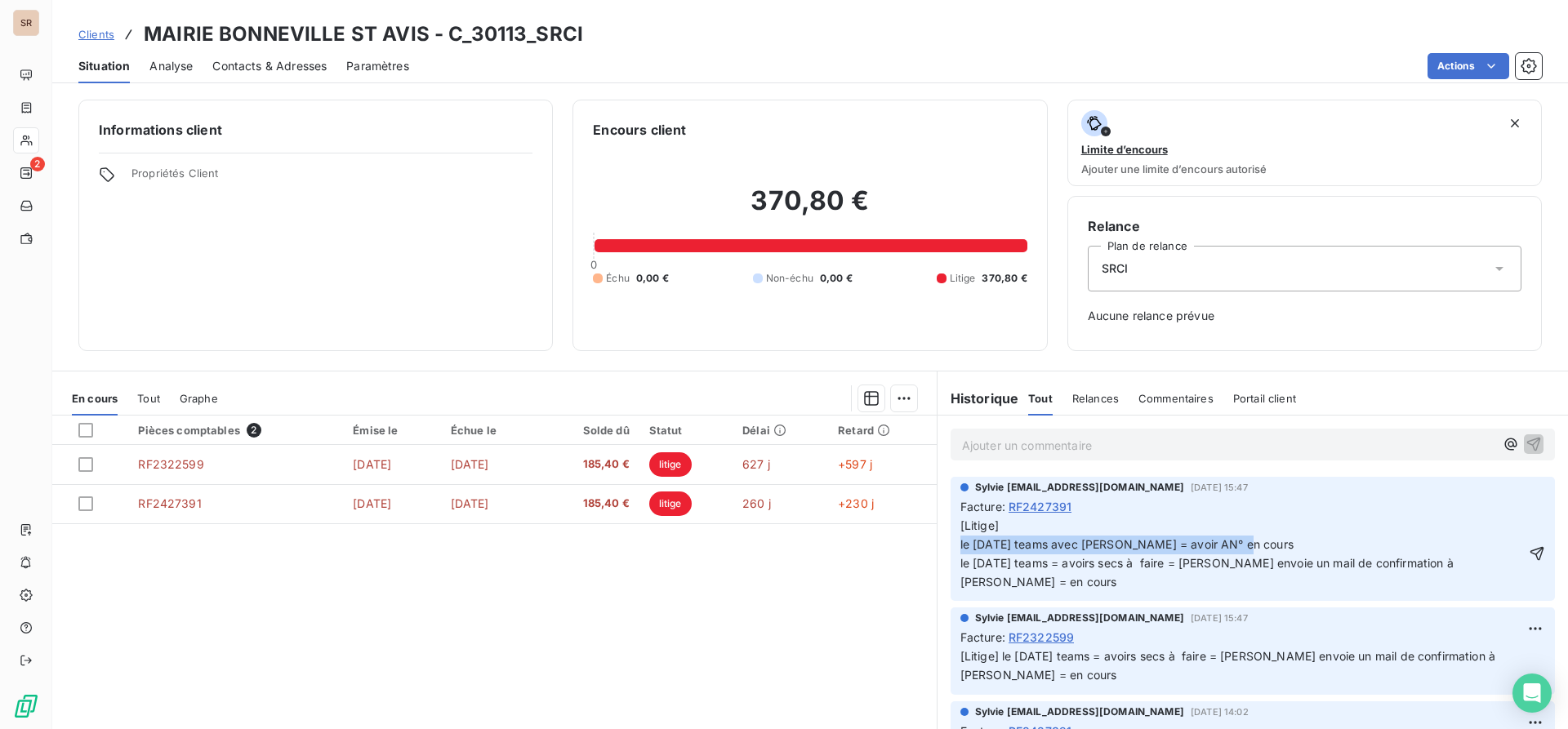 drag, startPoint x: 1245, startPoint y: 540, endPoint x: 939, endPoint y: 545, distance: 306.04085 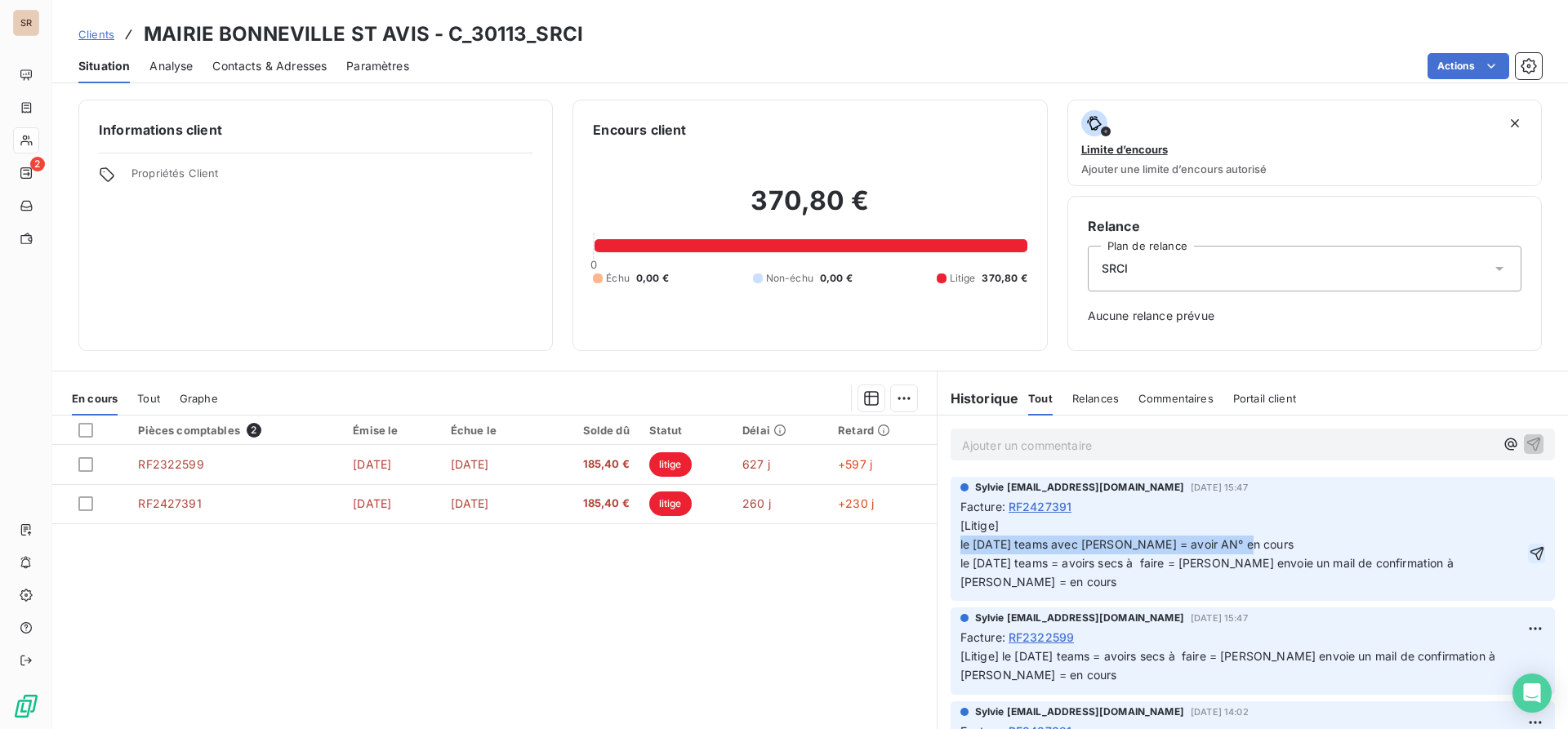 click 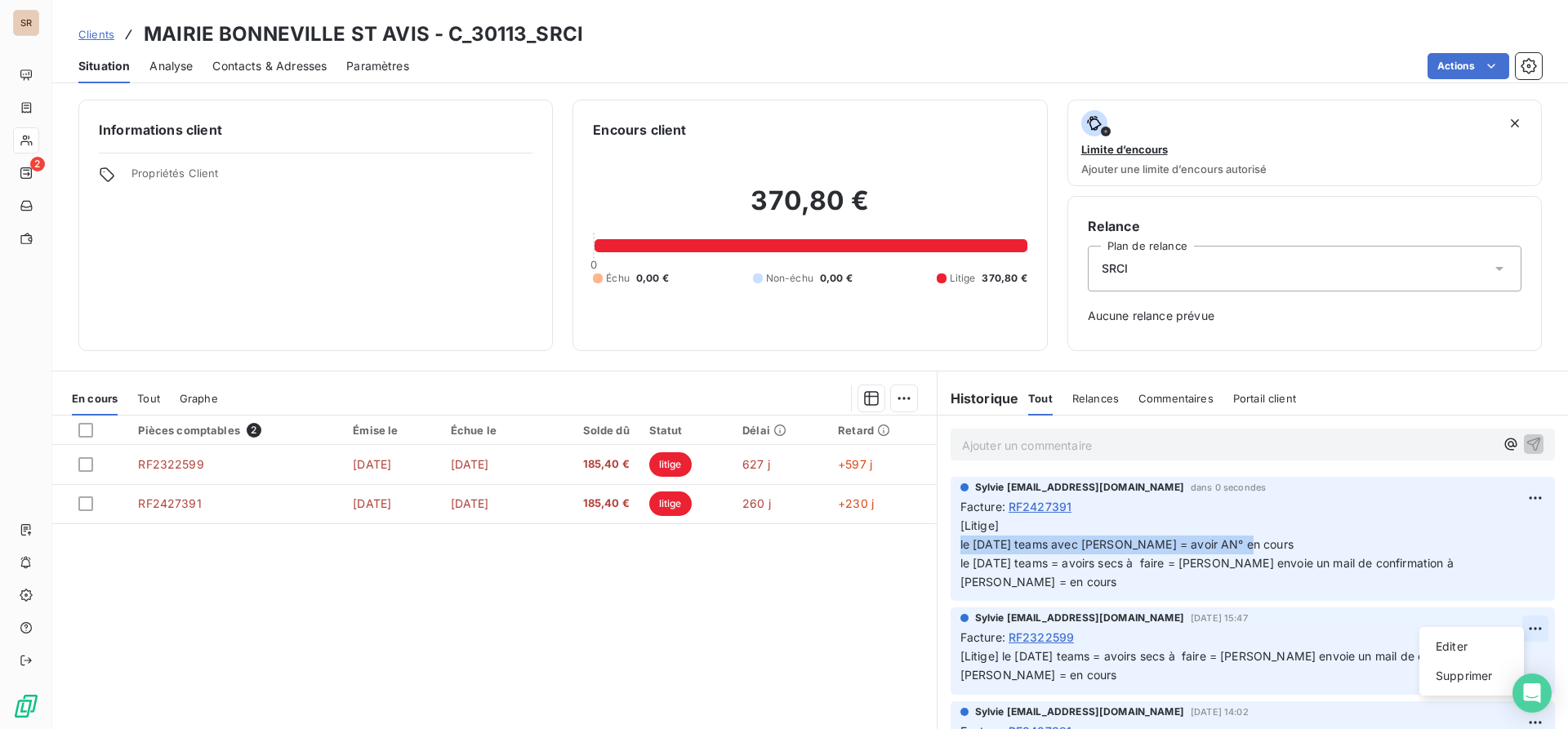 click on "SR 2 Clients MAIRIE BONNEVILLE ST AVIS - C_30113_SRCI Situation Analyse Contacts & Adresses Paramètres Actions Informations client Propriétés Client Encours client   370,80 € 0 Échu 0,00 € Non-échu 0,00 €   Litige 370,80 €   Limite d’encours Ajouter une limite d’encours autorisé Relance Plan de relance SRCI Aucune relance prévue En cours Tout Graphe Pièces comptables 2 Émise le Échue le Solde dû Statut Délai   Retard   RF2322599 23 oct. 2023 22 nov. 2023 185,40 € litige 627 j +597 j RF2427391 24 oct. 2024 23 nov. 2024 185,40 € litige 260 j +230 j Lignes par page 25 Précédent 1 Suivant Historique Tout Relances Commentaires Portail client Tout Relances Commentaires Portail client Ajouter un commentaire ﻿ Sylvie s.bruchard@salviadeveloppement.com dans 0 secondes Facture  : RF2427391 [Litige]
le 10/07/25 teams avec alex = avoir AN° en cours
le 10/04/25 teams = avoirs secs à  faire = alicia envoie un mail de confirmation à alex = en cours Facture  : Editer" at bounding box center (784, 364) 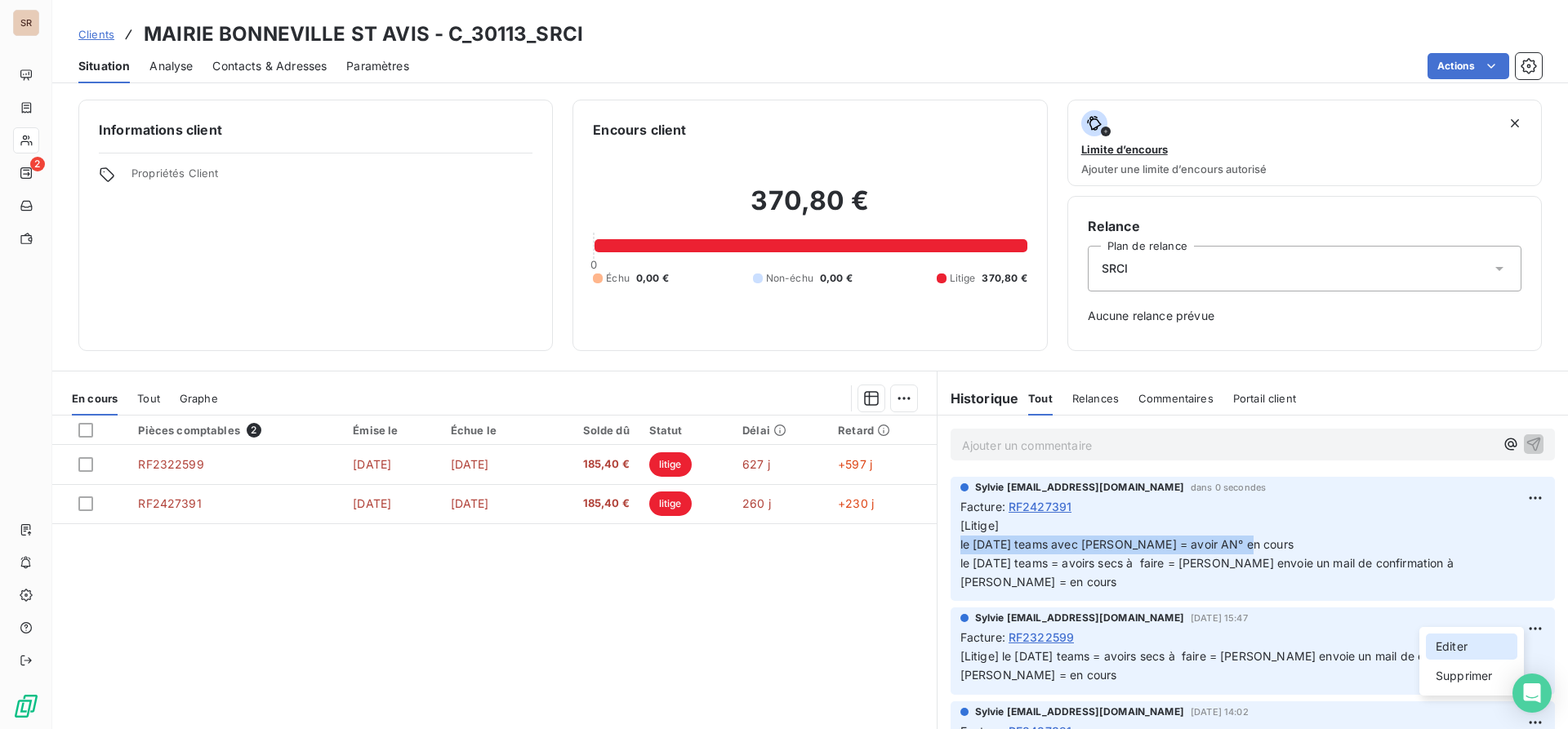 drag, startPoint x: 1454, startPoint y: 644, endPoint x: 1401, endPoint y: 642, distance: 53.0377 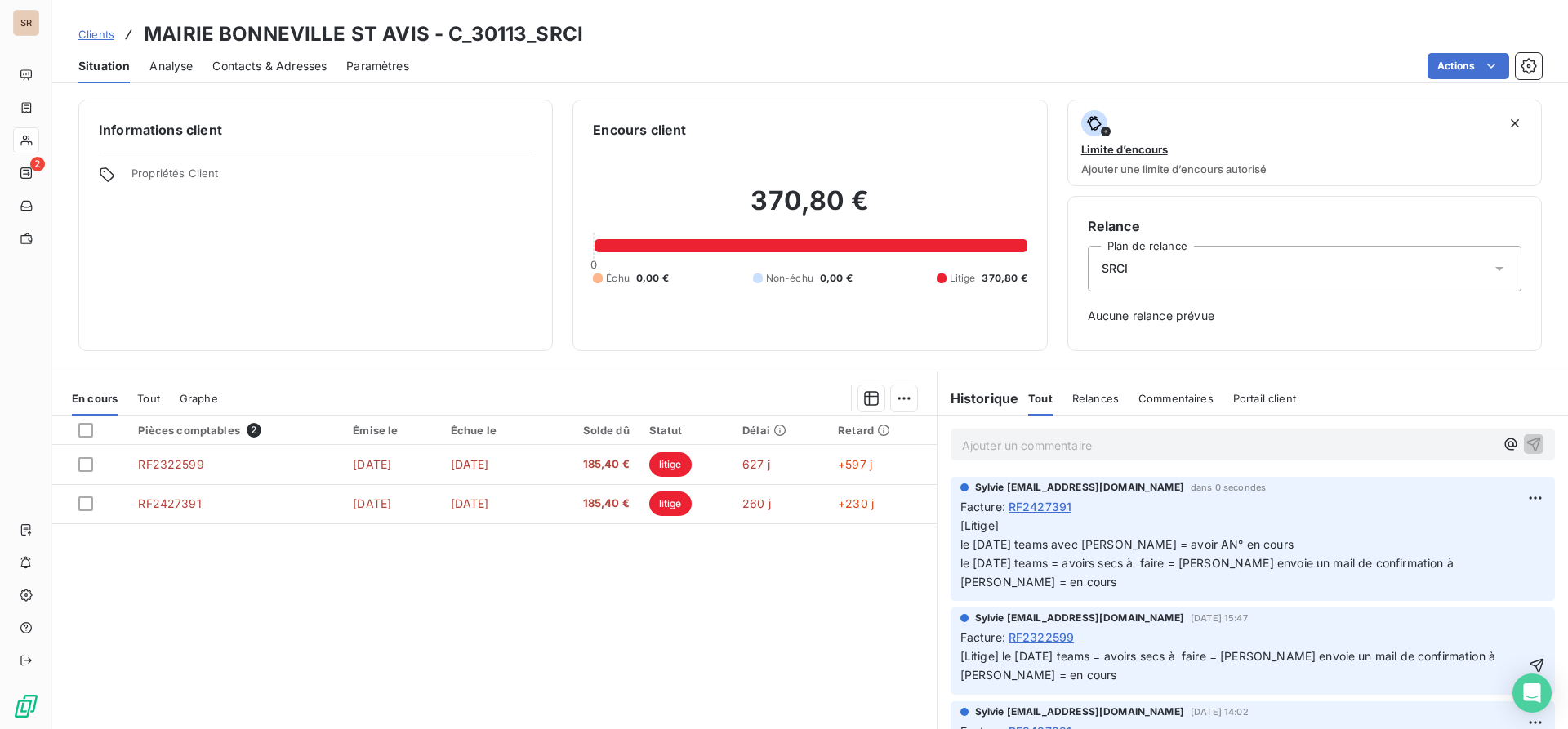 click on "Facture  : RF2322599" at bounding box center [1253, 637] 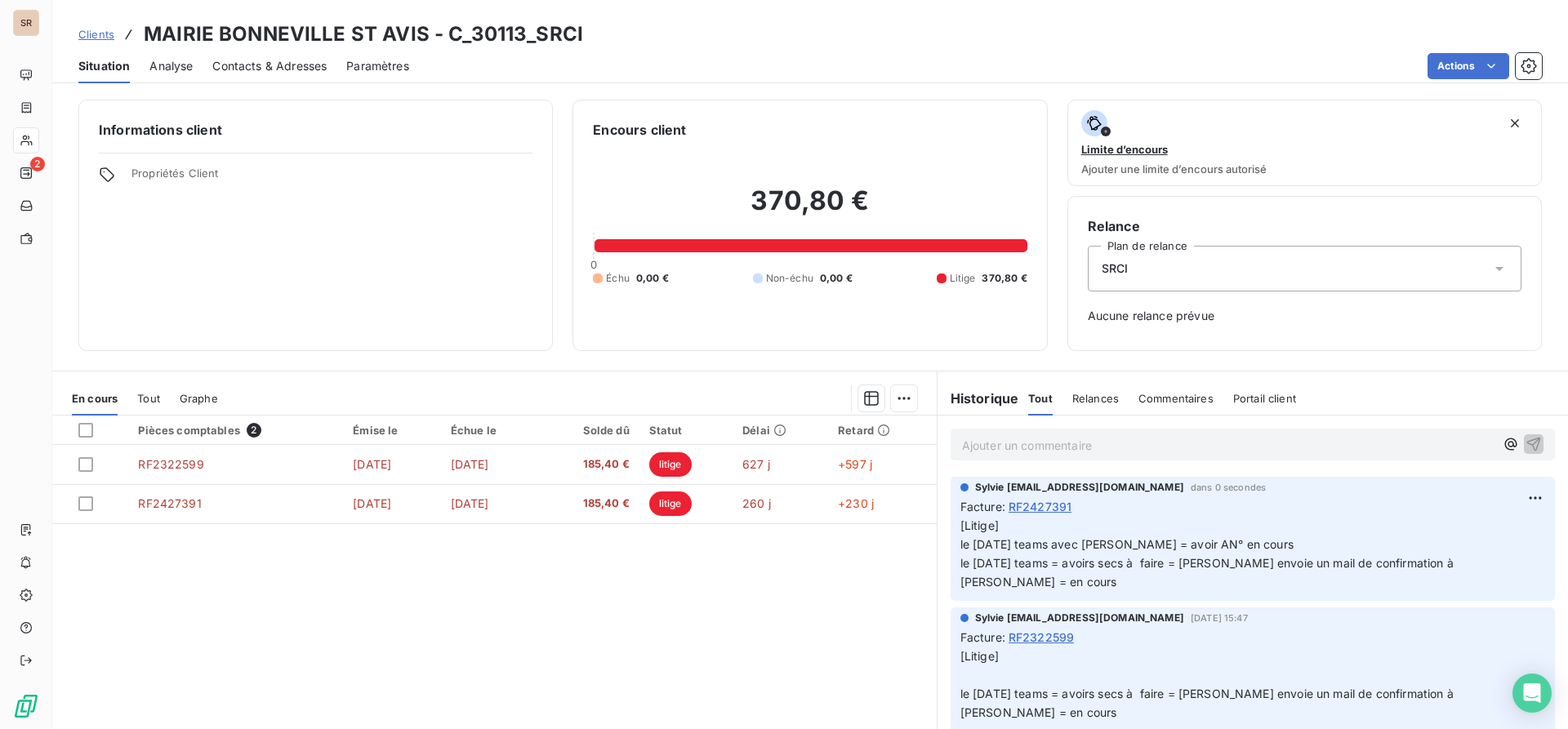 click on "[Litige]
le 10/04/25 teams = avoirs secs à  faire = alicia envoie un mail de confirmation à alex = en cours" at bounding box center (1243, 685) 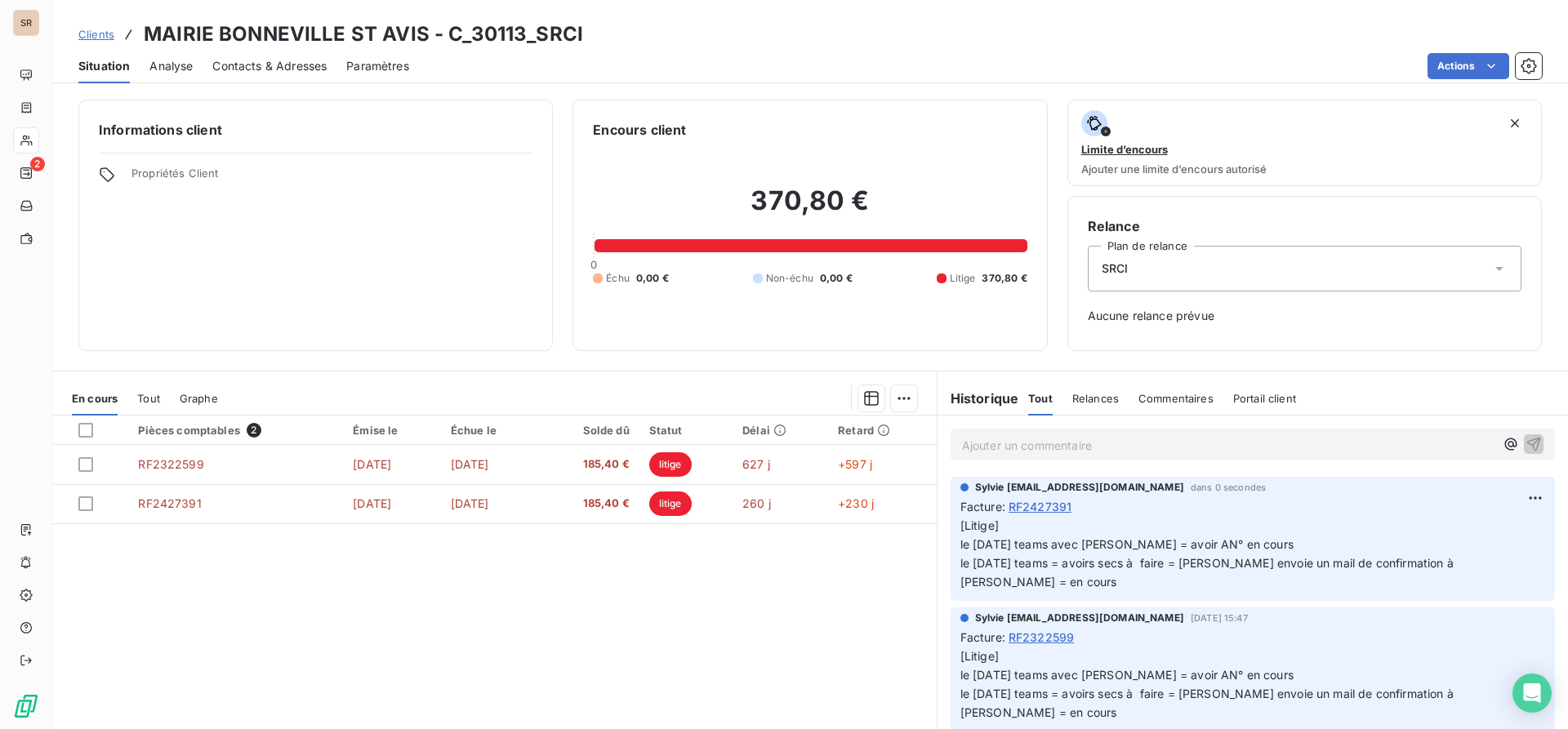 click 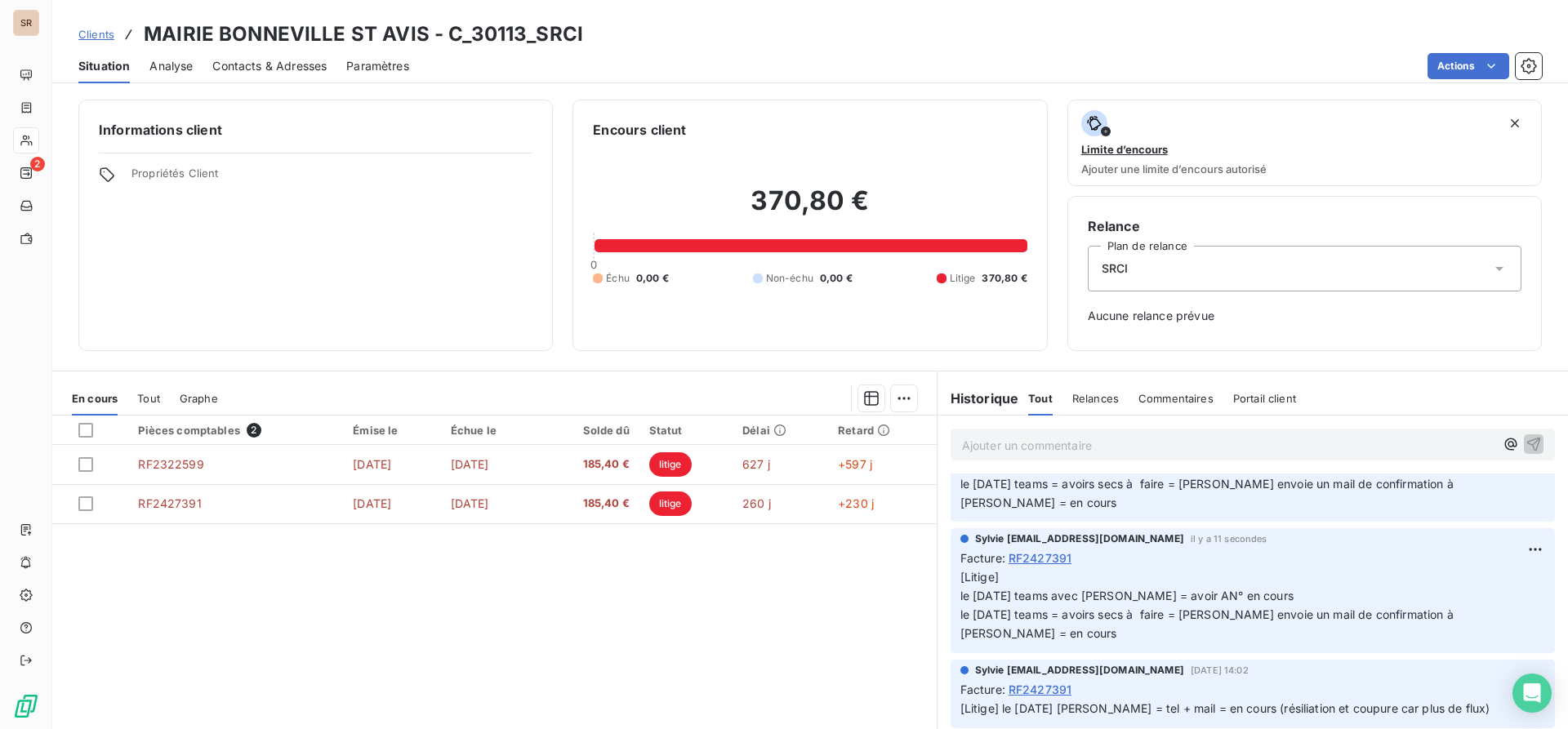 scroll, scrollTop: 82, scrollLeft: 0, axis: vertical 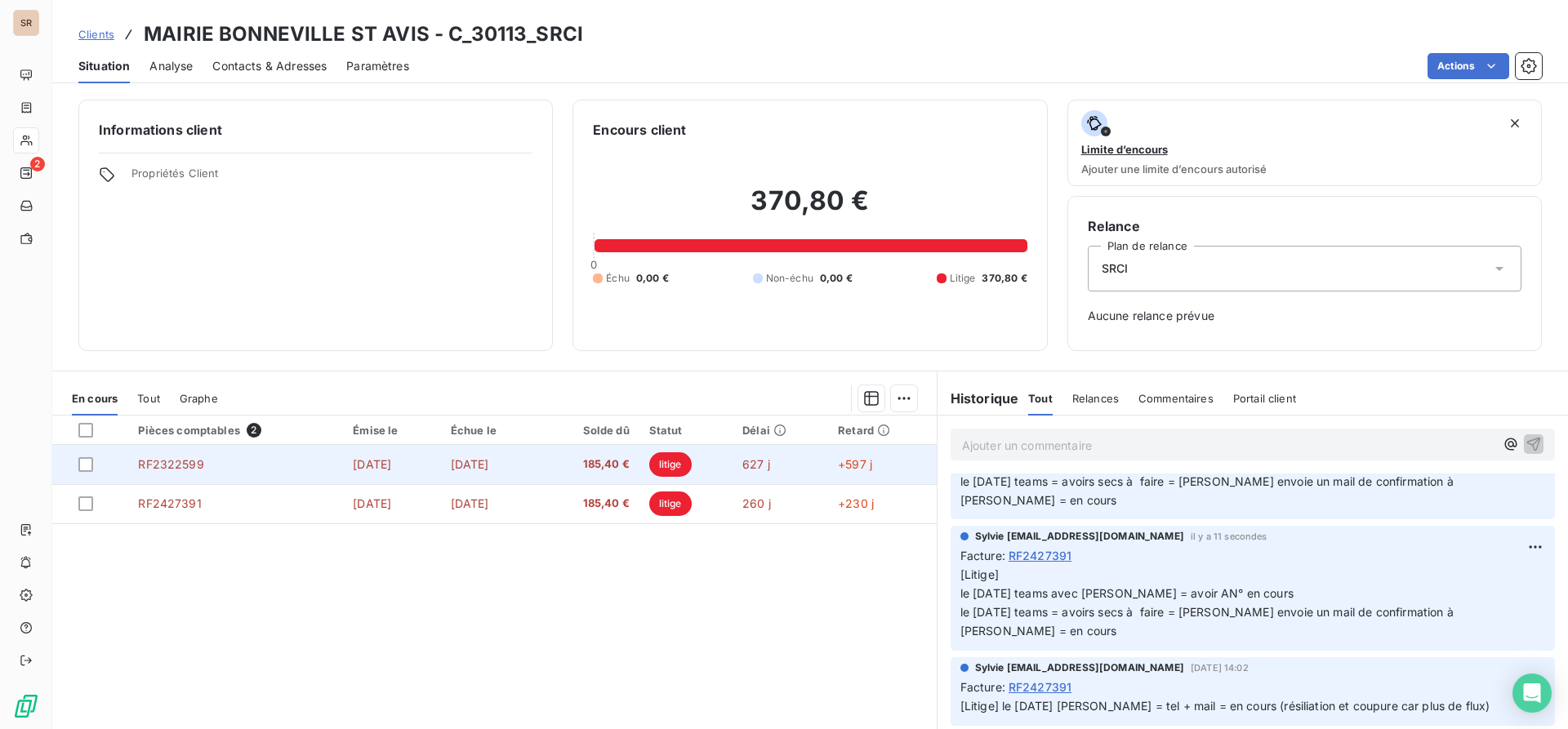 click on "RF2322599" at bounding box center (171, 464) 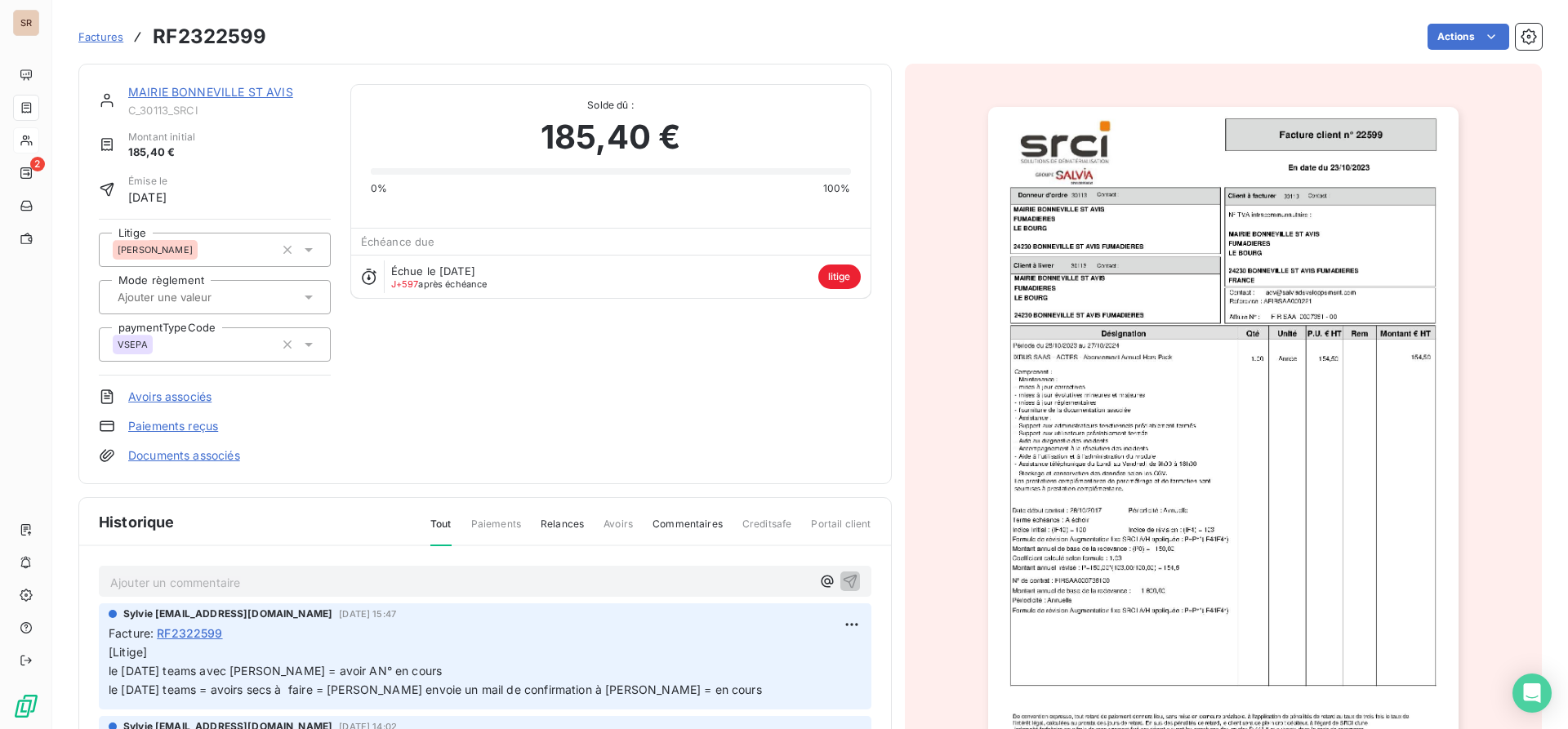 click 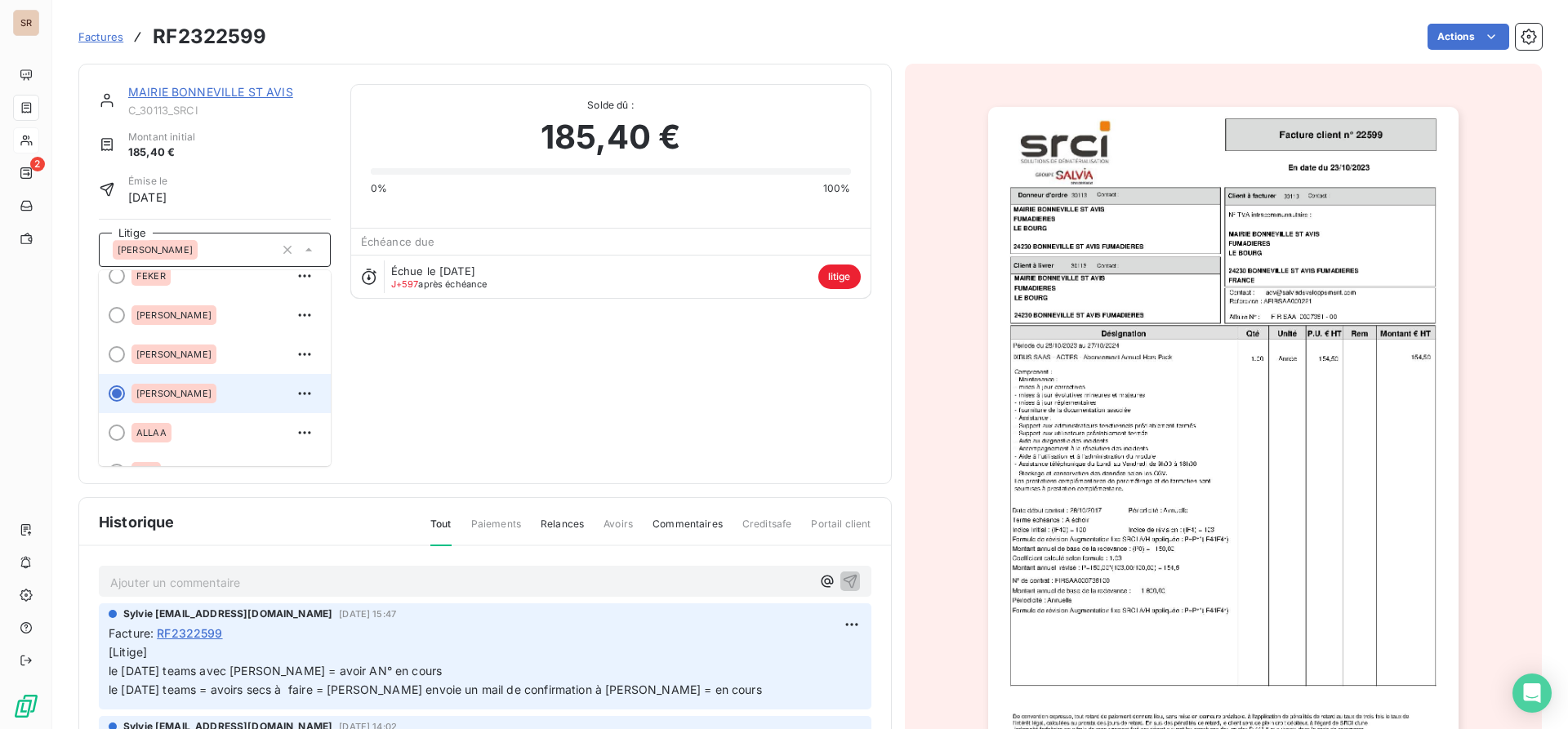 scroll, scrollTop: 0, scrollLeft: 0, axis: both 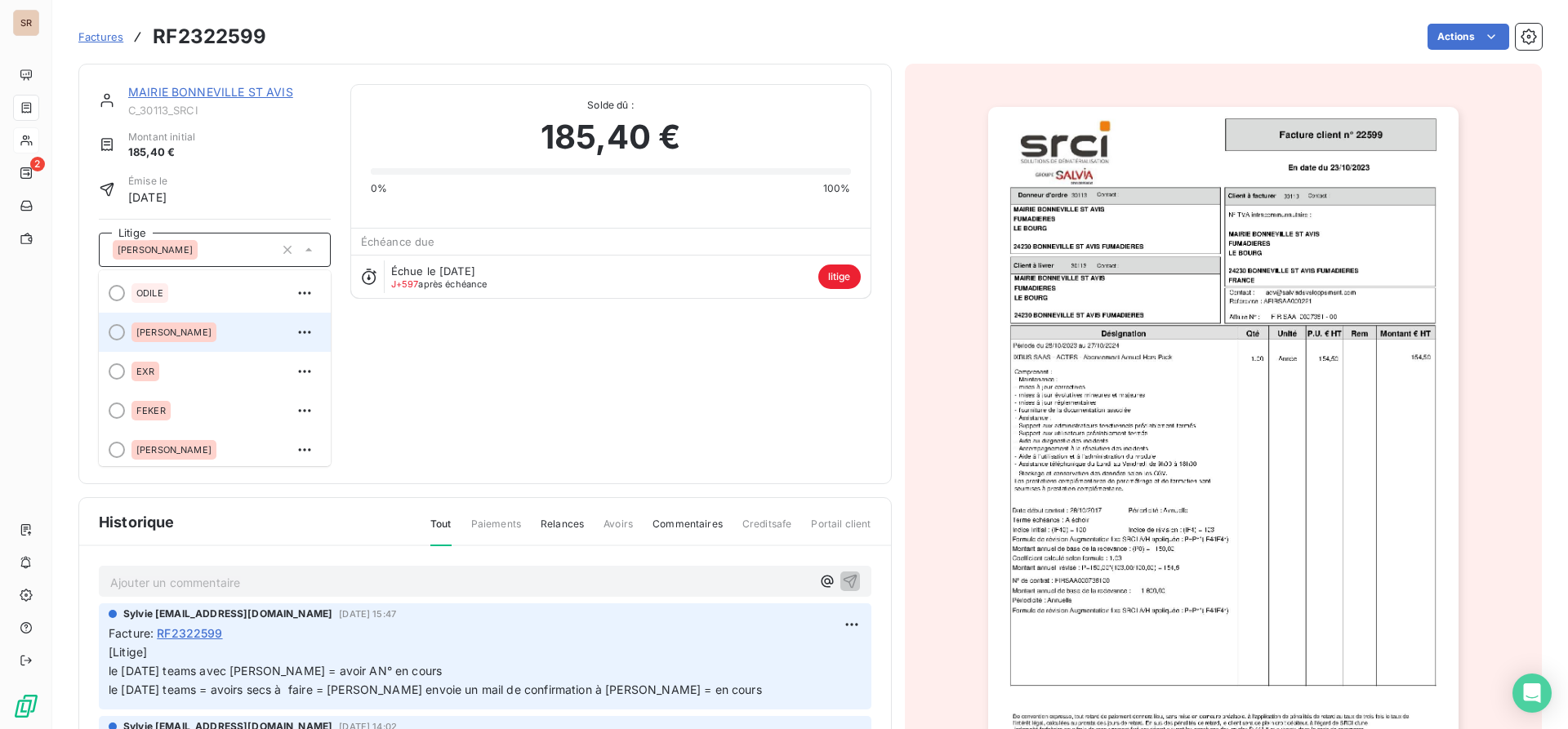 click at bounding box center [117, 332] 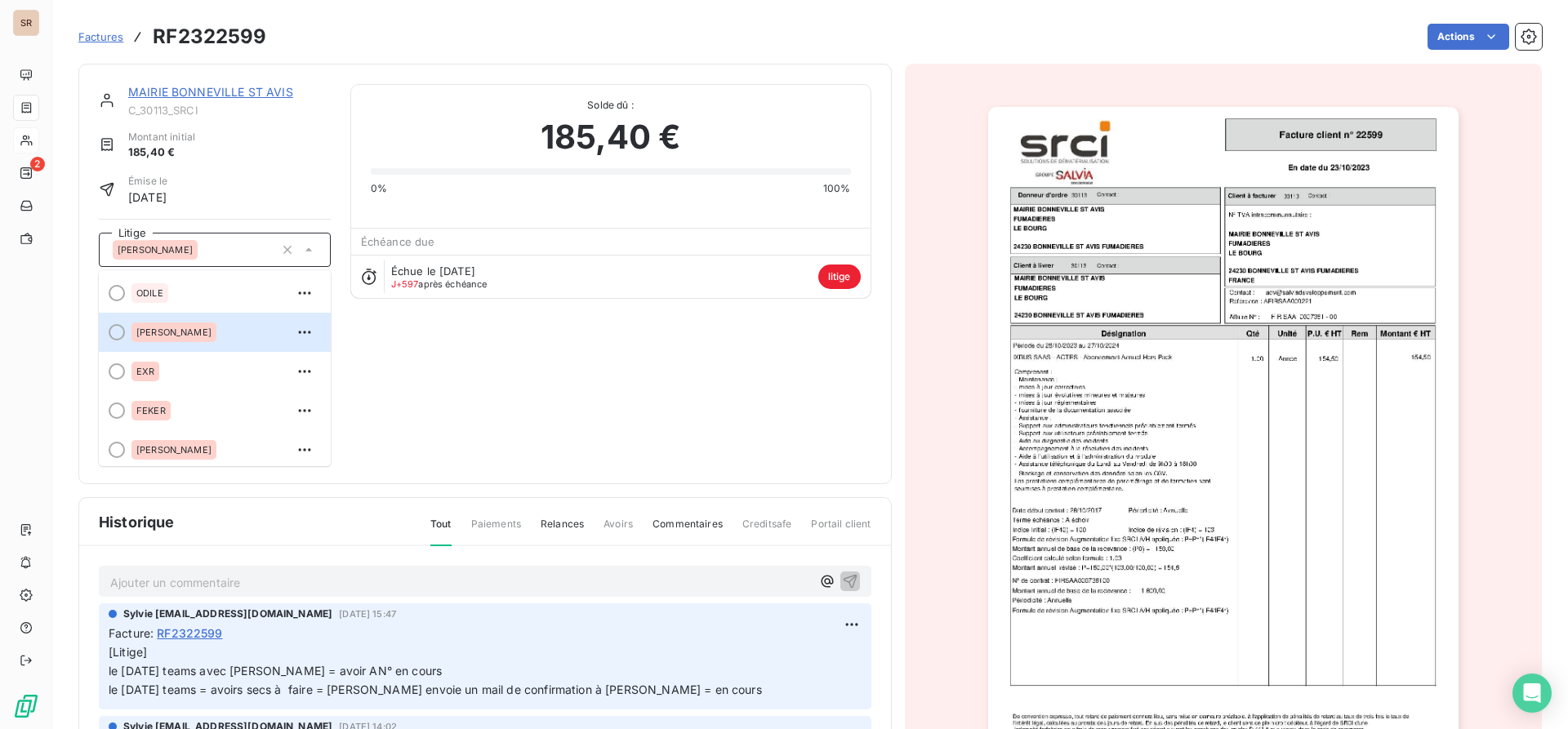 scroll, scrollTop: 0, scrollLeft: 0, axis: both 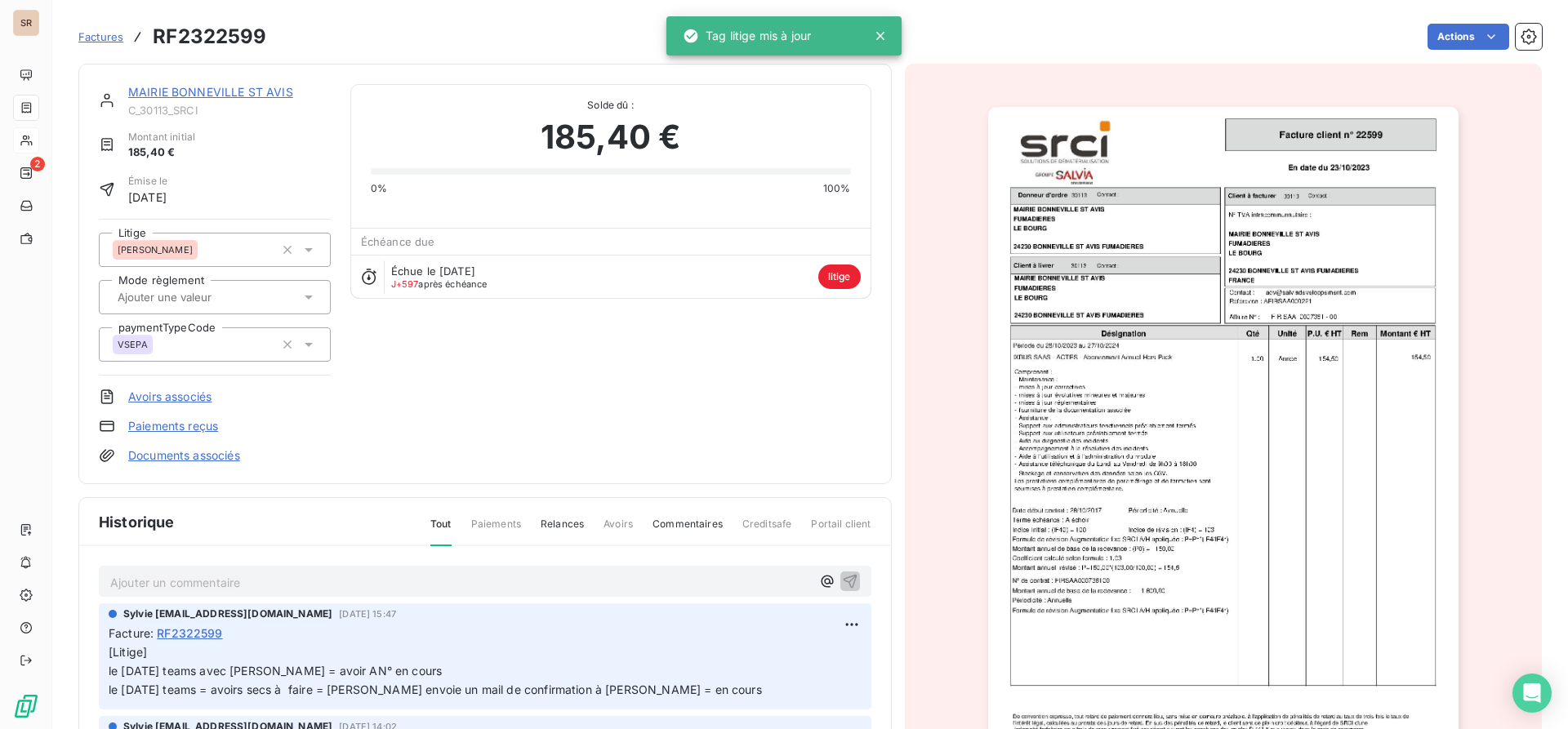 click on "MAIRIE BONNEVILLE ST AVIS" at bounding box center [211, 91] 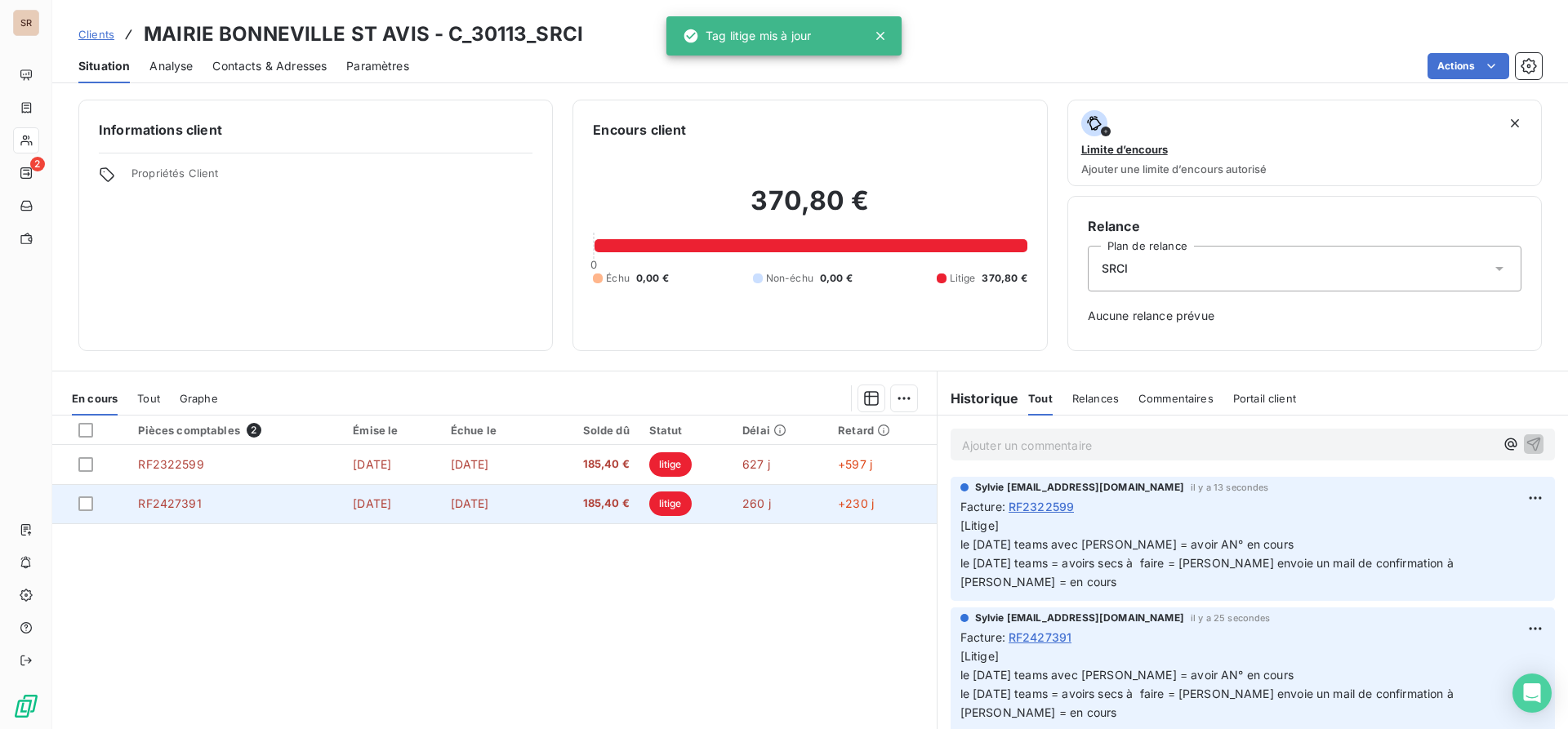 click on "RF2427391" at bounding box center (169, 503) 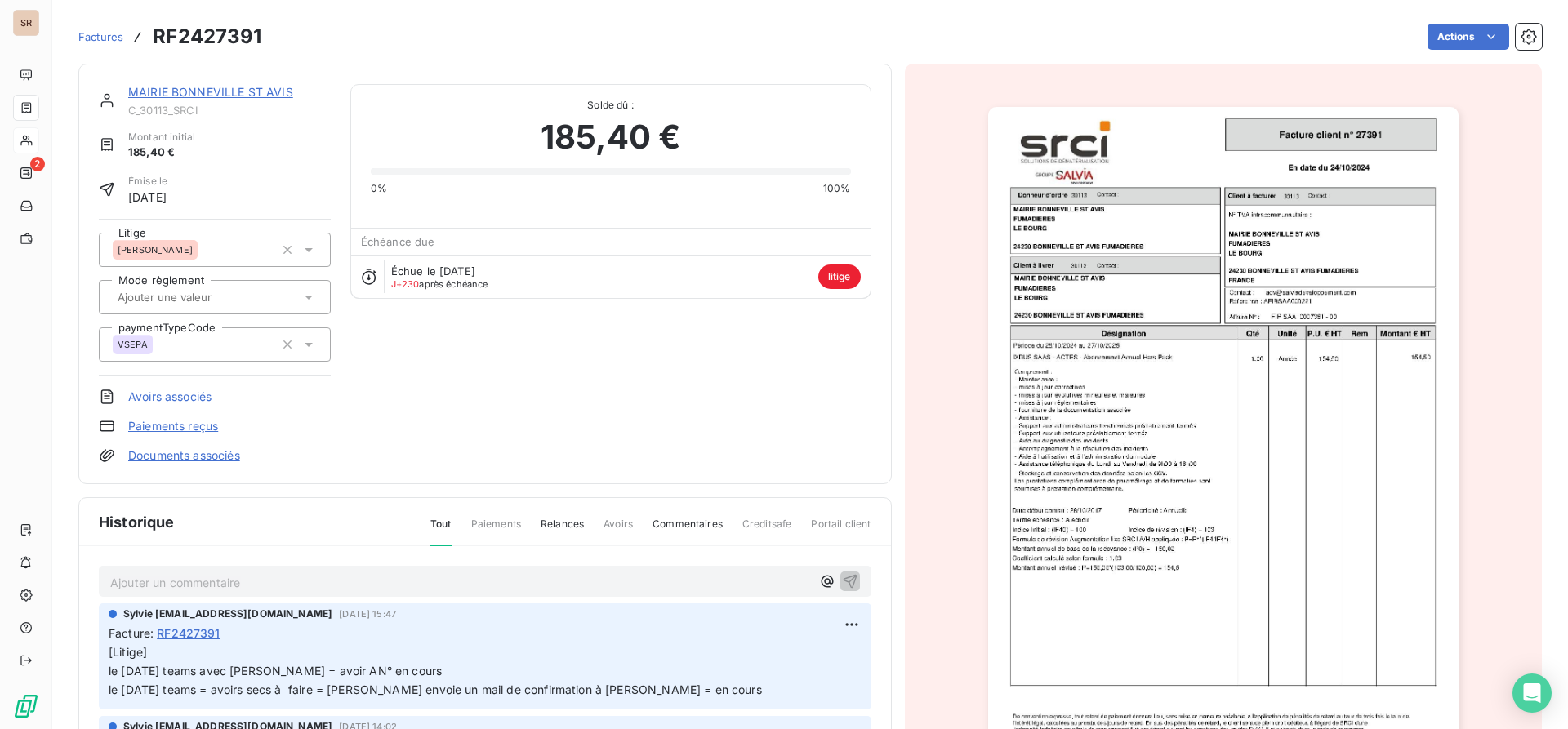 click 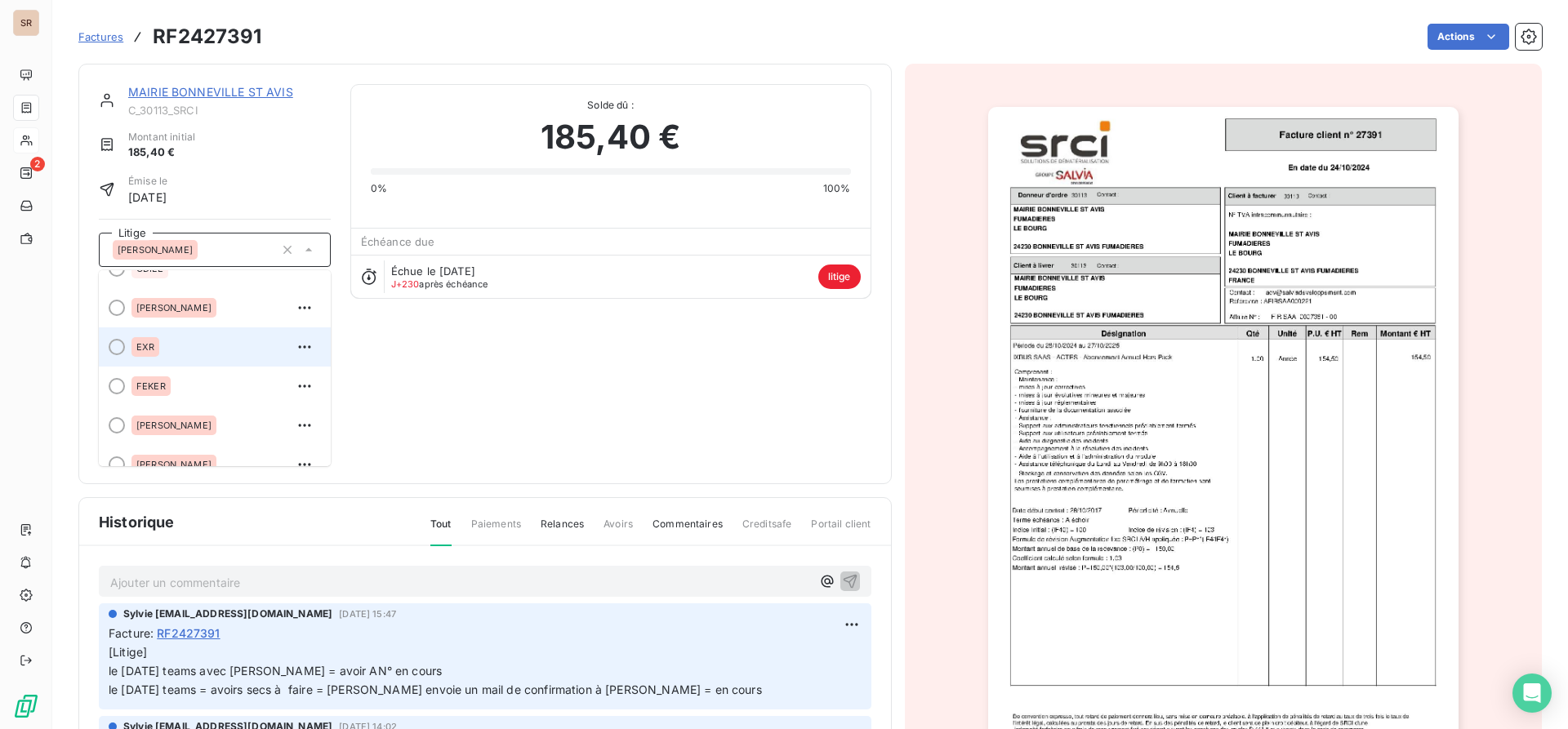 scroll, scrollTop: 0, scrollLeft: 0, axis: both 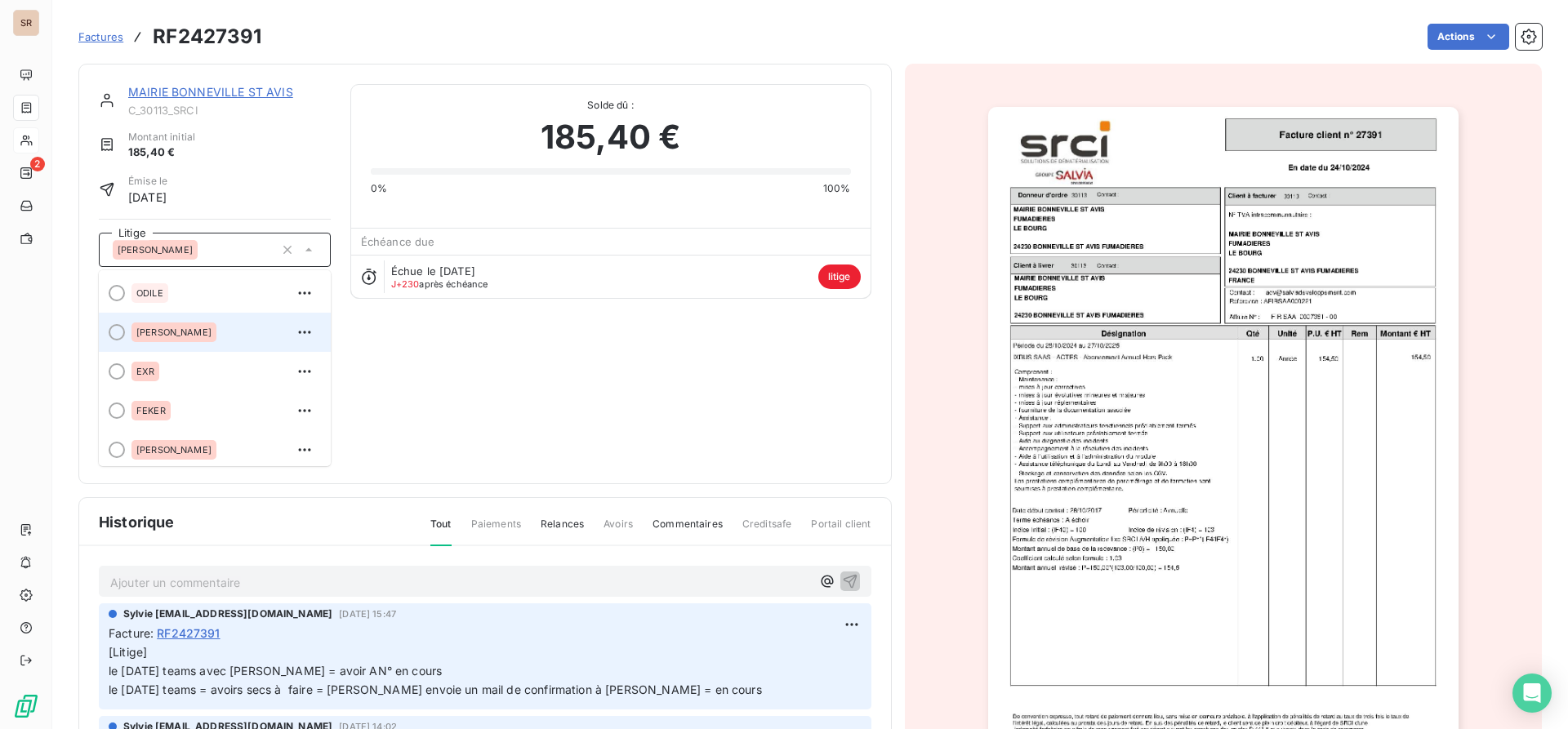 click at bounding box center (117, 332) 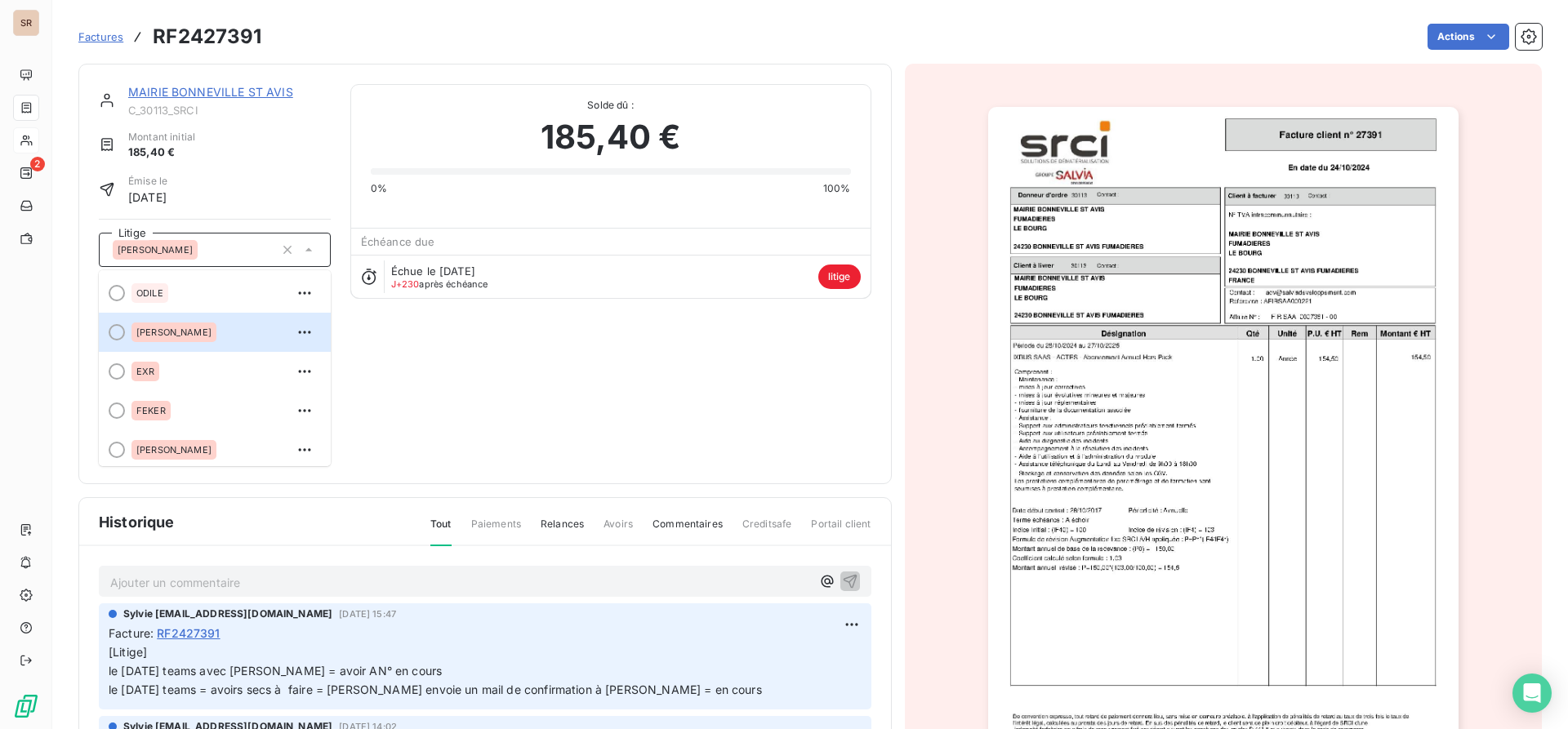 scroll, scrollTop: 0, scrollLeft: 0, axis: both 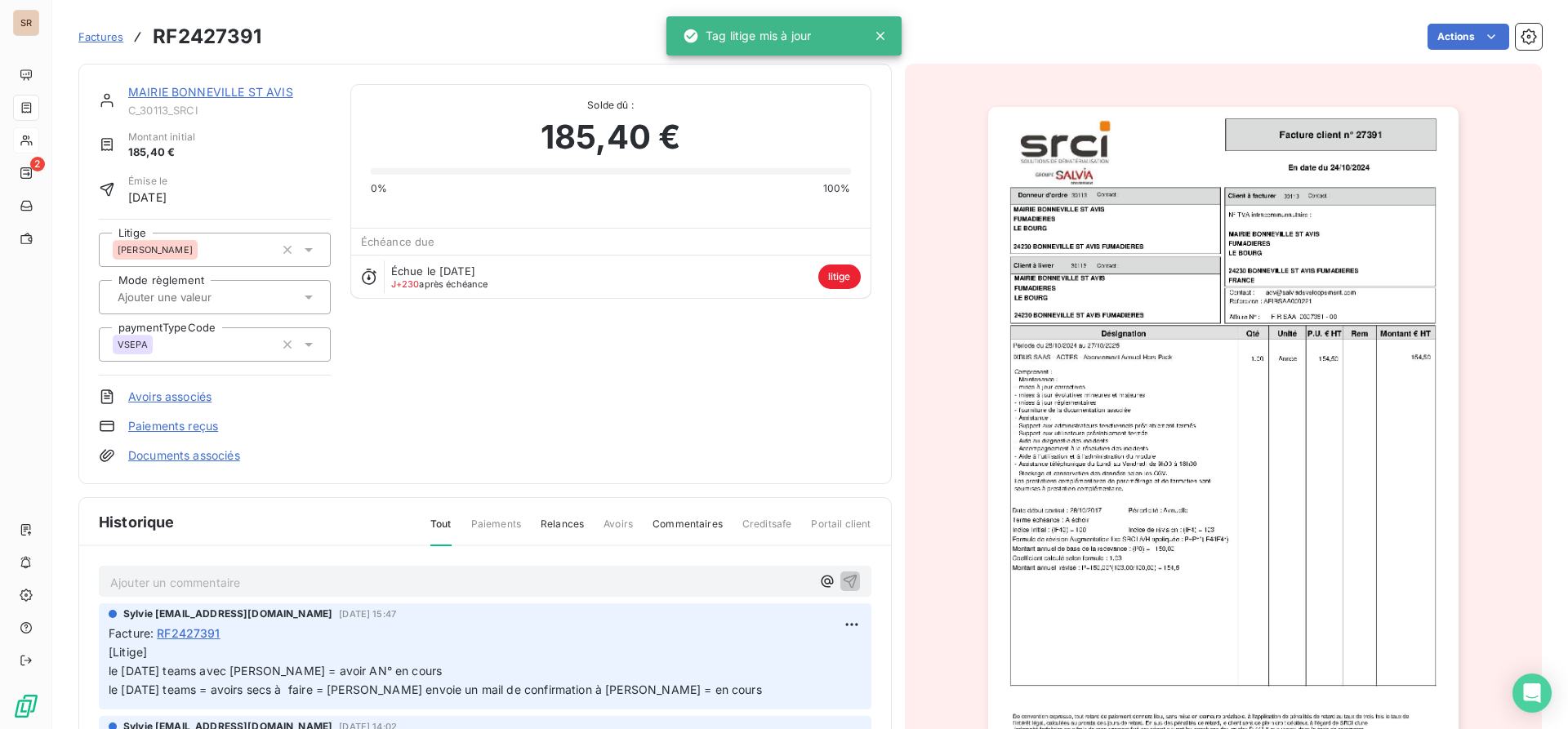 click on "MAIRIE BONNEVILLE ST AVIS" at bounding box center (211, 91) 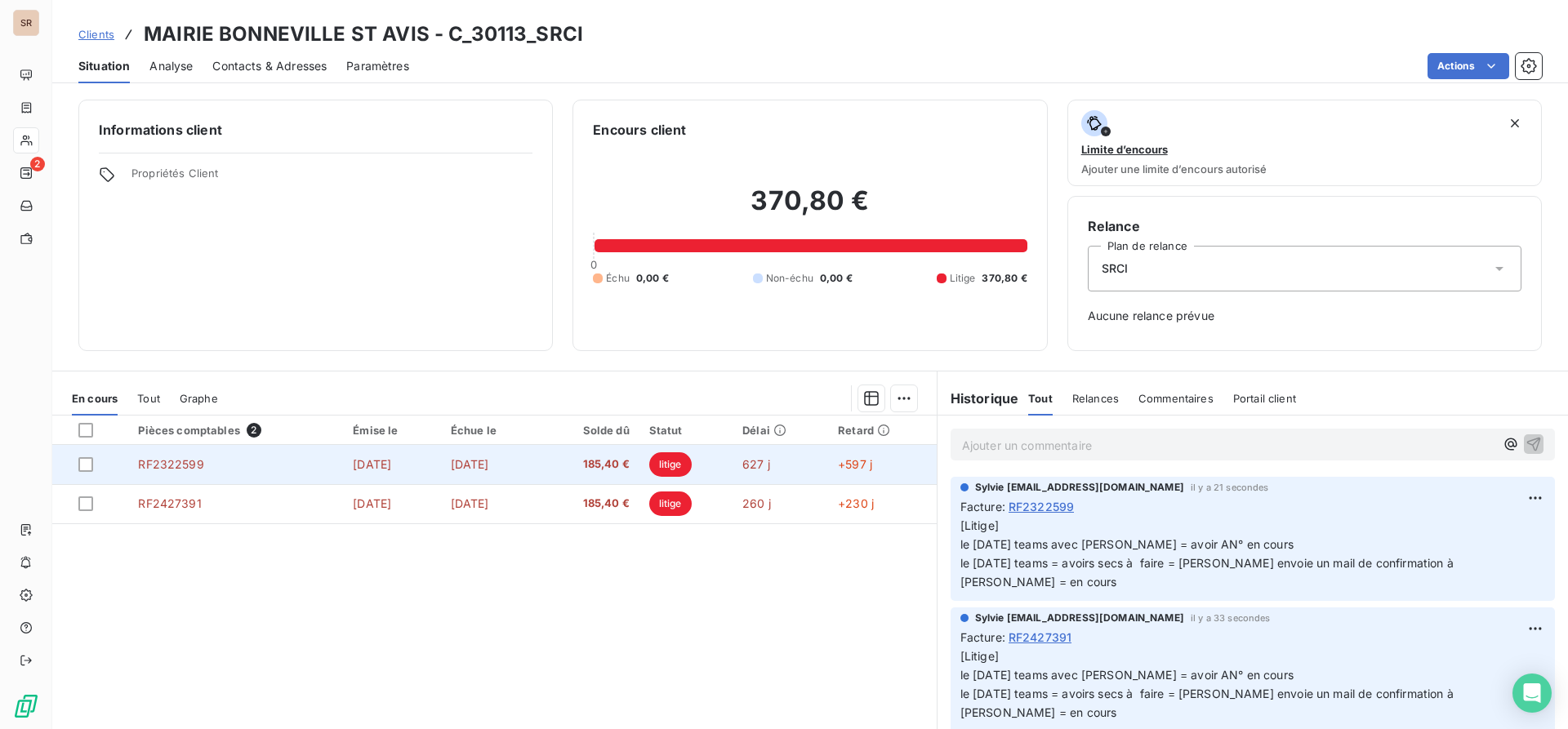 click on "RF2322599" at bounding box center (235, 465) 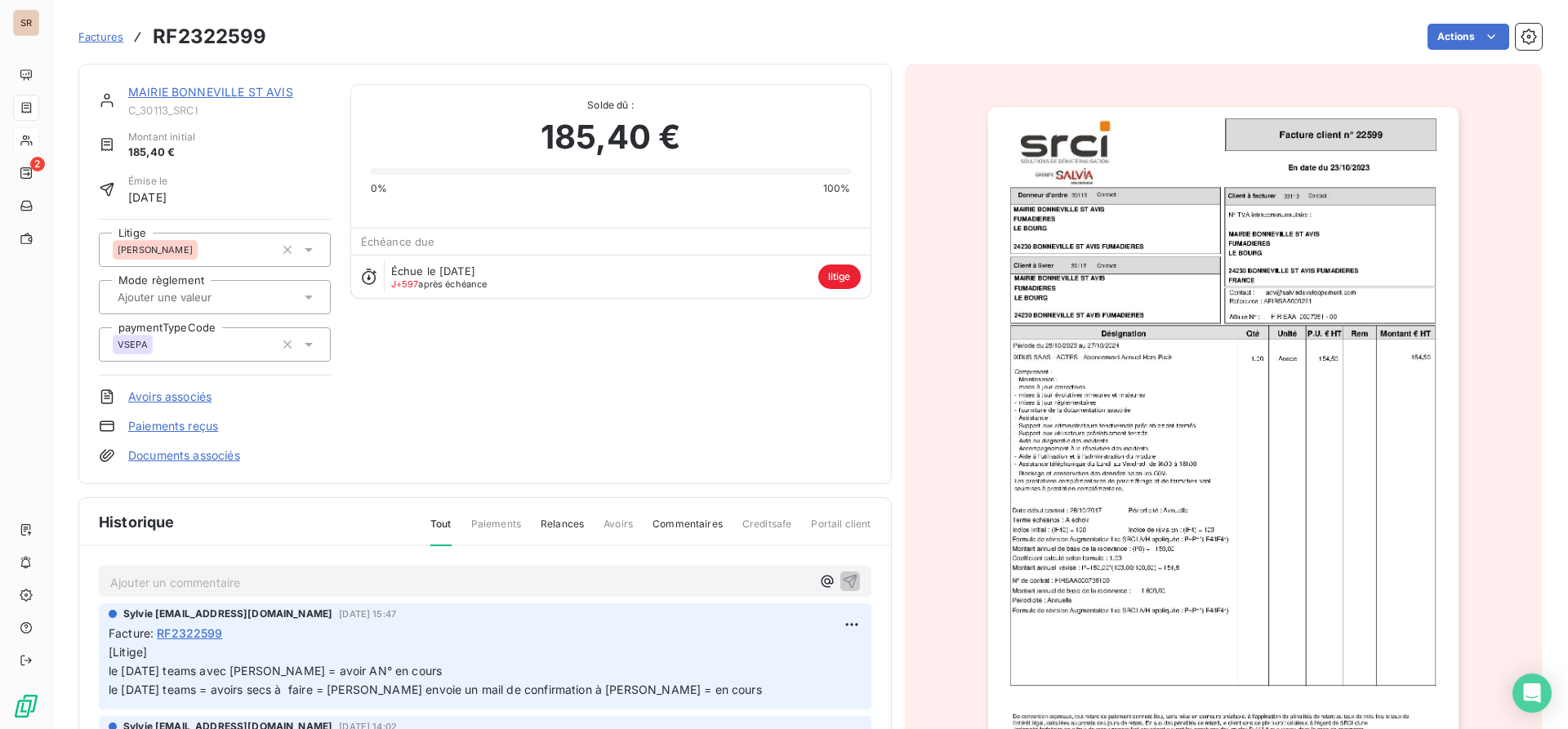 click on "MAIRIE BONNEVILLE ST AVIS" at bounding box center [211, 91] 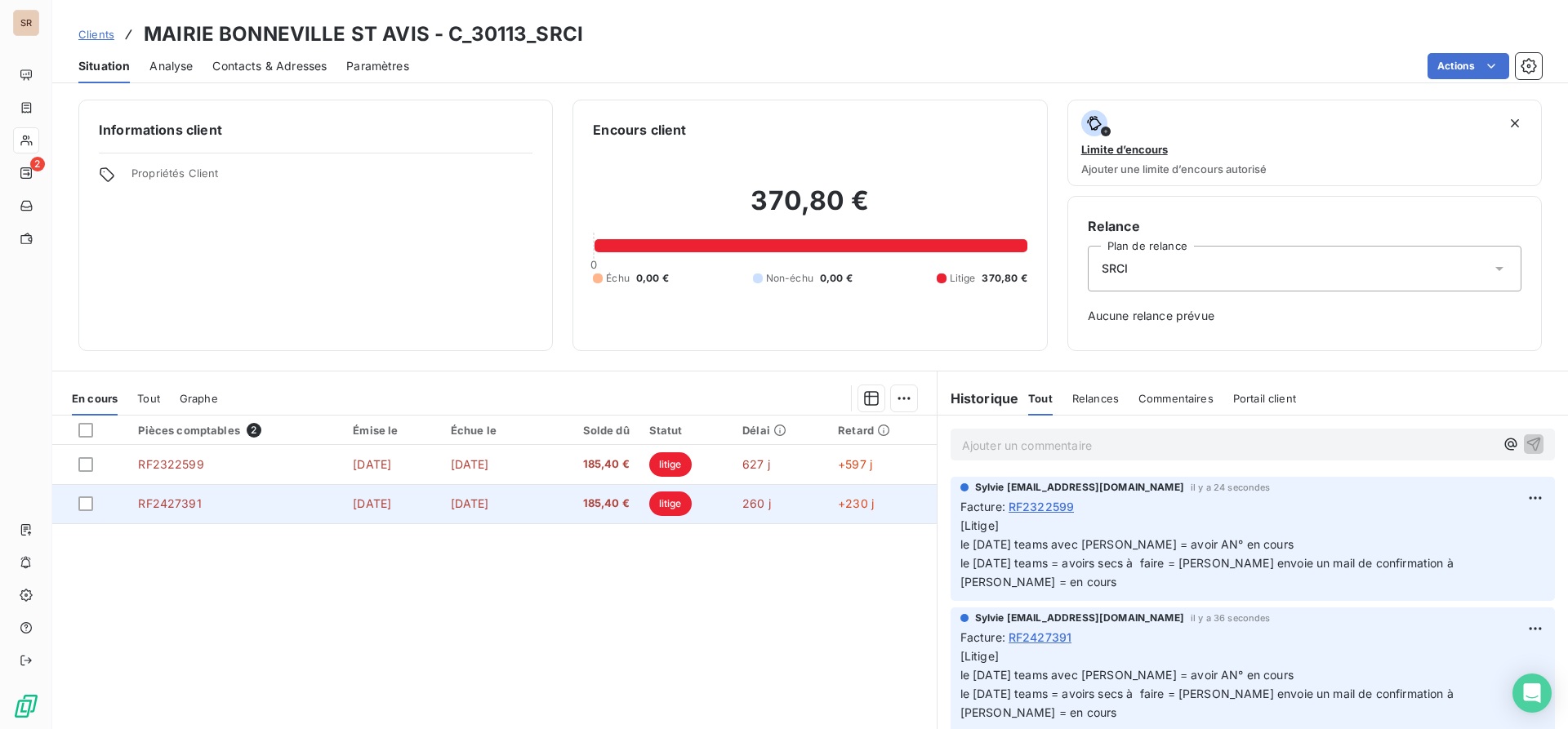 click on "RF2427391" at bounding box center [169, 503] 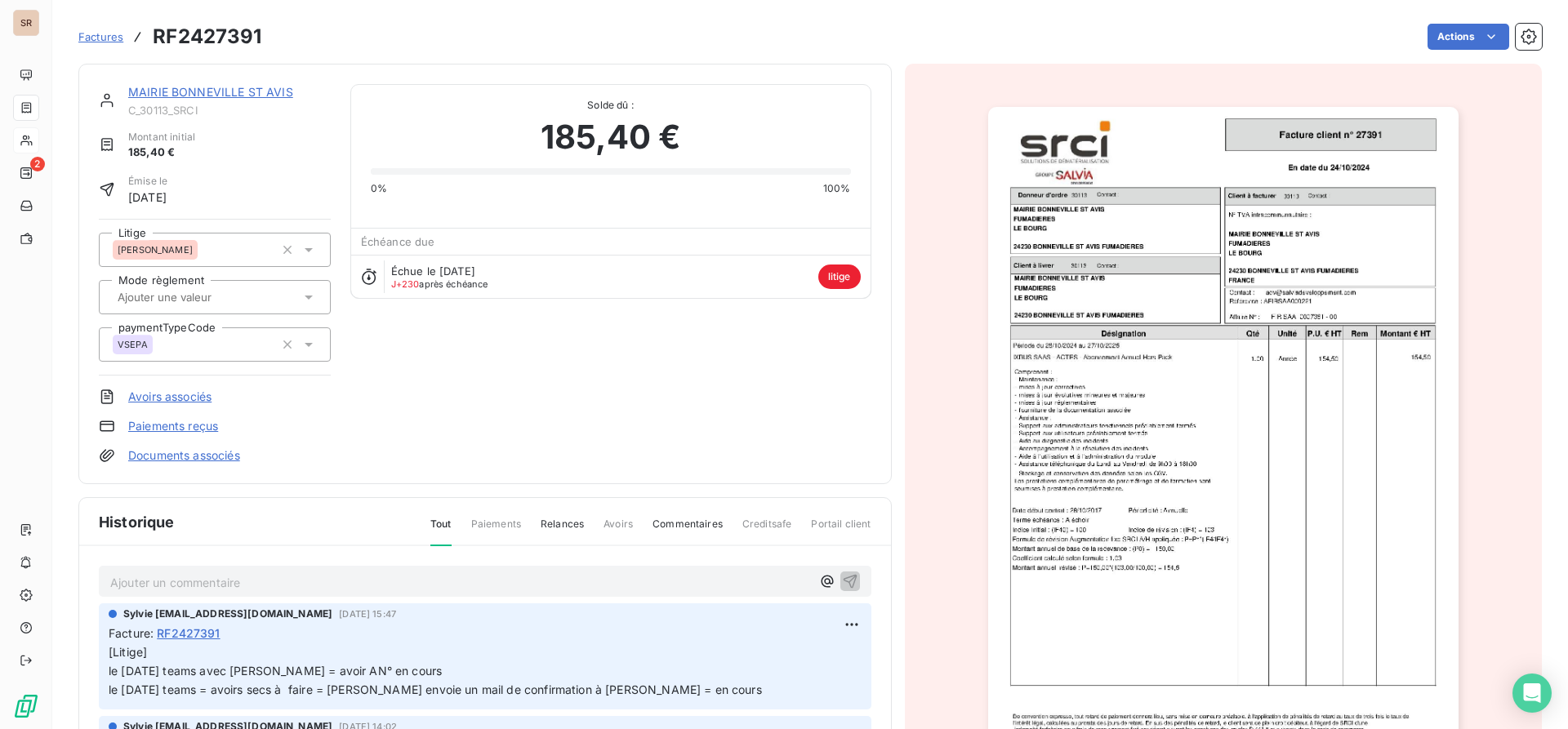 click on "MAIRIE BONNEVILLE ST AVIS" at bounding box center [211, 91] 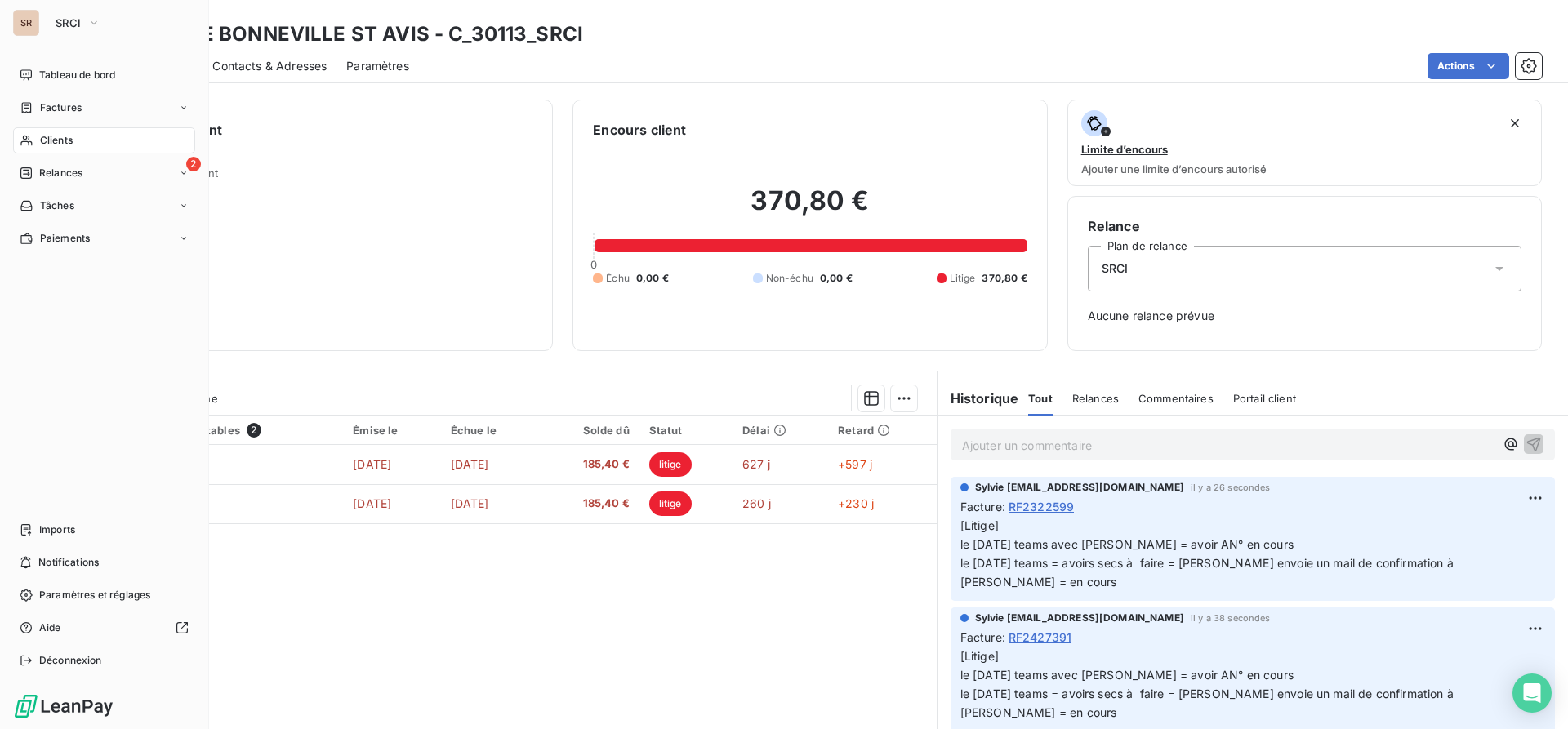 click on "Clients" at bounding box center (56, 140) 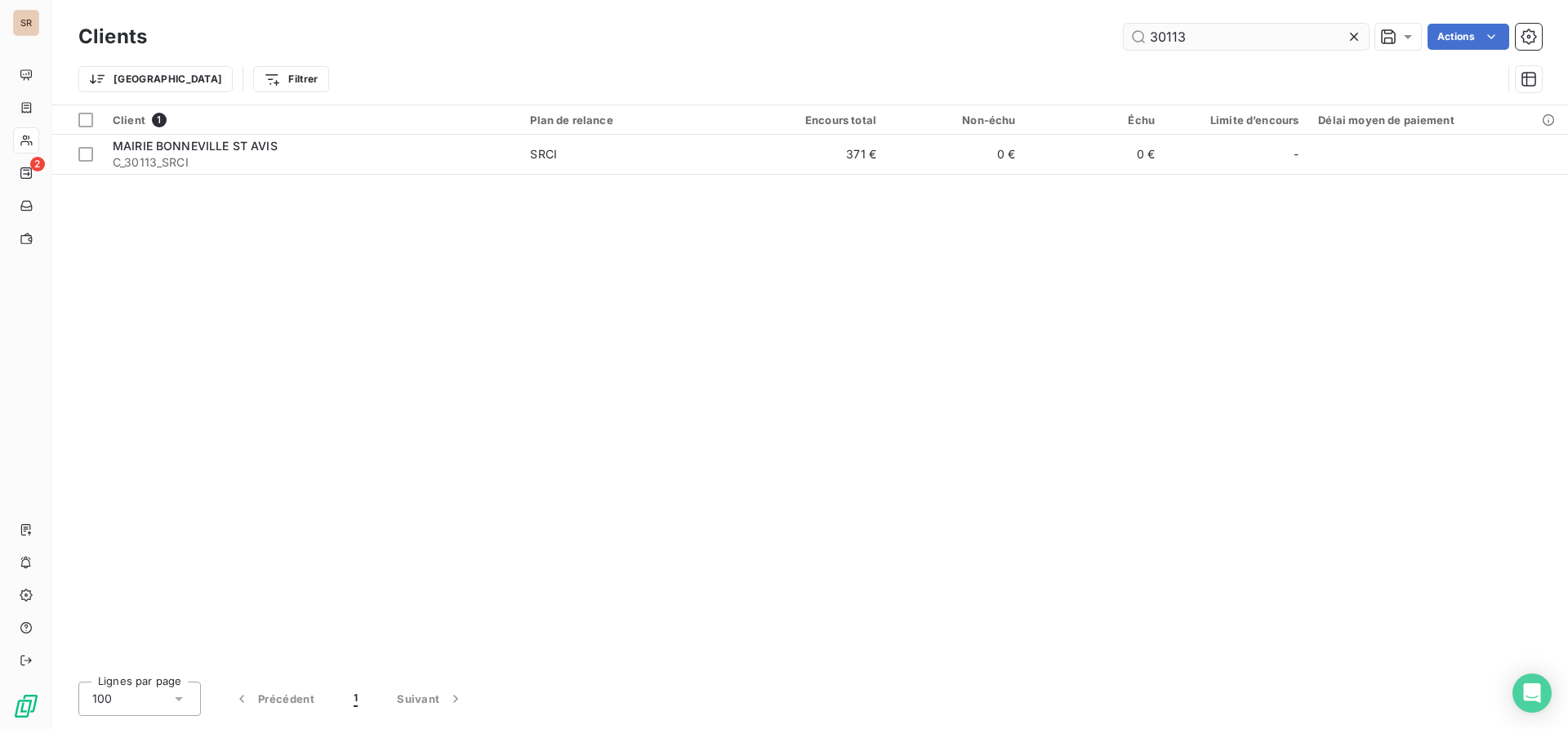 click on "30113" at bounding box center (1246, 37) 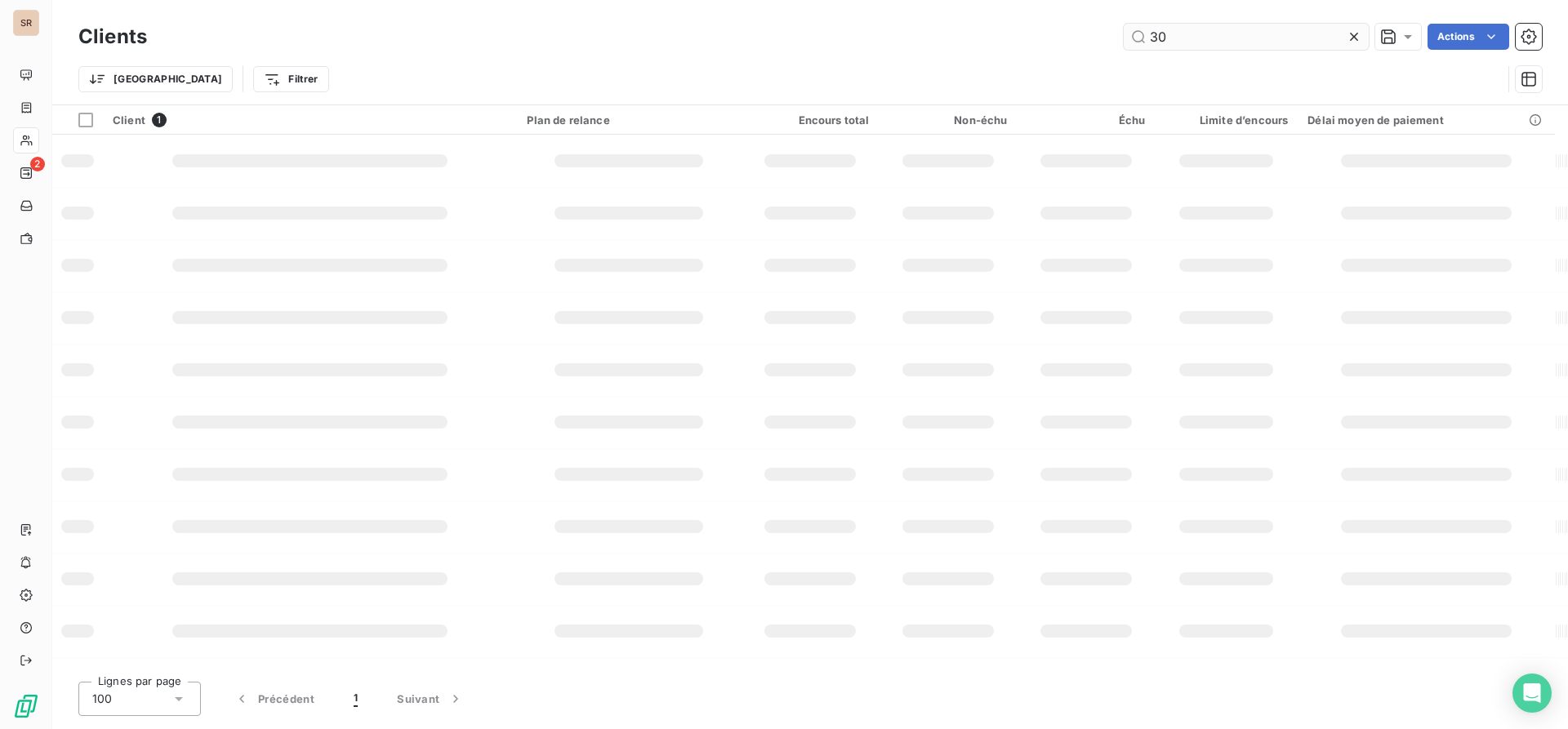 type on "3" 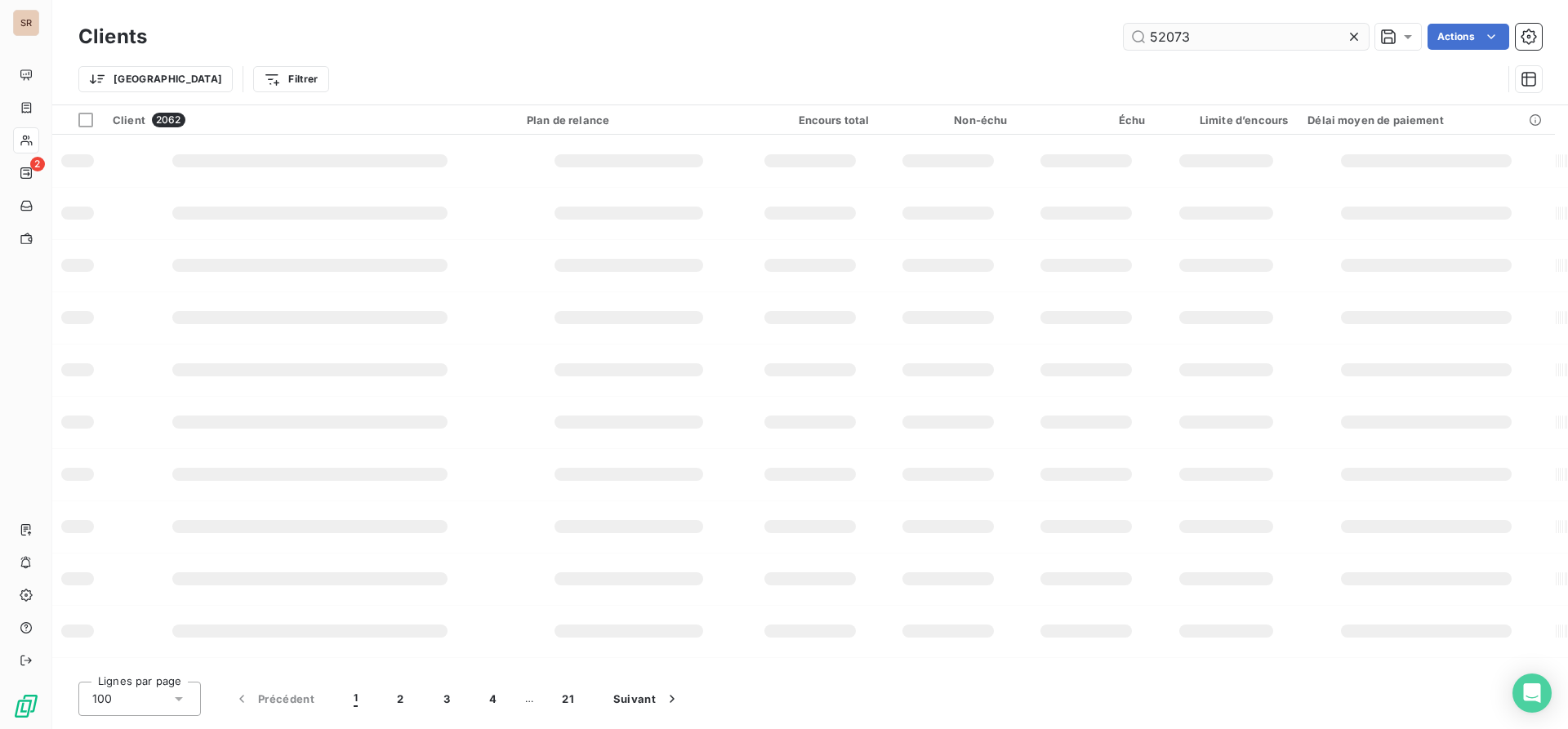 type on "52073" 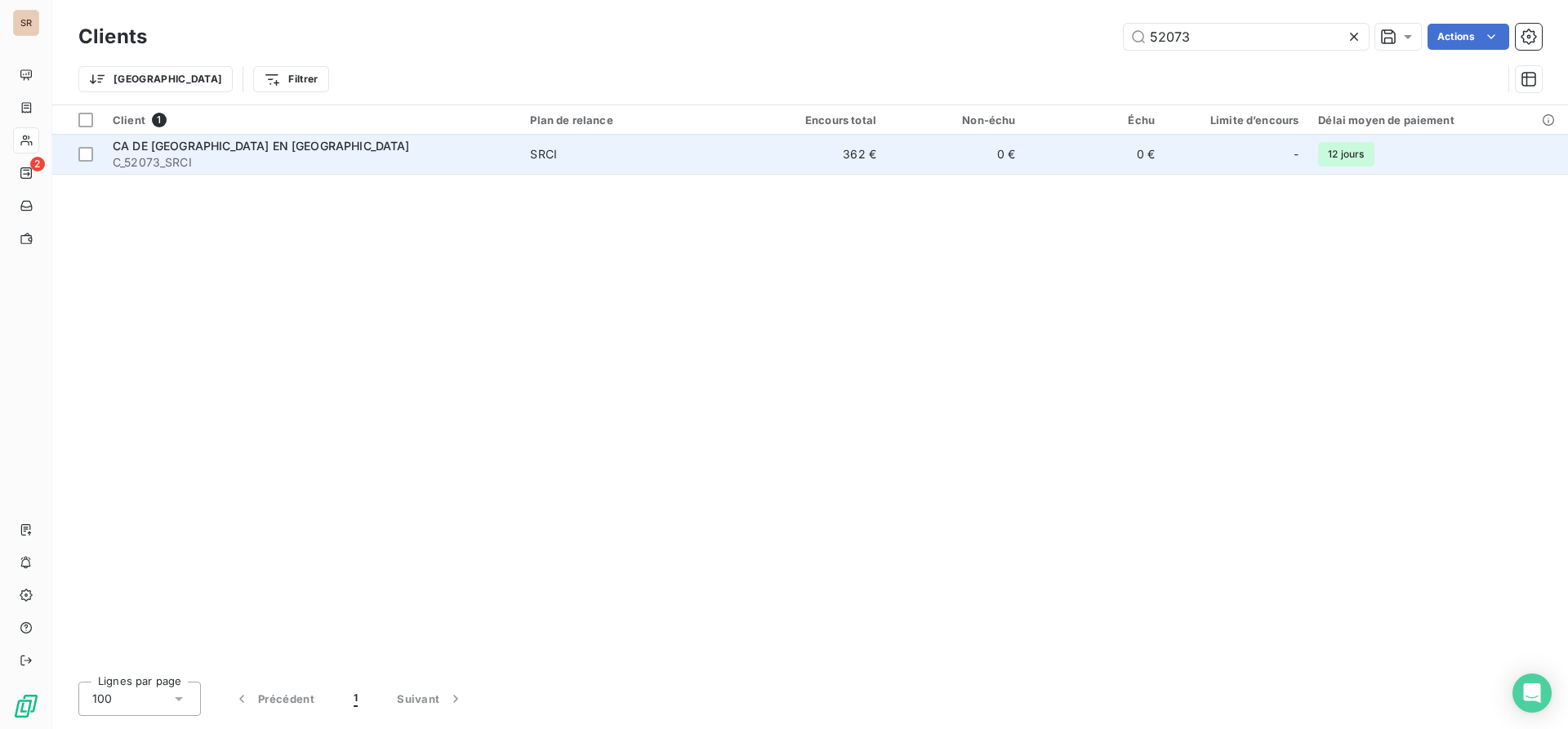click on "CA DE [GEOGRAPHIC_DATA] EN [GEOGRAPHIC_DATA]" at bounding box center [261, 145] 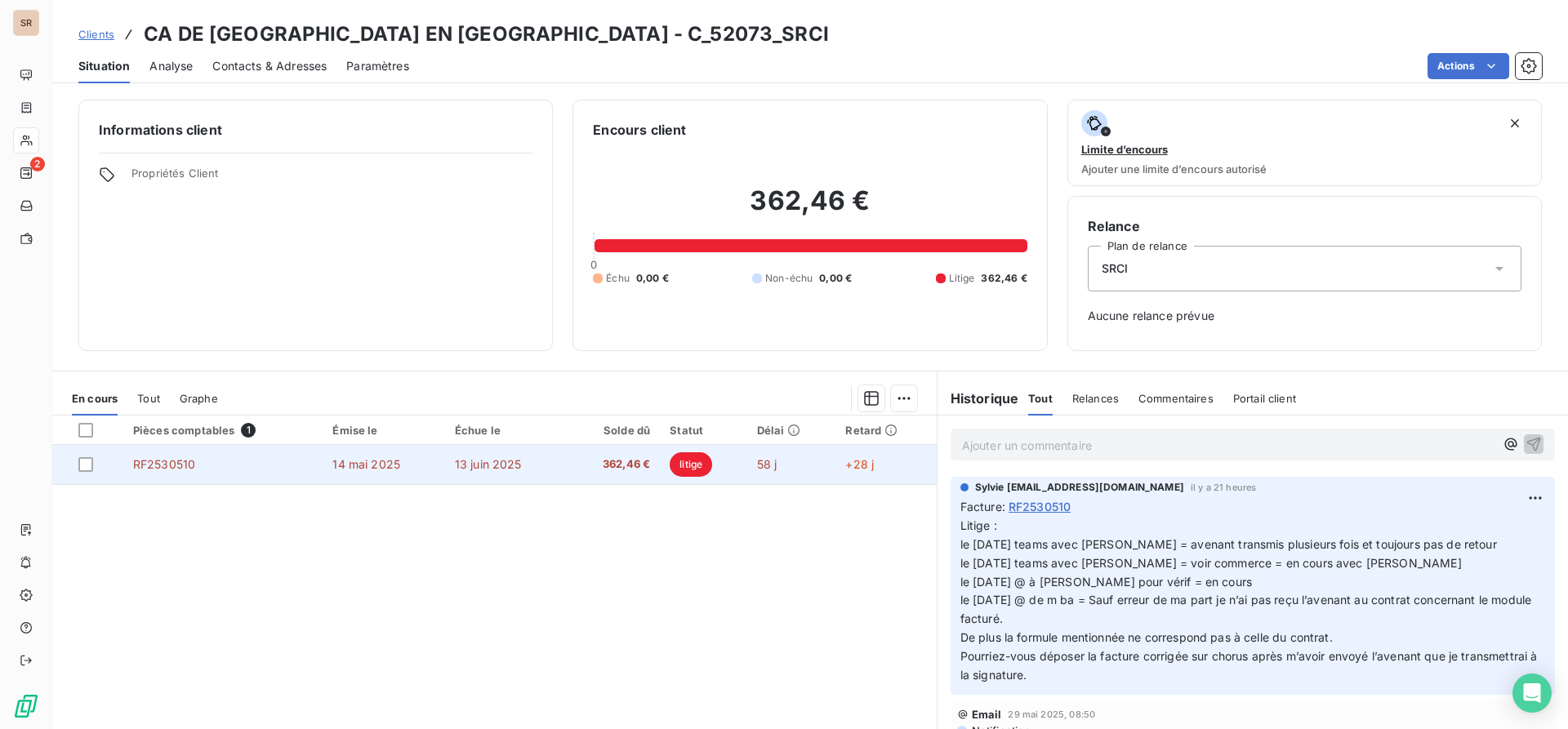 click on "RF2530510" at bounding box center (164, 464) 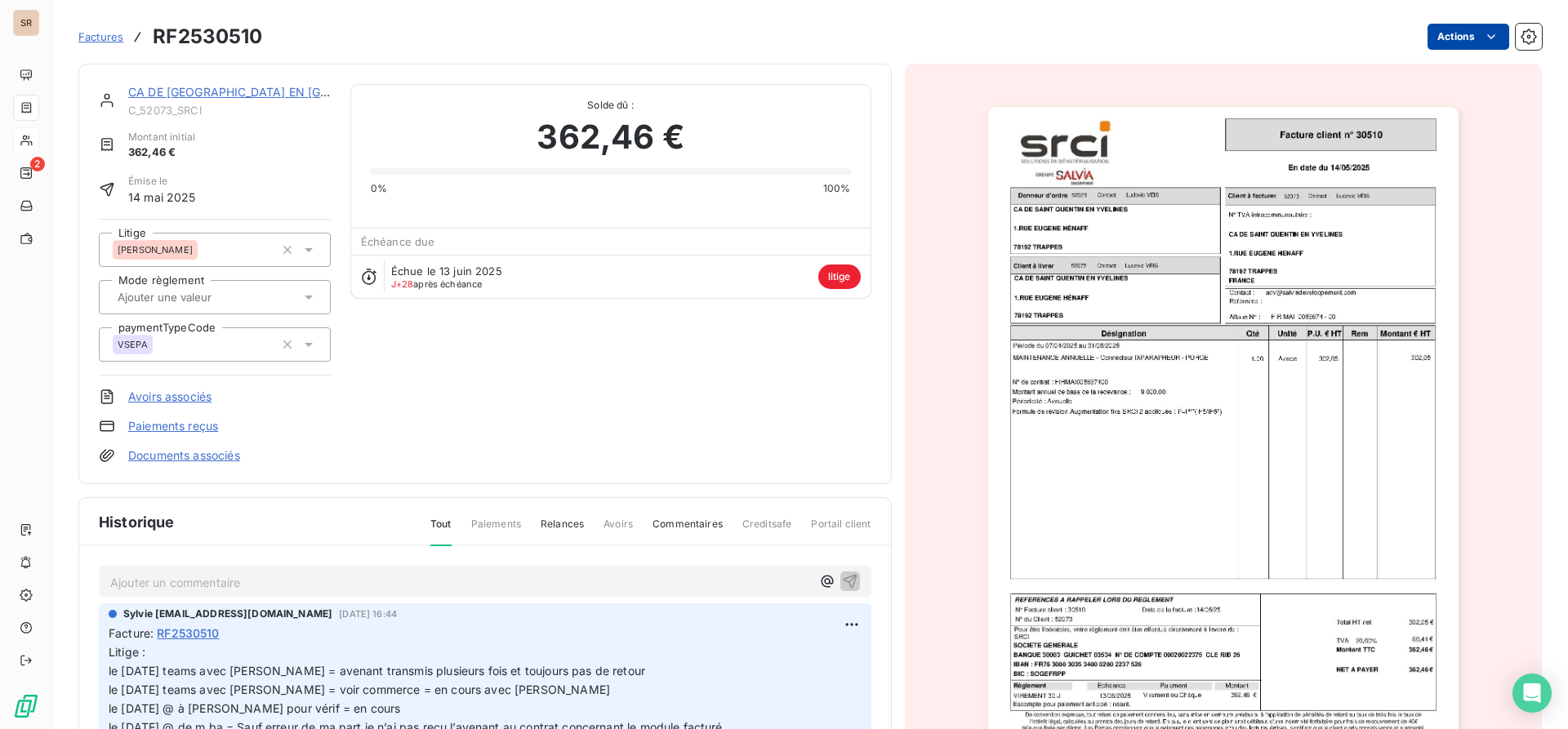 click on "SR 2 Factures RF2530510 Actions CA DE SAINT QUENTIN EN YVELINES C_52073_SRCI Montant initial 362,46 € Émise le 14 mai 2025 Litige ALICIA Mode règlement paymentTypeCode VSEPA Avoirs associés Paiements reçus Documents associés Solde dû : 362,46 € 0% 100% Échéance due Échue le 13 juin 2025 J+28  après échéance litige Historique Tout Paiements Relances Avoirs Commentaires Creditsafe Portail client Ajouter un commentaire ﻿ Sylvie s.bruchard@salviadeveloppement.com 4 juin 2025, 16:44 Facture  : RF2530510 13 juin 2025 Échéance de la facture 4 juin 2025 Mise en litige de la facture Email 29 mai 2025, 08:50 Notification 14 mai 2025 Émission de la facture" at bounding box center [784, 364] 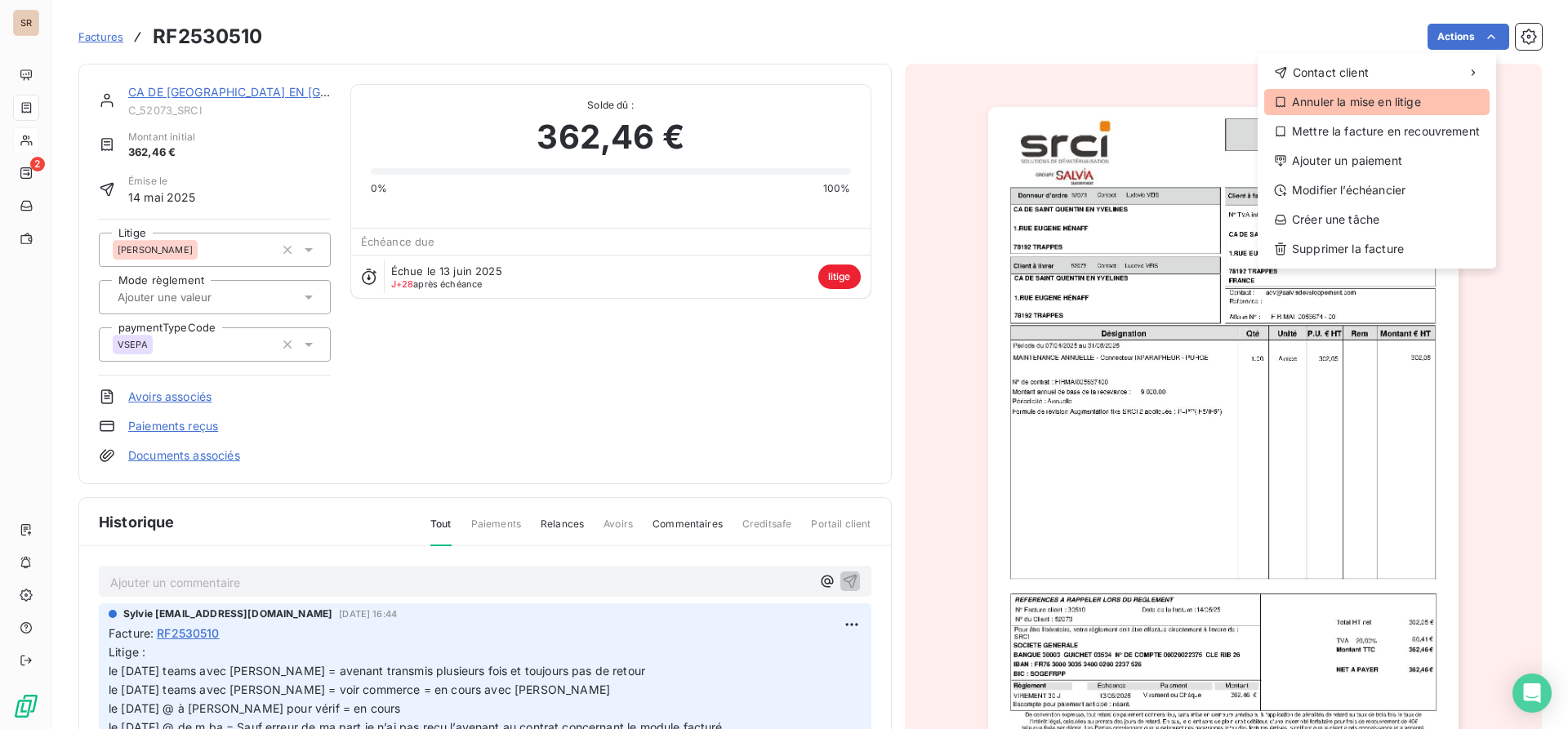 click on "Annuler la mise en litige" at bounding box center (1377, 102) 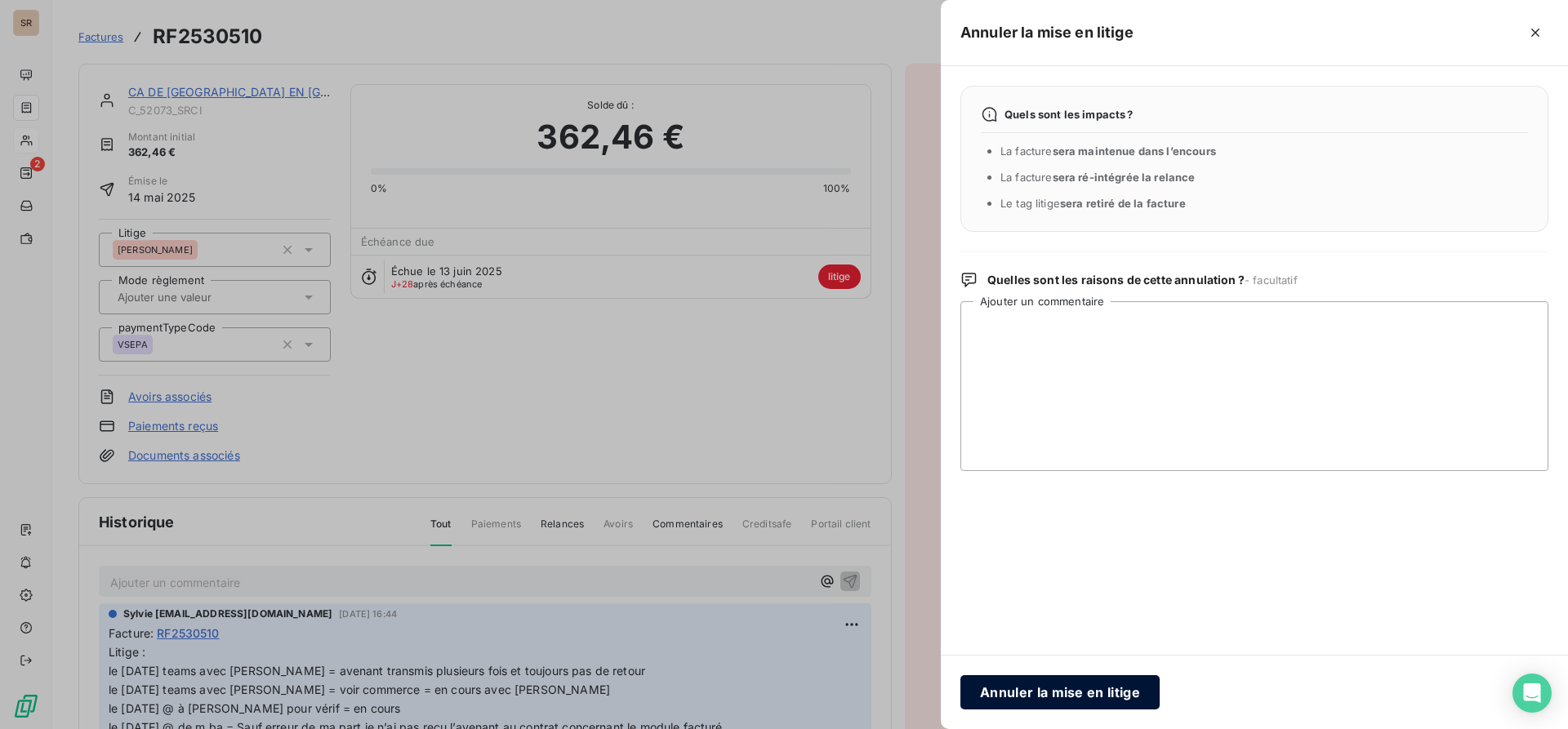 click on "Annuler la mise en litige" at bounding box center [1060, 692] 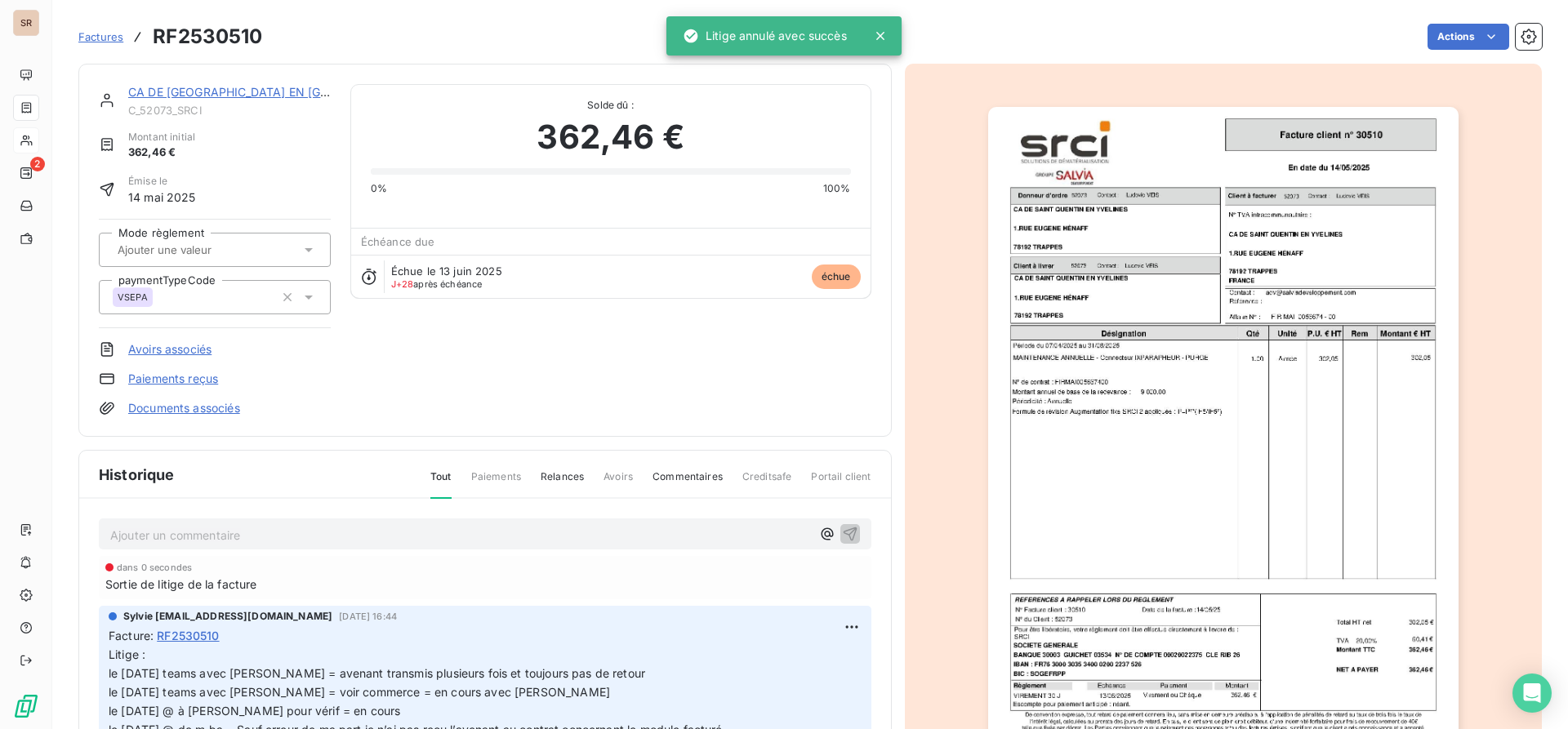 click on "CA DE [GEOGRAPHIC_DATA] EN [GEOGRAPHIC_DATA]" at bounding box center [278, 91] 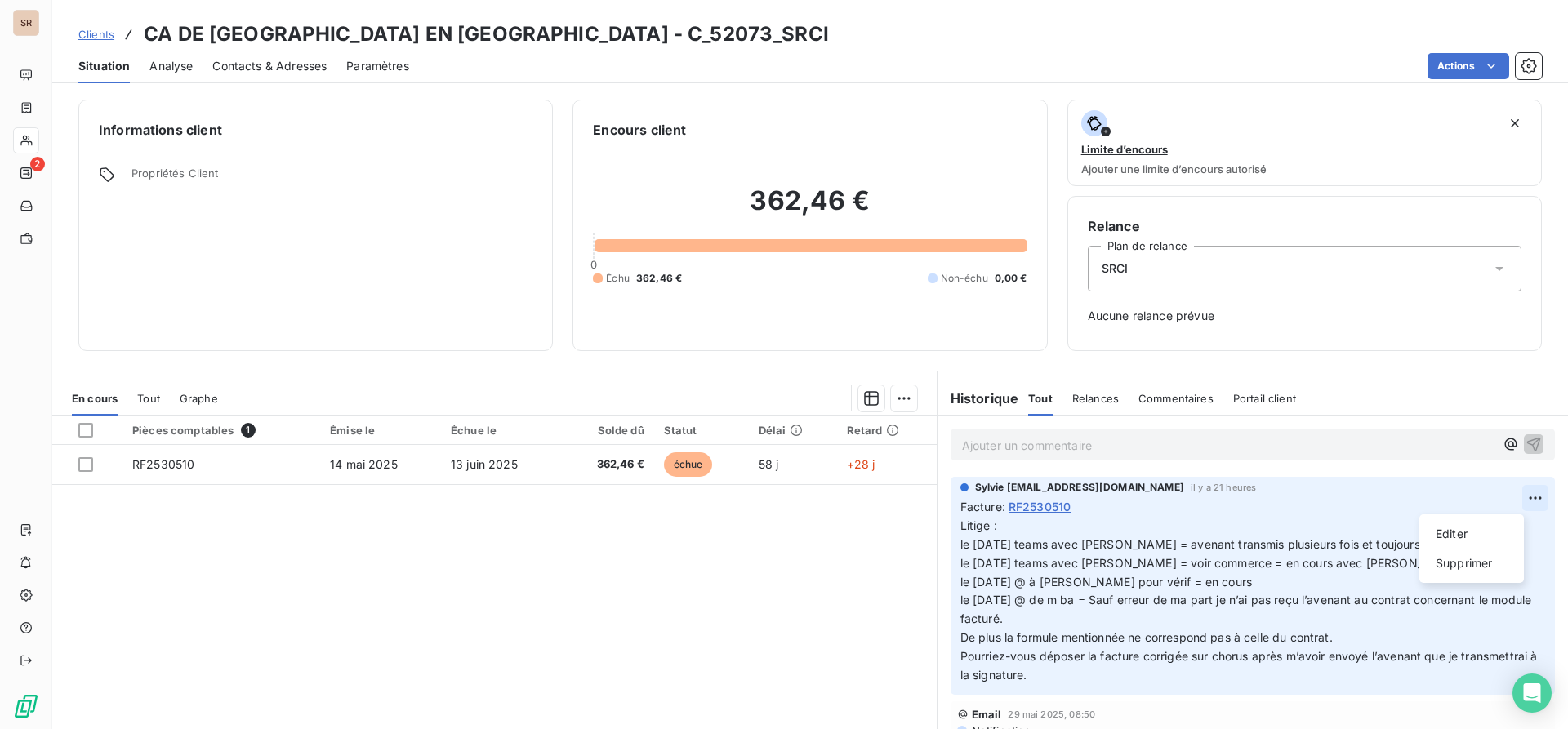 click on "SR 2 Clients CA DE SAINT QUENTIN EN YVELINES - C_52073_SRCI Situation Analyse Contacts & Adresses Paramètres Actions Informations client Propriétés Client Encours client   362,46 € 0 Échu 362,46 € Non-échu 0,00 €     Limite d’encours Ajouter une limite d’encours autorisé Relance Plan de relance SRCI Aucune relance prévue En cours Tout Graphe Pièces comptables 1 Émise le Échue le Solde dû Statut Délai   Retard   RF2530510 14 mai 2025 13 juin 2025 362,46 € échue 58 j +28 j Lignes par page 25 Précédent 1 Suivant Historique Tout Relances Commentaires Portail client Tout Relances Commentaires Portail client Ajouter un commentaire ﻿ Sylvie s.bruchard@salviadeveloppement.com il y a 21 heures Facture  : RF2530510 Editer Supprimer Email 29 mai 2025, 08:50 Notification Sylvie s.bruchard@salviadeveloppement.com 15 mai 2025, 17:09 Facture  : RF2530233 Email 29 avr. 2025, 08:50 Notification 22 avr. 2025 Facture  : PF2530159 Paiement reçu 1 320,00 € 22 avr. 2025  :  :" at bounding box center [784, 364] 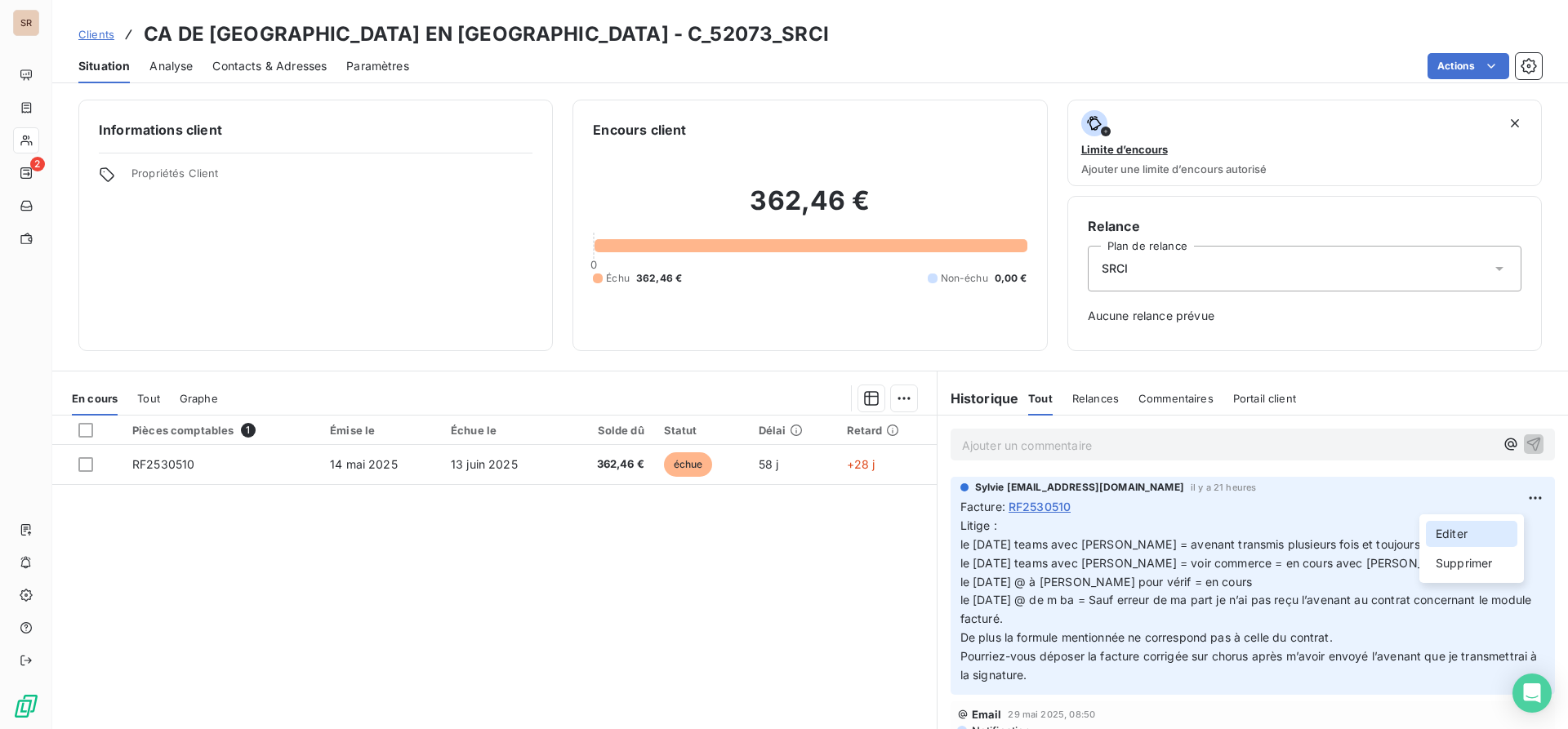 click on "Editer" at bounding box center (1472, 534) 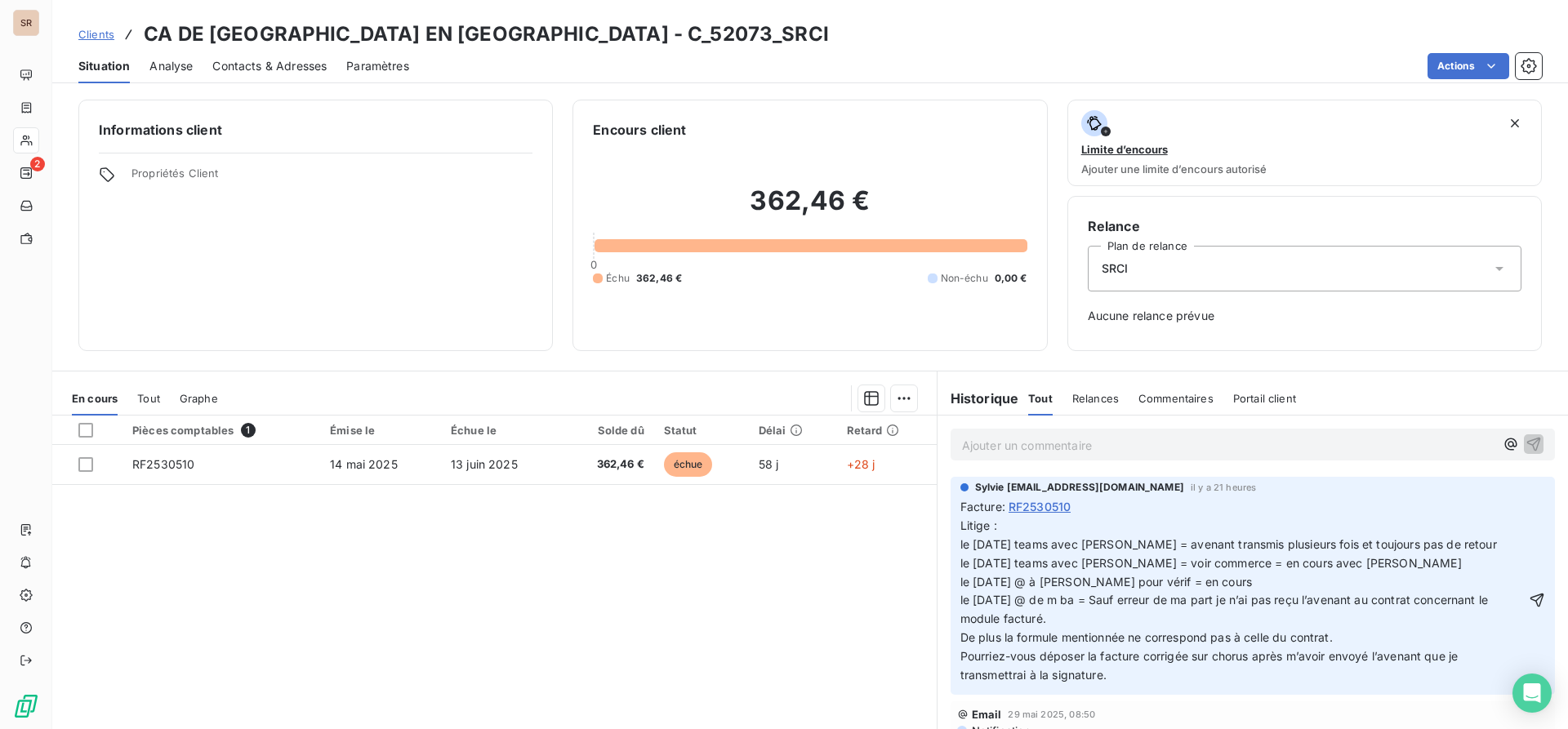 click on "Litige :
le 10/07/25 teams avec alex = avenant transmis plusieurs fois et toujours pas de retour
le 25/06/25 teams avec alex = voir commerce = en cours avec alicia
le 04/06/25 @ à alex pour vérif = en cours
le 04/06/25 @ de m ba = Sauf erreur de ma part je n’ai pas reçu l’avenant au contrat concernant le module facturé.
De plus la formule mentionnée ne correspond pas à celle du contrat.
Pourriez-vous déposer la facture corrigée sur chorus après m’avoir envoyé l’avenant que je transmettrai à la signature." at bounding box center (1242, 601) 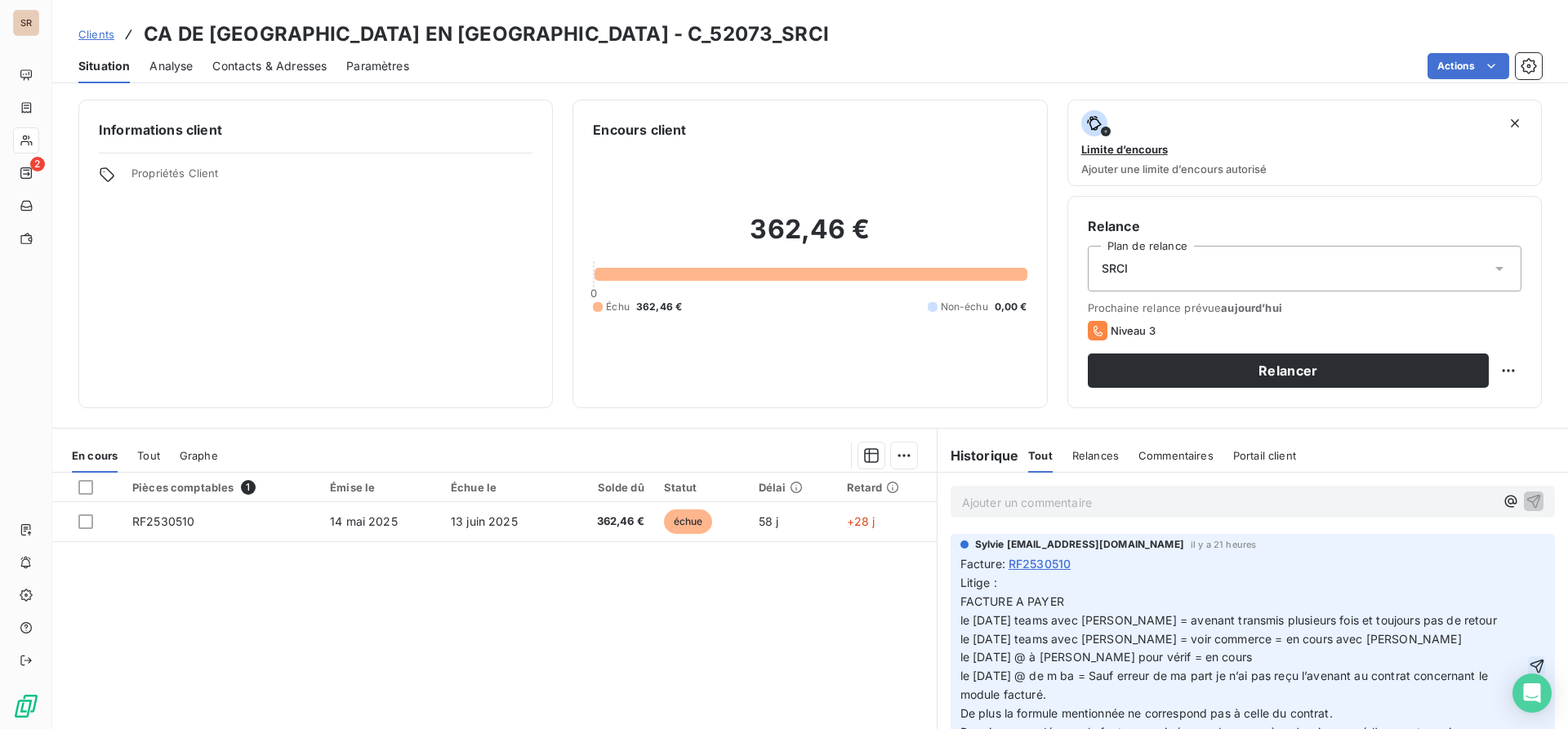 click 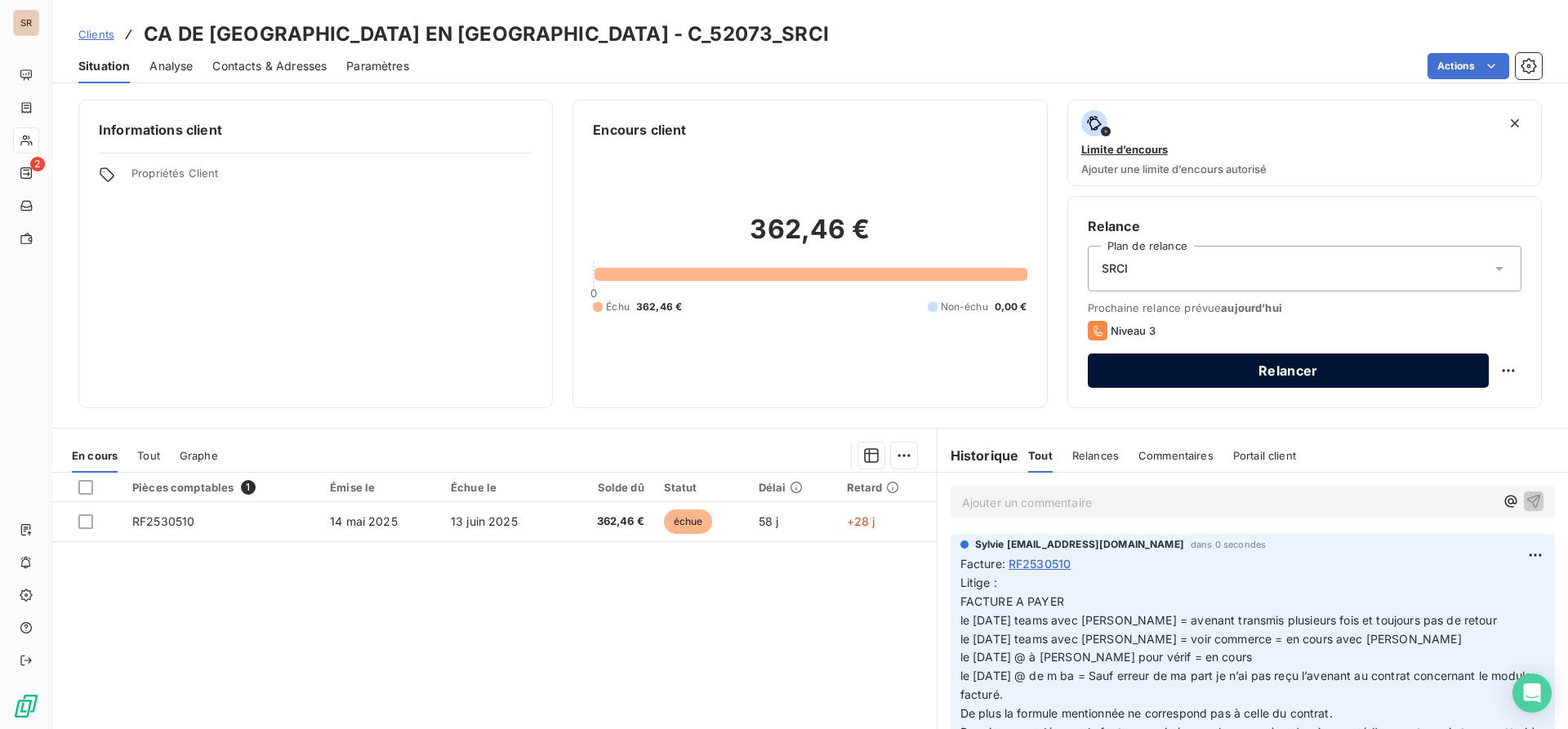 click on "Relancer" at bounding box center [1288, 371] 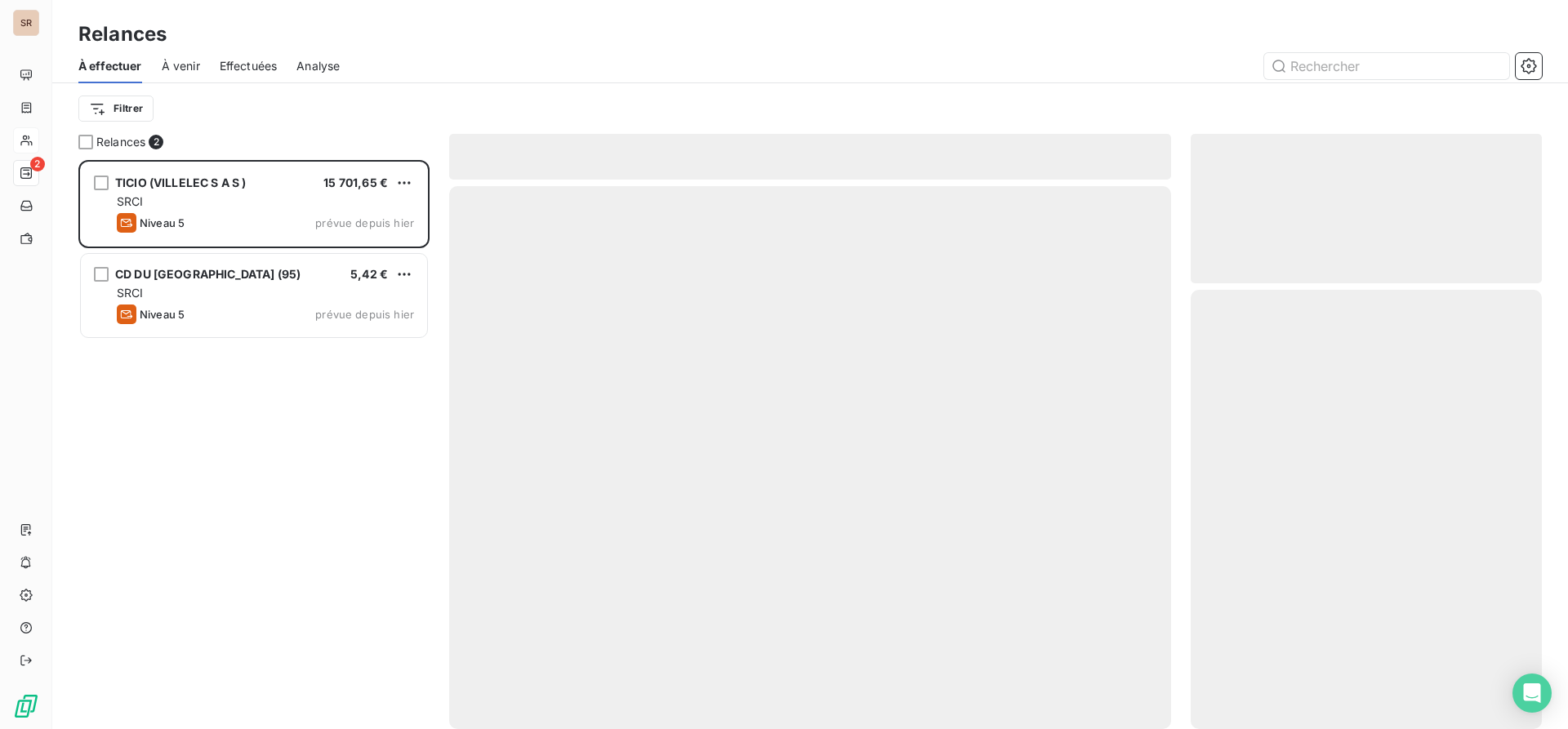 scroll, scrollTop: 13, scrollLeft: 13, axis: both 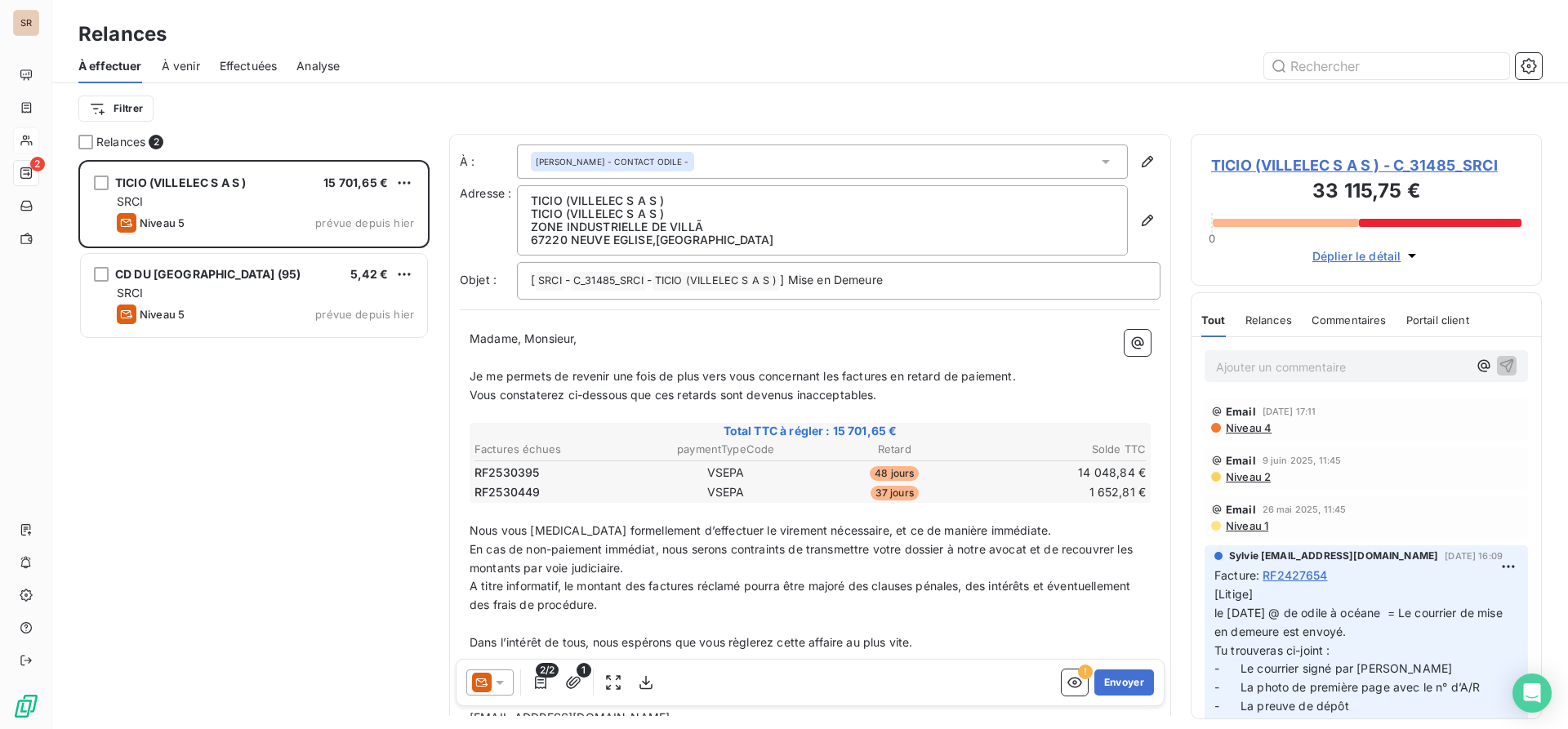 click 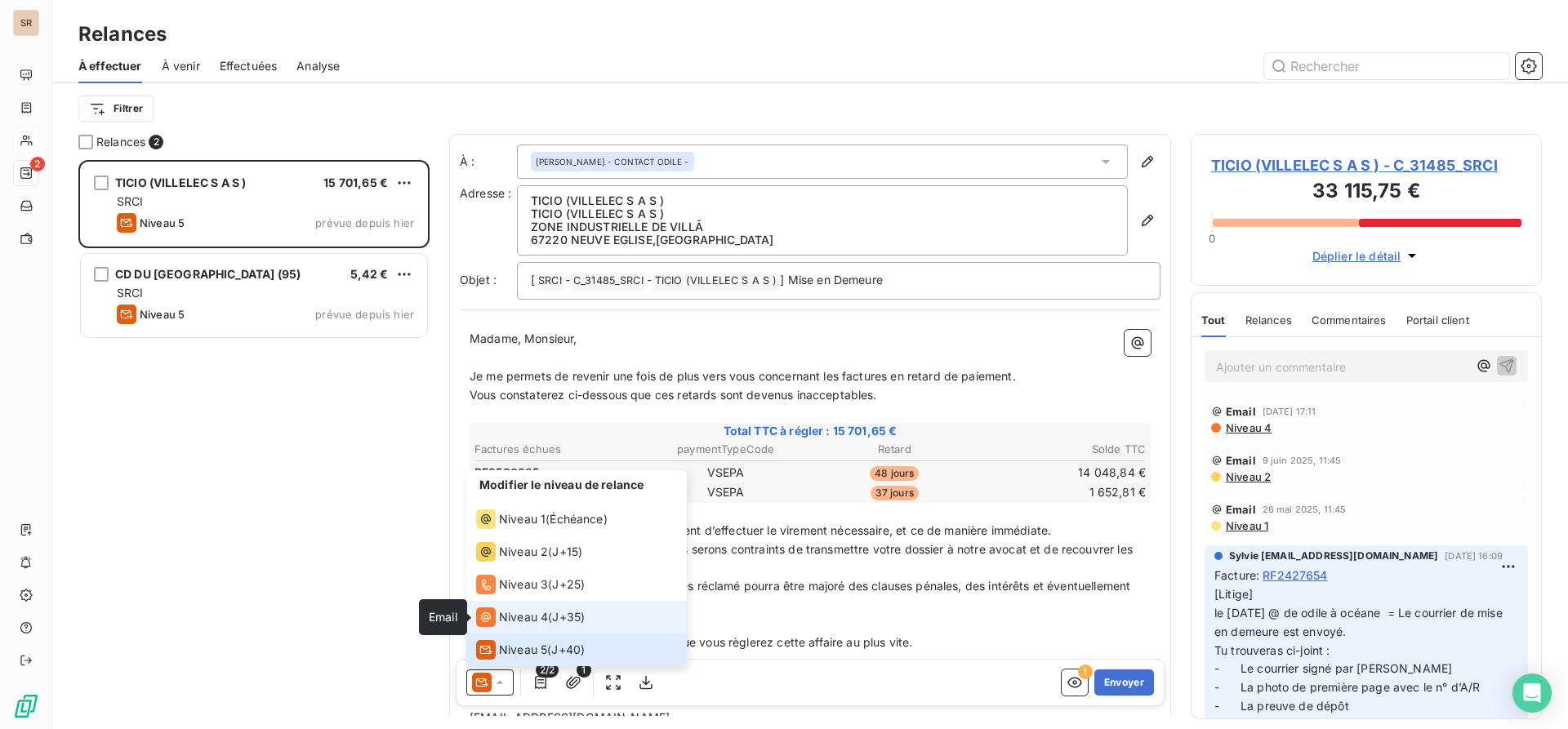 click 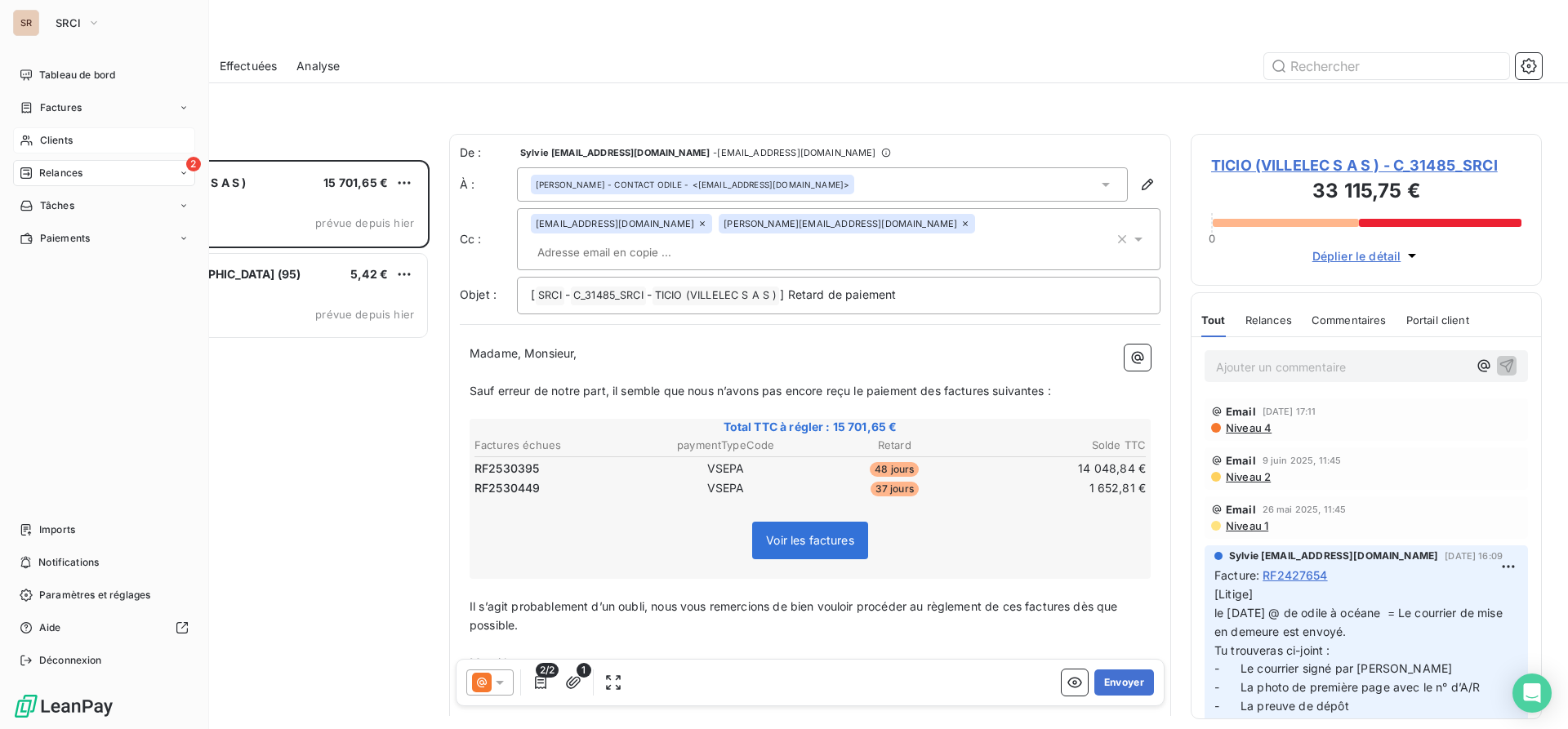 click on "Clients" at bounding box center (104, 140) 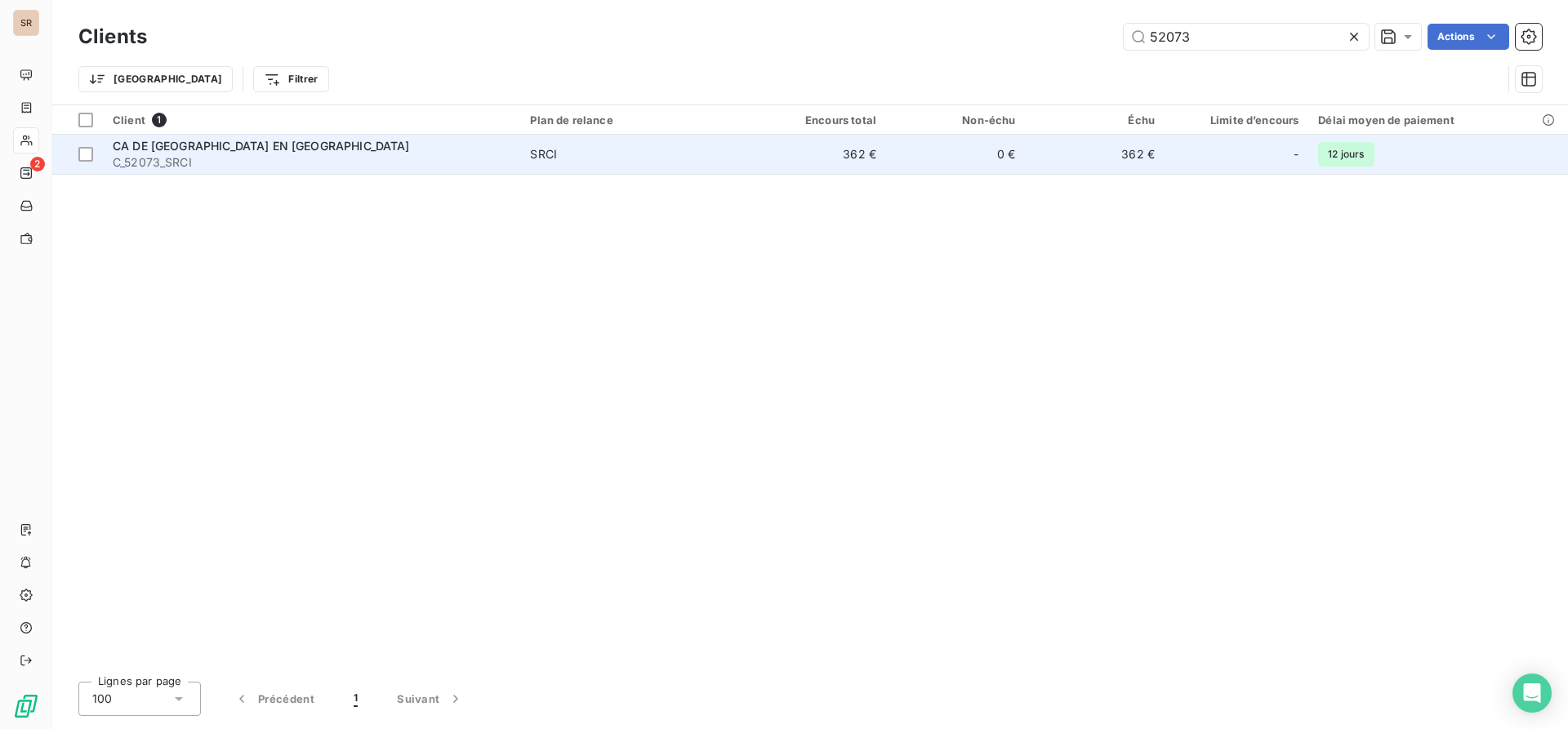 click on "C_52073_SRCI" at bounding box center (311, 162) 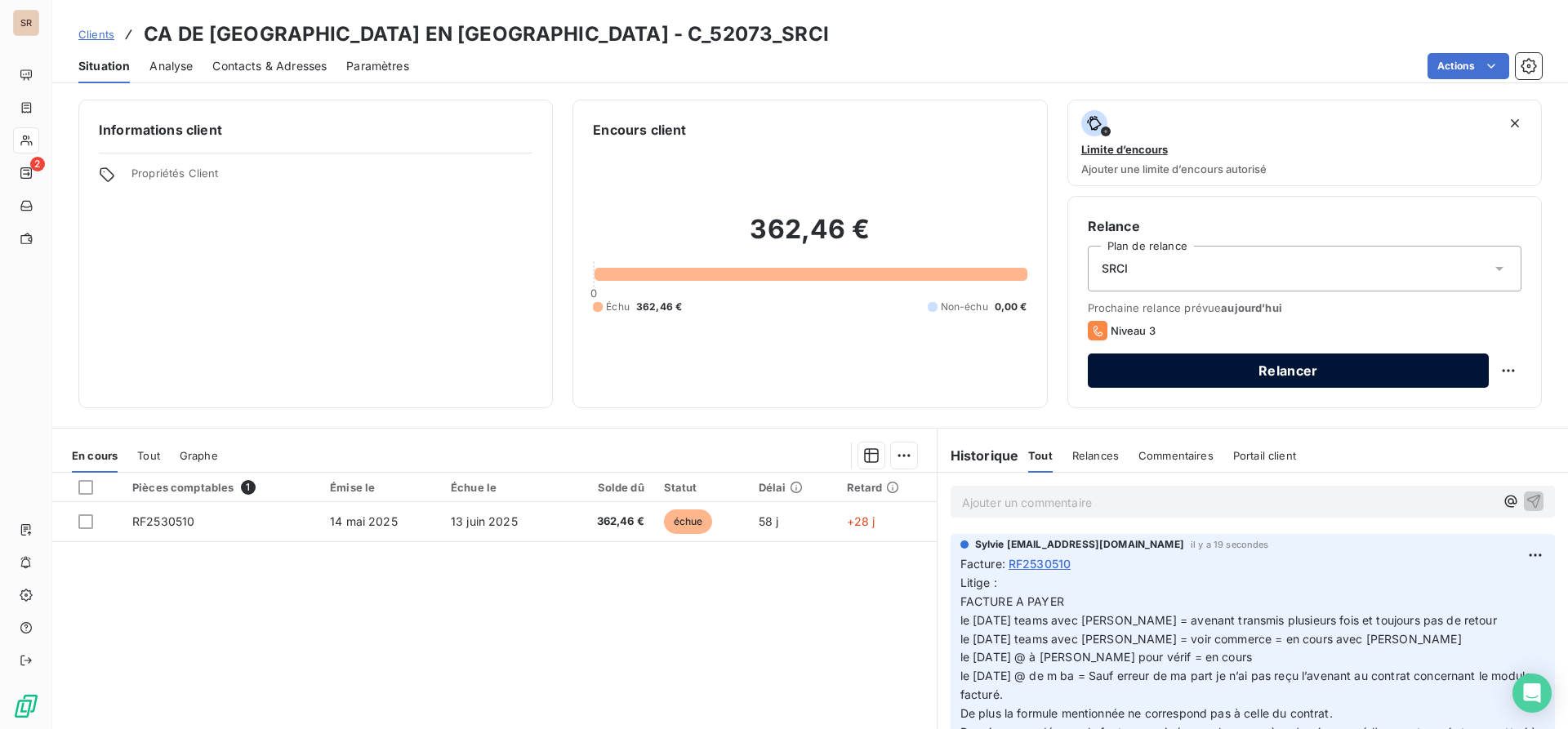 click on "Relancer" at bounding box center (1288, 371) 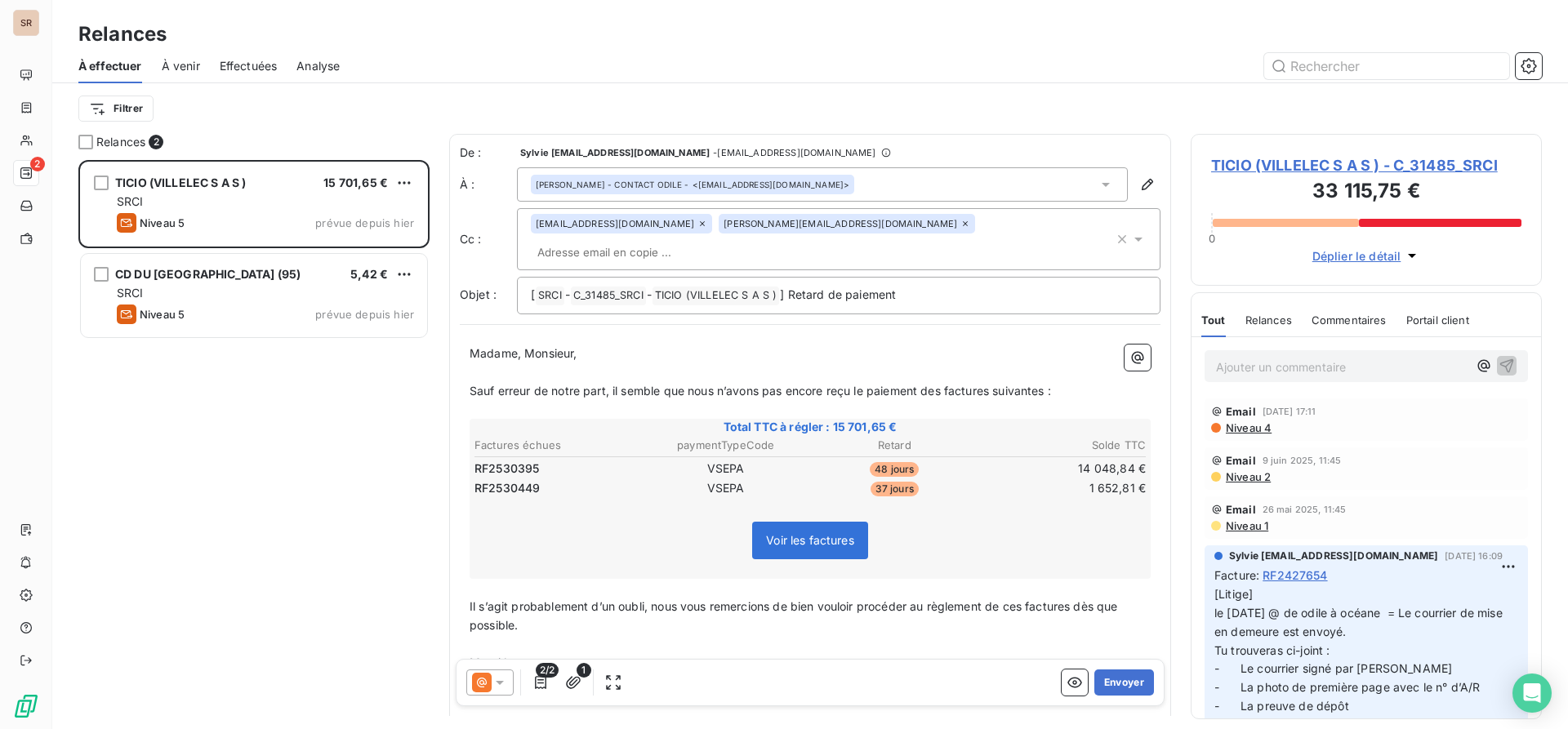 scroll, scrollTop: 13, scrollLeft: 13, axis: both 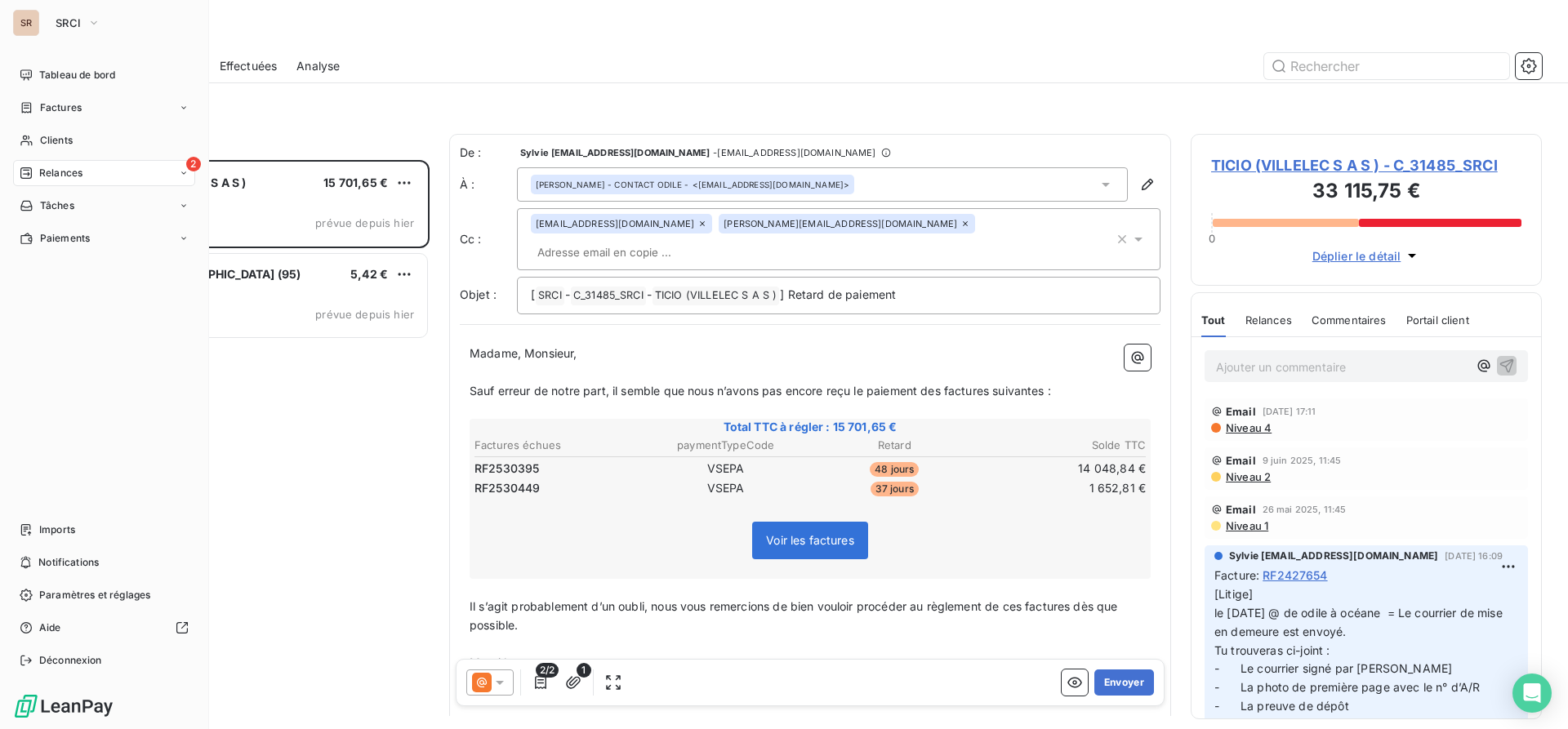 drag, startPoint x: 39, startPoint y: 144, endPoint x: 147, endPoint y: 154, distance: 108.46197 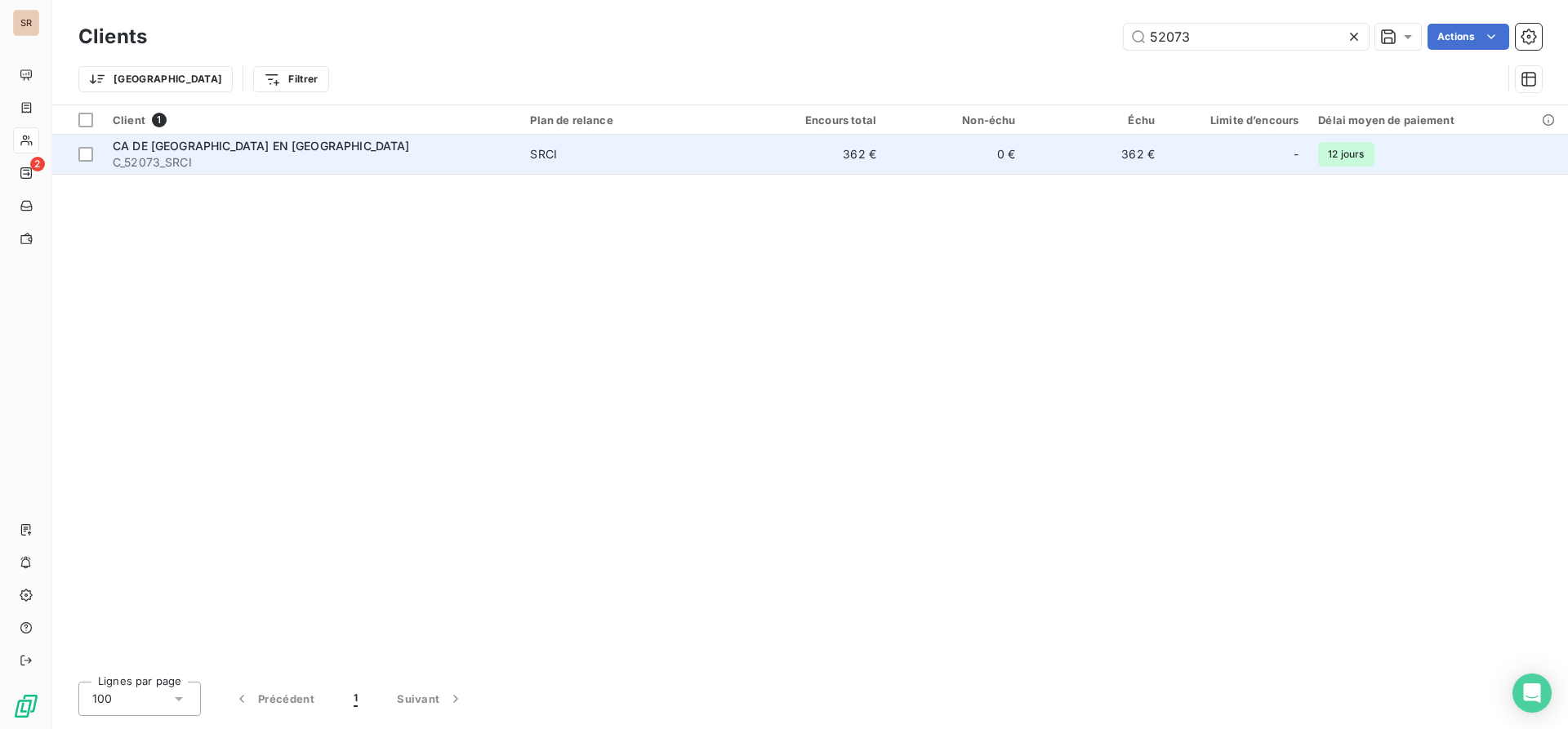 click on "C_52073_SRCI" at bounding box center [311, 162] 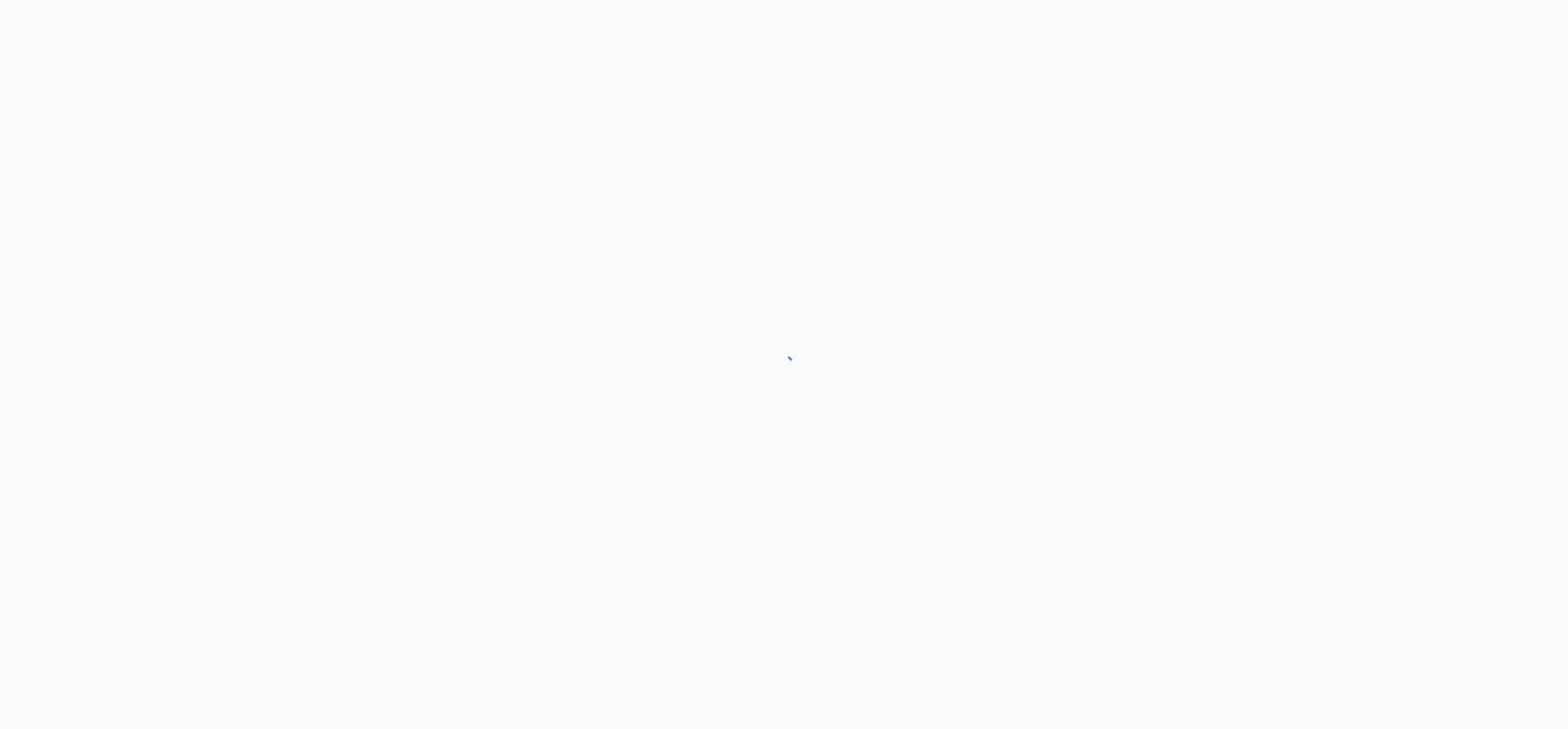 scroll, scrollTop: 0, scrollLeft: 0, axis: both 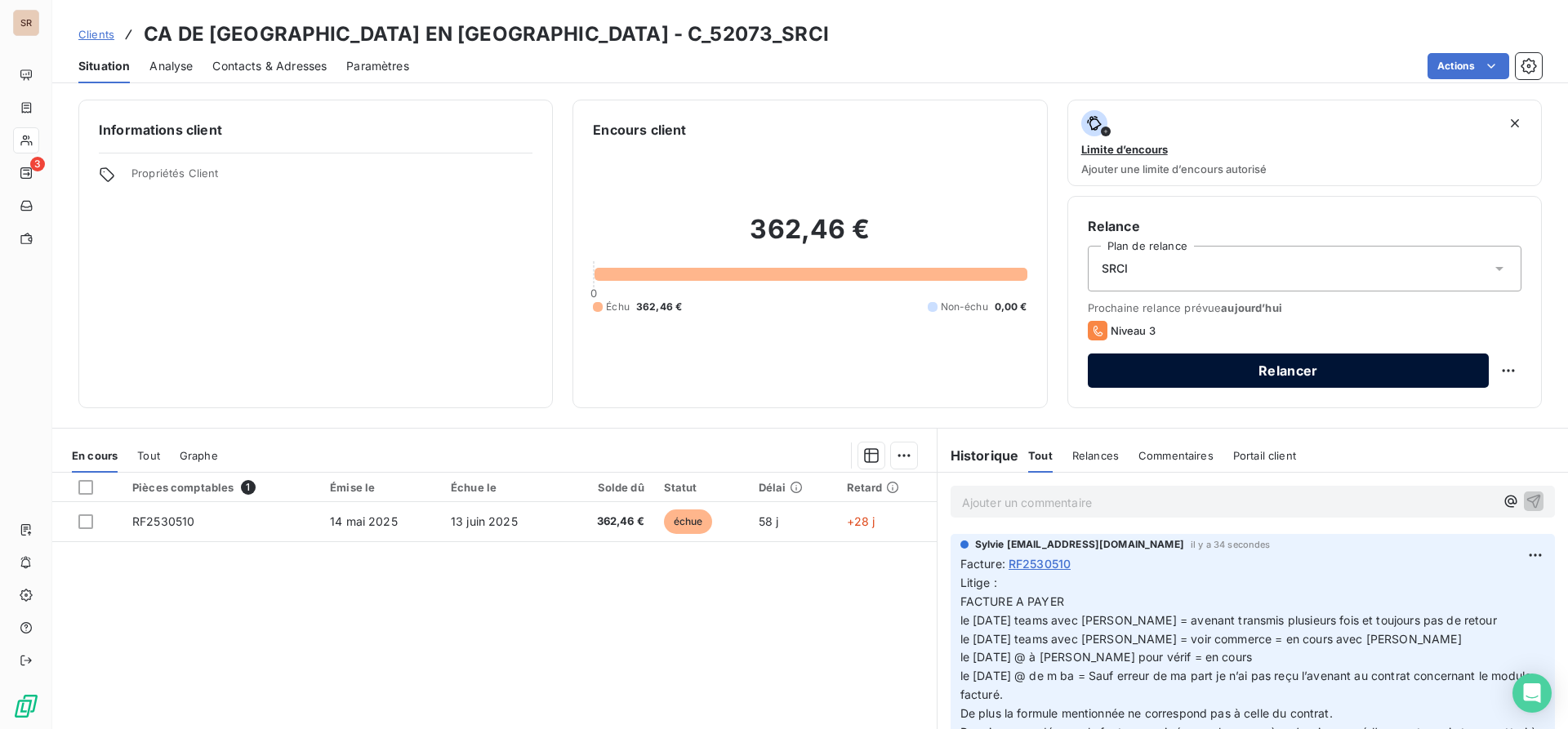 click on "Relancer" at bounding box center (1288, 371) 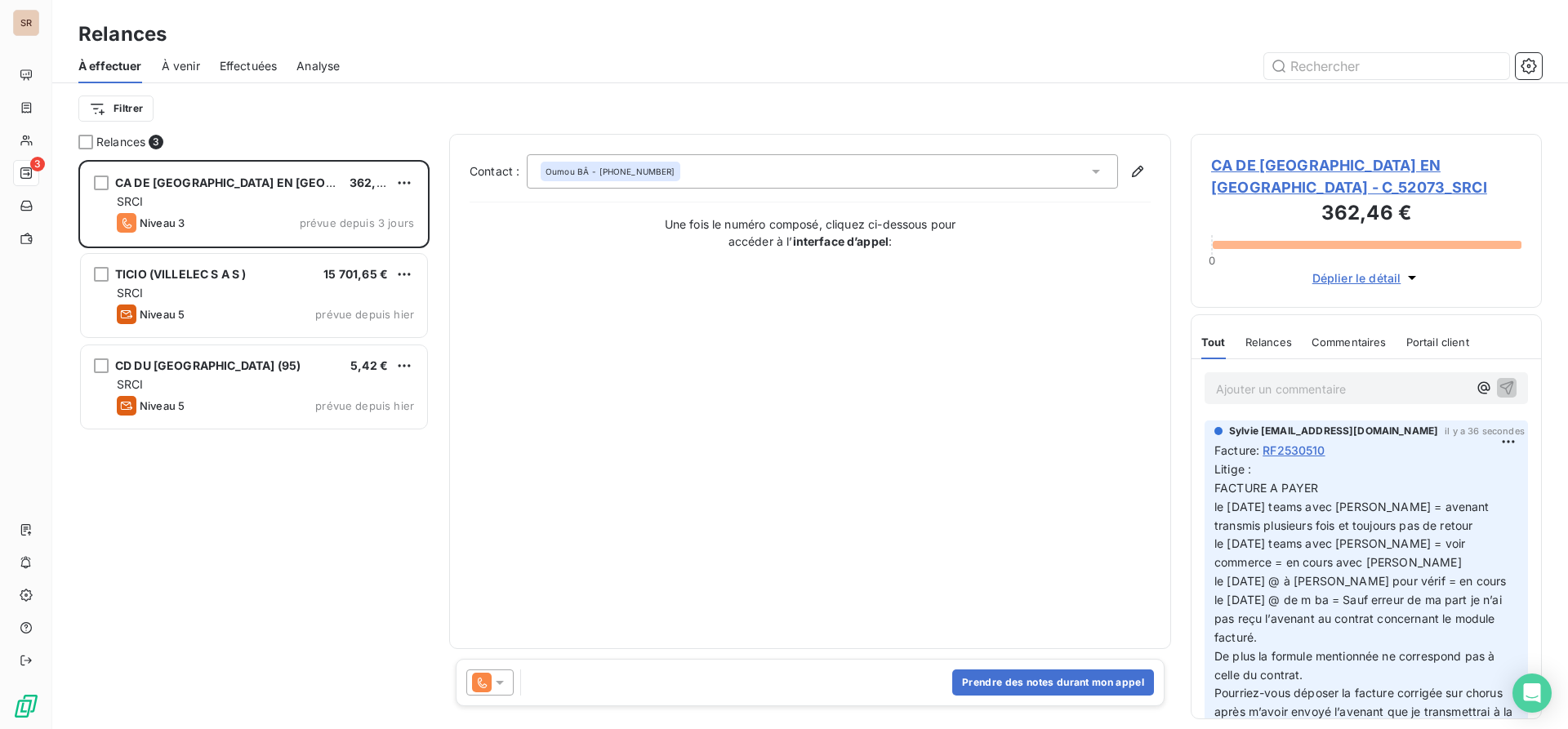 scroll, scrollTop: 13, scrollLeft: 13, axis: both 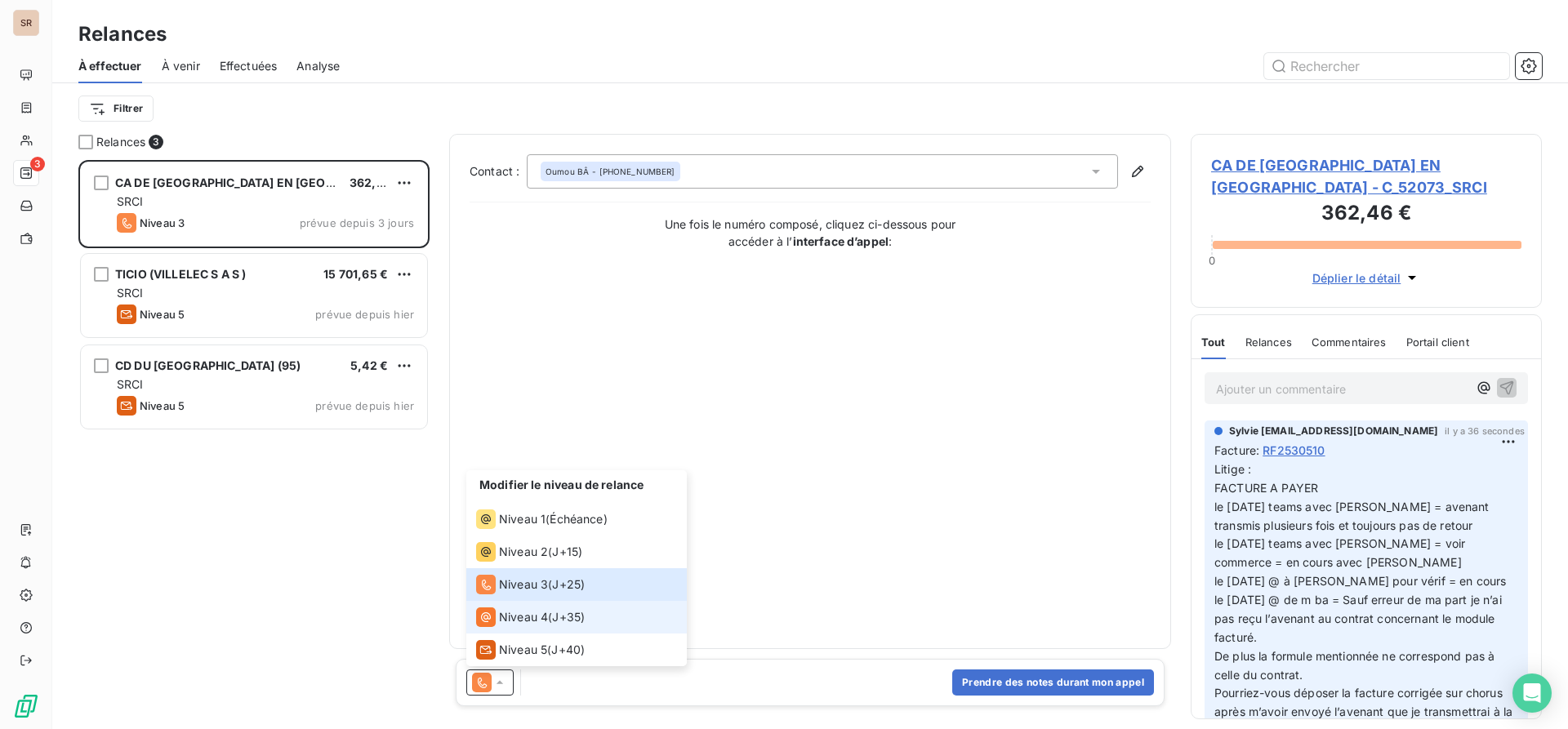 click on "Niveau 4" at bounding box center (523, 617) 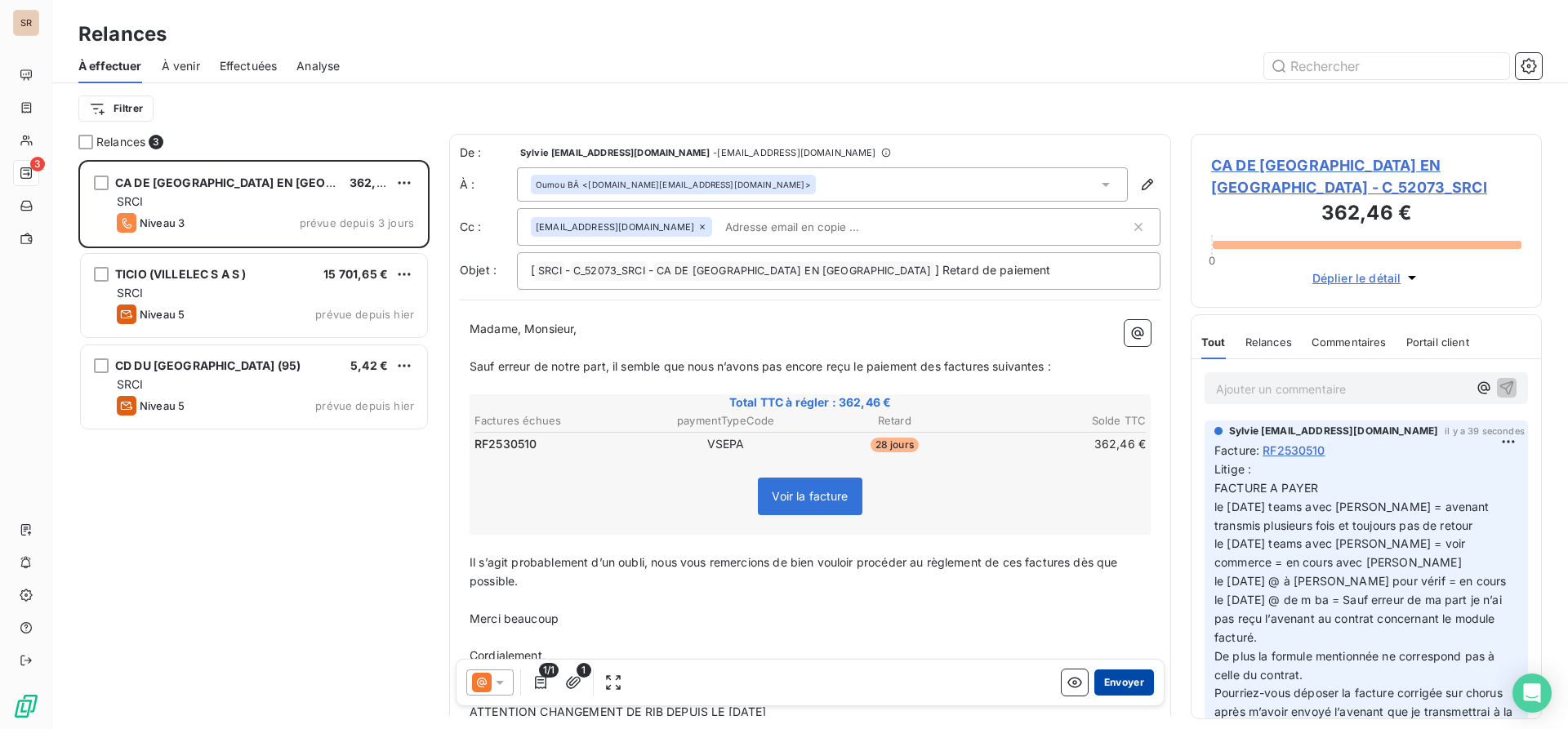 click on "Envoyer" at bounding box center [1124, 682] 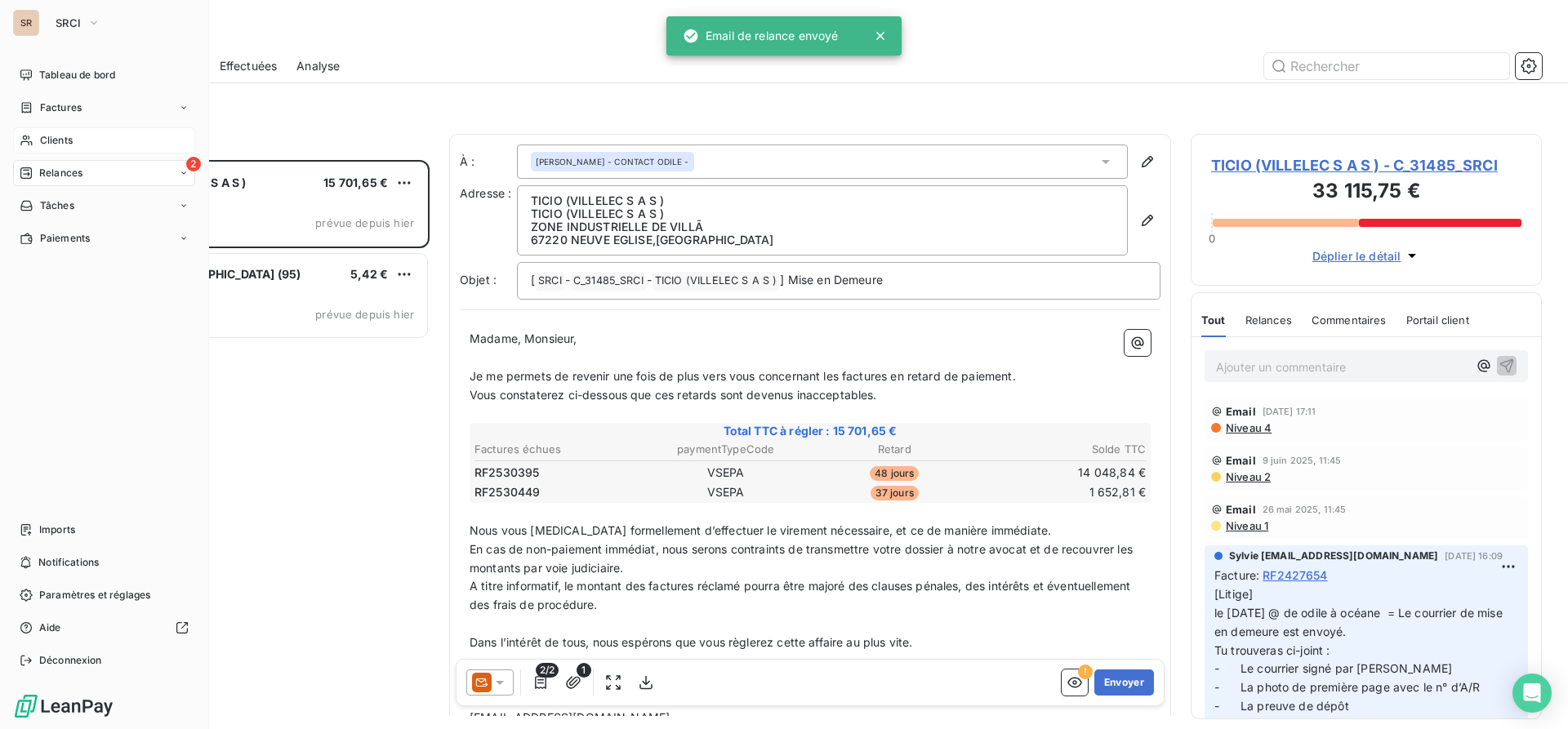 click on "Clients" at bounding box center (56, 140) 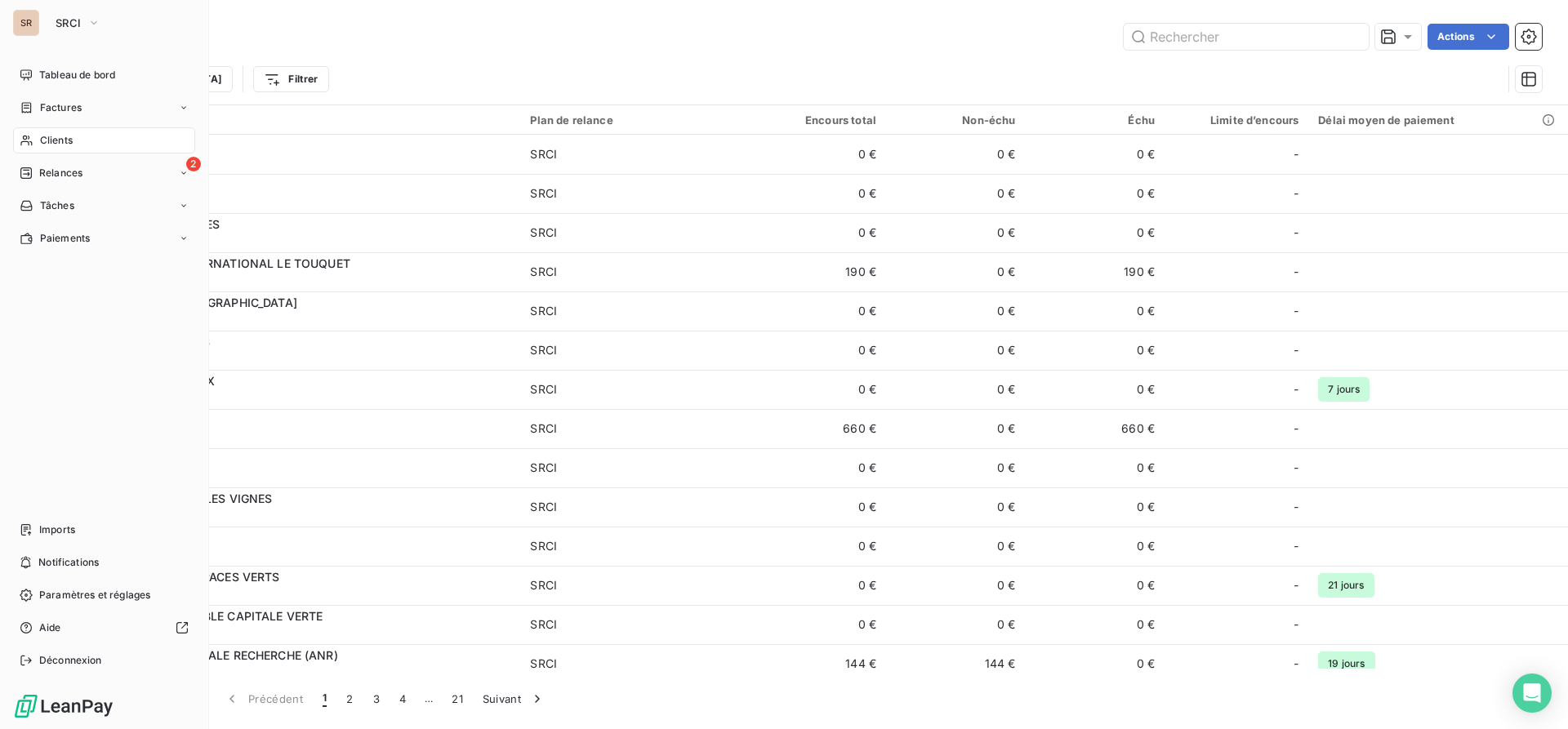 click on "Clients" at bounding box center [56, 140] 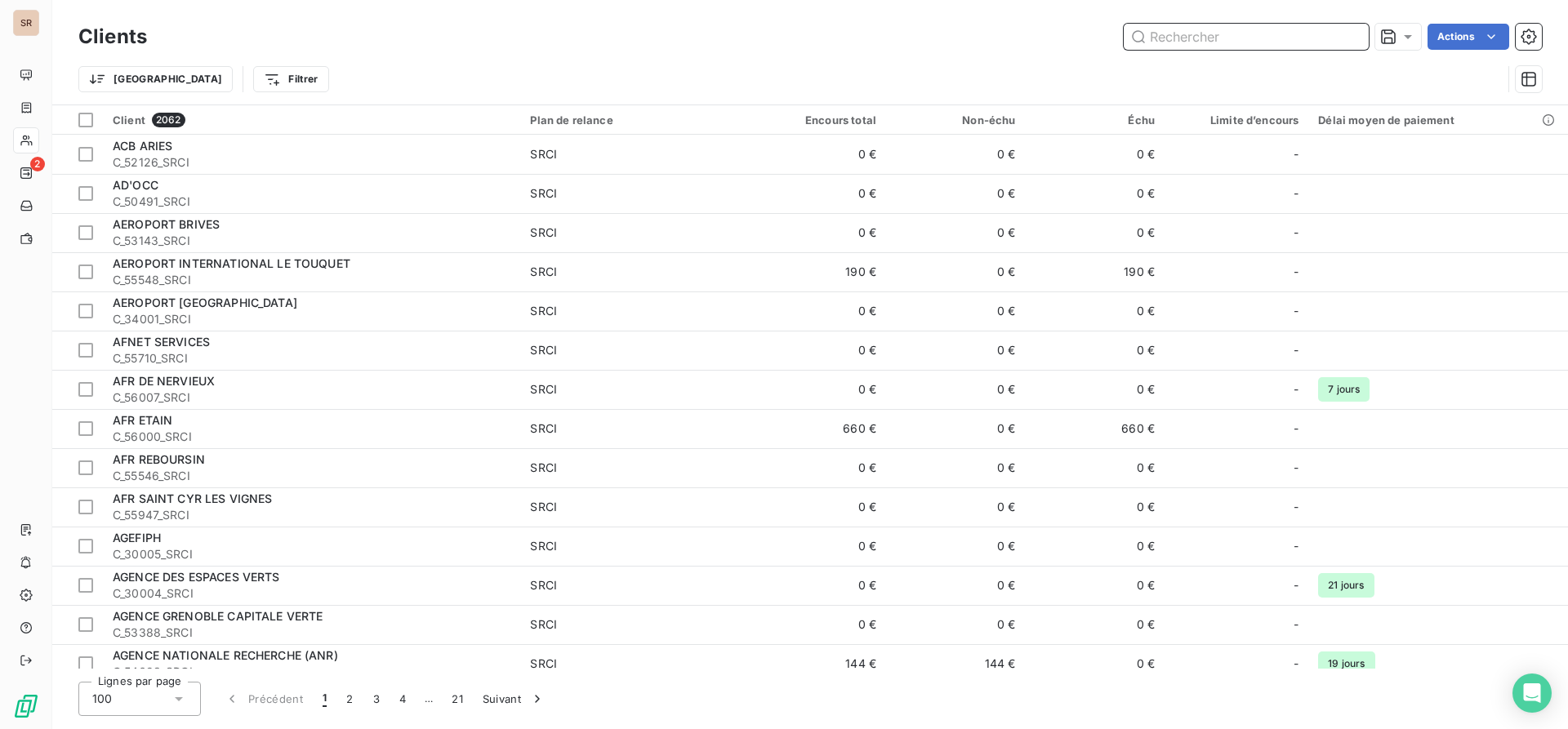 click at bounding box center [1246, 37] 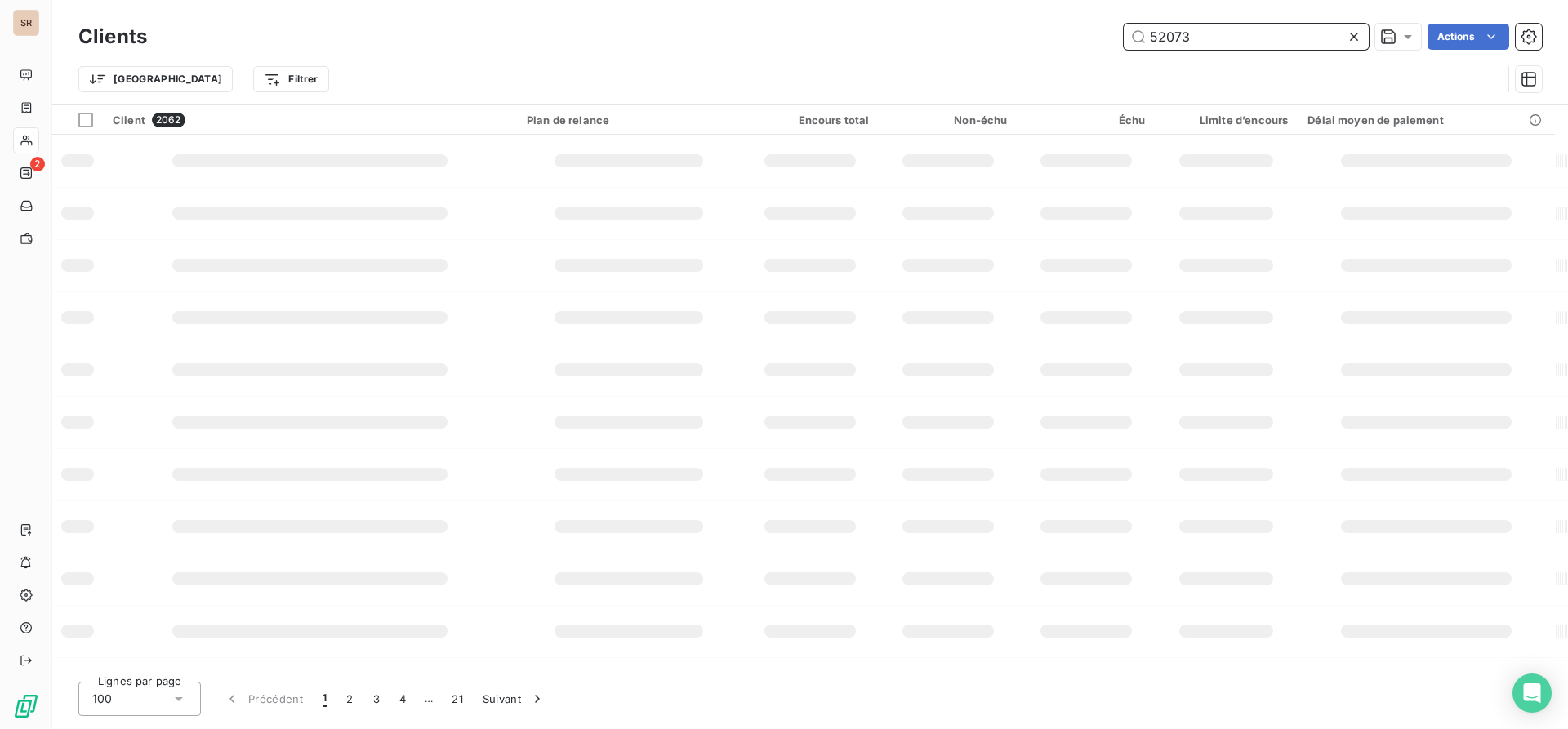 type on "52073" 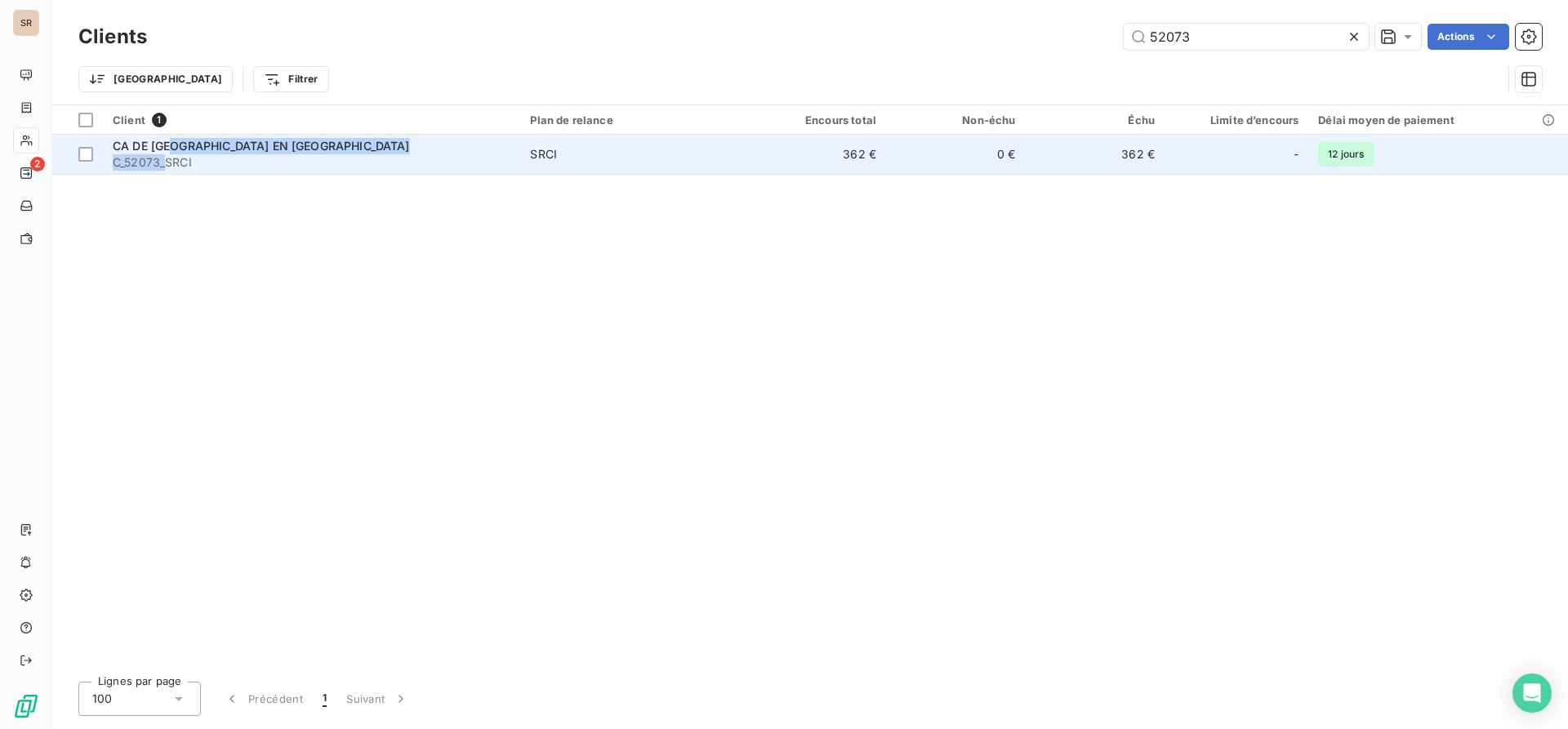 click on "CA DE SAINT QUENTIN EN YVELINES C_52073_SRCI" at bounding box center [311, 154] 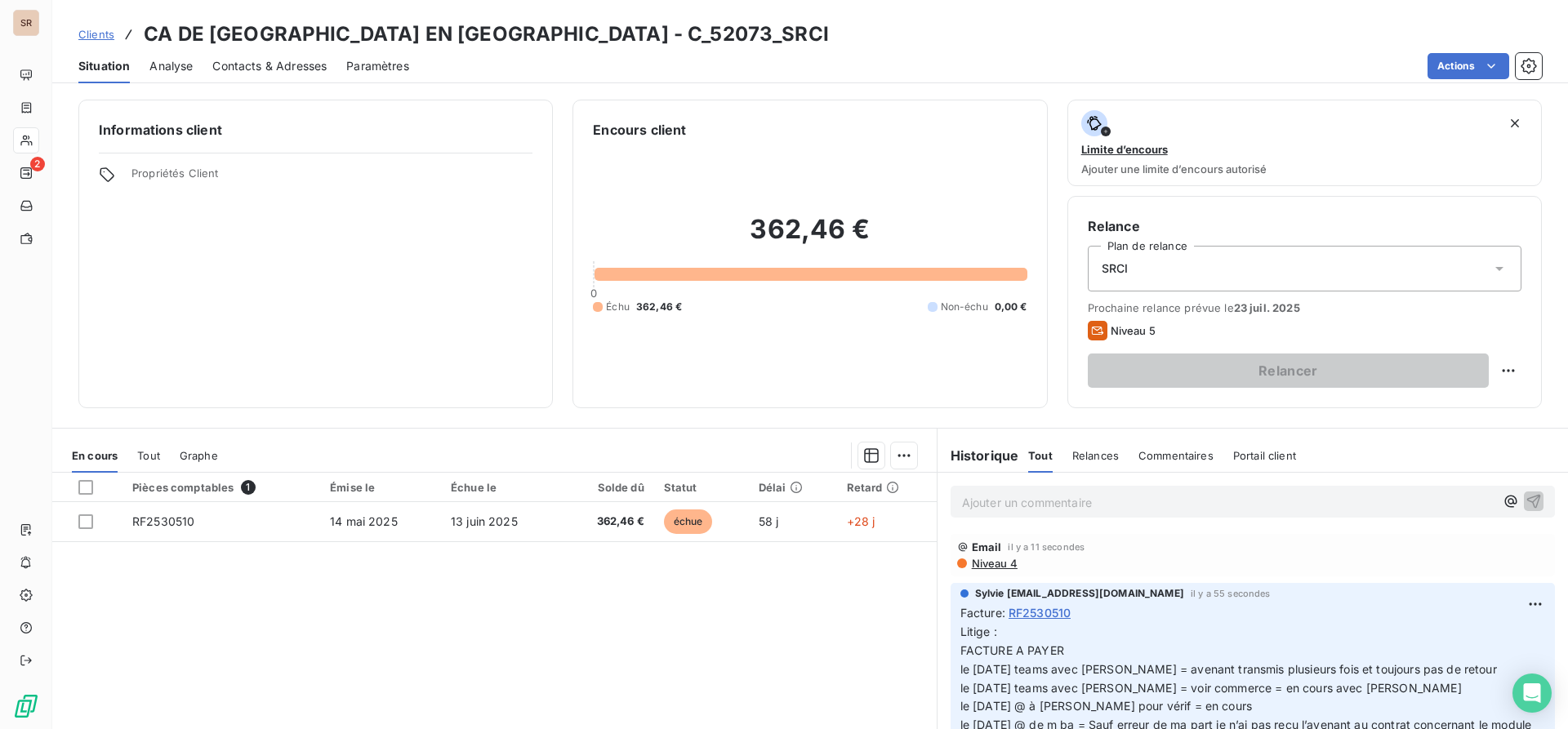 click on "Contacts & Adresses" at bounding box center [270, 66] 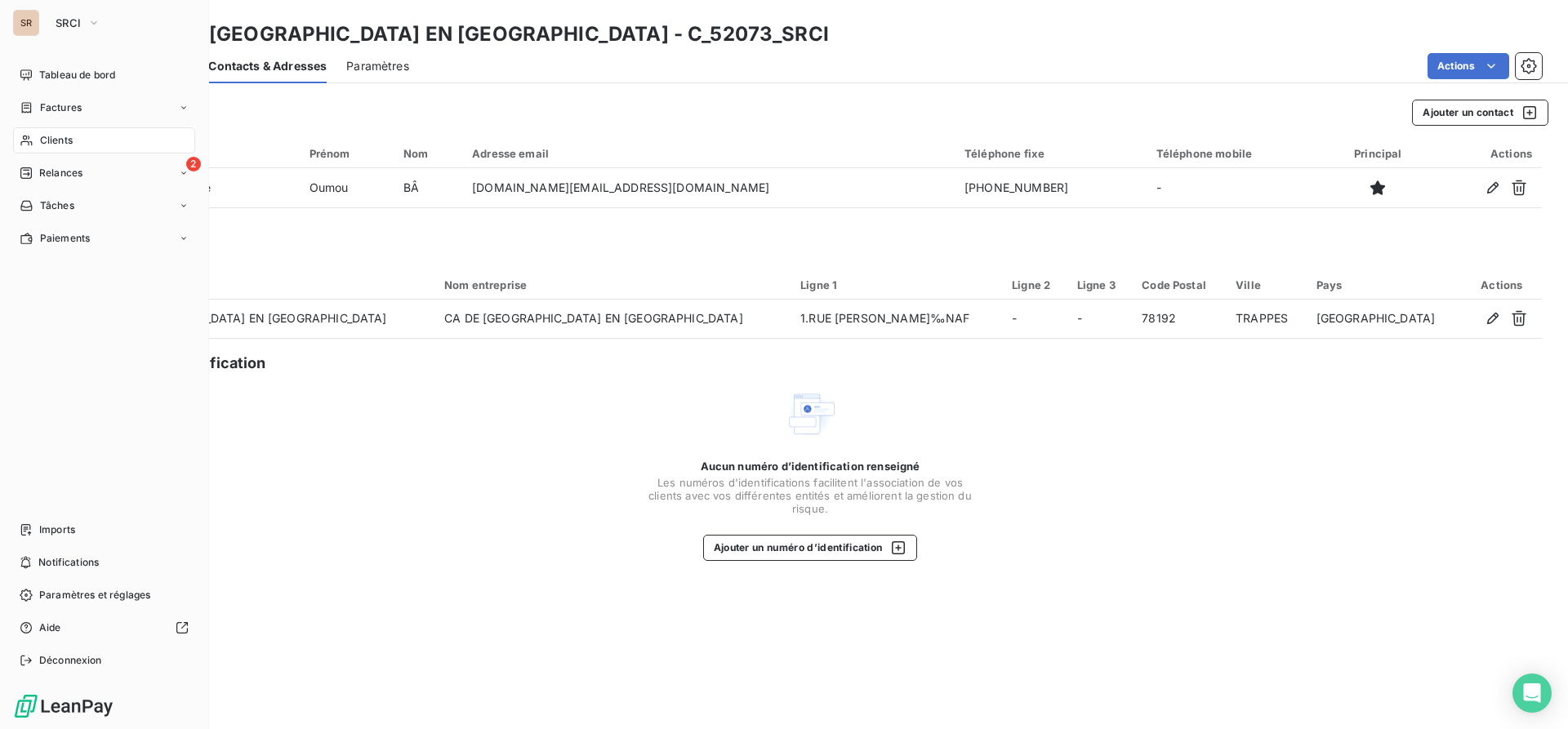 click on "Clients" at bounding box center (104, 140) 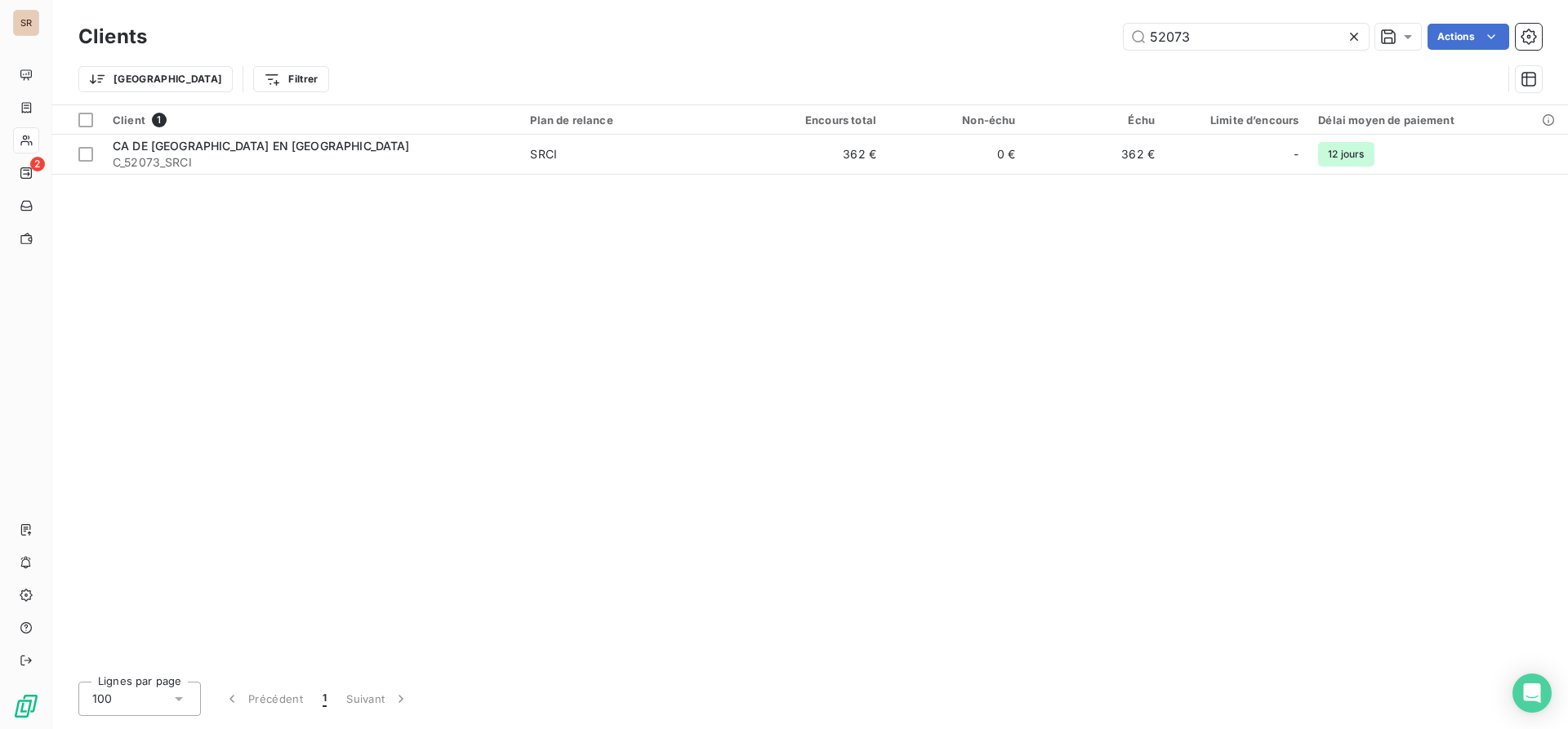 drag, startPoint x: 1208, startPoint y: 34, endPoint x: 1017, endPoint y: 51, distance: 191.75505 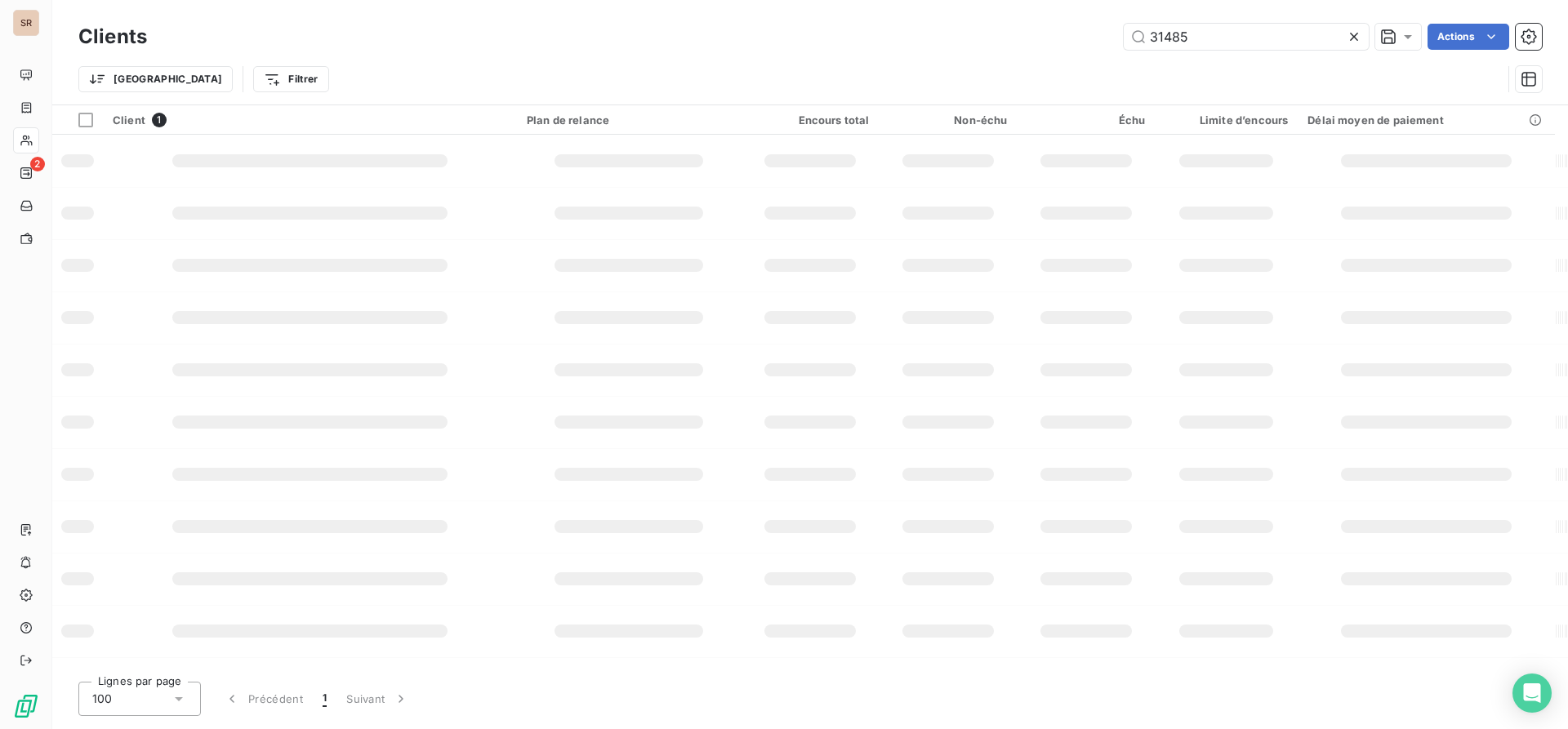 type on "31485" 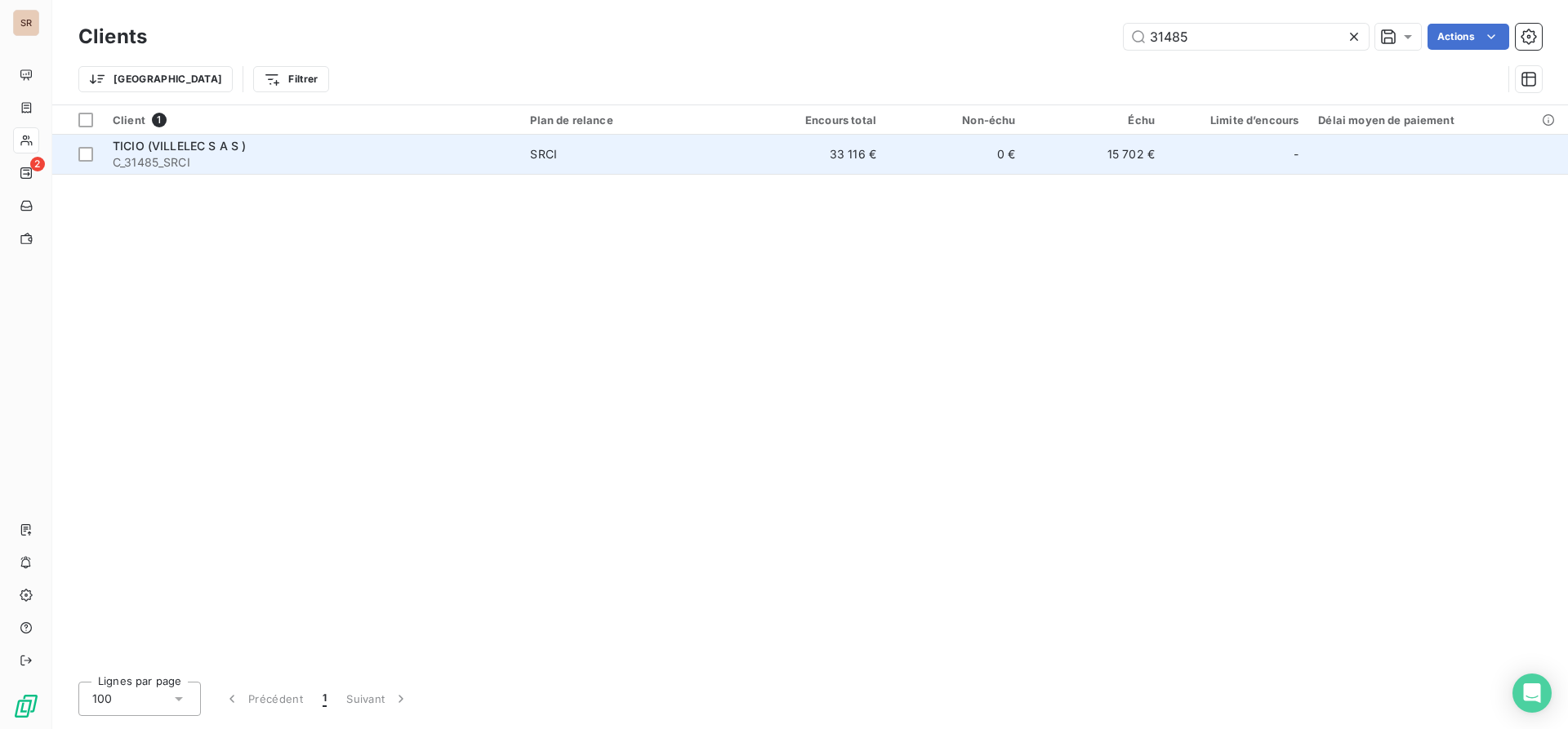 click on "C_31485_SRCI" at bounding box center [311, 162] 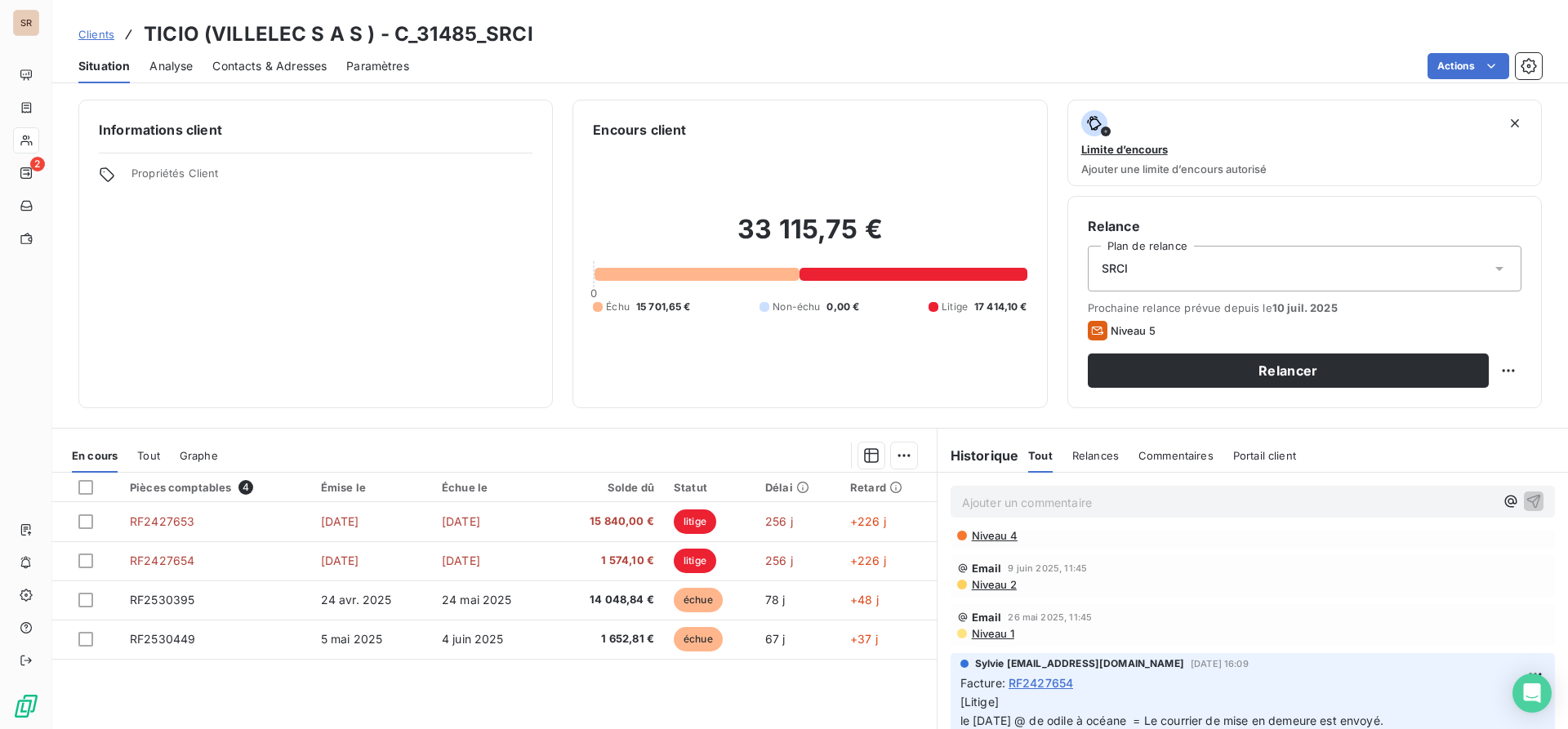 scroll, scrollTop: 0, scrollLeft: 0, axis: both 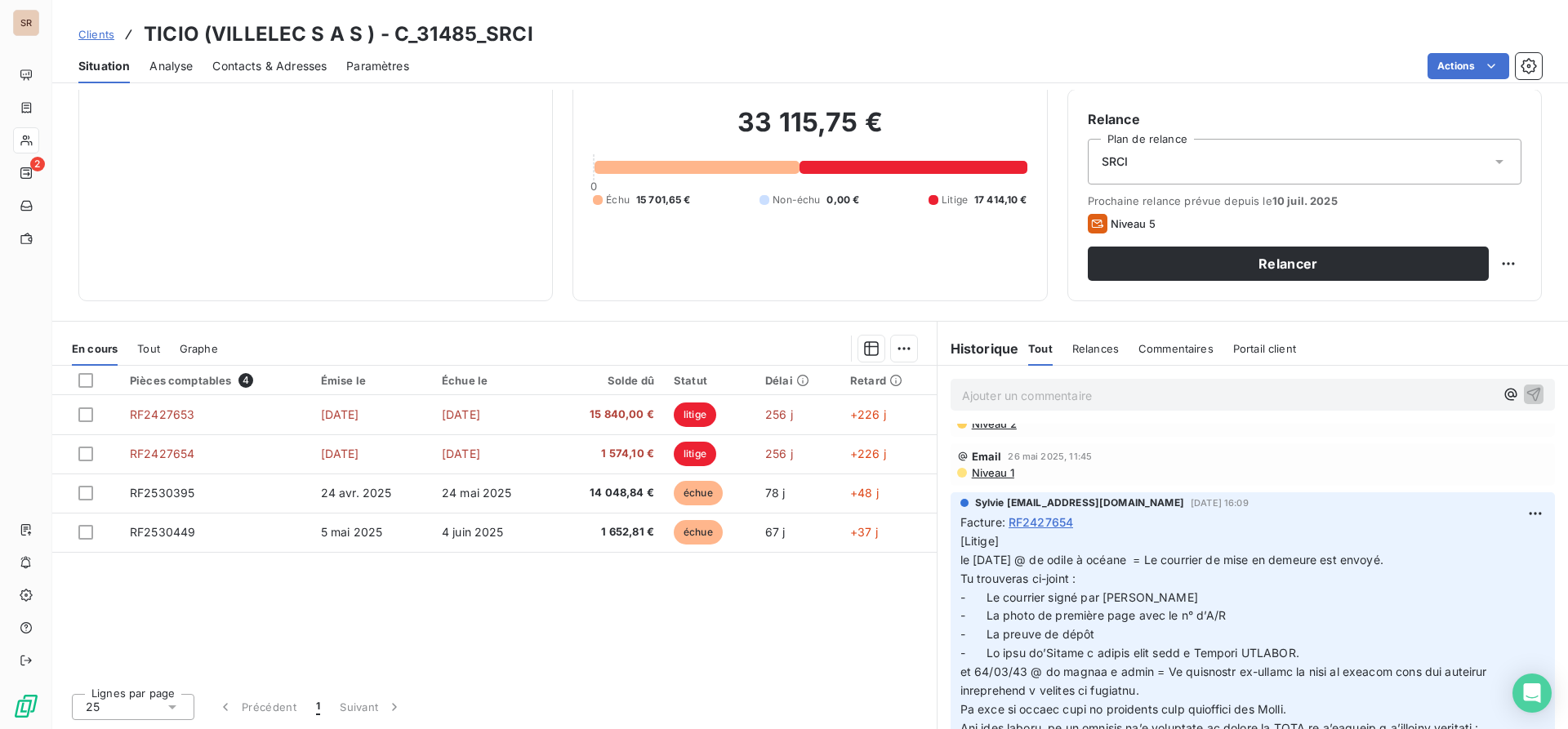 click on "[Litige]
le 20/05/25 @ de odile à océane  = Le courrier de mise en demeure est envoyé." at bounding box center (1172, 550) 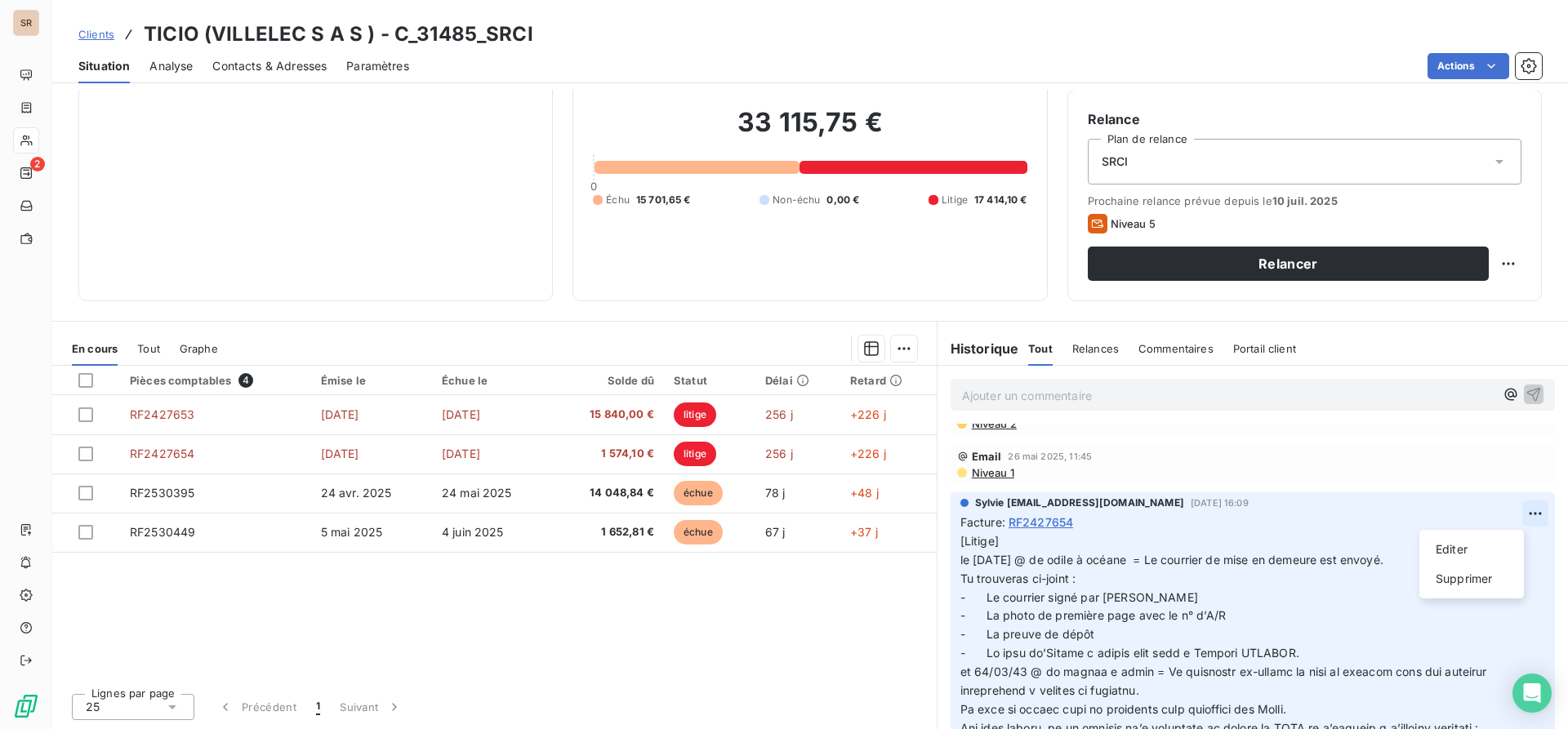 click on "SR 2 Clients TICIO (VILLELEC S A S ) - C_31485_SRCI Situation Analyse Contacts & Adresses Paramètres Actions Informations client Propriétés Client Encours client   33 115,75 € 0 Échu 15 701,65 € Non-échu 0,00 €   Litige 17 414,10 €   Limite d’encours Ajouter une limite d’encours autorisé Relance Plan de relance SRCI Prochaine relance prévue depuis le  10 juil. 2025 Niveau 5 Relancer En cours Tout Graphe Pièces comptables 4 Émise le Échue le Solde dû Statut Délai   Retard   RF2427653 28 oct. 2024 27 nov. 2024 15 840,00 € litige 256 j +226 j RF2427654 28 oct. 2024 27 nov. 2024 1 574,10 € litige 256 j +226 j RF2530395 24 avr. 2025 24 mai 2025 14 048,84 € échue 78 j +48 j RF2530449 5 mai 2025 4 juin 2025 1 652,81 € échue 67 j +37 j Lignes par page 25 Précédent 1 Suivant Historique Tout Relances Commentaires Portail client Tout Relances Commentaires Portail client Ajouter un commentaire ﻿ Email 3 juil. 2025, 17:11 Niveau 4 Email Niveau 2 Email" at bounding box center (784, 364) 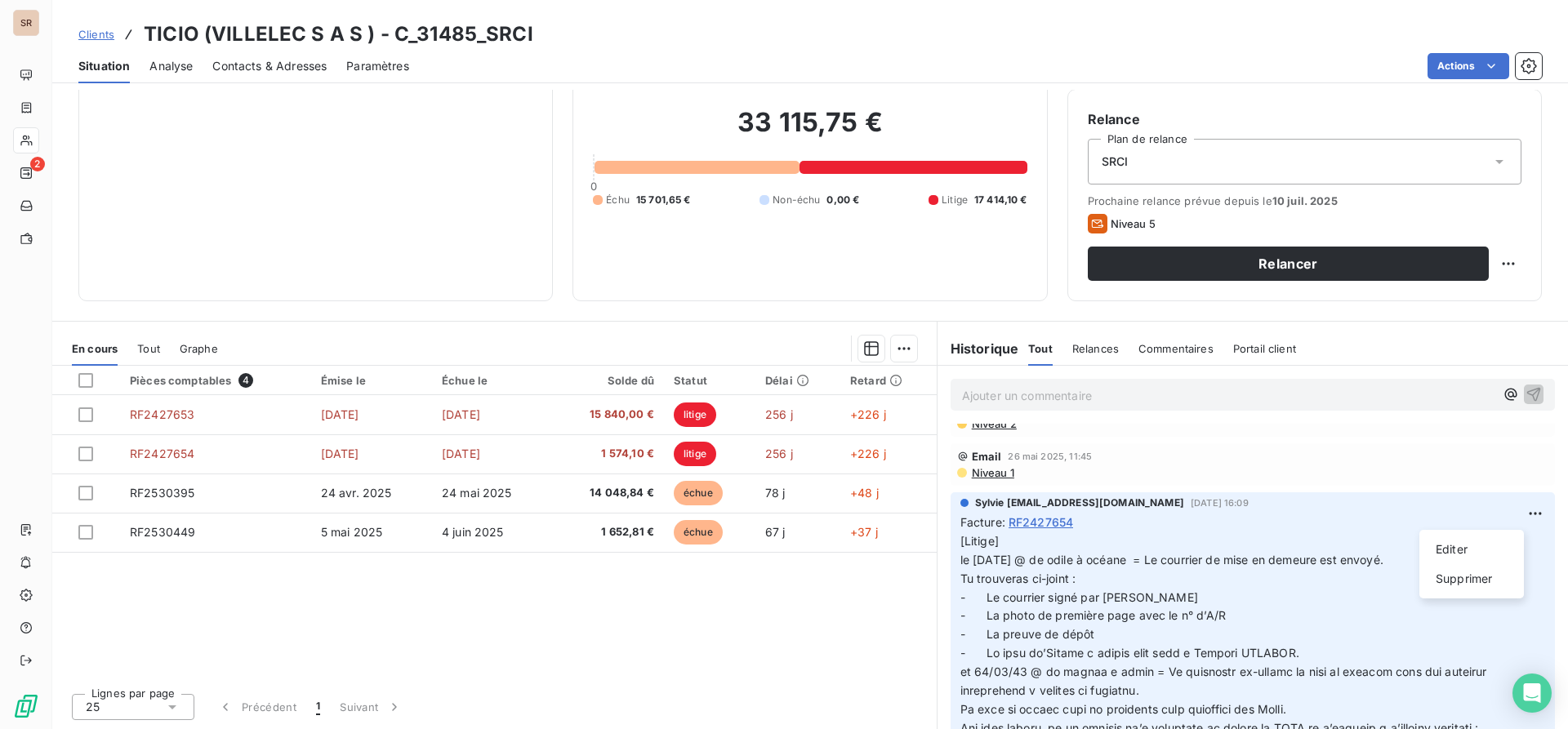 drag, startPoint x: 1469, startPoint y: 552, endPoint x: 1299, endPoint y: 568, distance: 170.75128 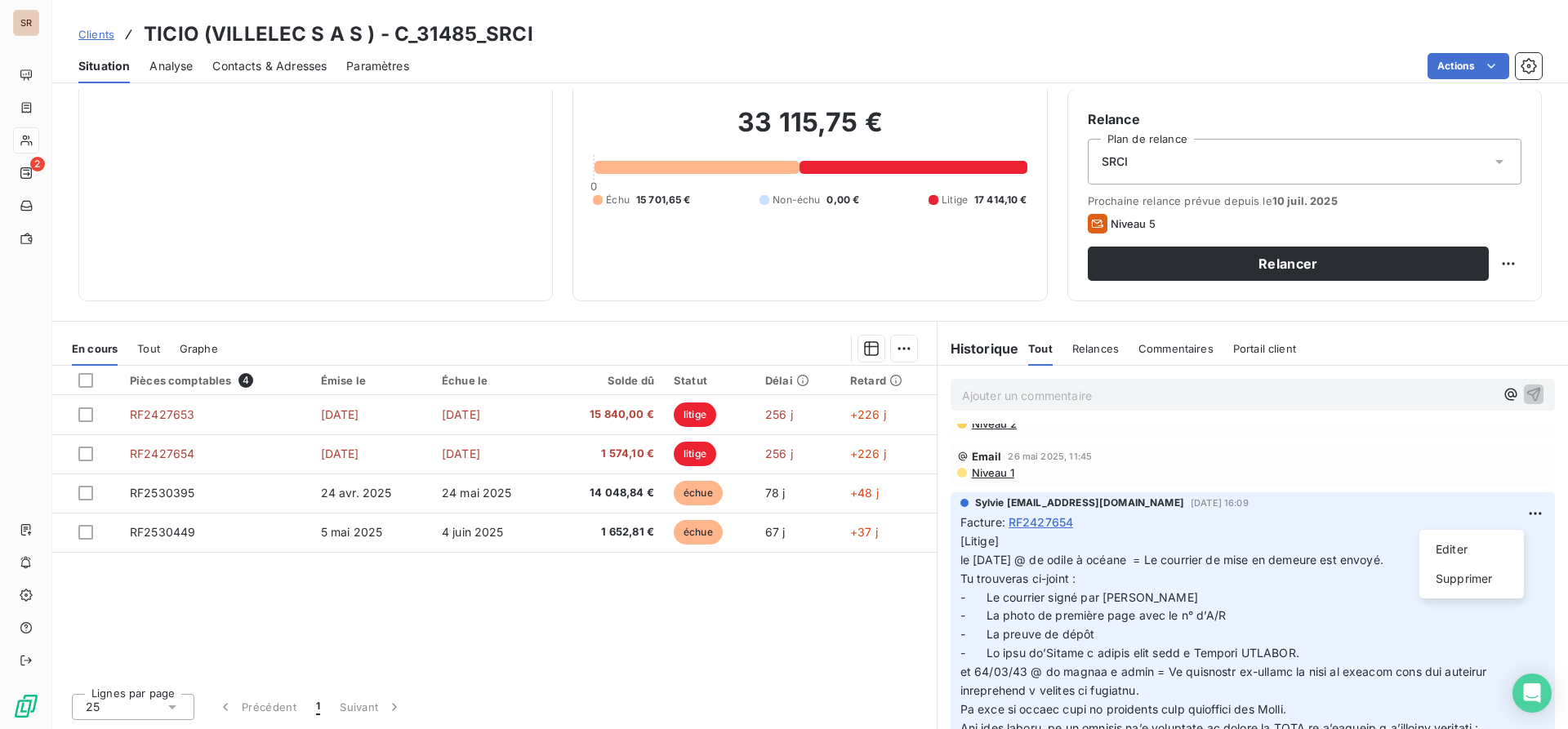 drag, startPoint x: 1441, startPoint y: 546, endPoint x: 1285, endPoint y: 548, distance: 156.01282 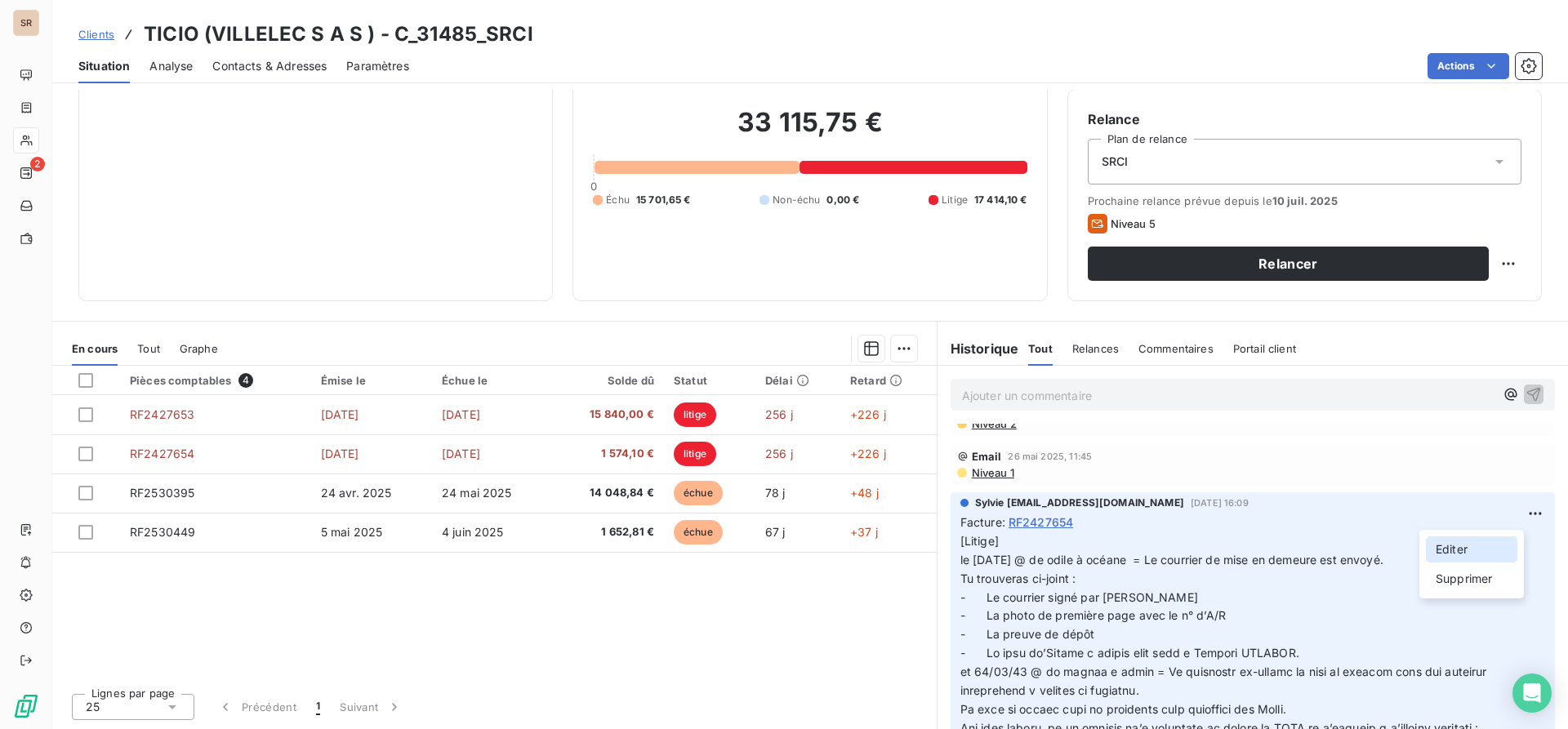 click on "Editer" at bounding box center (1472, 549) 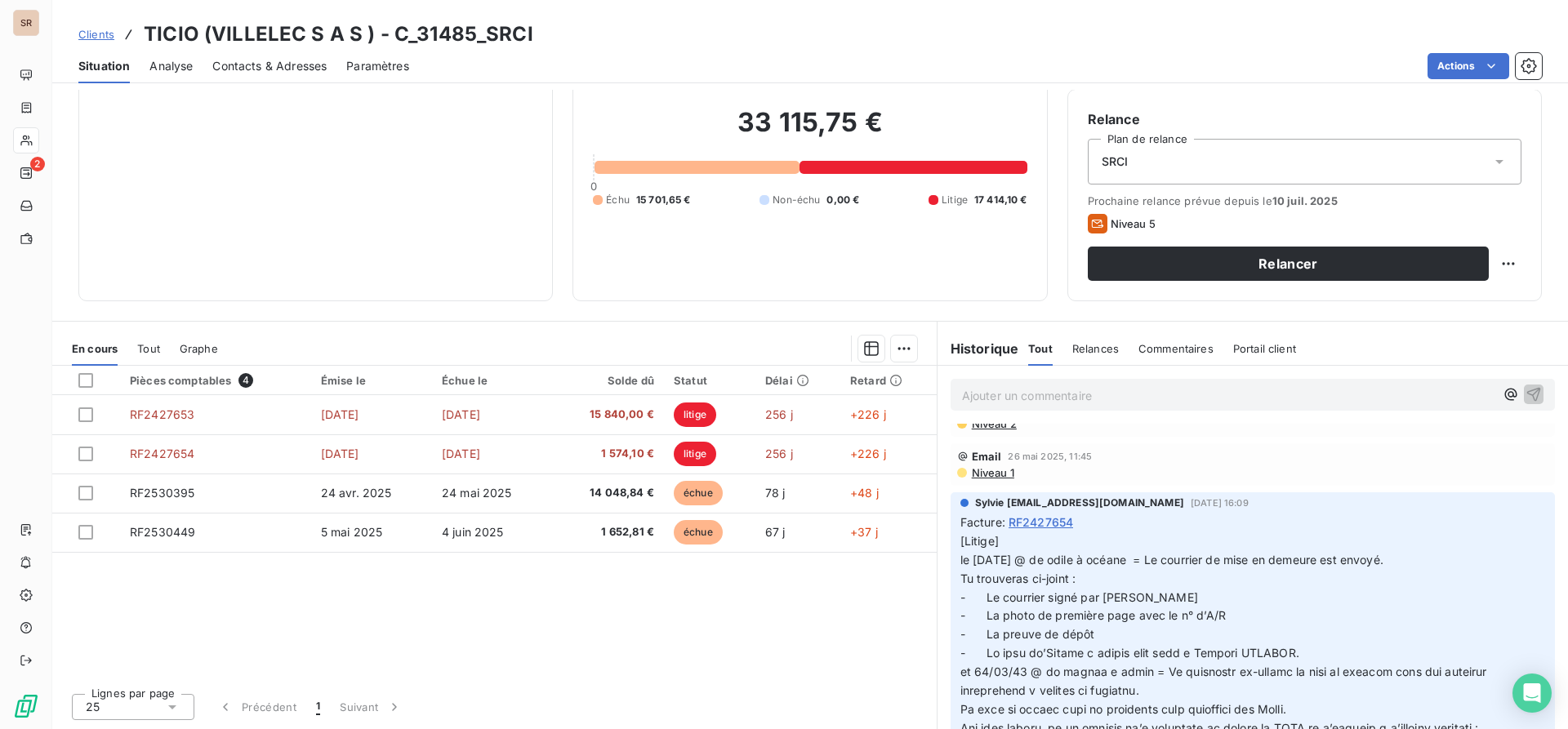 click on "[Litige]
le 20/05/25 @ de odile à océane  = Le courrier de mise en demeure est envoyé.
Tu trouveras ci-joint :
-	Le courrier signé par Allaa
-	La photo de première page avec le n° d’A/R
-	La preuve de dépôt" at bounding box center [1243, 1214] 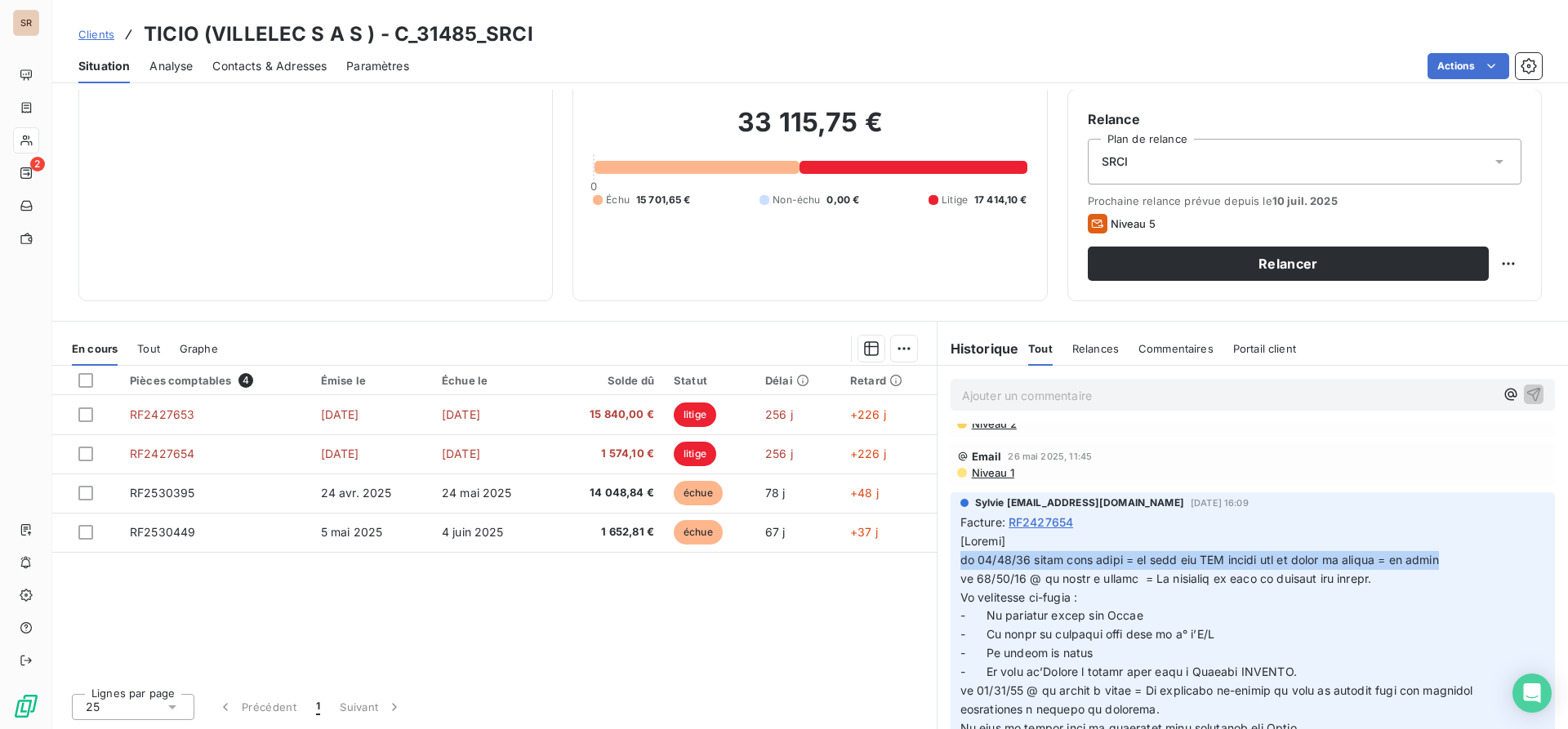 drag, startPoint x: 1453, startPoint y: 562, endPoint x: 942, endPoint y: 558, distance: 511.02 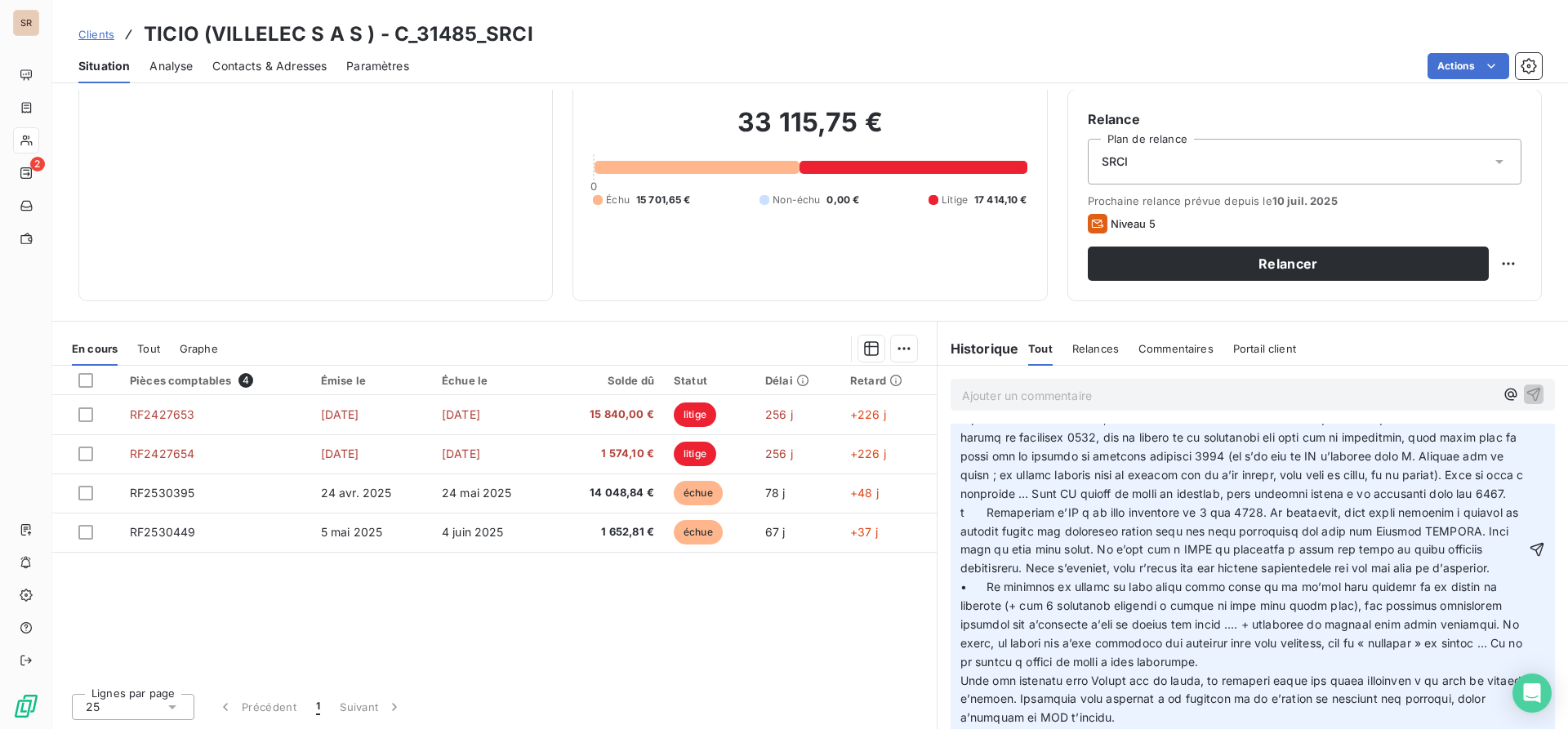 scroll, scrollTop: 762, scrollLeft: 0, axis: vertical 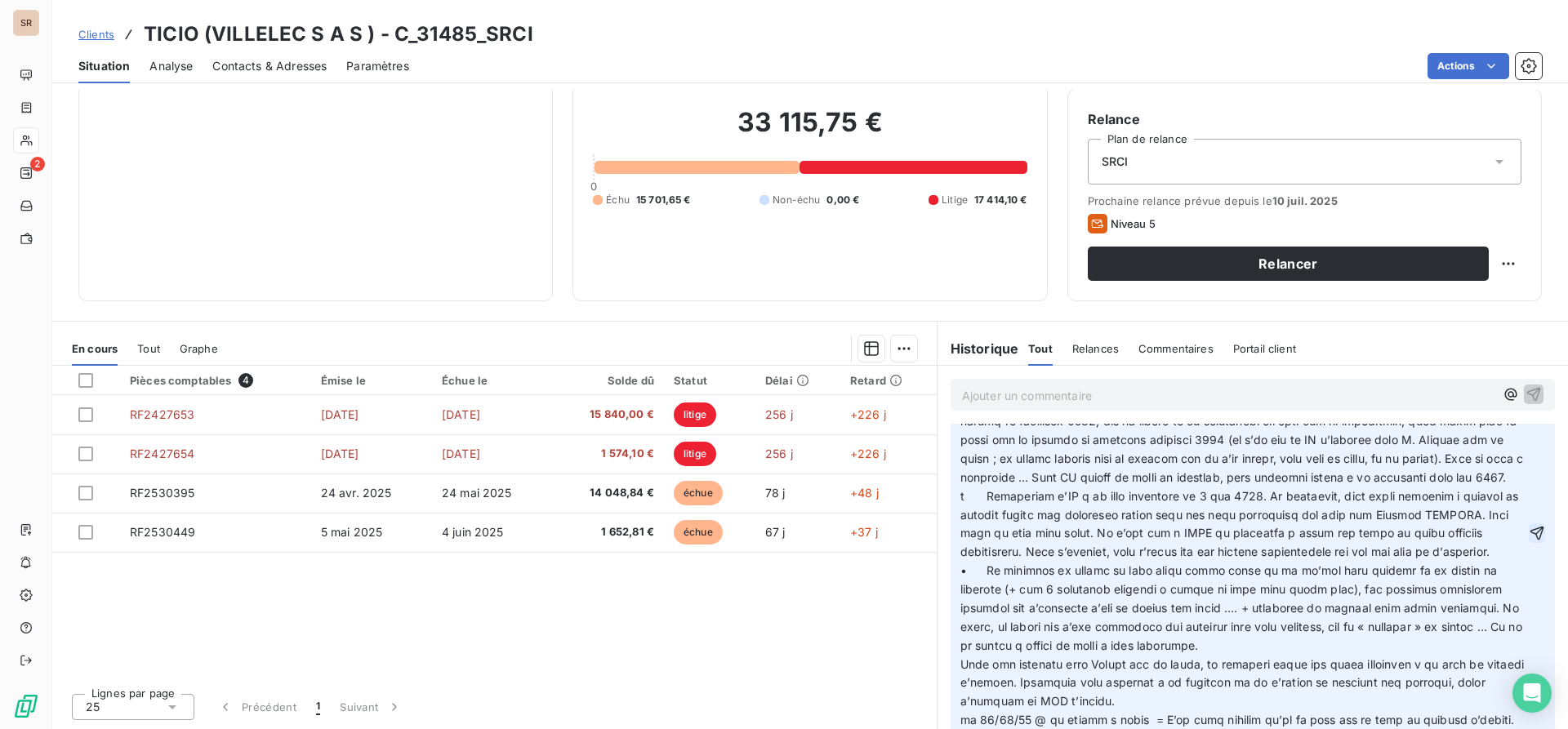 click 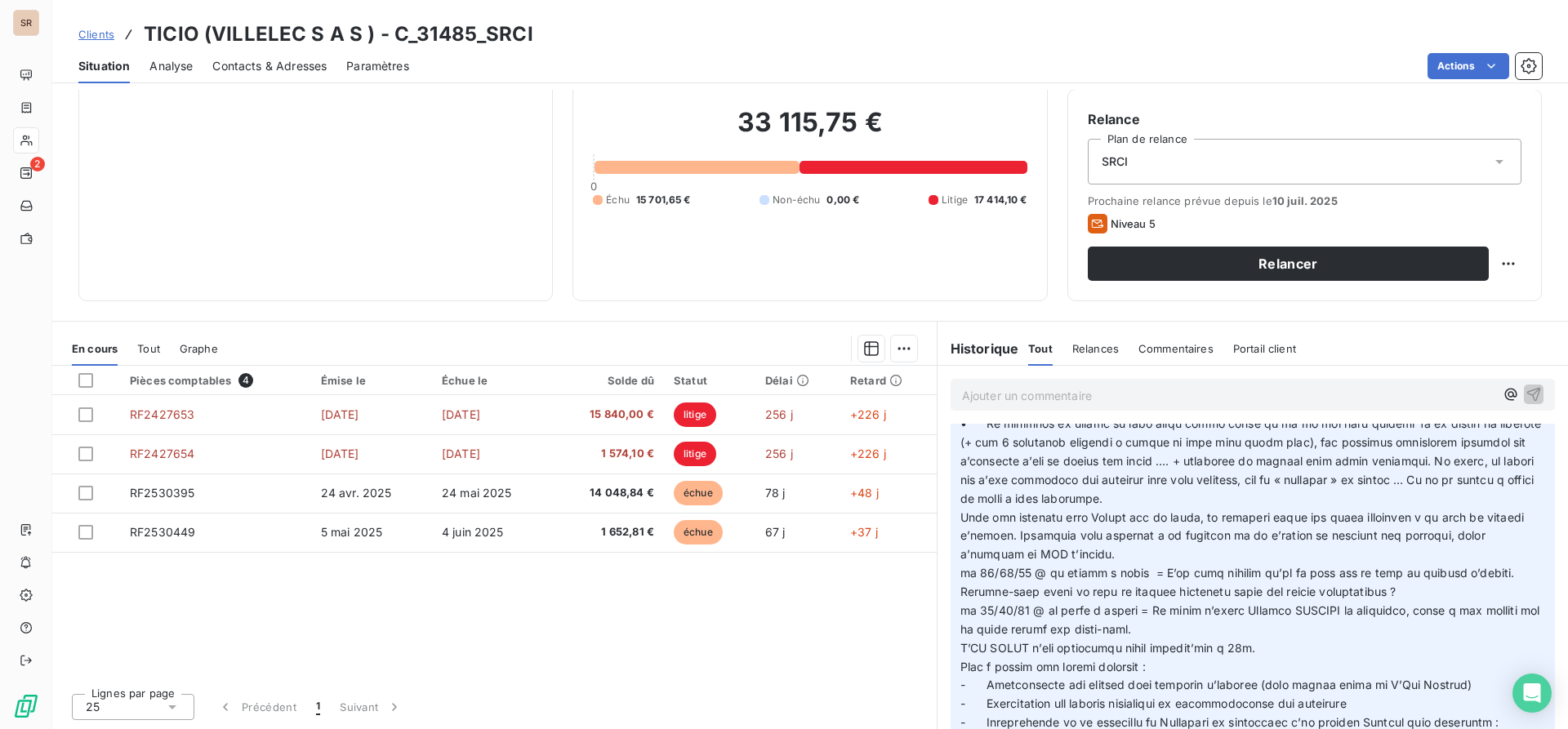scroll, scrollTop: 615, scrollLeft: 0, axis: vertical 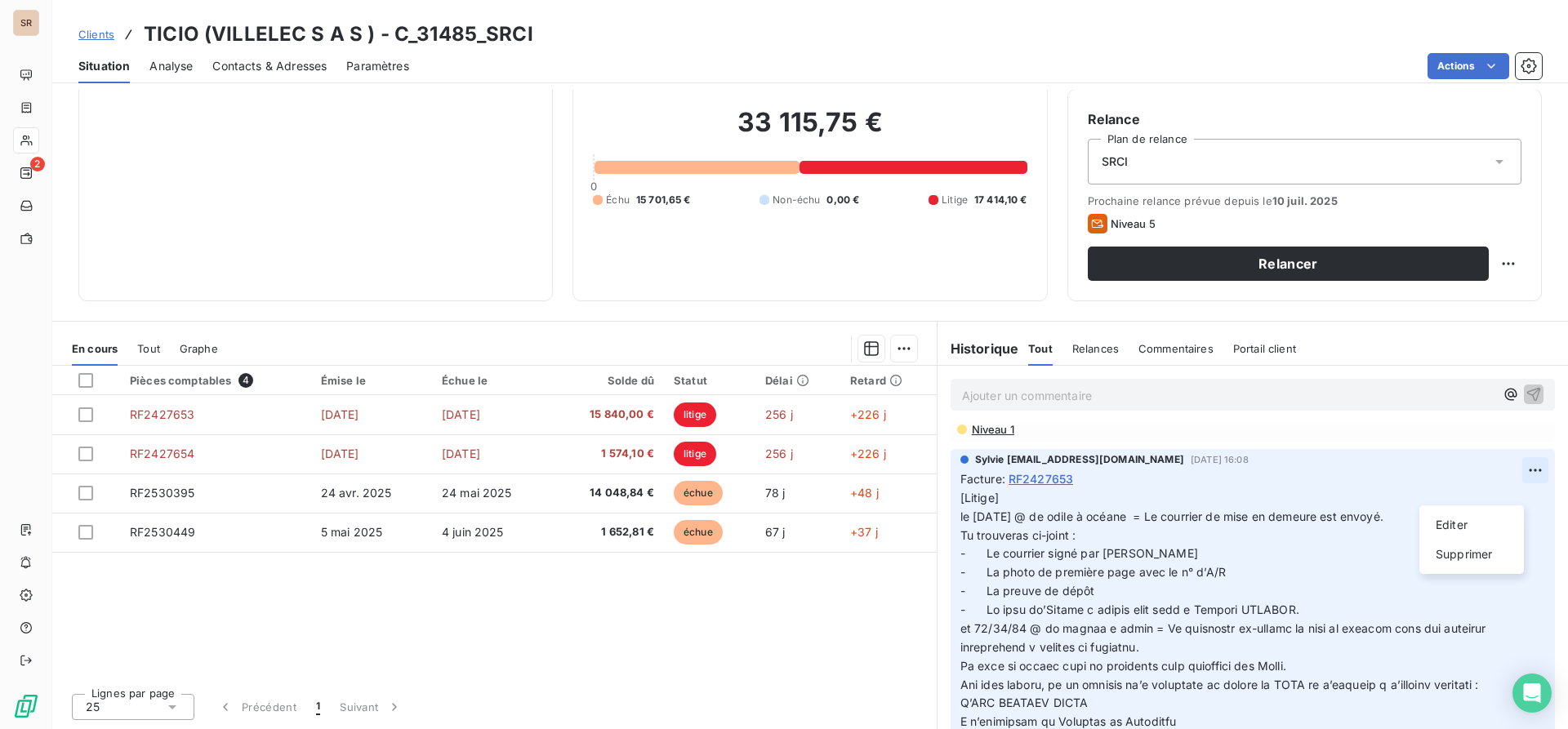 click on "SR 2 Clients TICIO (VILLELEC S A S ) - C_31485_SRCI Situation Analyse Contacts & Adresses Paramètres Actions Informations client Propriétés Client Encours client   33 115,75 € 0 Échu 15 701,65 € Non-échu 0,00 €   Litige 17 414,10 €   Limite d’encours Ajouter une limite d’encours autorisé Relance Plan de relance SRCI Prochaine relance prévue depuis le  10 juil. 2025 Niveau 5 Relancer En cours Tout Graphe Pièces comptables 4 Émise le Échue le Solde dû Statut Délai   Retard   RF2427653 28 oct. 2024 27 nov. 2024 15 840,00 € litige 256 j +226 j RF2427654 28 oct. 2024 27 nov. 2024 1 574,10 € litige 256 j +226 j RF2530395 24 avr. 2025 24 mai 2025 14 048,84 € échue 78 j +48 j RF2530449 5 mai 2025 4 juin 2025 1 652,81 € échue 67 j +37 j Lignes par page 25 Précédent 1 Suivant Historique Tout Relances Commentaires Portail client Tout Relances Commentaires Portail client Ajouter un commentaire ﻿ Sylvie s.bruchard@salviadeveloppement.com dans 0 secondes" at bounding box center [784, 364] 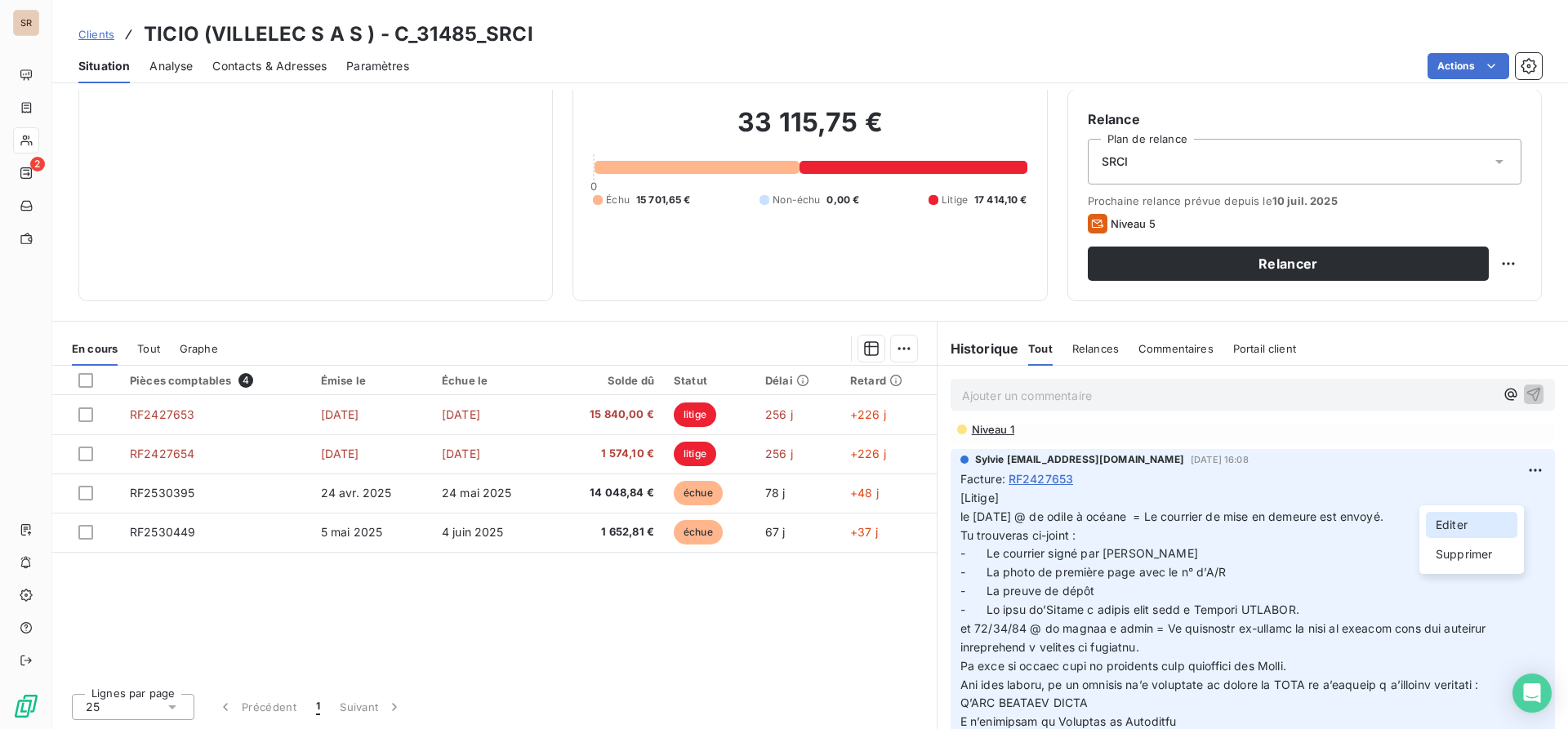 click on "Editer" at bounding box center (1472, 525) 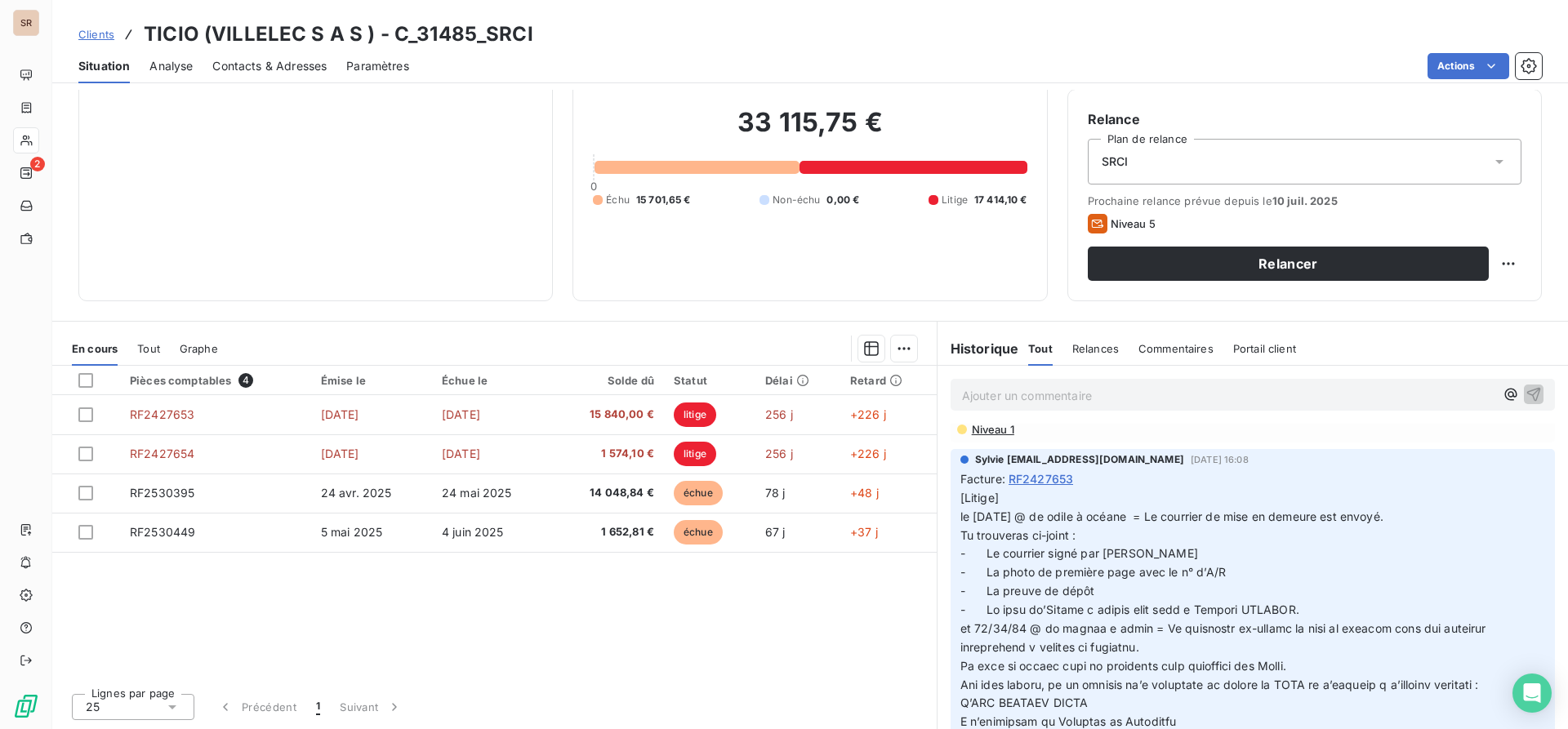 click on "Sylvie s.bruchard@salviadeveloppement.com 20 mai 2025, 16:08 Facture  : RF2427653 [Litige]
le 20/05/25 @ de odile à océane  = Le courrier de mise en demeure est envoyé.
Tu trouveras ci-joint :
-	Le courrier signé par Allaa
-	La photo de première page avec le n° d’A/R
-	La preuve de dépôt" at bounding box center [1253, 1146] 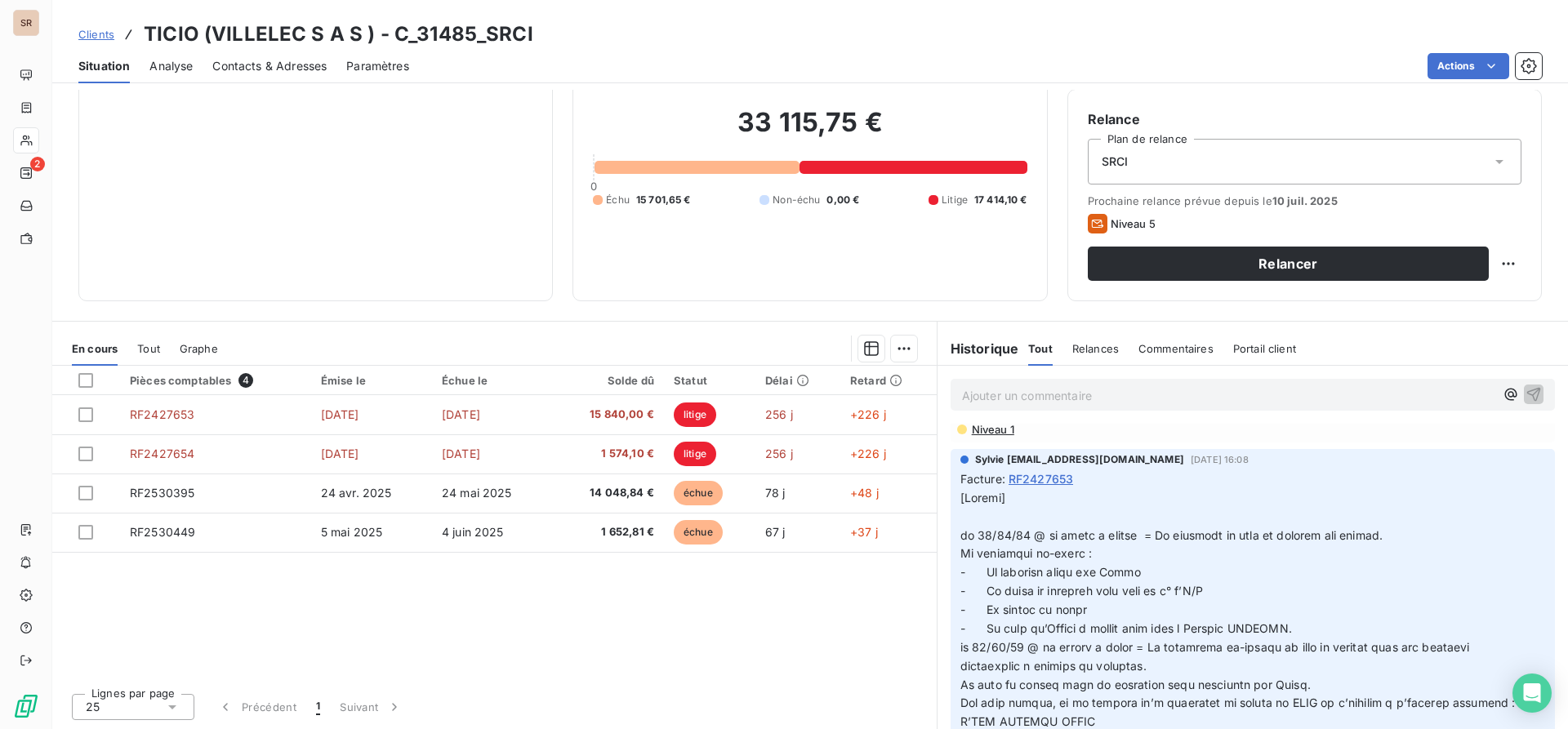 click at bounding box center [1243, 1171] 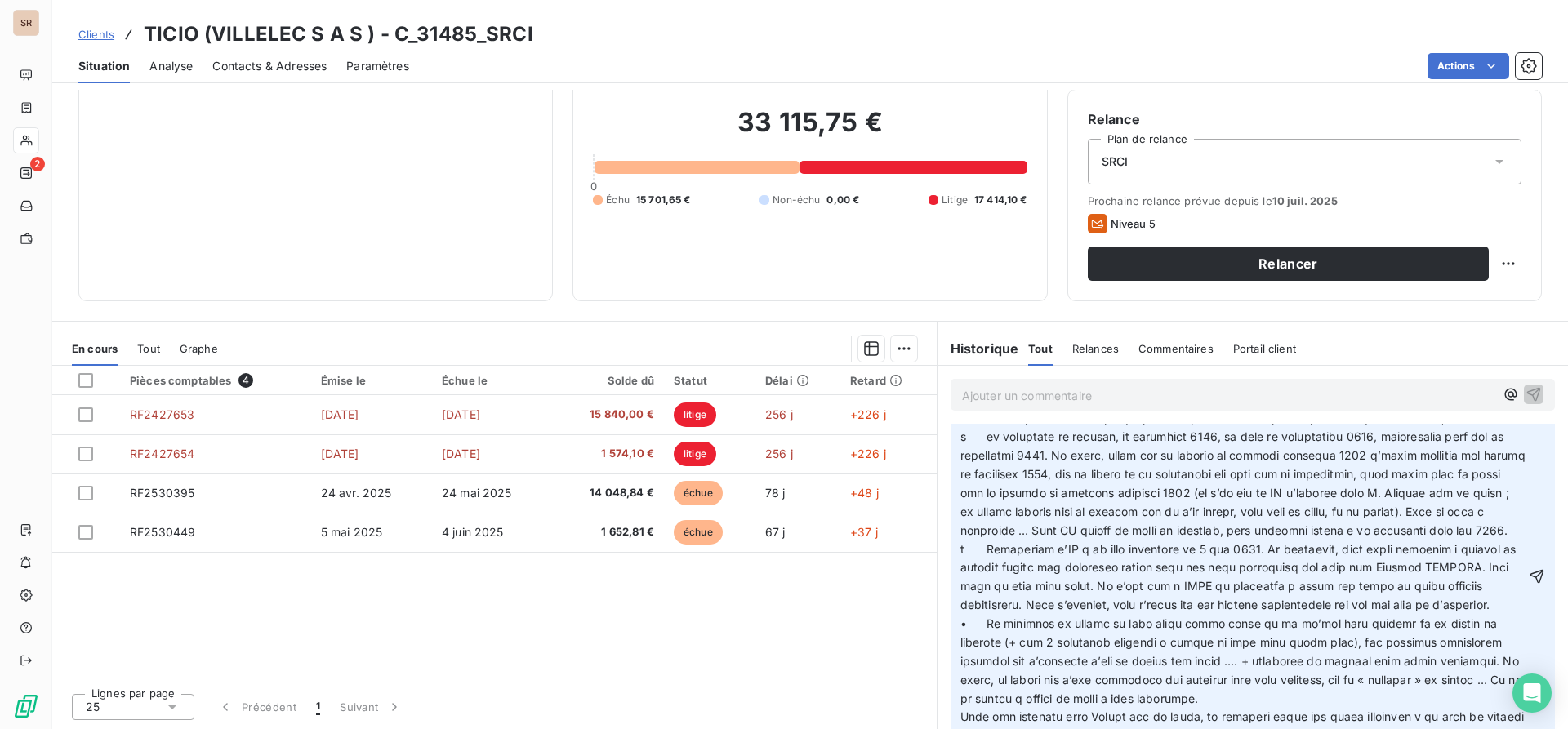 scroll, scrollTop: 2258, scrollLeft: 0, axis: vertical 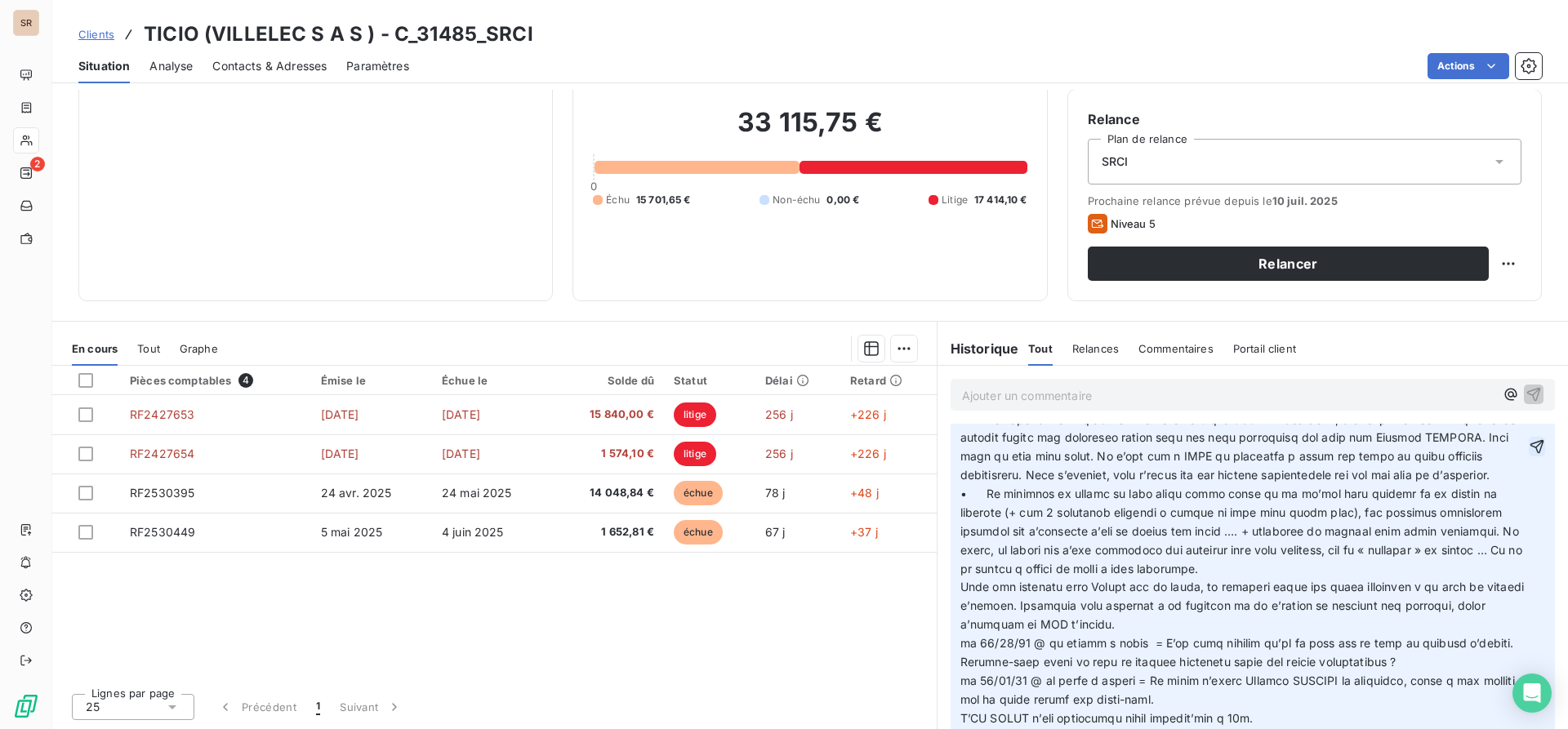 click 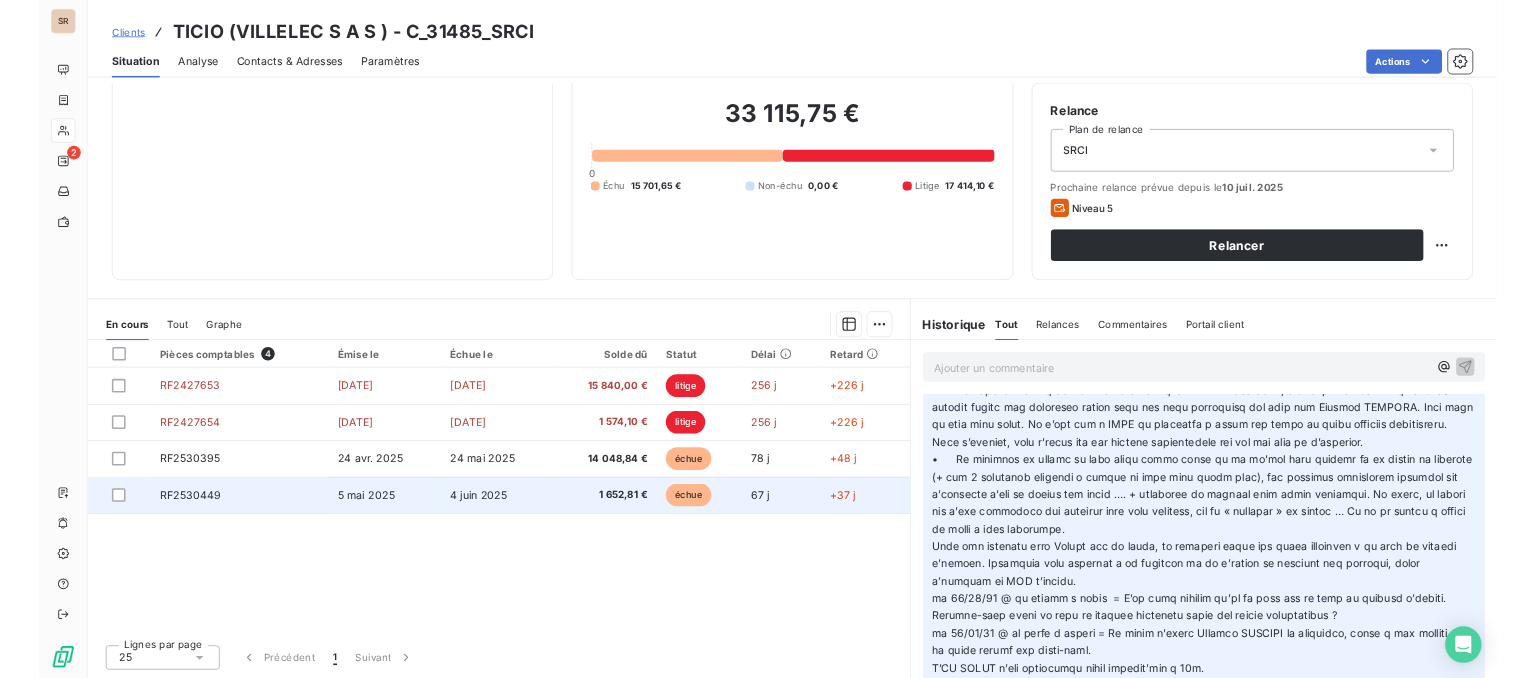 scroll, scrollTop: 824, scrollLeft: 0, axis: vertical 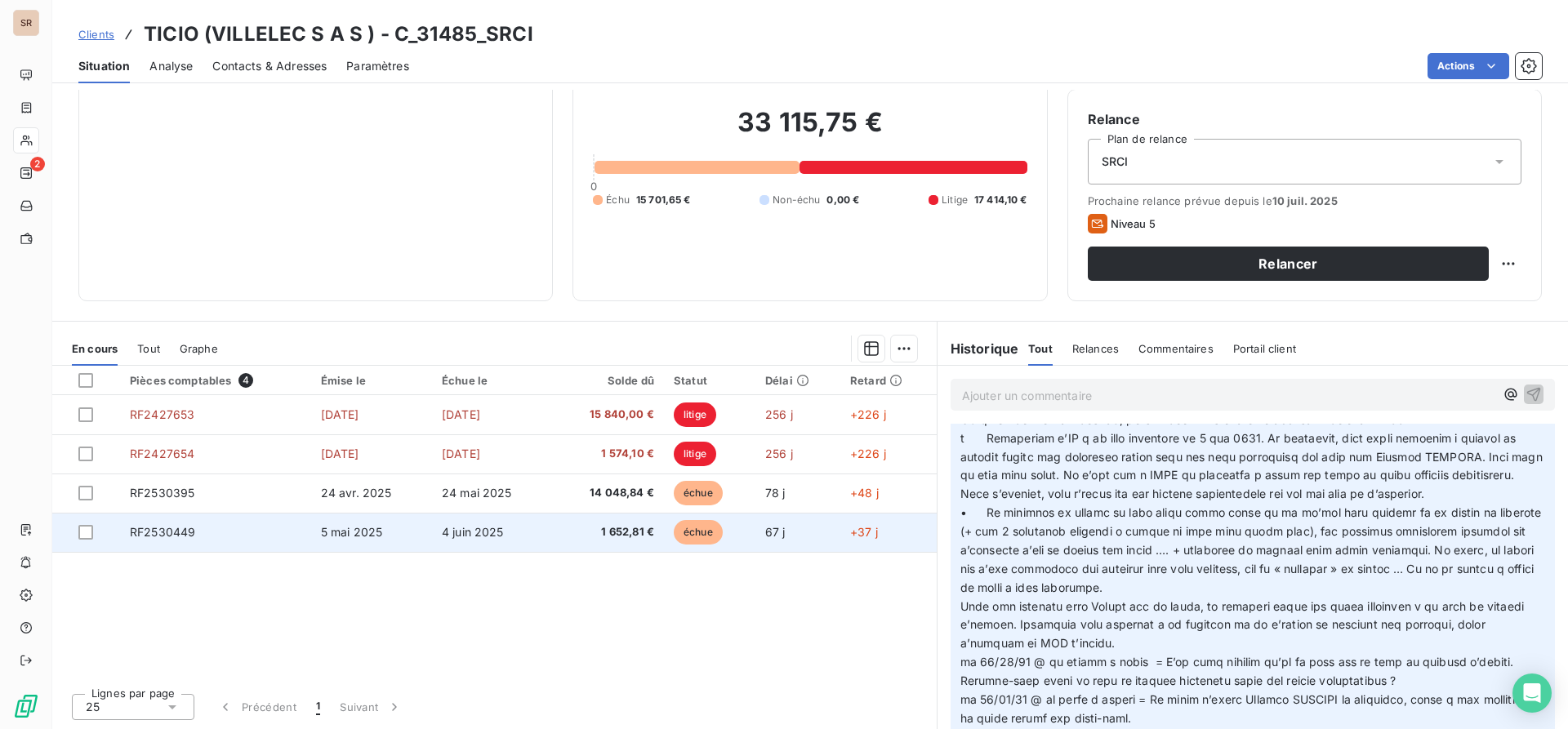 click on "4 juin 2025" at bounding box center [473, 531] 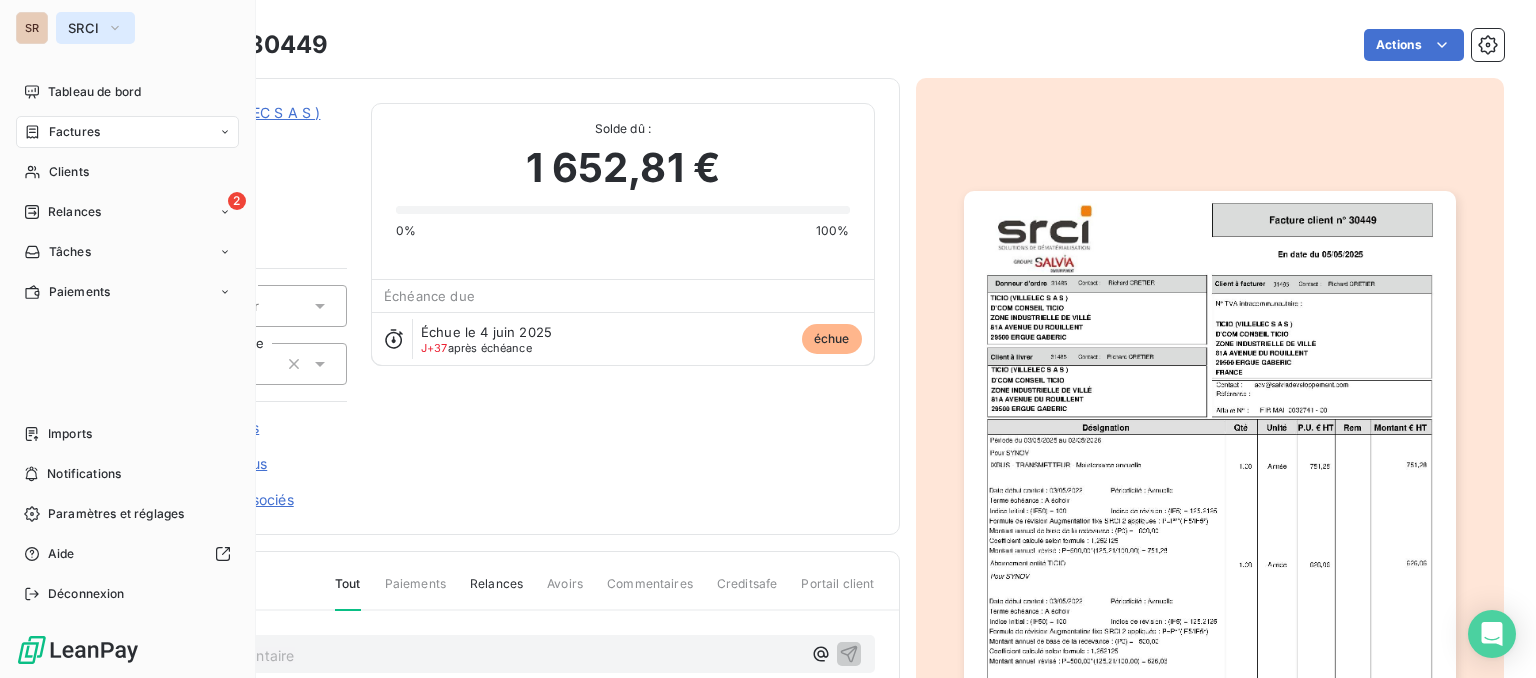 click 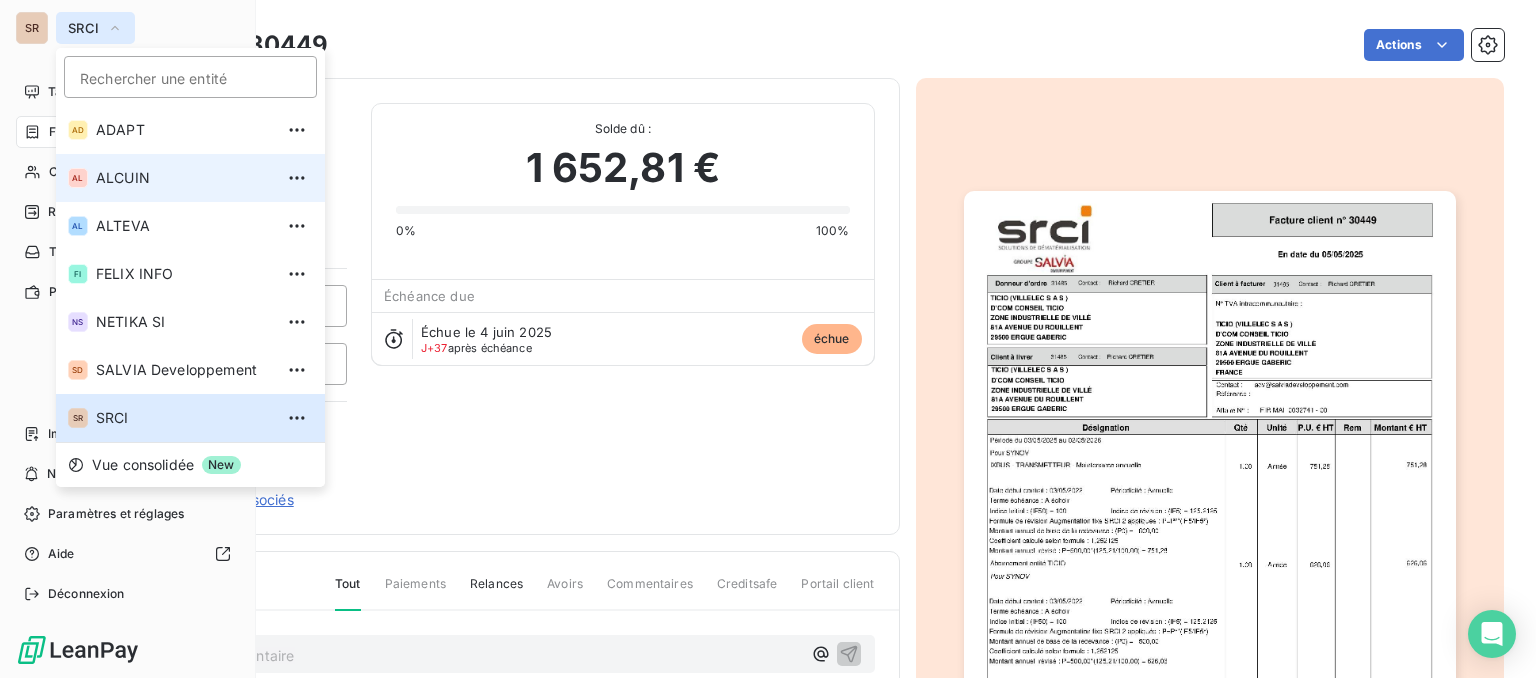 click on "ALCUIN" at bounding box center [184, 178] 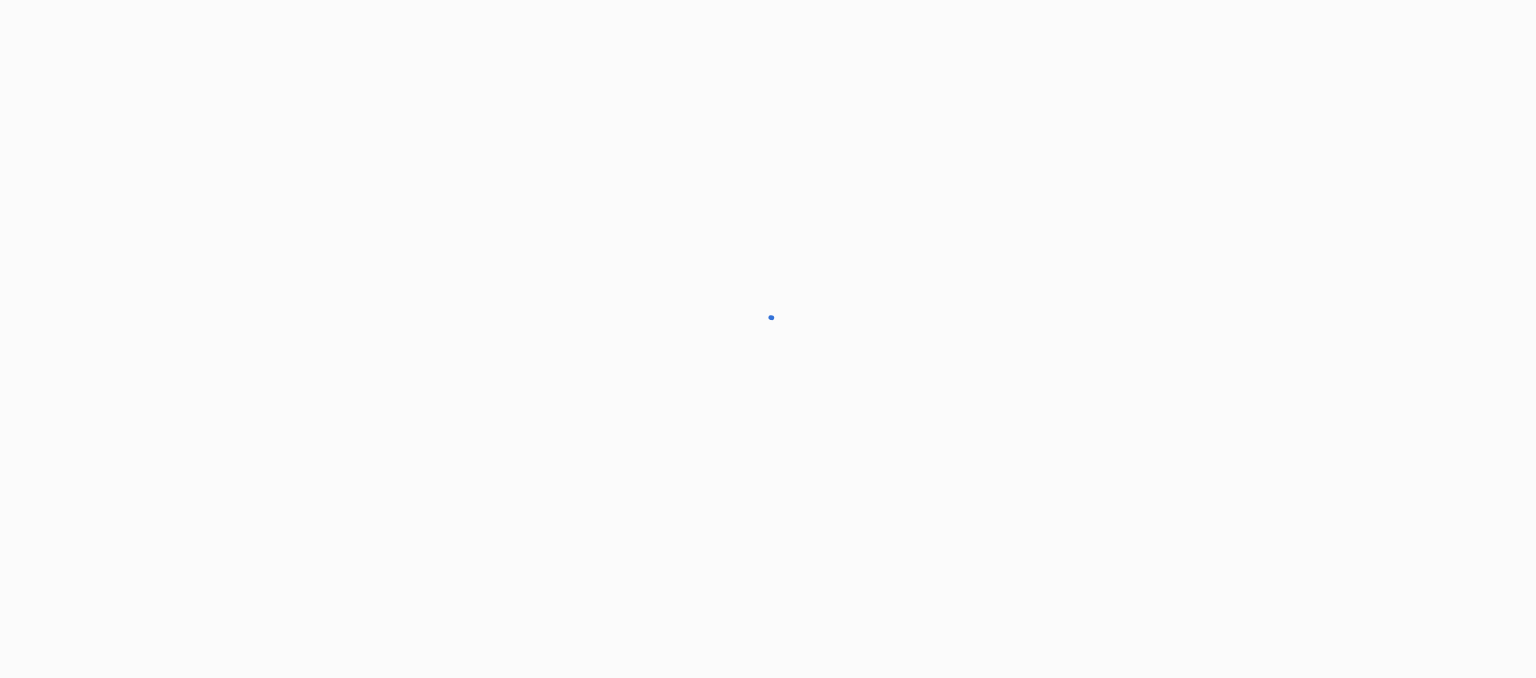 scroll, scrollTop: 0, scrollLeft: 0, axis: both 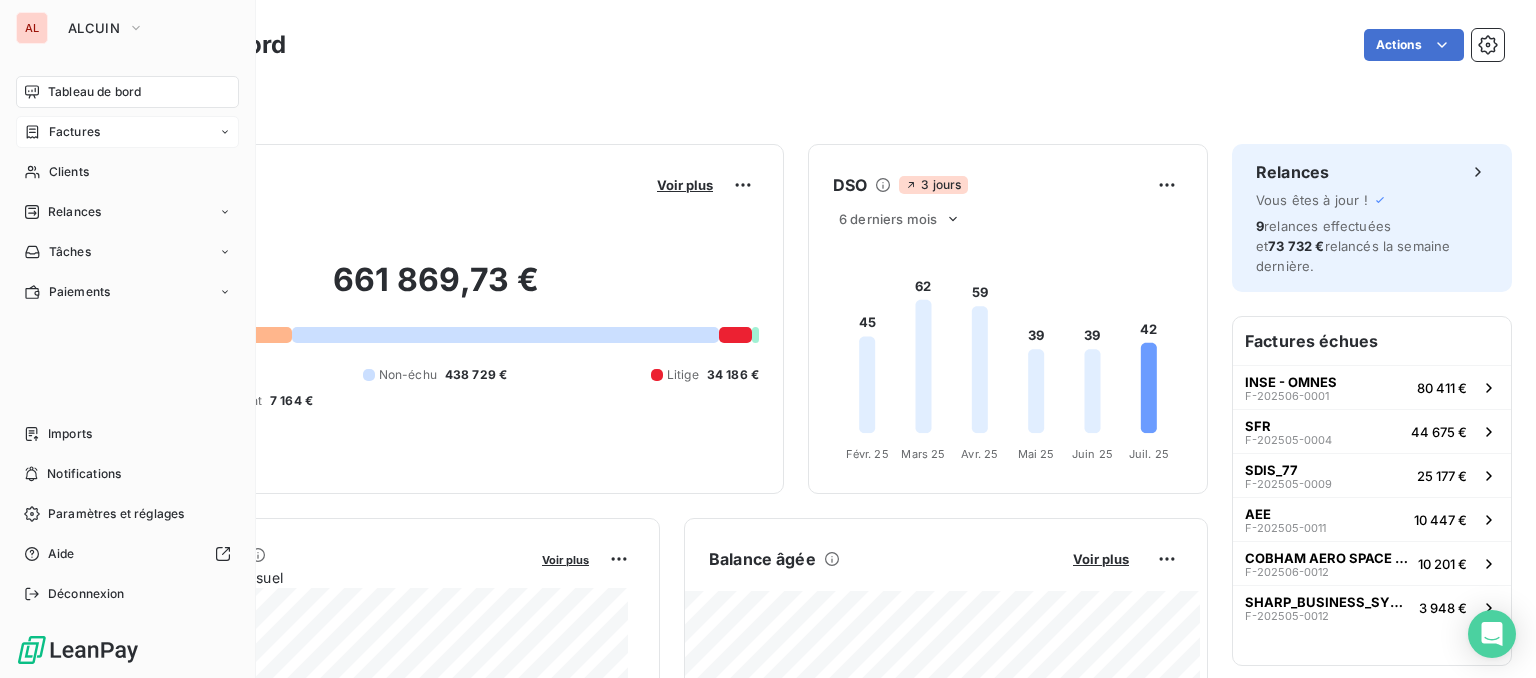 click on "Factures" at bounding box center [74, 132] 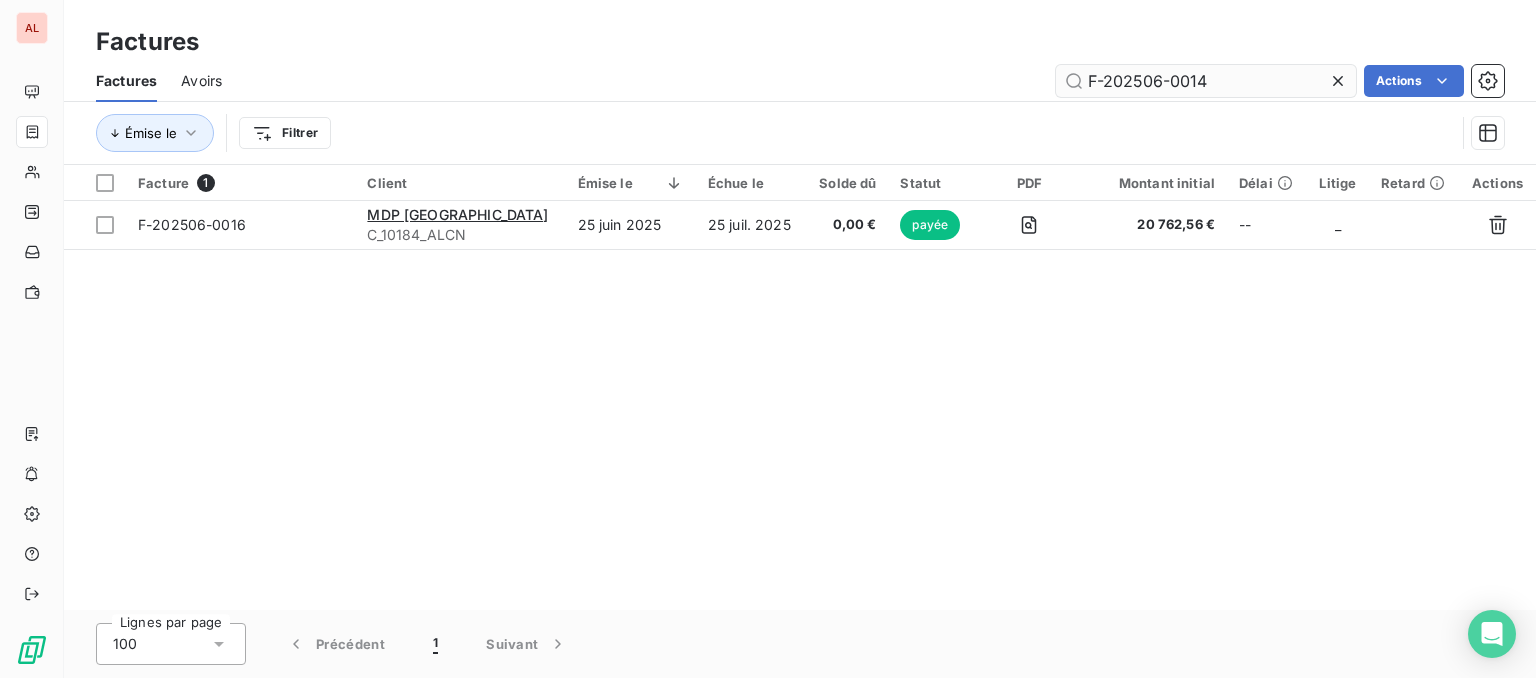 type on "F-202506-0014" 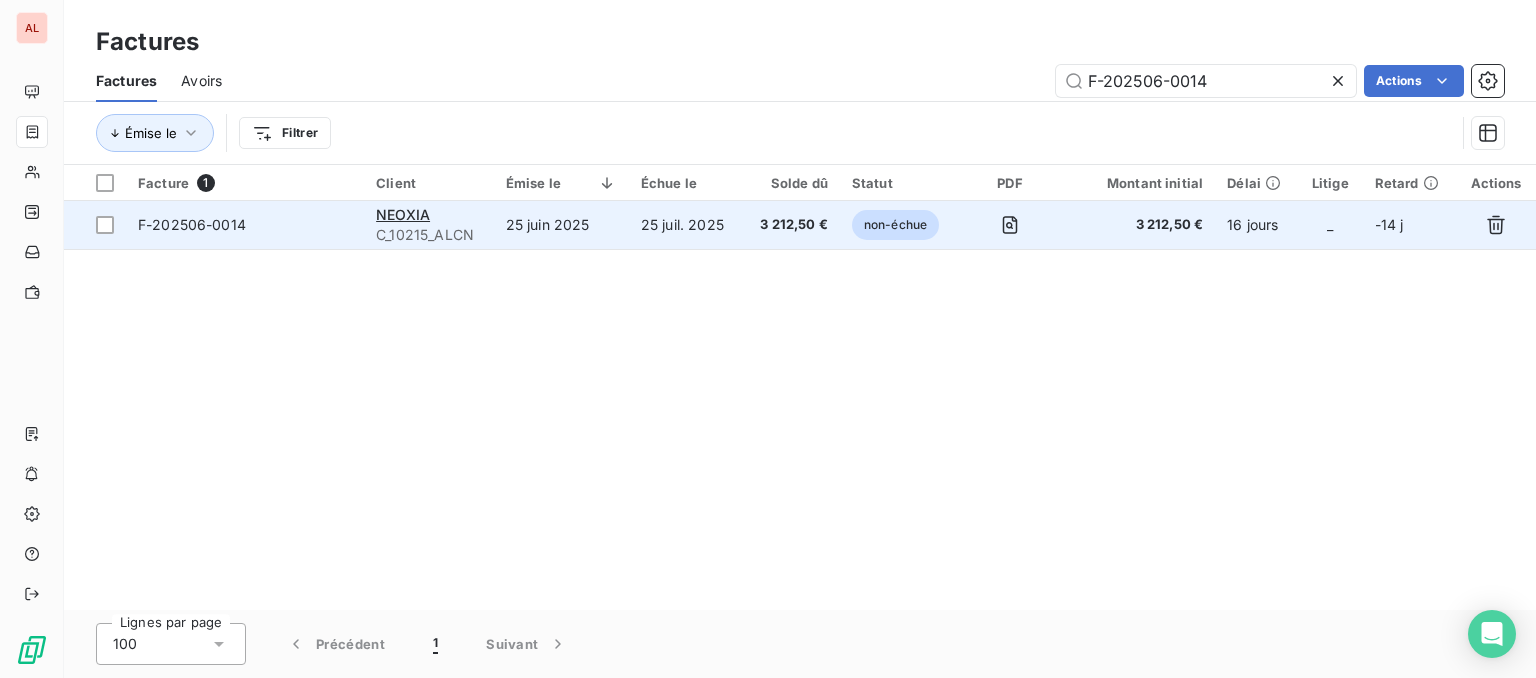 click on "F-202506-0014" at bounding box center (192, 224) 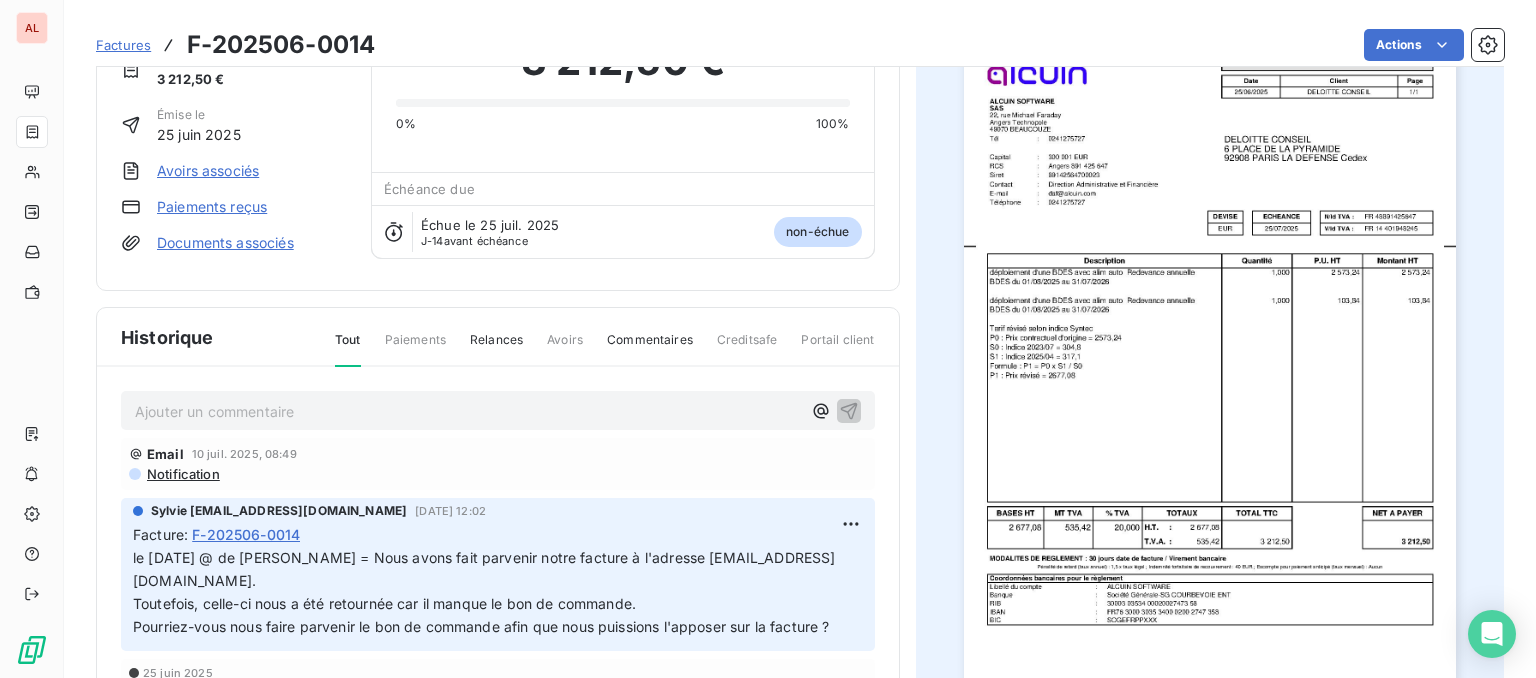 scroll, scrollTop: 200, scrollLeft: 0, axis: vertical 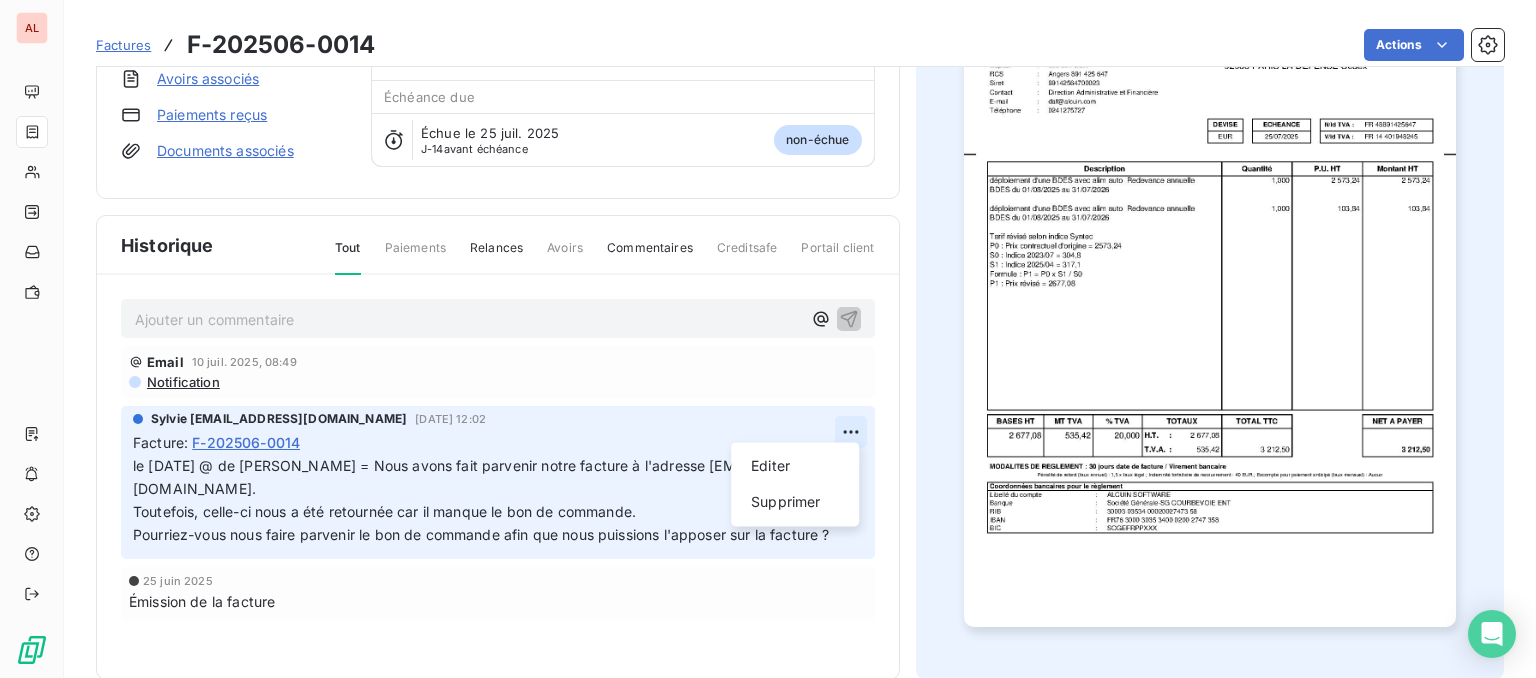 click on "AL Factures F-202506-0014 Actions NEOXIA C_10215_ALCN Montant initial 3 212,50 € Émise le [DATE] Avoirs associés Paiements reçus Documents associés Solde dû : 3 212,50 € 0% 100% Échéance due Échue le [DATE] J-14  avant échéance non-échue Historique Tout Paiements Relances Avoirs Commentaires Creditsafe Portail client Ajouter un commentaire ﻿ Email [DATE] 08:49 Notification Sylvie [EMAIL_ADDRESS][DOMAIN_NAME] [DATE] 12:02 Facture  : F-202506-0014 le [DATE] @ de [PERSON_NAME] = Nous avons fait parvenir notre facture à l'adresse [EMAIL_ADDRESS][DOMAIN_NAME].
Toutefois, celle-ci nous a été retournée car il manque le bon de commande.
Pourriez-vous nous faire parvenir le bon de commande afin que nous puissions l'apposer sur la facture ?   Editer Supprimer [DATE] Émission de la facture" at bounding box center (768, 339) 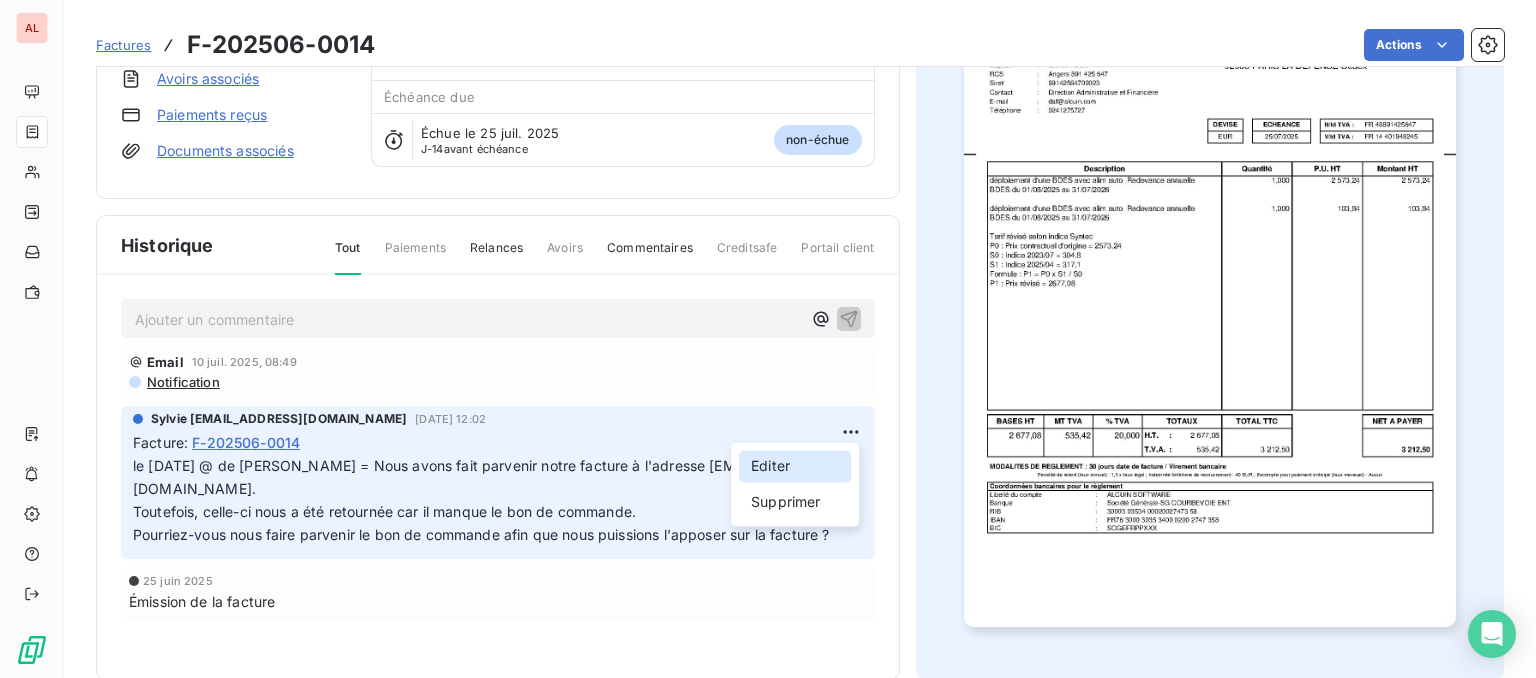 drag, startPoint x: 762, startPoint y: 467, endPoint x: 734, endPoint y: 466, distance: 28.01785 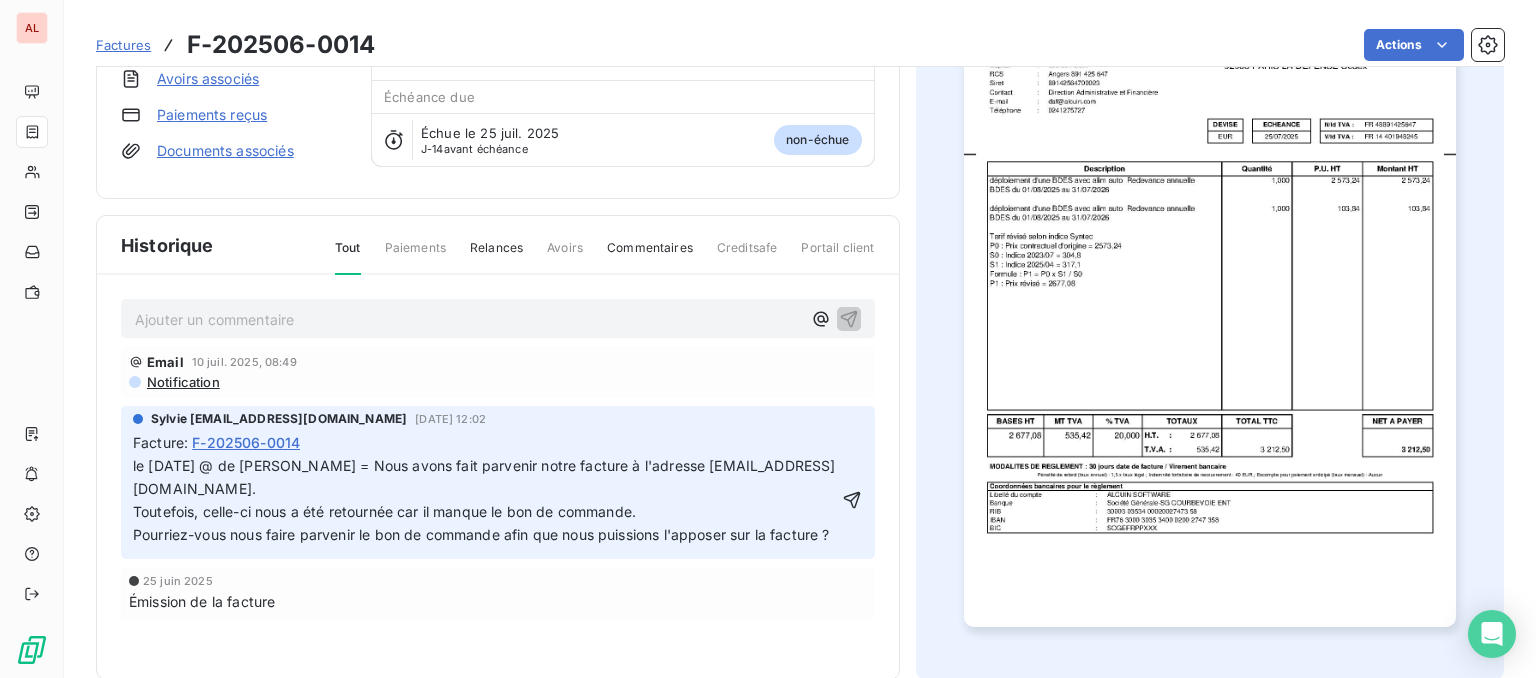 click on "le [DATE] @ de [PERSON_NAME] = Nous avons fait parvenir notre facture à l'adresse [EMAIL_ADDRESS][DOMAIN_NAME]." at bounding box center (484, 477) 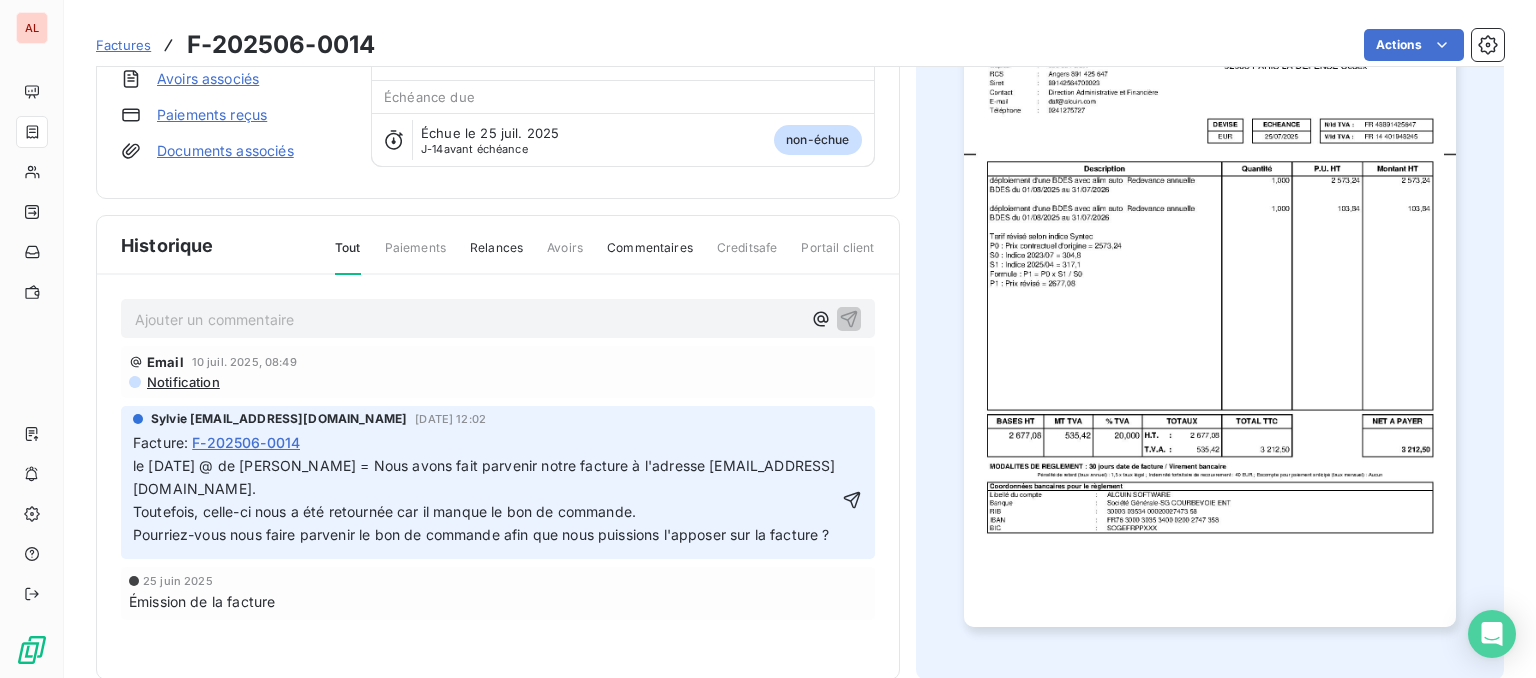click on "le [DATE] @ de [PERSON_NAME] = Nous avons fait parvenir notre facture à l'adresse [EMAIL_ADDRESS][DOMAIN_NAME].
Toutefois, celle-ci nous a été retournée car il manque le bon de commande.
Pourriez-vous nous faire parvenir le bon de commande afin que nous puissions l'apposer sur la facture ?" at bounding box center (485, 501) 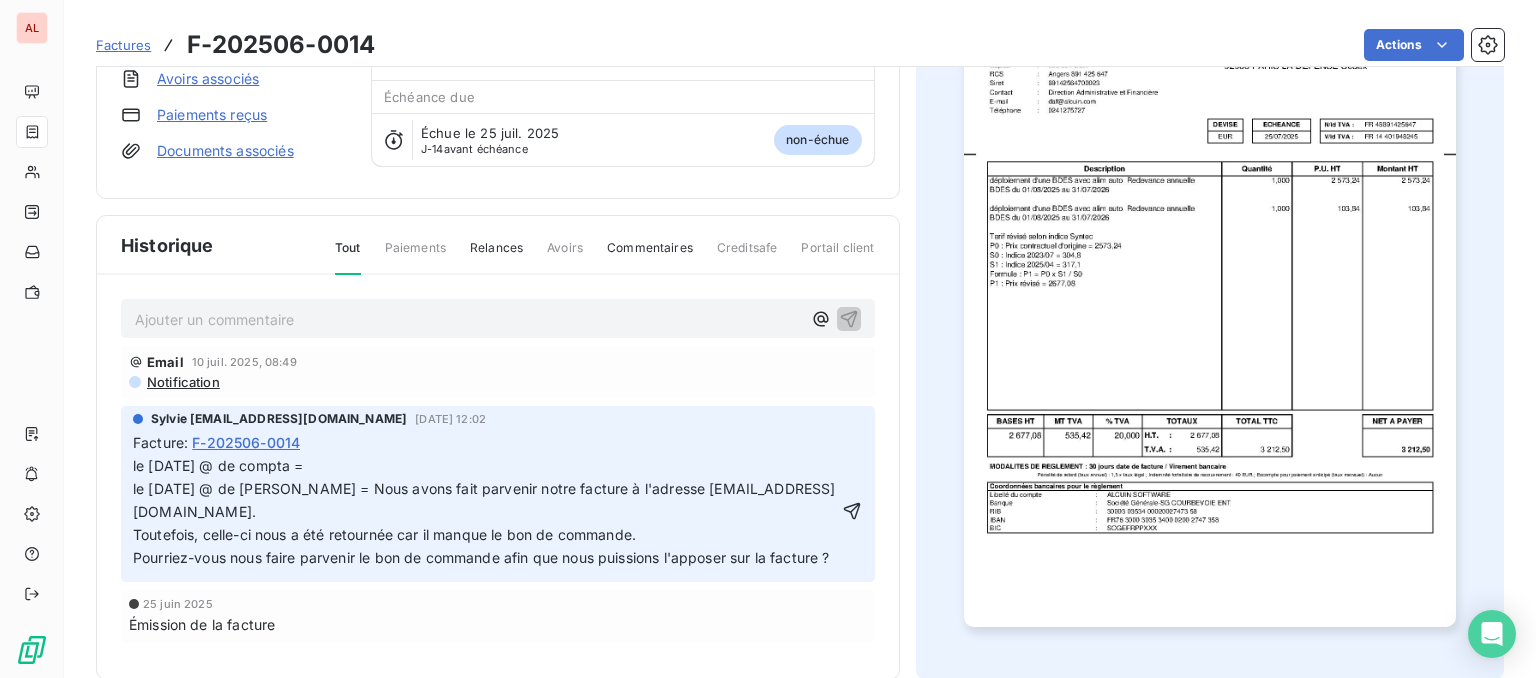 click on "le [DATE] @ de compta =
le [DATE] @ de [PERSON_NAME] = Nous avons fait parvenir notre facture à l'adresse [EMAIL_ADDRESS][DOMAIN_NAME].
Toutefois, celle-ci nous a été retournée car il manque le bon de commande.
Pourriez-vous nous faire parvenir le bon de commande afin que nous puissions l'apposer sur la facture ?" at bounding box center (485, 512) 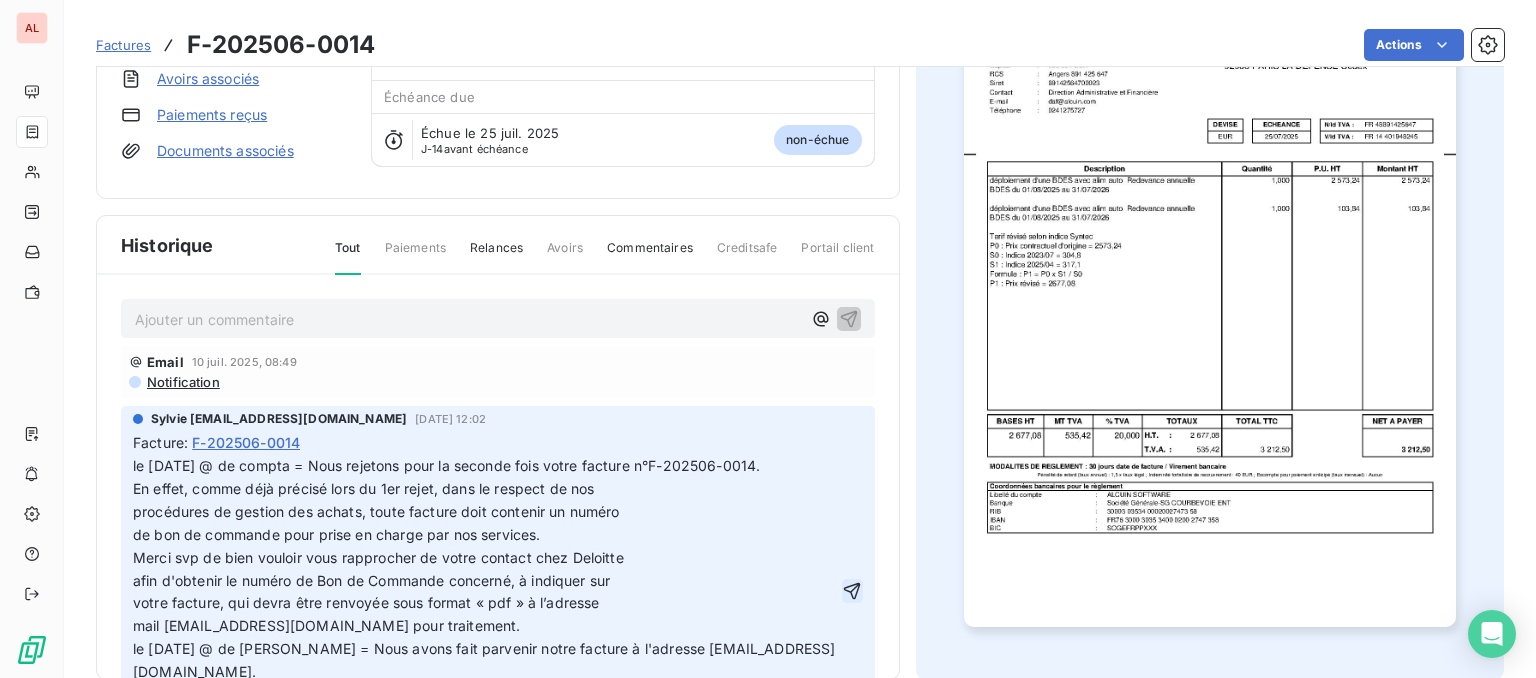 click 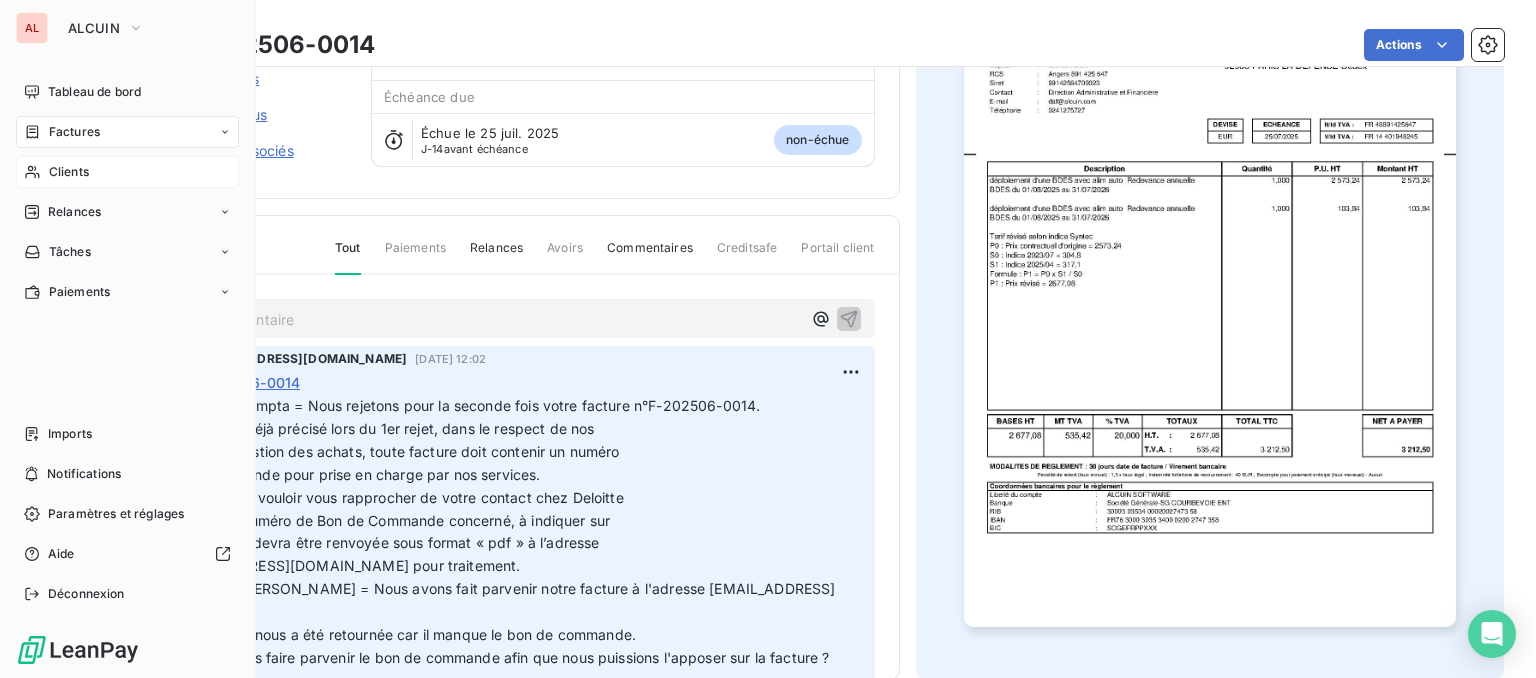 click on "Clients" at bounding box center [69, 172] 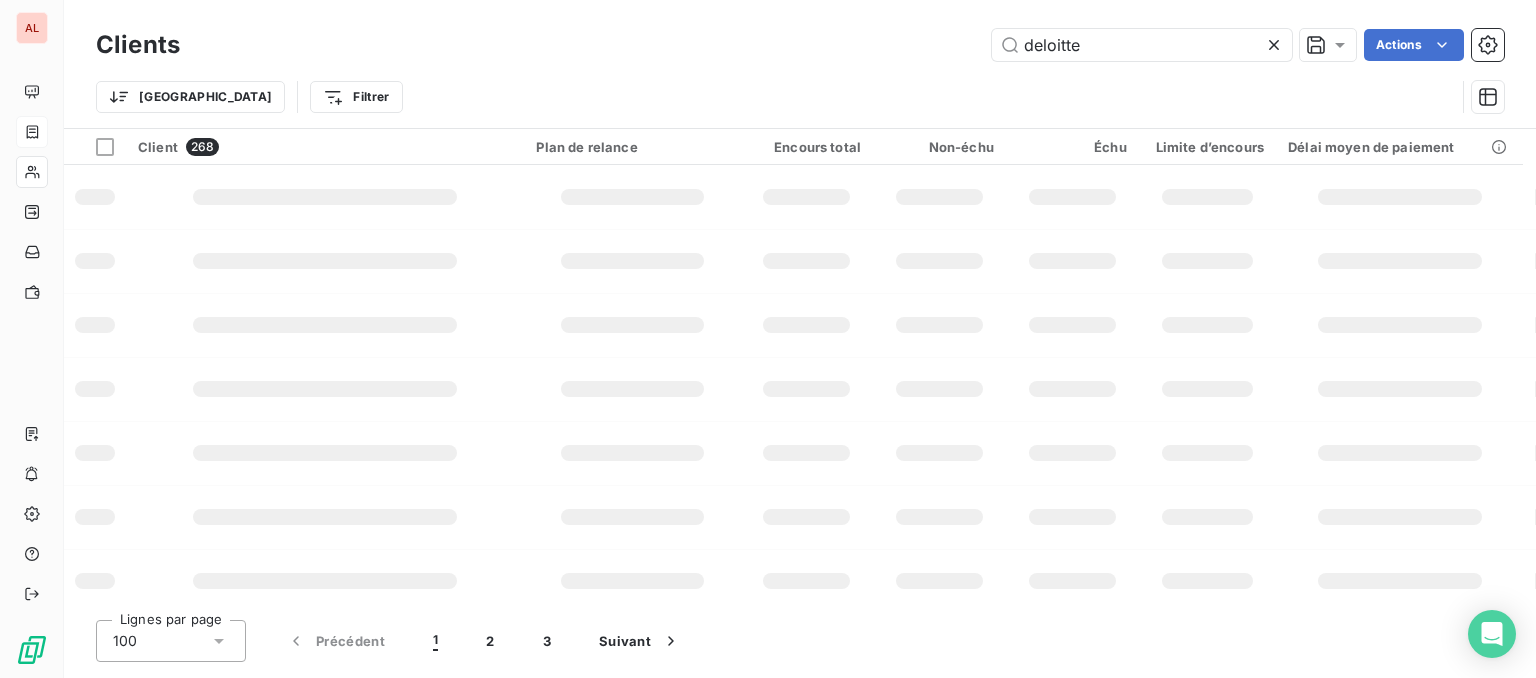type on "deloitte" 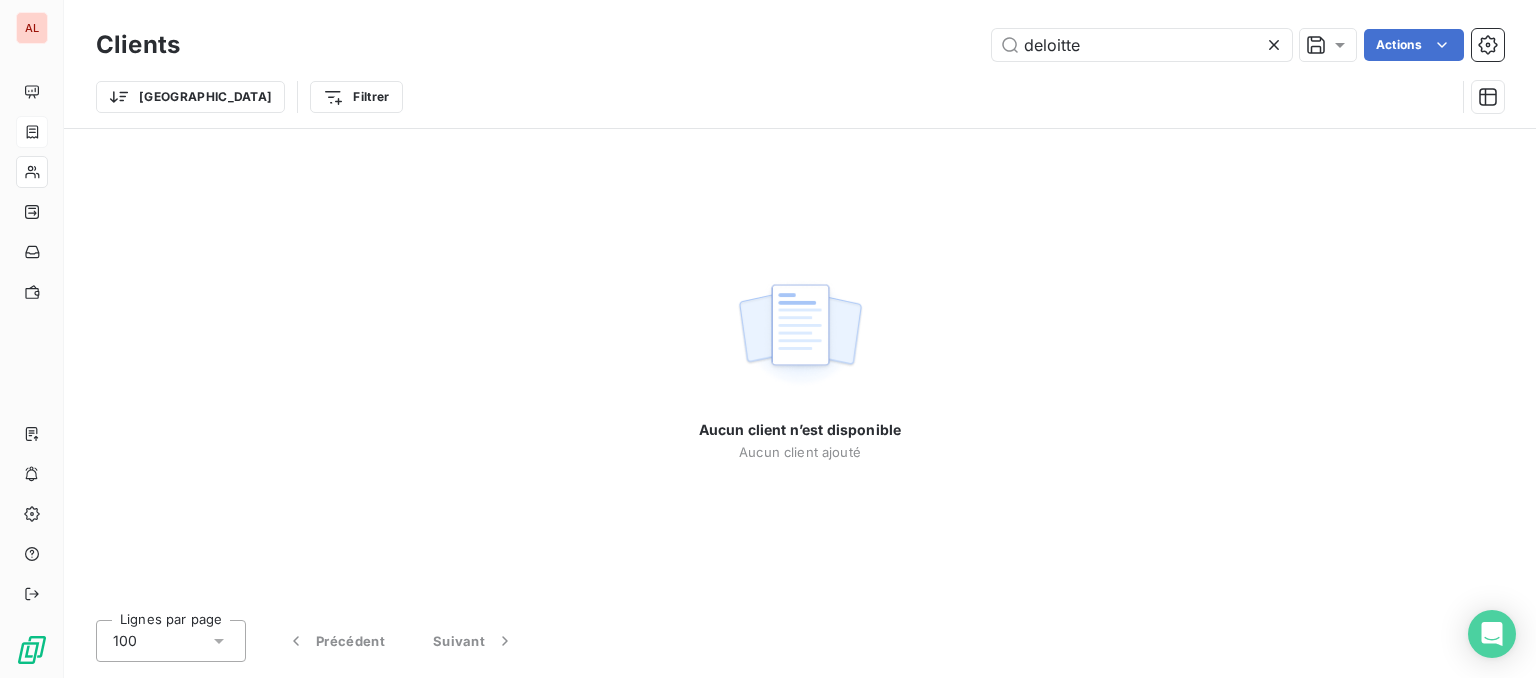 drag, startPoint x: 1107, startPoint y: 48, endPoint x: 926, endPoint y: 36, distance: 181.39735 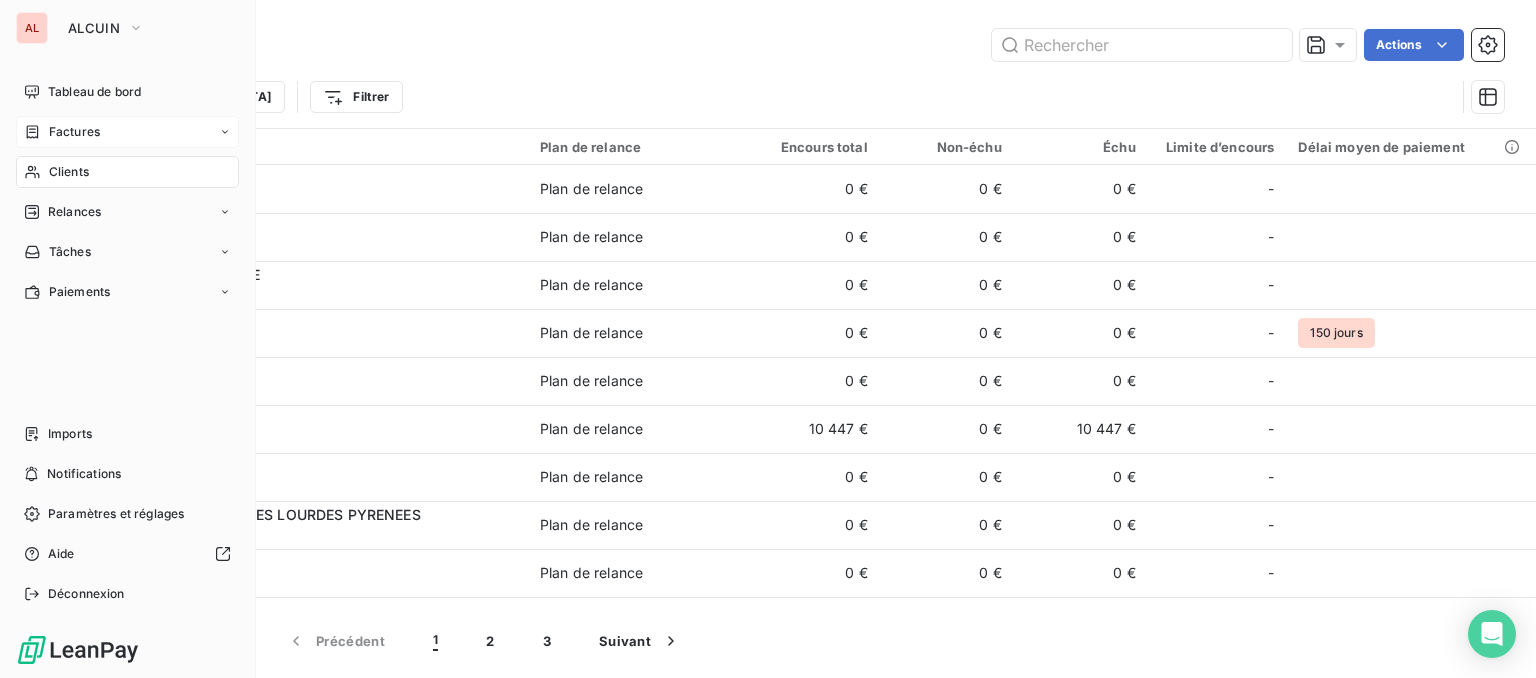 type 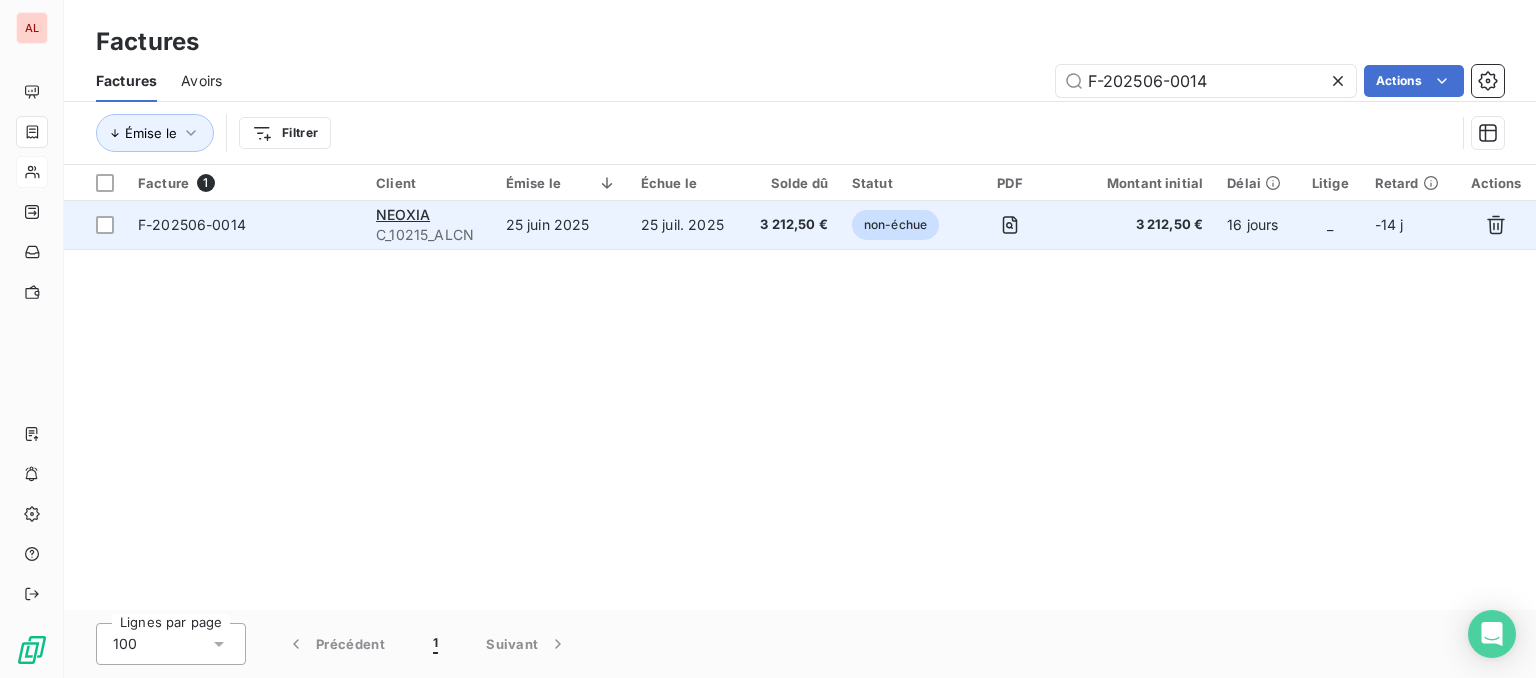 click on "F-202506-0014" at bounding box center (192, 224) 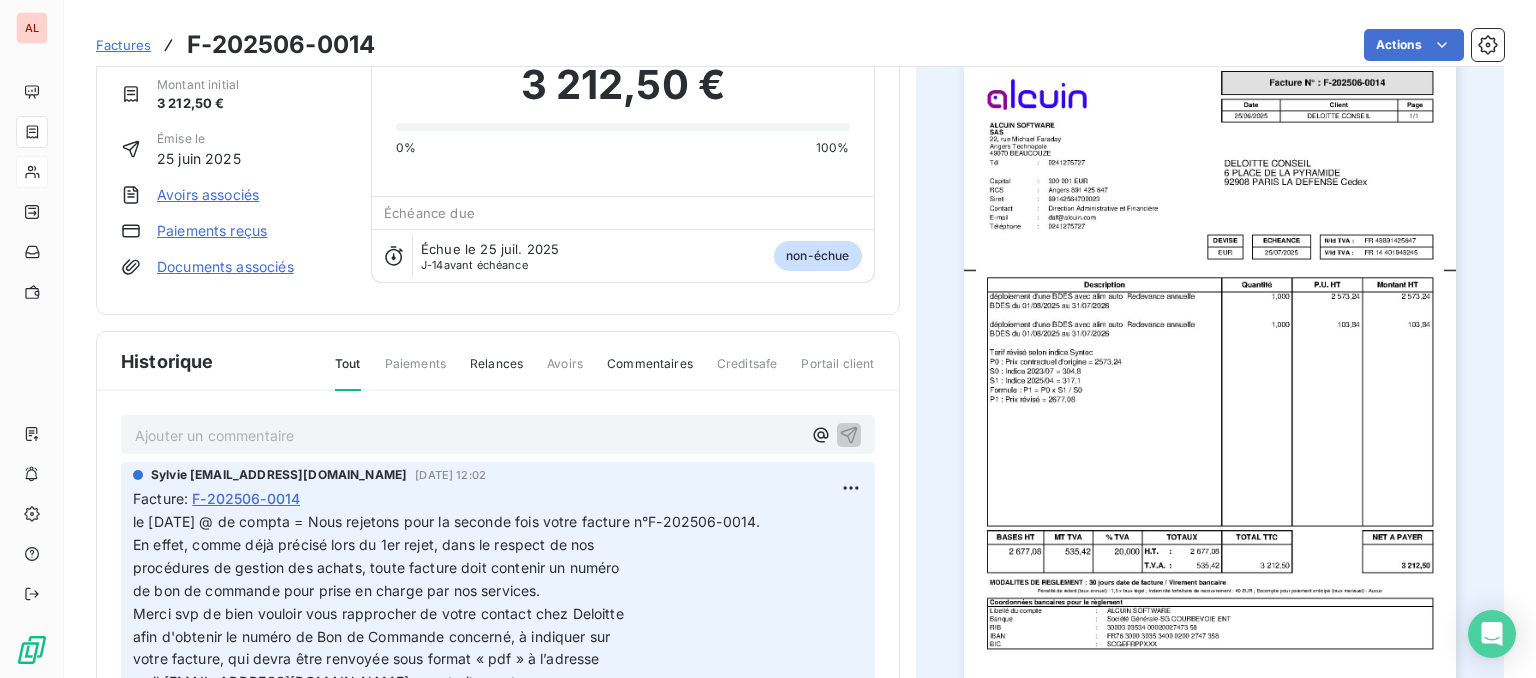 scroll, scrollTop: 200, scrollLeft: 0, axis: vertical 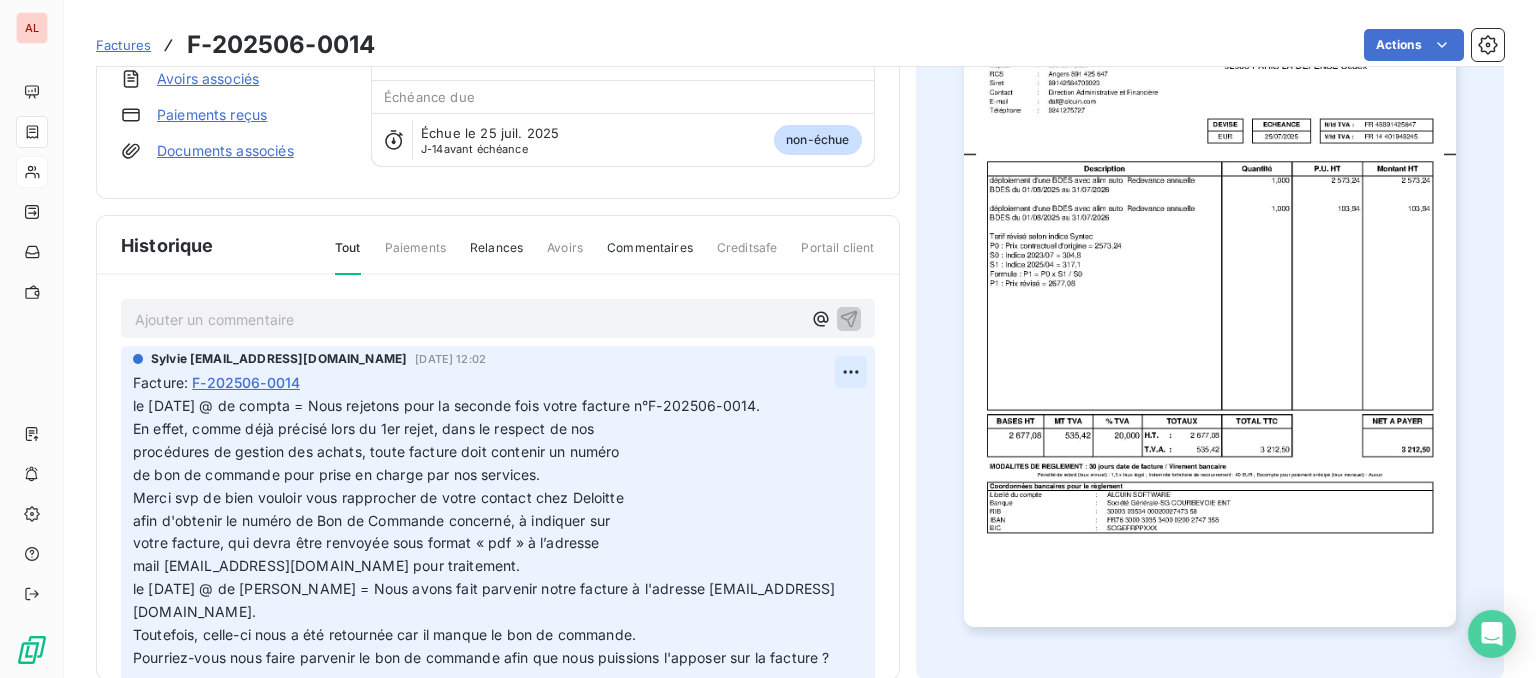 click on "AL Factures F-202506-0014 Actions NEOXIA C_10215_ALCN Montant initial 3 212,50 € Émise le [DATE] Avoirs associés Paiements reçus Documents associés Solde dû : 3 212,50 € 0% 100% Échéance due Échue le [DATE] J-14  avant échéance non-échue Historique Tout Paiements Relances Avoirs Commentaires Creditsafe Portail client Ajouter un commentaire ﻿ Sylvie [EMAIL_ADDRESS][DOMAIN_NAME] [DATE] 12:02 Facture  : F-202506-0014 le [DATE] @ de compta = Nous rejetons pour la seconde fois votre facture n°F-202506-0014.
En effet, comme déjà précisé lors du 1er rejet, dans le respect de nos
procédures de gestion des achats, toute facture doit contenir un numéro
de bon de commande pour prise en charge par nos services.
Merci svp de bien vouloir vous rapprocher de votre contact chez Deloitte
afin d'obtenir le numéro de Bon de Commande concerné, à indiquer sur
votre facture, qui devra être renvoyée sous format « pdf » à l’adresse" at bounding box center (768, 339) 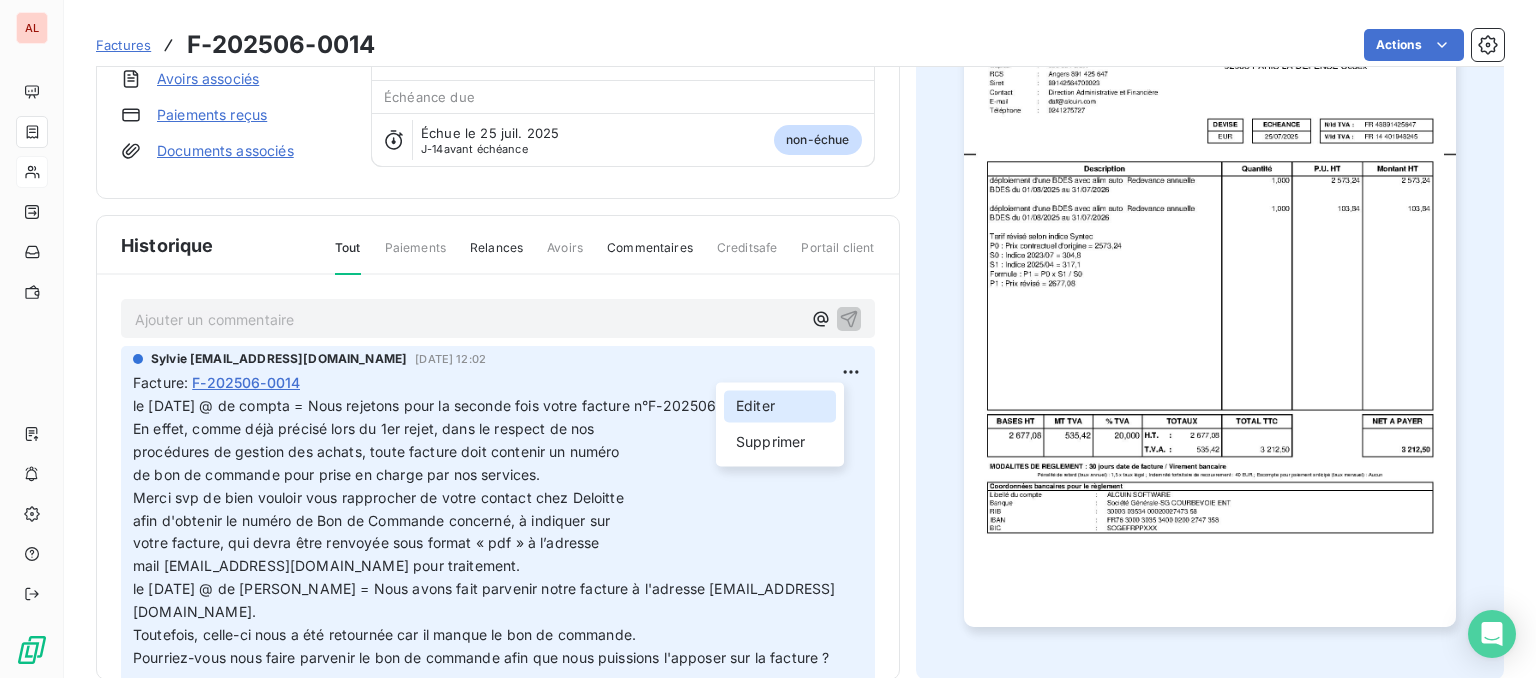 drag, startPoint x: 743, startPoint y: 409, endPoint x: 675, endPoint y: 393, distance: 69.856995 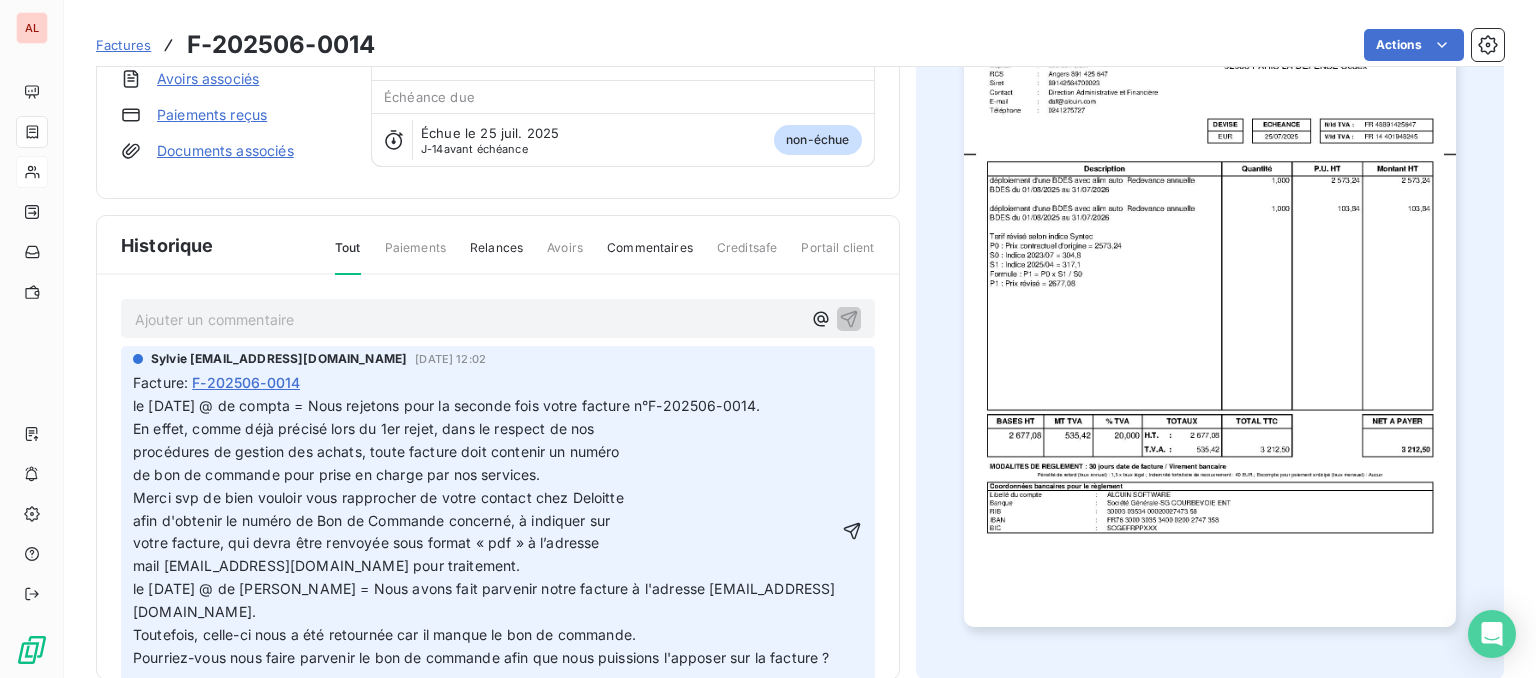 click on "le [DATE] @ de compta = Nous rejetons pour la seconde fois votre facture n°F-202506-0014." at bounding box center (446, 405) 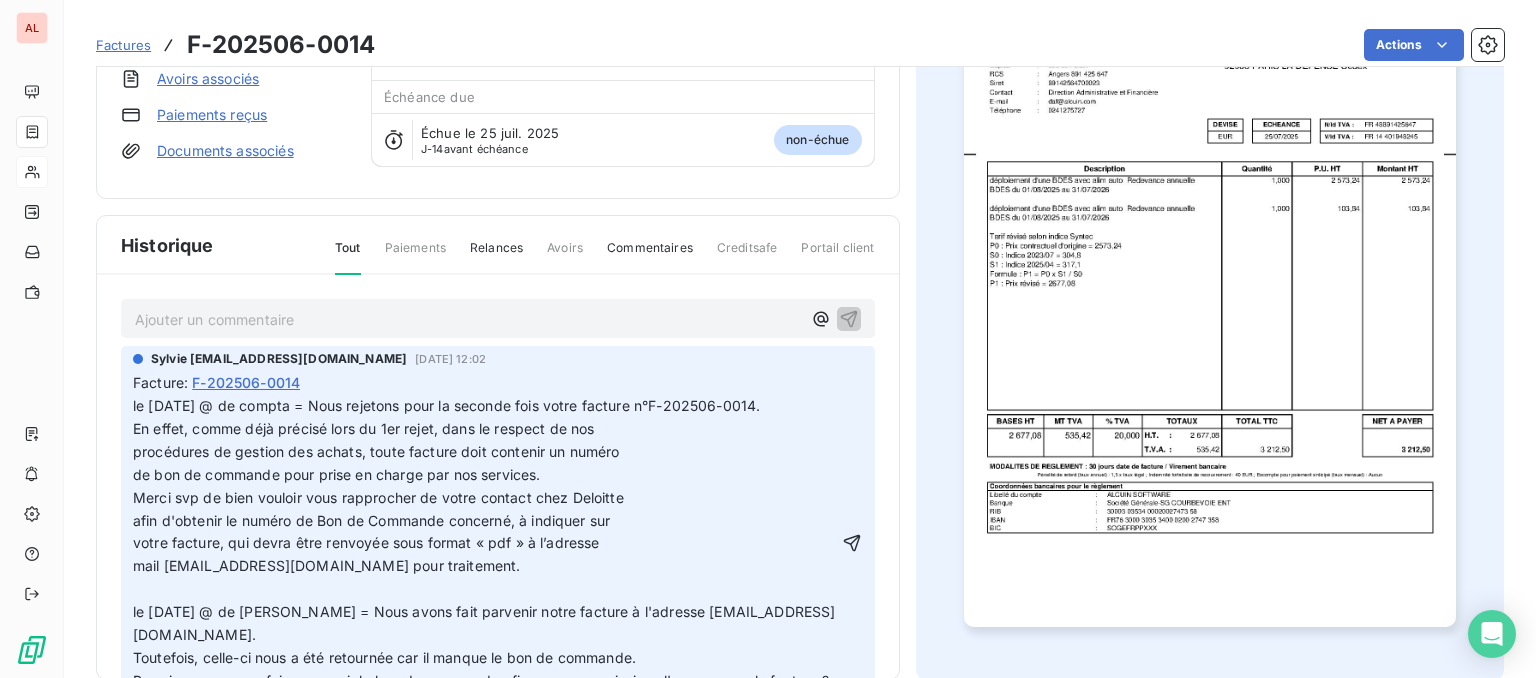 click on "le [DATE] @ de compta = Nous rejetons pour la seconde fois votre facture n°F-202506-0014.
En effet, comme déjà précisé lors du 1er rejet, dans le respect de nos
procédures de gestion des achats, toute facture doit contenir un numéro
de bon de commande pour prise en charge par nos services.
Merci svp de bien vouloir vous rapprocher de votre contact chez Deloitte
afin d'obtenir le numéro de Bon de Commande concerné, à indiquer sur
votre facture, qui devra être renvoyée sous format « pdf » à l’adresse
mail [EMAIL_ADDRESS][DOMAIN_NAME] pour traitement.
le [DATE] @ de [PERSON_NAME] = Nous avons fait parvenir notre facture à l'adresse [EMAIL_ADDRESS][DOMAIN_NAME].
Toutefois, celle-ci nous a été retournée car il manque le bon de commande.
Pourriez-vous nous faire parvenir le bon de commande afin que nous puissions l'apposer sur la facture ?" at bounding box center [485, 543] 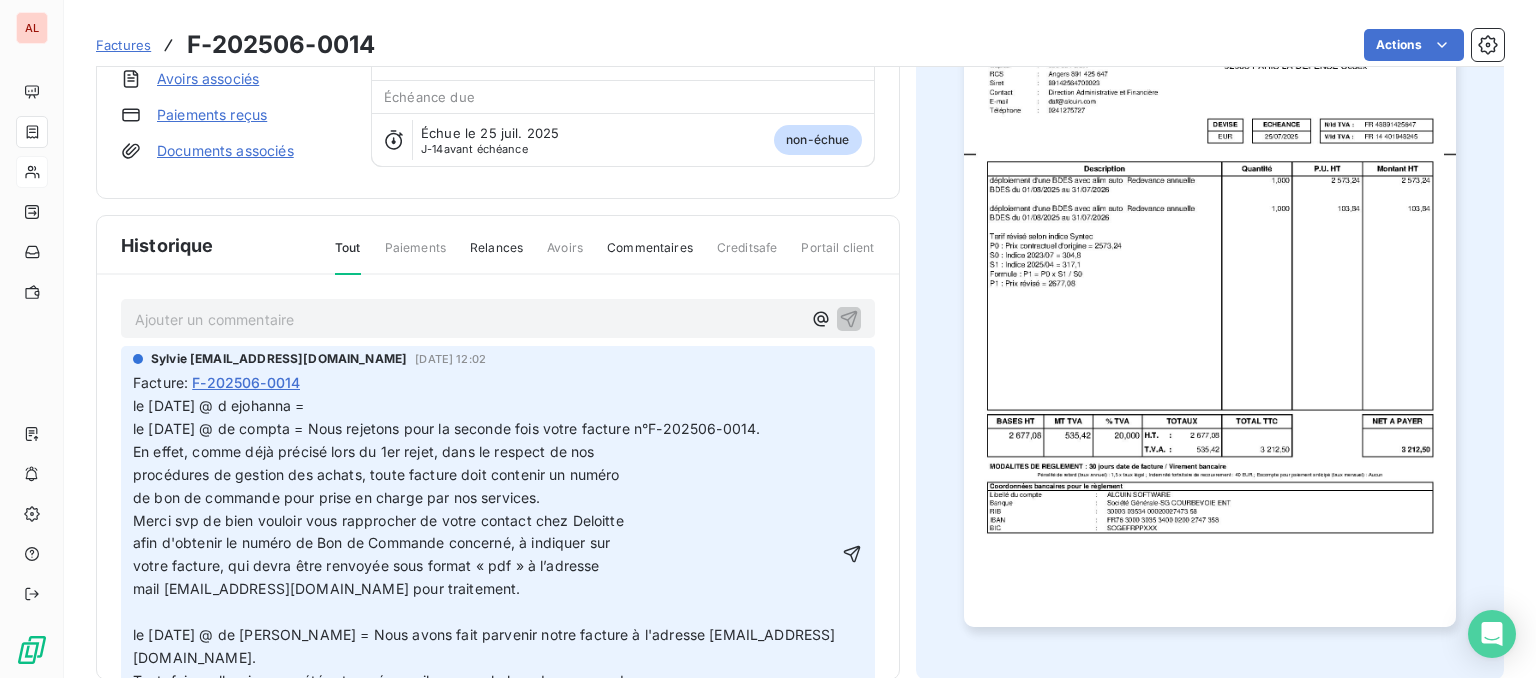 click on "le [DATE] @ d ejohanna =
le [DATE] @ de compta = Nous rejetons pour la seconde fois votre facture n°F-202506-0014.
En effet, comme déjà précisé lors du 1er rejet, dans le respect de nos
procédures de gestion des achats, toute facture doit contenir un numéro
de bon de commande pour prise en charge par nos services.
Merci svp de bien vouloir vous rapprocher de votre contact chez Deloitte
afin d'obtenir le numéro de Bon de Commande concerné, à indiquer sur
votre facture, qui devra être renvoyée sous format « pdf » à l’adresse
mail [EMAIL_ADDRESS][DOMAIN_NAME] pour traitement.
le [DATE] @ de [PERSON_NAME] = Nous avons fait parvenir notre facture à l'adresse [EMAIL_ADDRESS][DOMAIN_NAME].
Toutefois, celle-ci nous a été retournée car il manque le bon de commande.
Pourriez-vous nous faire parvenir le bon de commande afin que nous puissions l'apposer sur la facture ?" at bounding box center [484, 554] 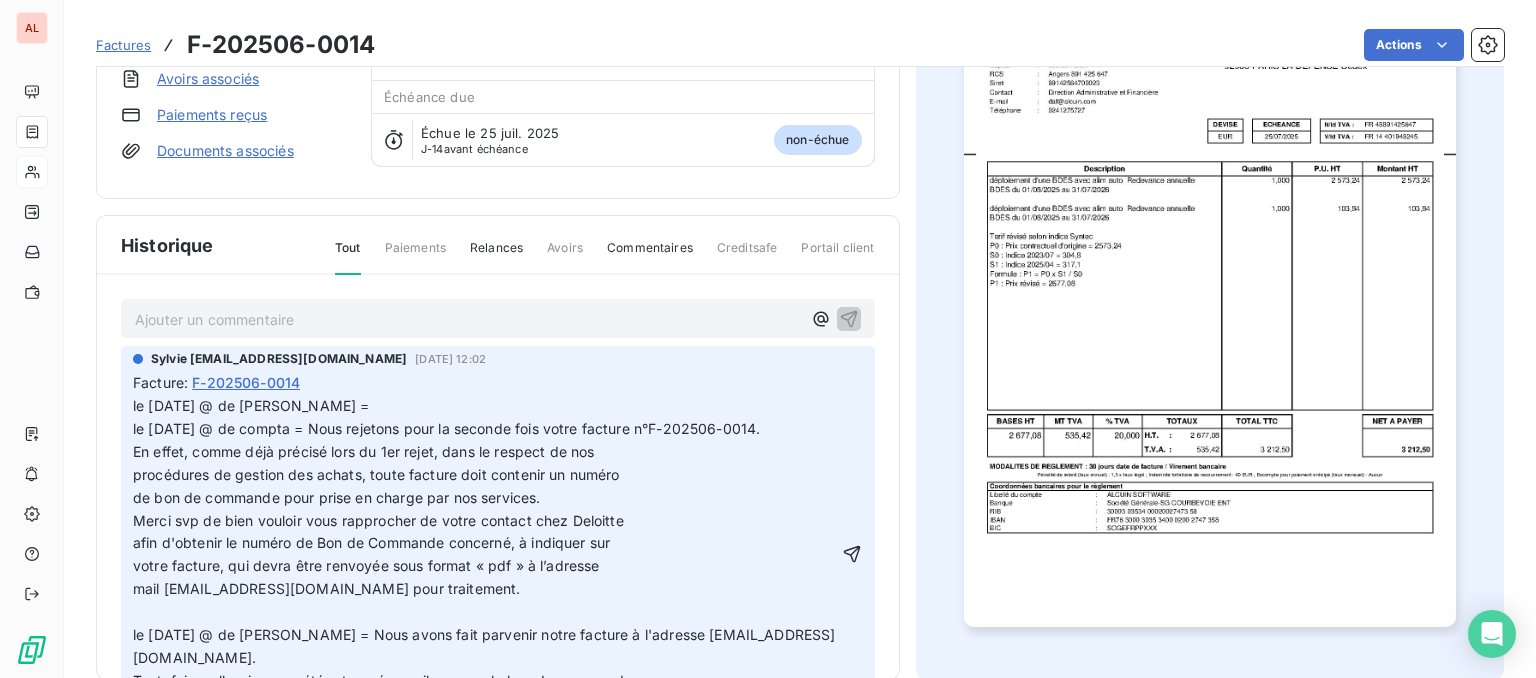 click on "le [DATE] @ de [PERSON_NAME] =
le [DATE] @ de compta = Nous rejetons pour la seconde fois votre facture n°F-202506-0014.
En effet, comme déjà précisé lors du 1er rejet, dans le respect de nos
procédures de gestion des achats, toute facture doit contenir un numéro
de bon de commande pour prise en charge par nos services.
Merci svp de bien vouloir vous rapprocher de votre contact chez Deloitte
afin d'obtenir le numéro de Bon de Commande concerné, à indiquer sur
votre facture, qui devra être renvoyée sous format « pdf » à l’adresse
mail [EMAIL_ADDRESS][DOMAIN_NAME] pour traitement.
le [DATE] @ de [PERSON_NAME] = Nous avons fait parvenir notre facture à l'adresse [EMAIL_ADDRESS][DOMAIN_NAME].
Toutefois, celle-ci nous a été retournée car il manque le bon de commande.
Pourriez-vous nous faire parvenir le bon de commande afin que nous puissions l'apposer sur la facture ?" at bounding box center (485, 555) 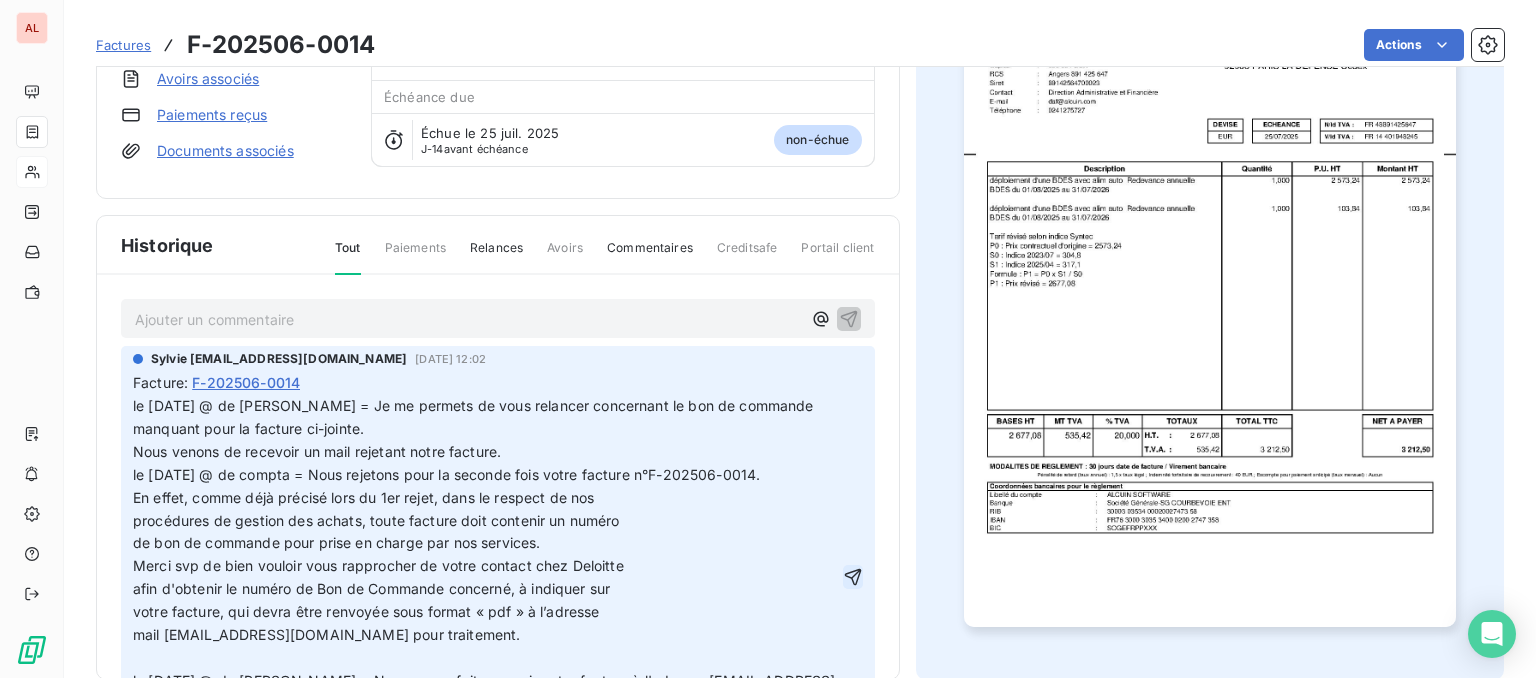 click 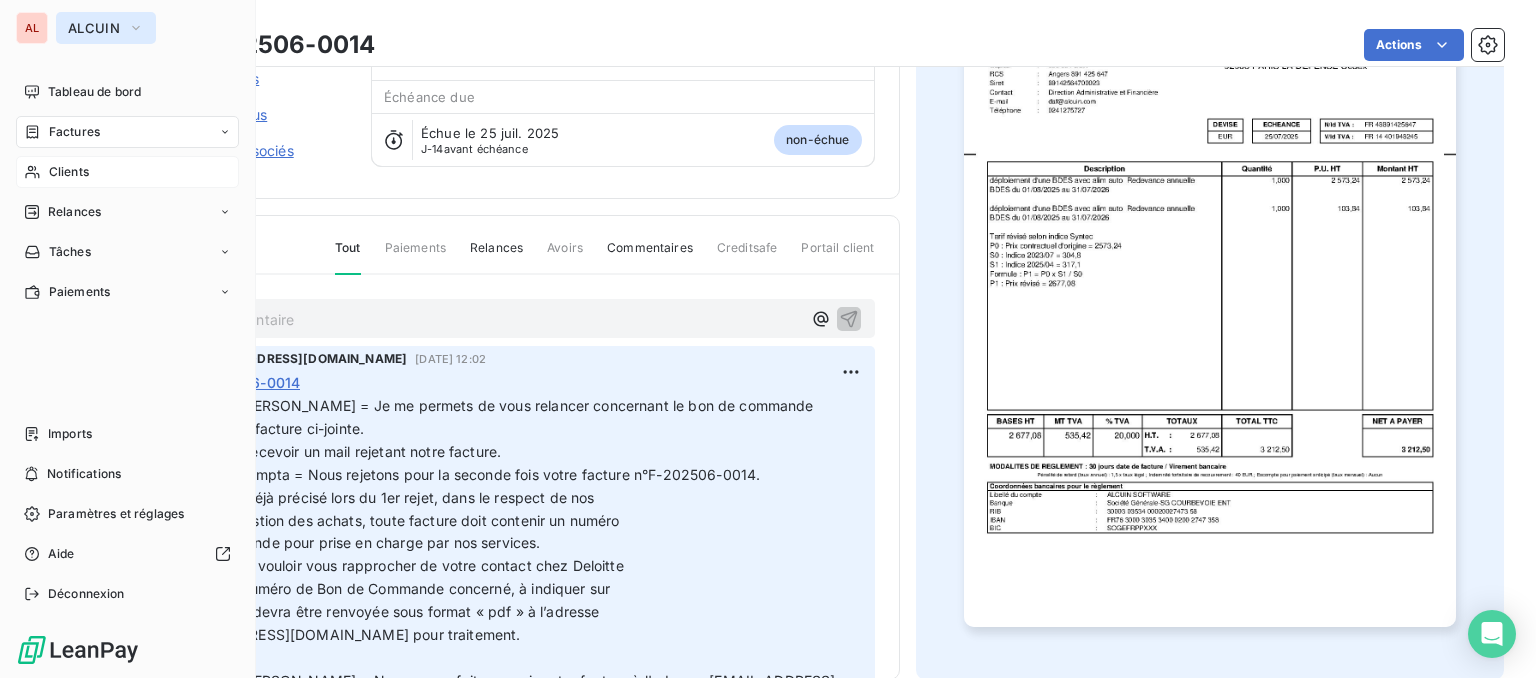 click 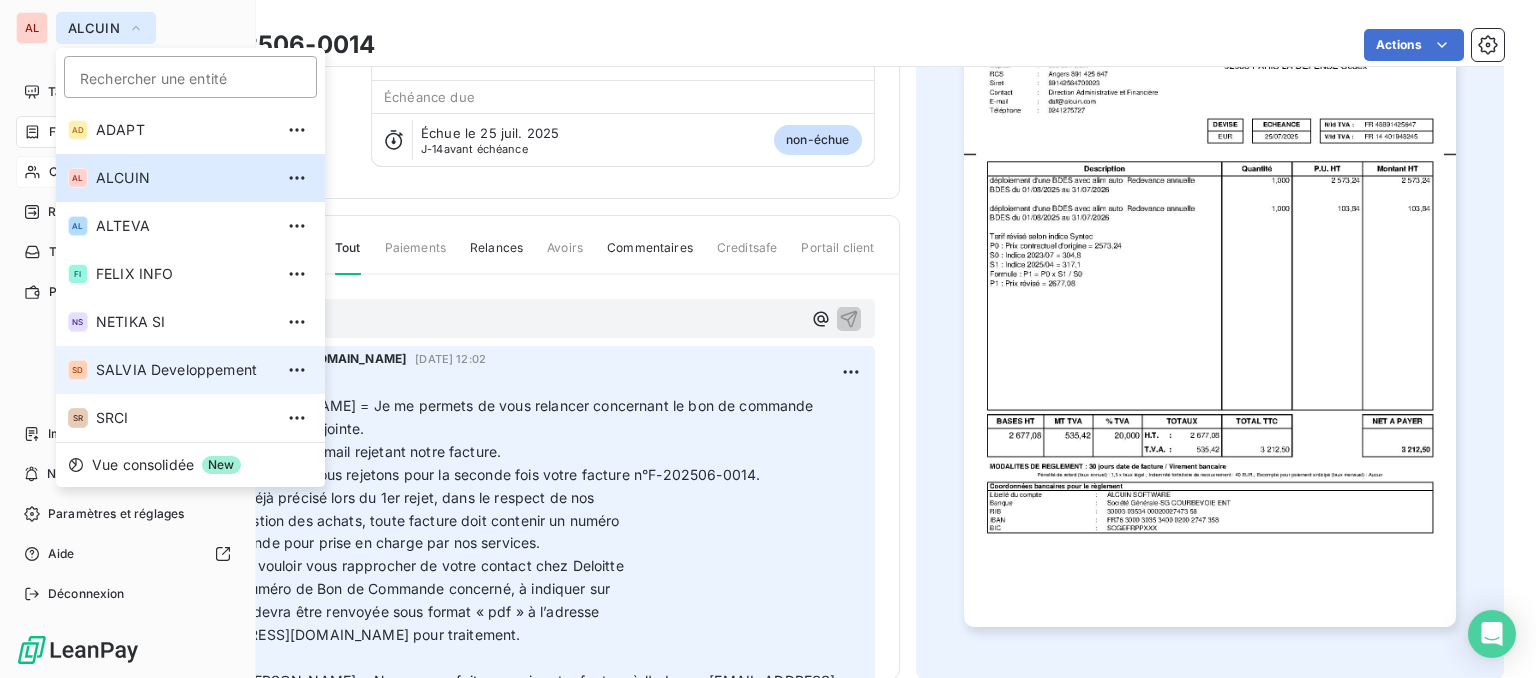 click on "SALVIA Developpement" at bounding box center (184, 370) 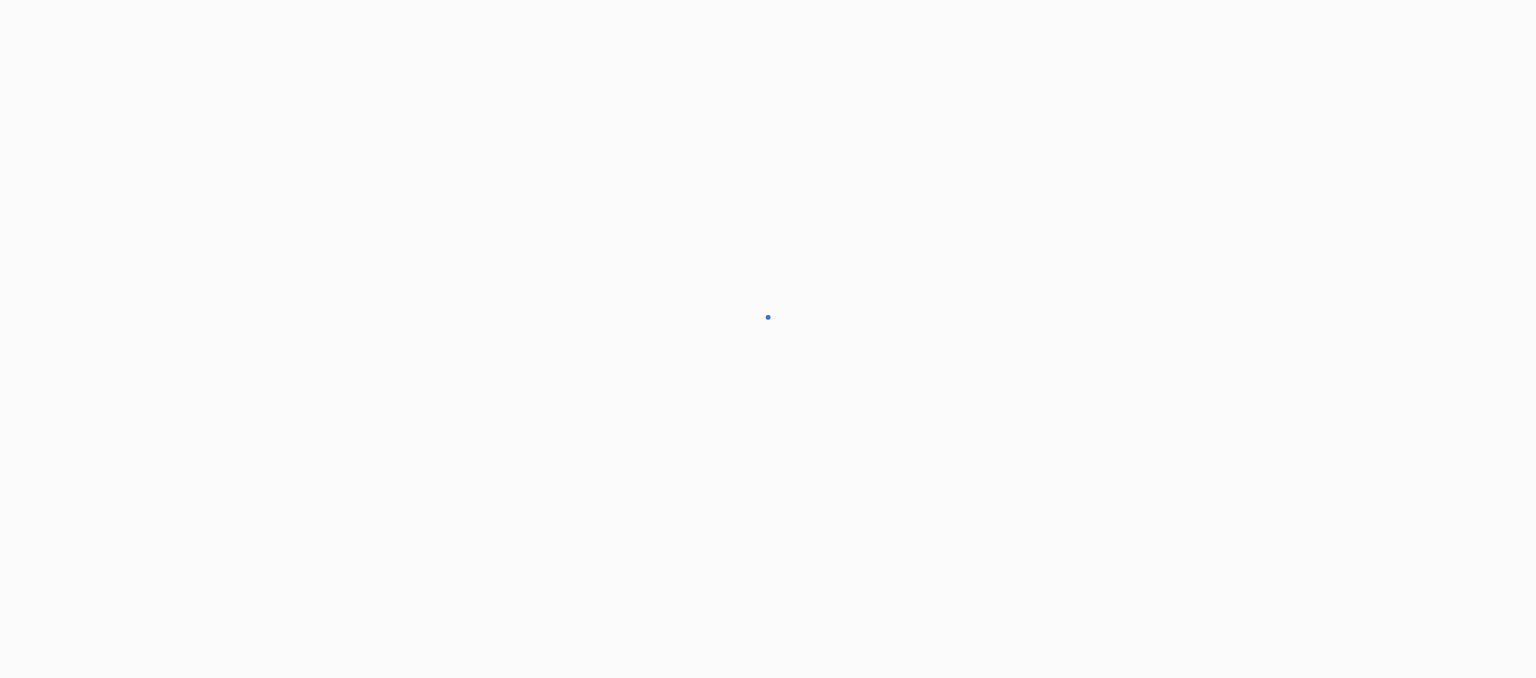 scroll, scrollTop: 0, scrollLeft: 0, axis: both 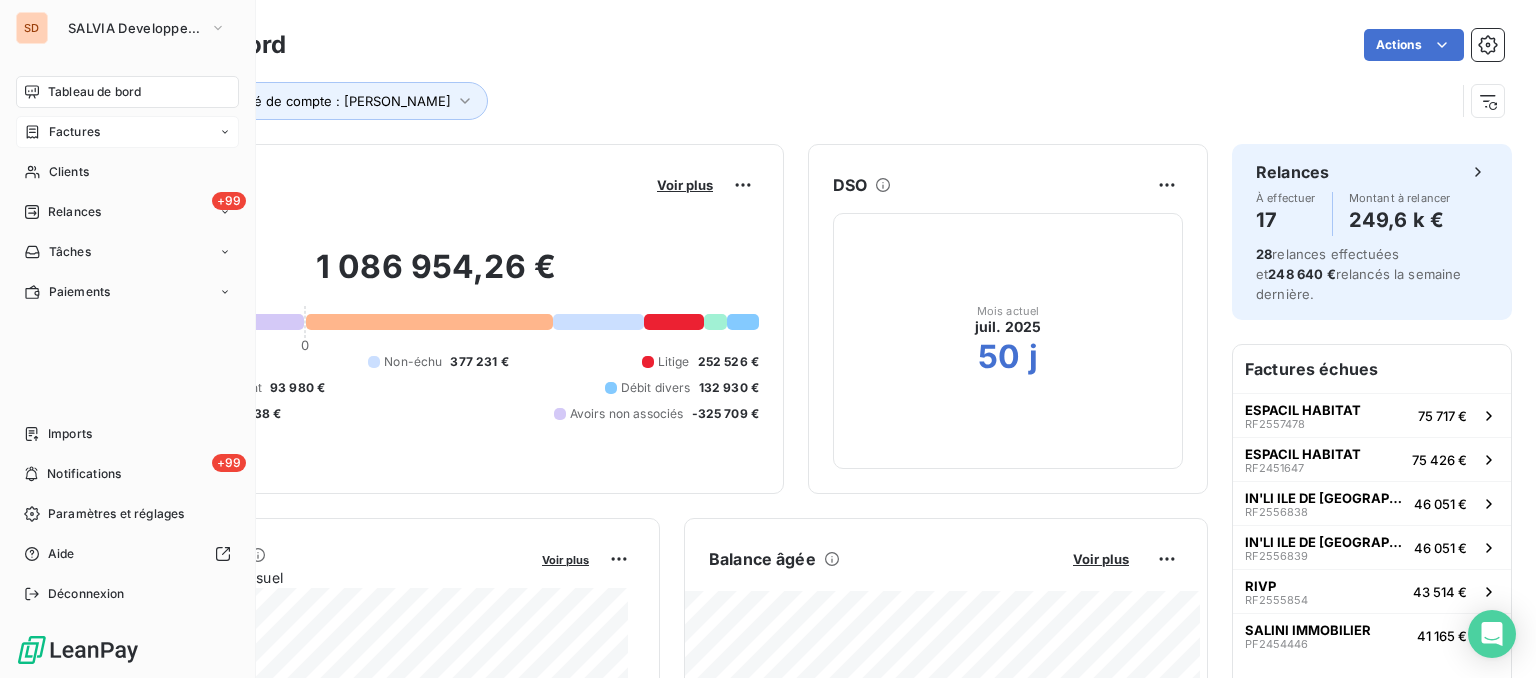 click on "Factures" at bounding box center (74, 132) 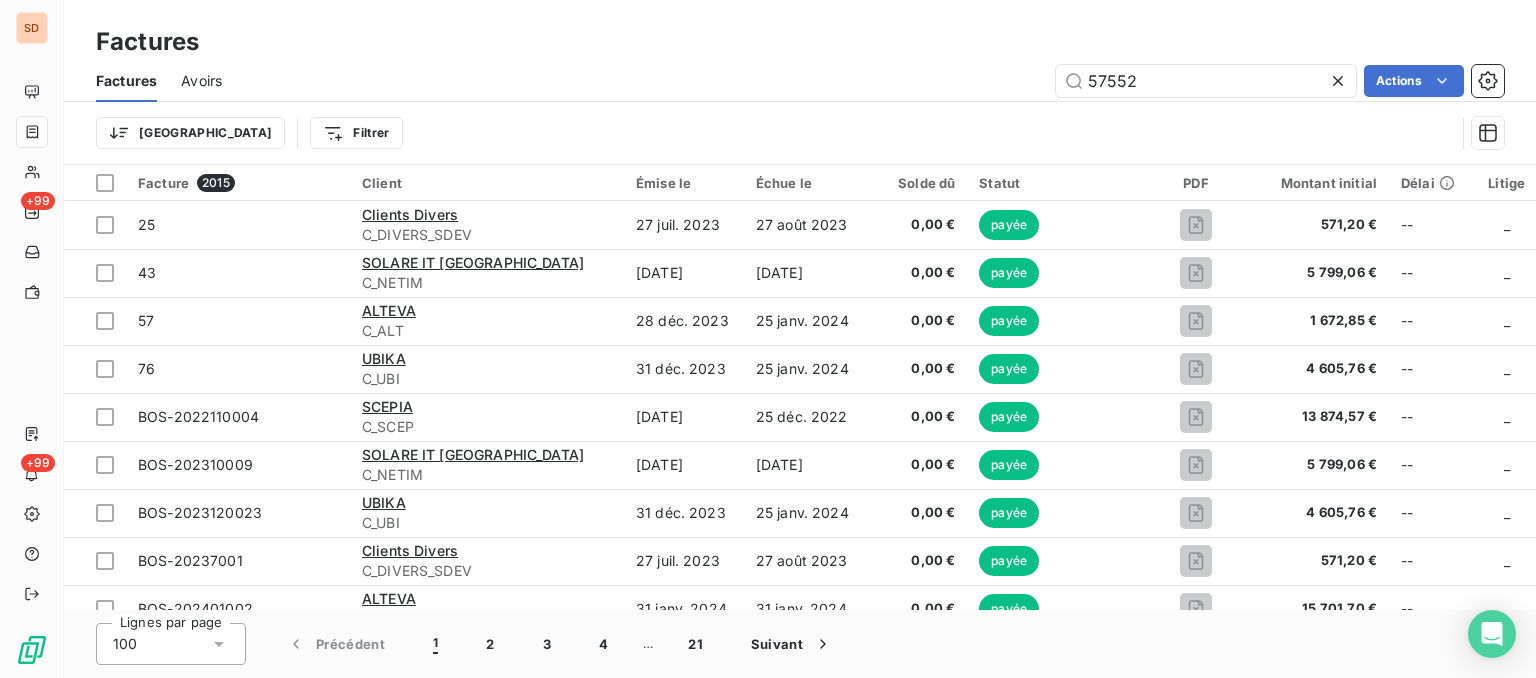 type on "57552" 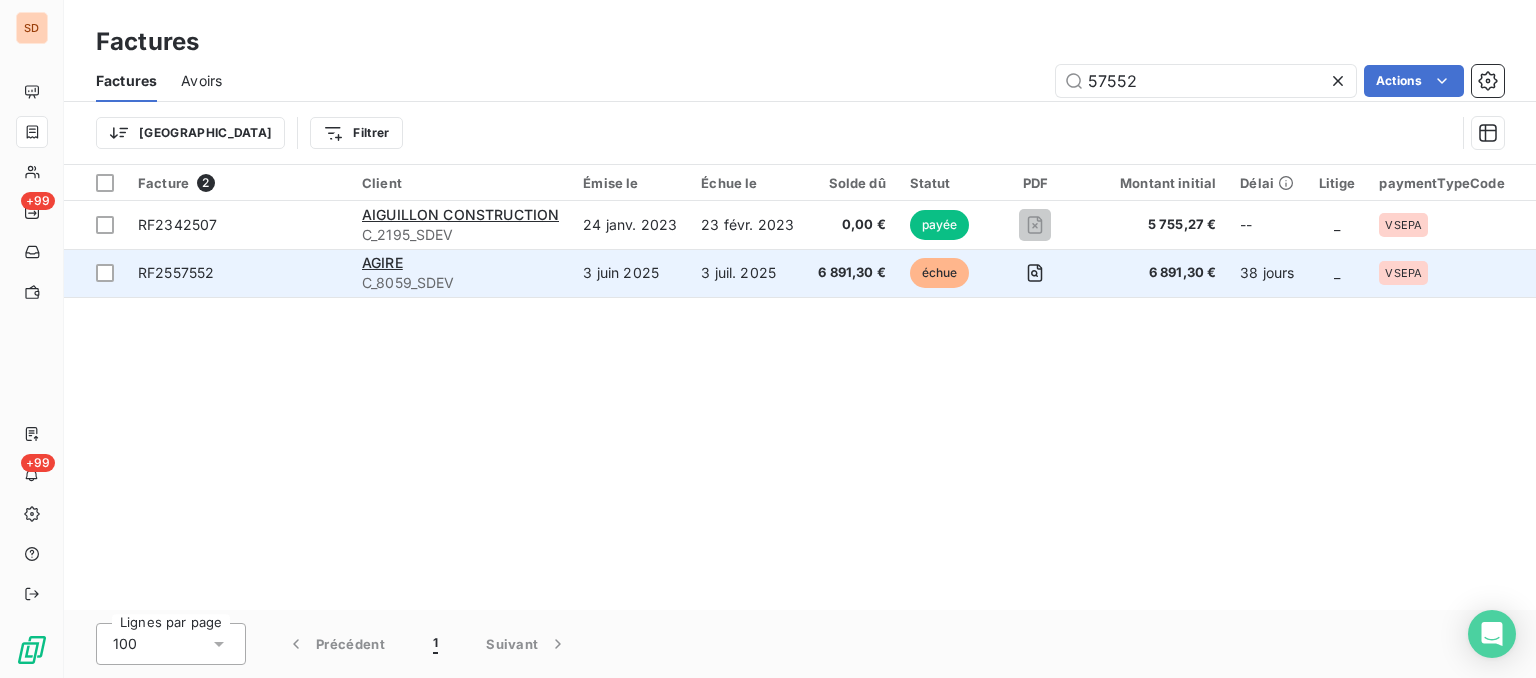 click on "RF2557552" at bounding box center [176, 273] 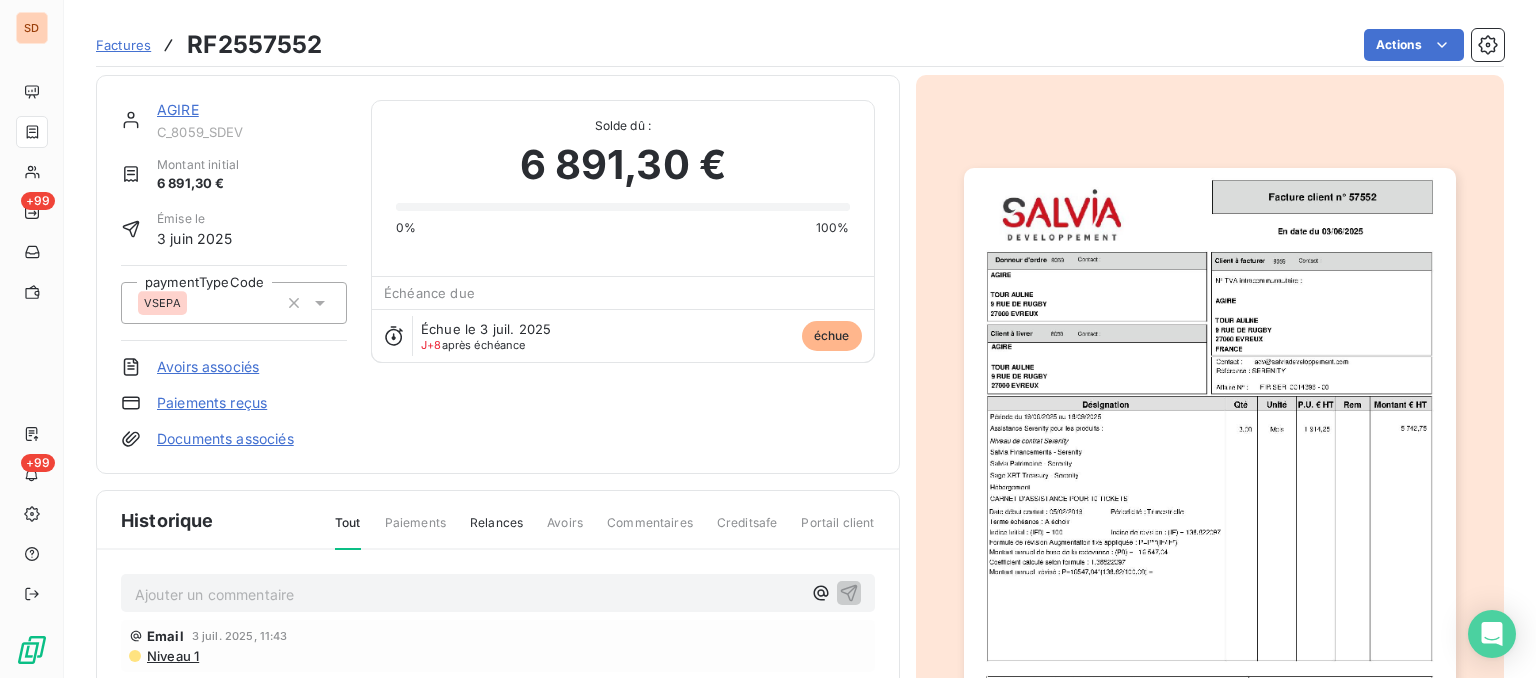 scroll, scrollTop: 2, scrollLeft: 0, axis: vertical 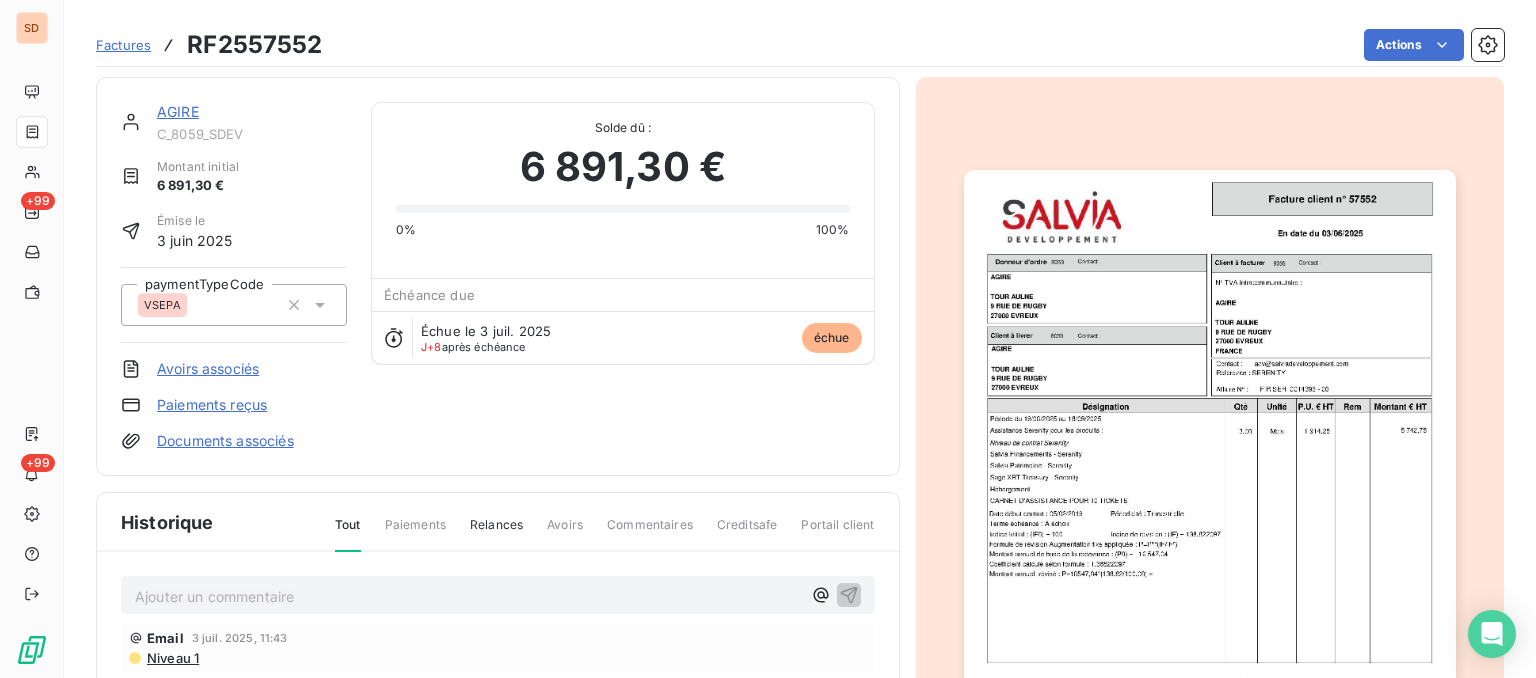 click on "Ajouter un commentaire ﻿" at bounding box center (468, 596) 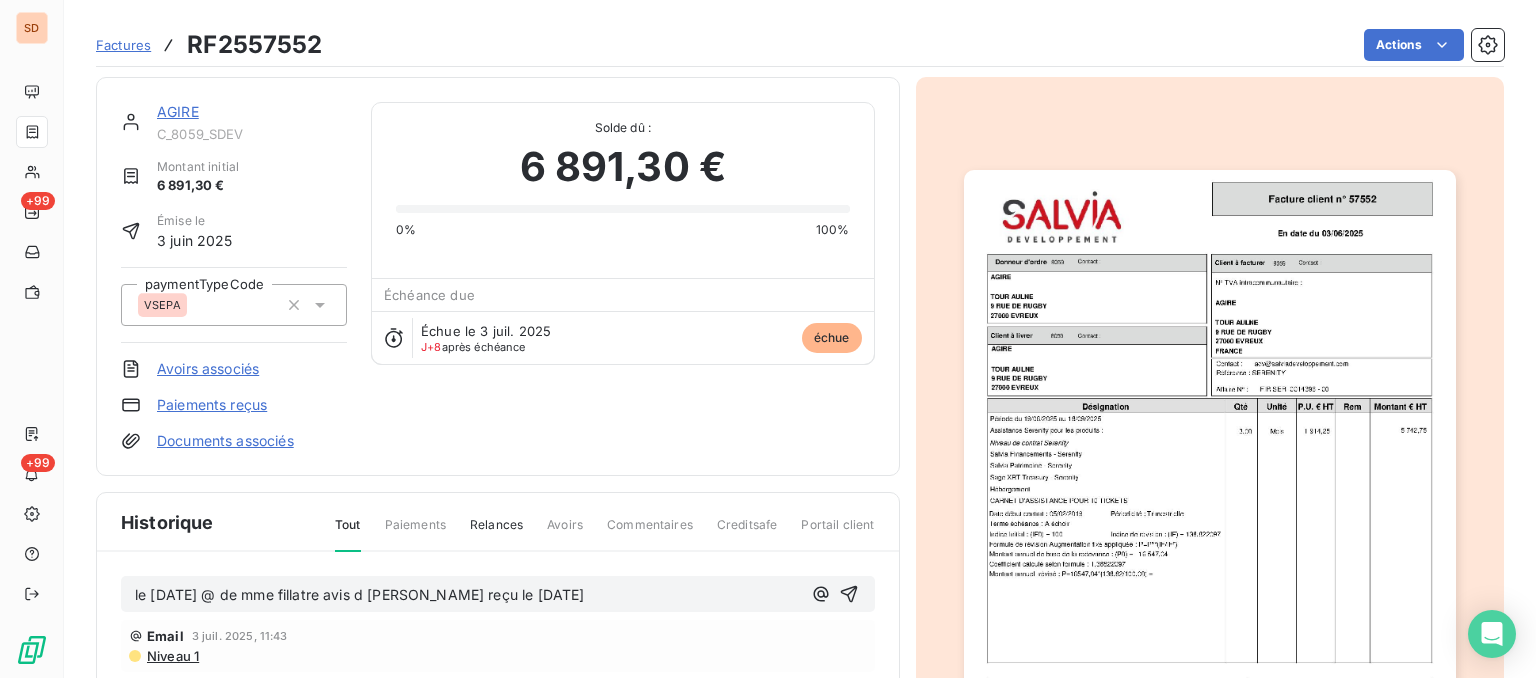 click on "le [DATE] @ de mme fillatre avis d [PERSON_NAME] reçu le [DATE]" at bounding box center (359, 594) 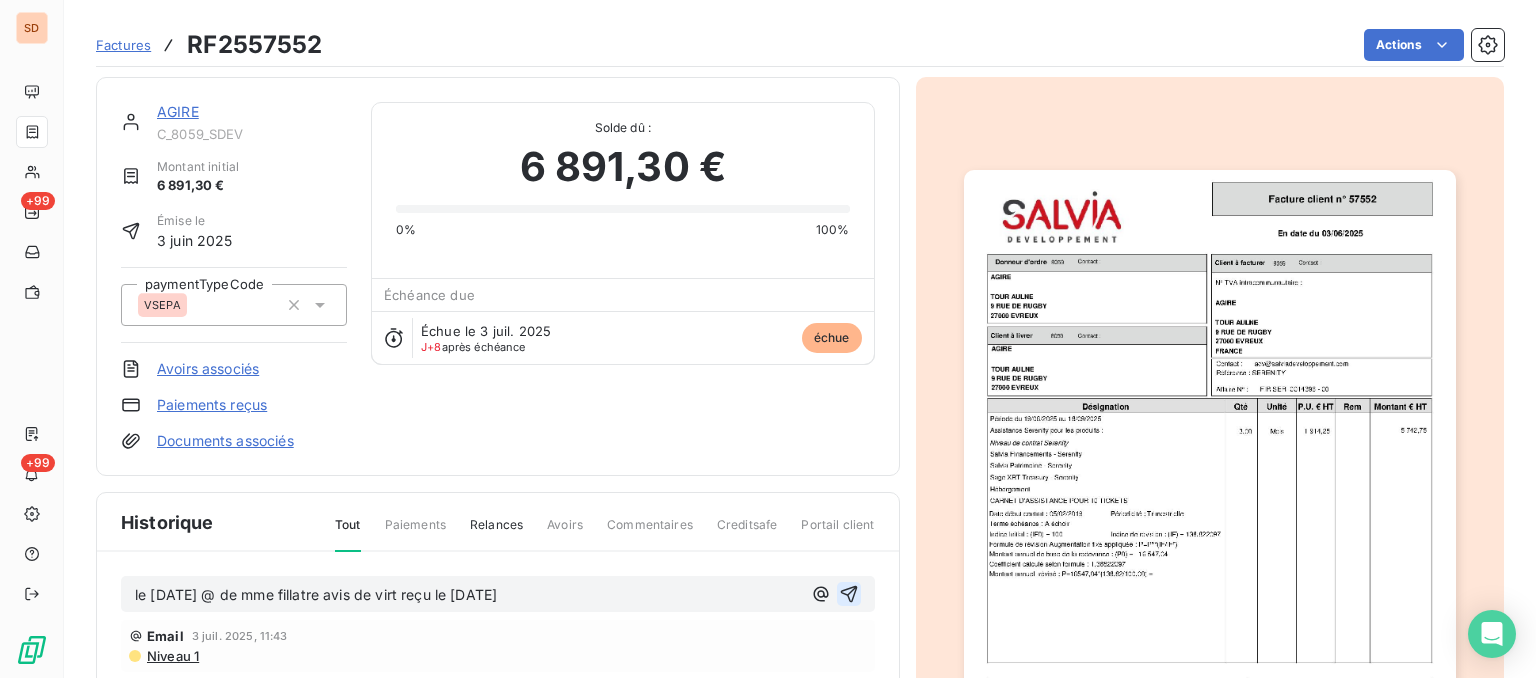 click 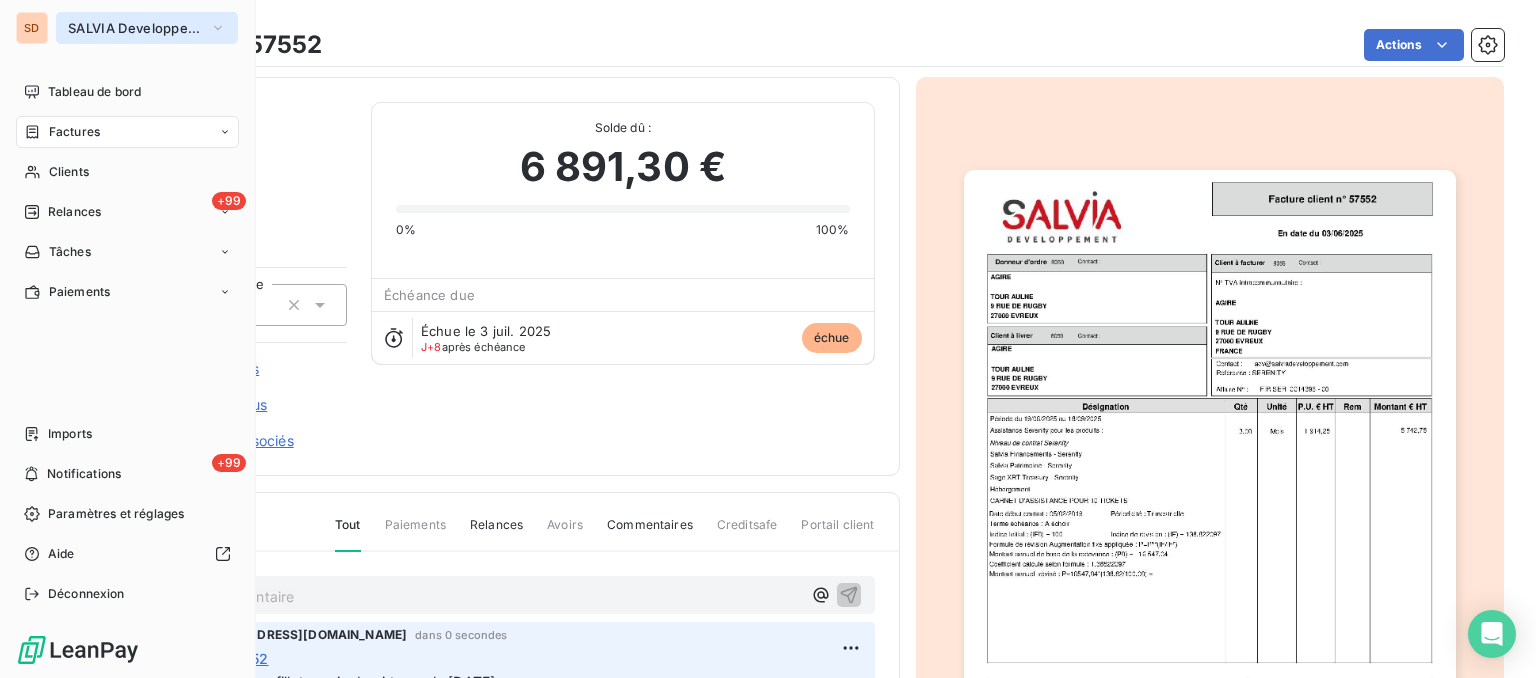 click 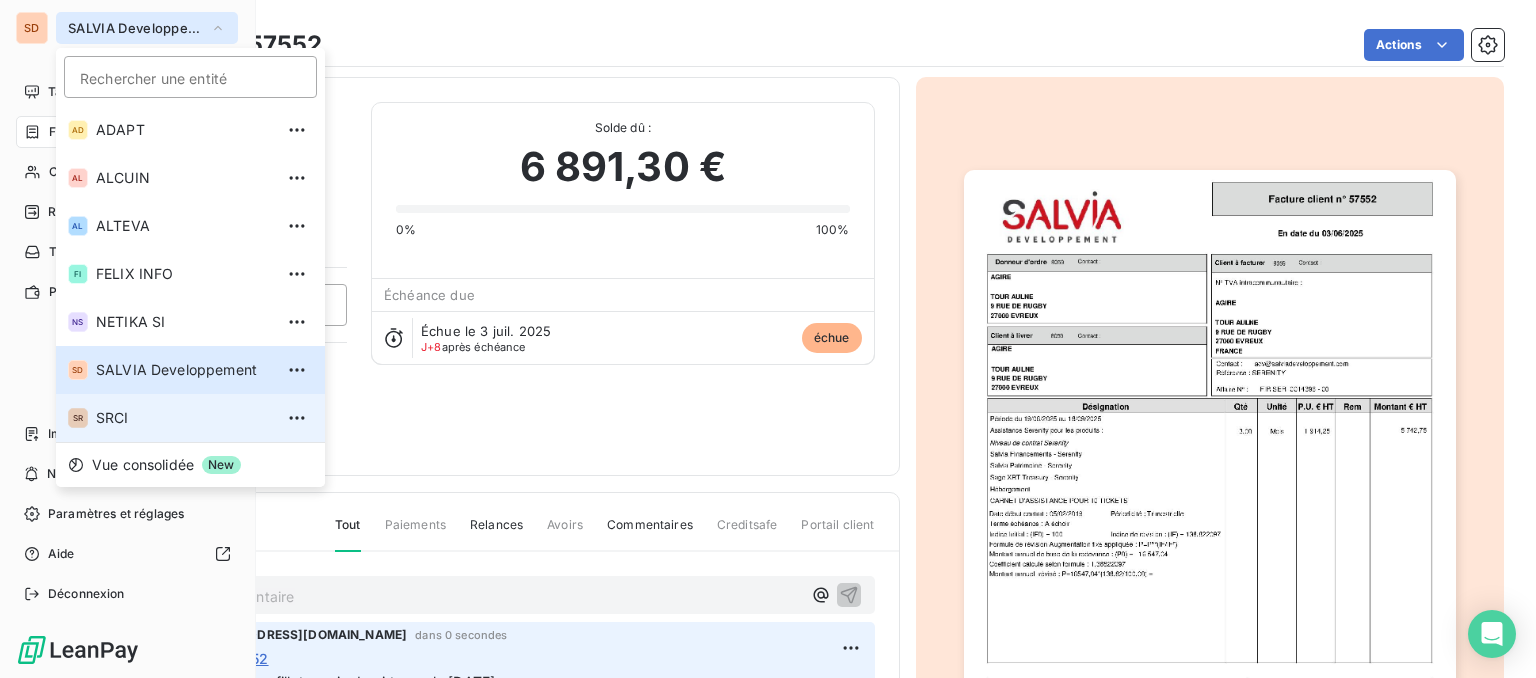click on "SR SRCI" at bounding box center (190, 418) 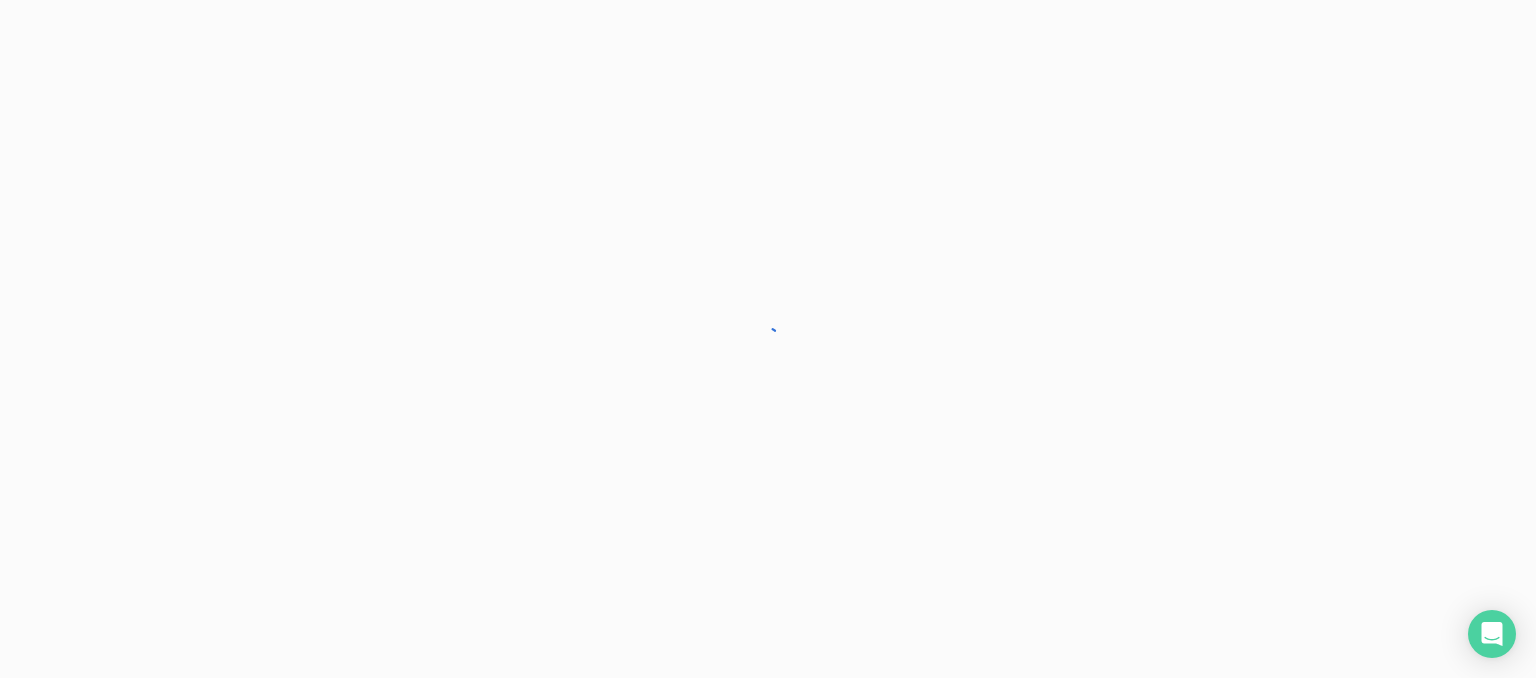 scroll, scrollTop: 0, scrollLeft: 0, axis: both 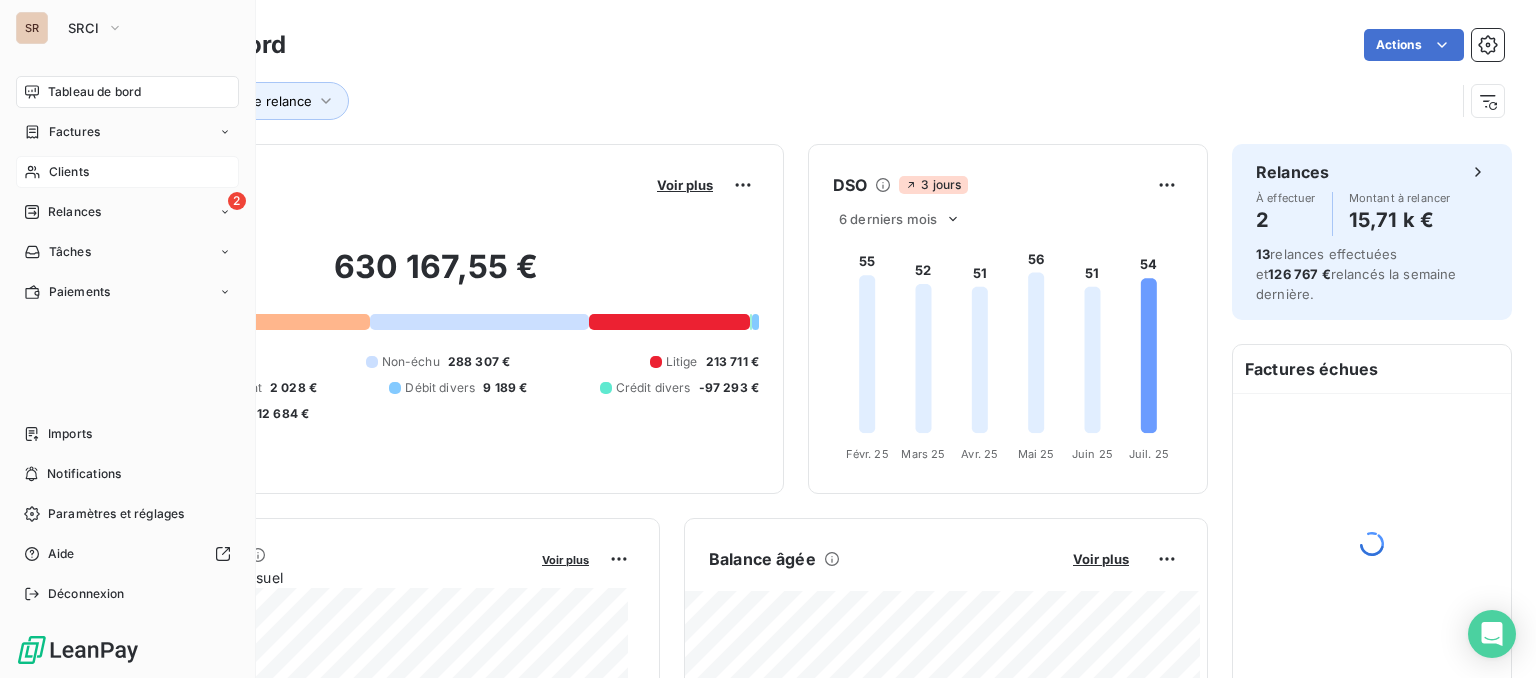 click 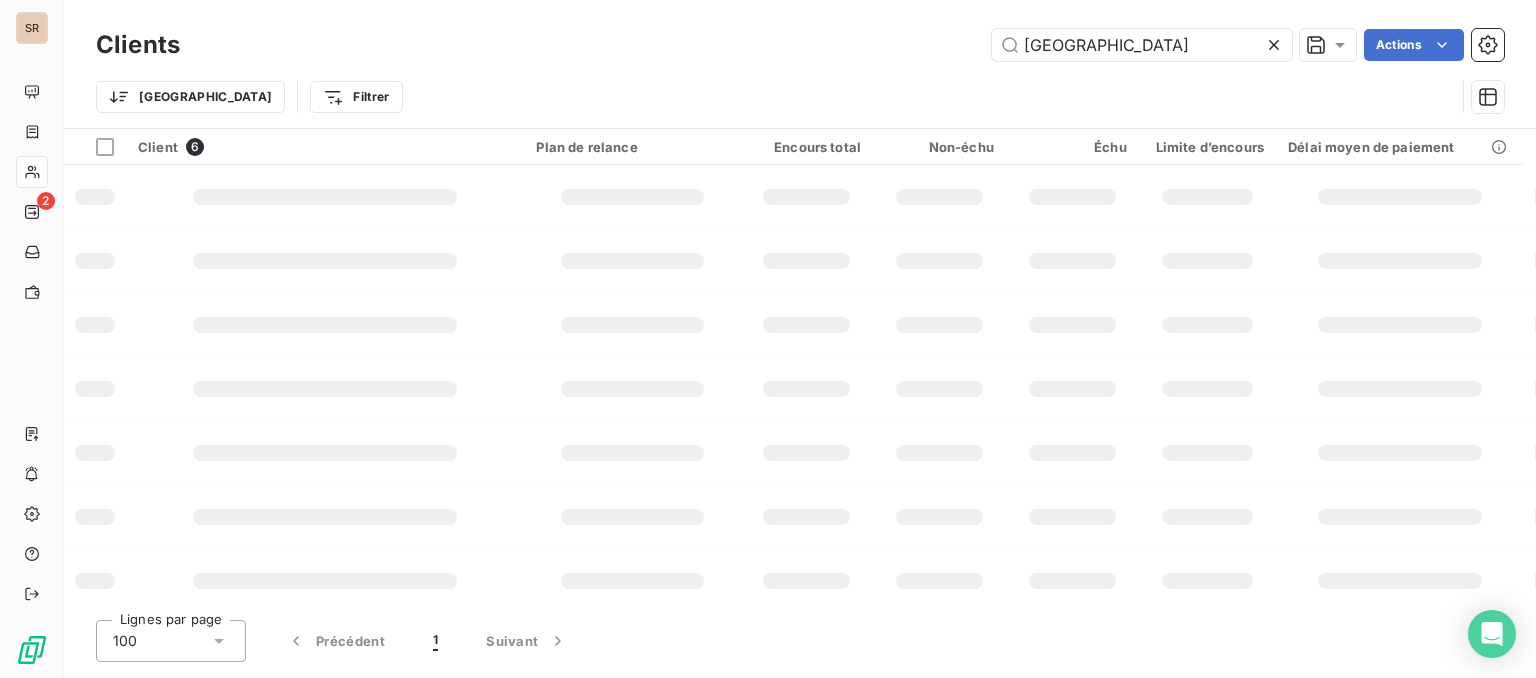 type on "[GEOGRAPHIC_DATA]" 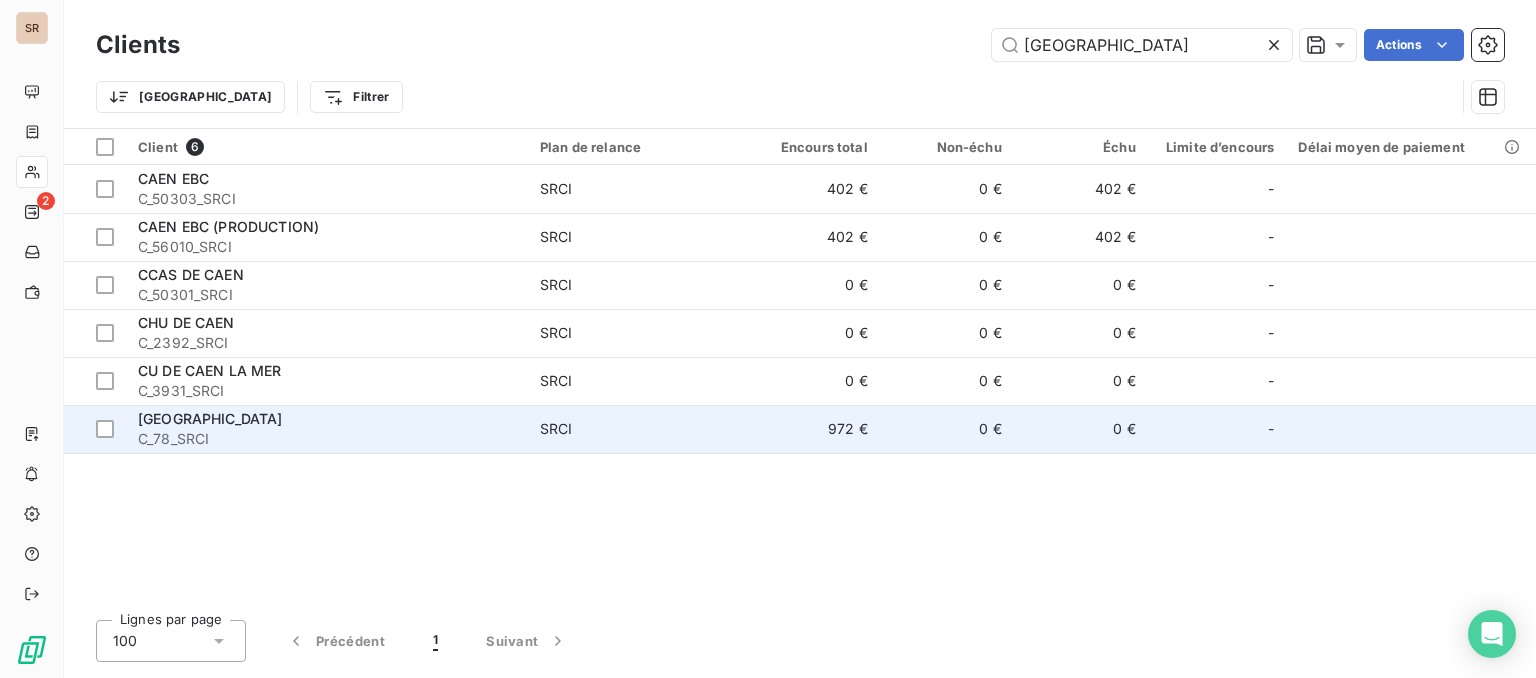 click on "[GEOGRAPHIC_DATA]" at bounding box center [210, 418] 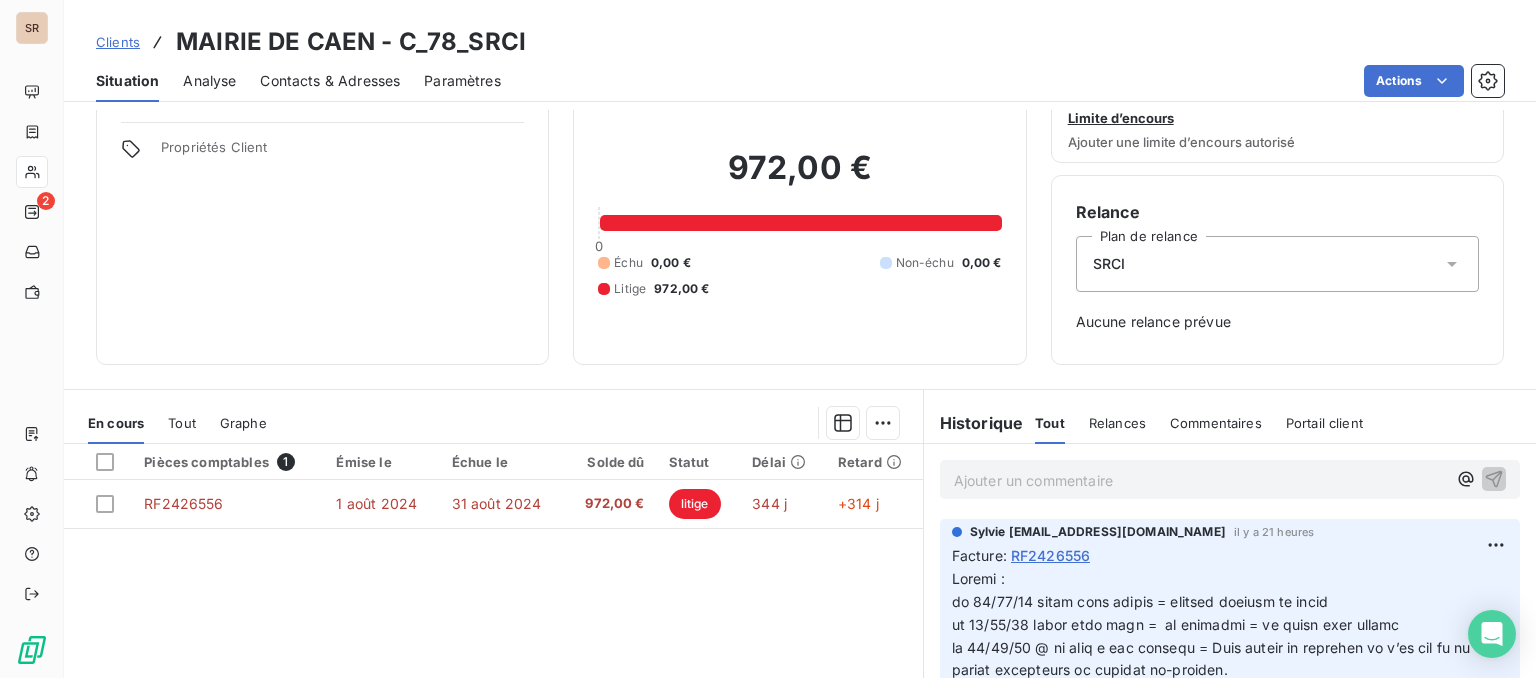 scroll, scrollTop: 100, scrollLeft: 0, axis: vertical 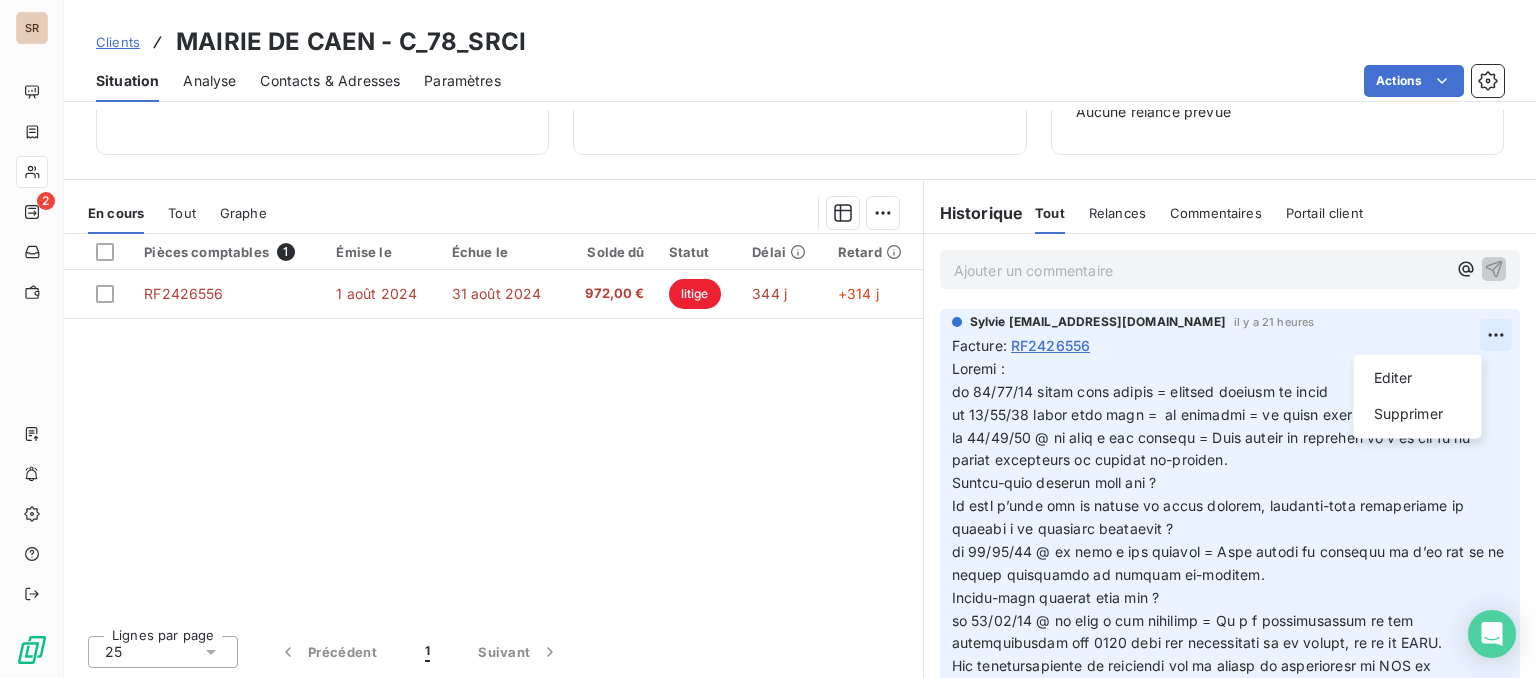 click on "SR 2 Clients MAIRIE DE CAEN - C_78_SRCI Situation Analyse Contacts & Adresses Paramètres Actions Informations client Propriétés Client Encours client   972,00 € 0 Échu 0,00 € Non-échu 0,00 €   Litige 972,00 €   Limite d’encours Ajouter une limite d’encours autorisé Relance Plan de relance SRCI Aucune relance prévue En cours Tout Graphe Pièces comptables 1 Émise le Échue le Solde dû Statut Délai   Retard   RF2426556 [DATE] [DATE] 972,00 € litige 344 j +314 j Lignes par page 25 Précédent 1 Suivant Historique Tout Relances Commentaires Portail client Tout Relances Commentaires Portail client Ajouter un commentaire ﻿ Sylvie [EMAIL_ADDRESS][DOMAIN_NAME] il y a 21 heures Facture  : RF2426556 Editer Supprimer Email [DATE] 11:43 Niveau 1 Sylvie [EMAIL_ADDRESS][DOMAIN_NAME] [DATE] 09:21 Facture  : RF2428483 Promesse de paiement : le [DATE] virt reçu  [DATE] Facture  : RF2428483 Paiement reçu 4 926,00 € Facture" at bounding box center [768, 339] 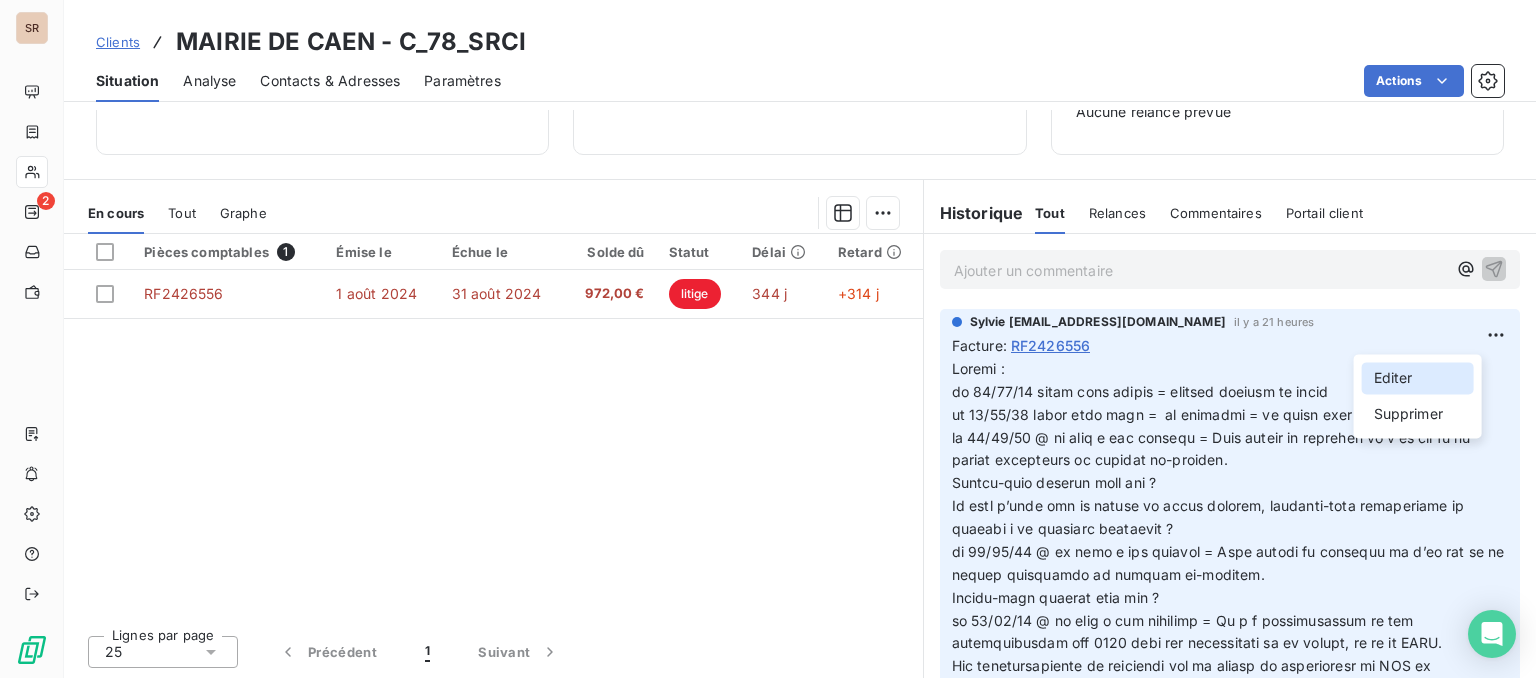 click on "Editer" at bounding box center (1418, 378) 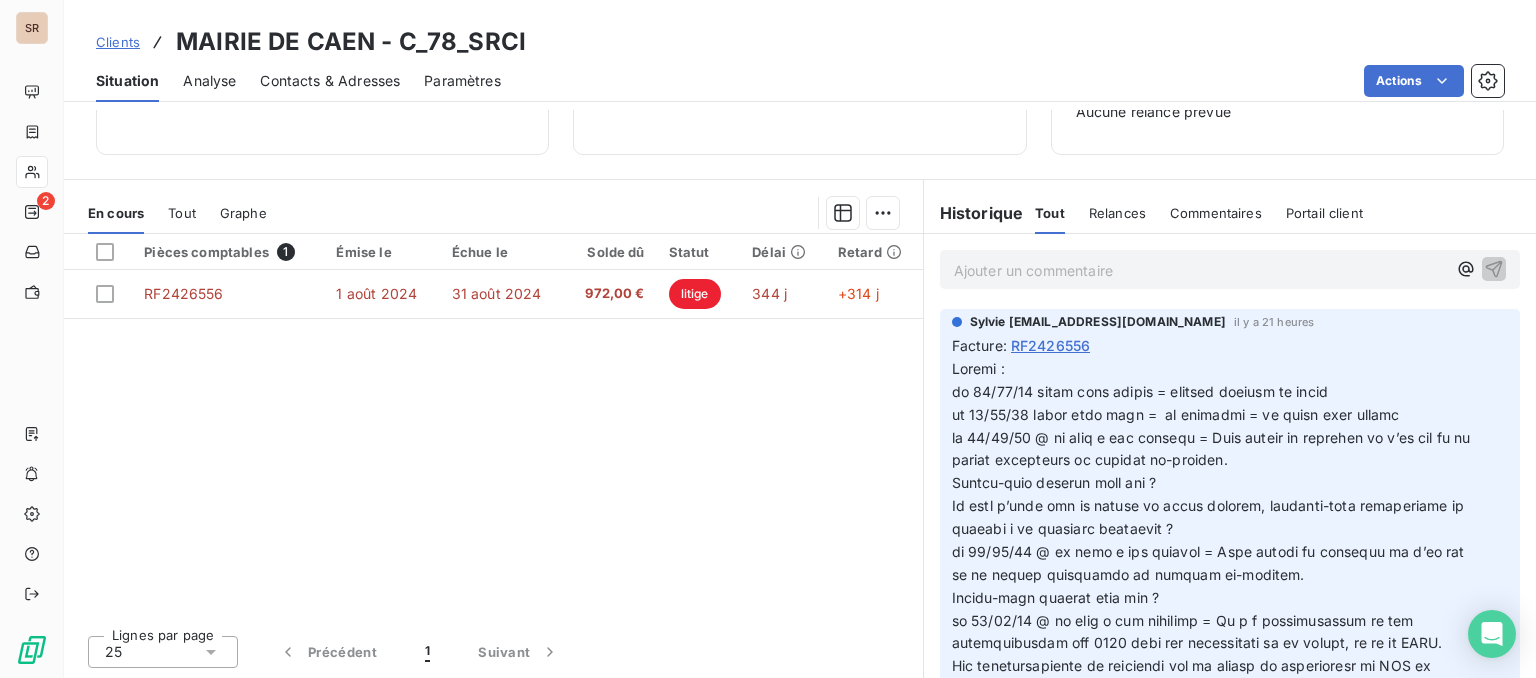 click at bounding box center (1217, 1055) 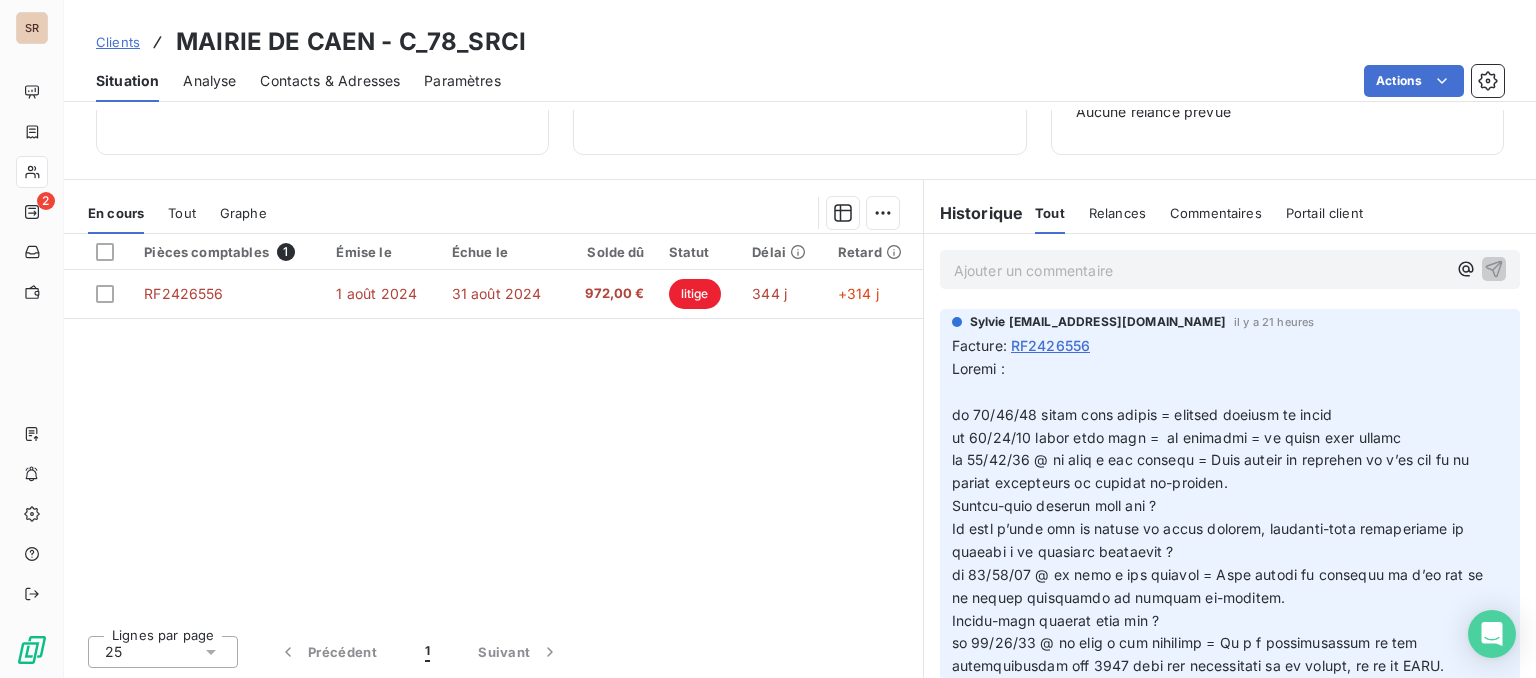 click at bounding box center (1218, 1067) 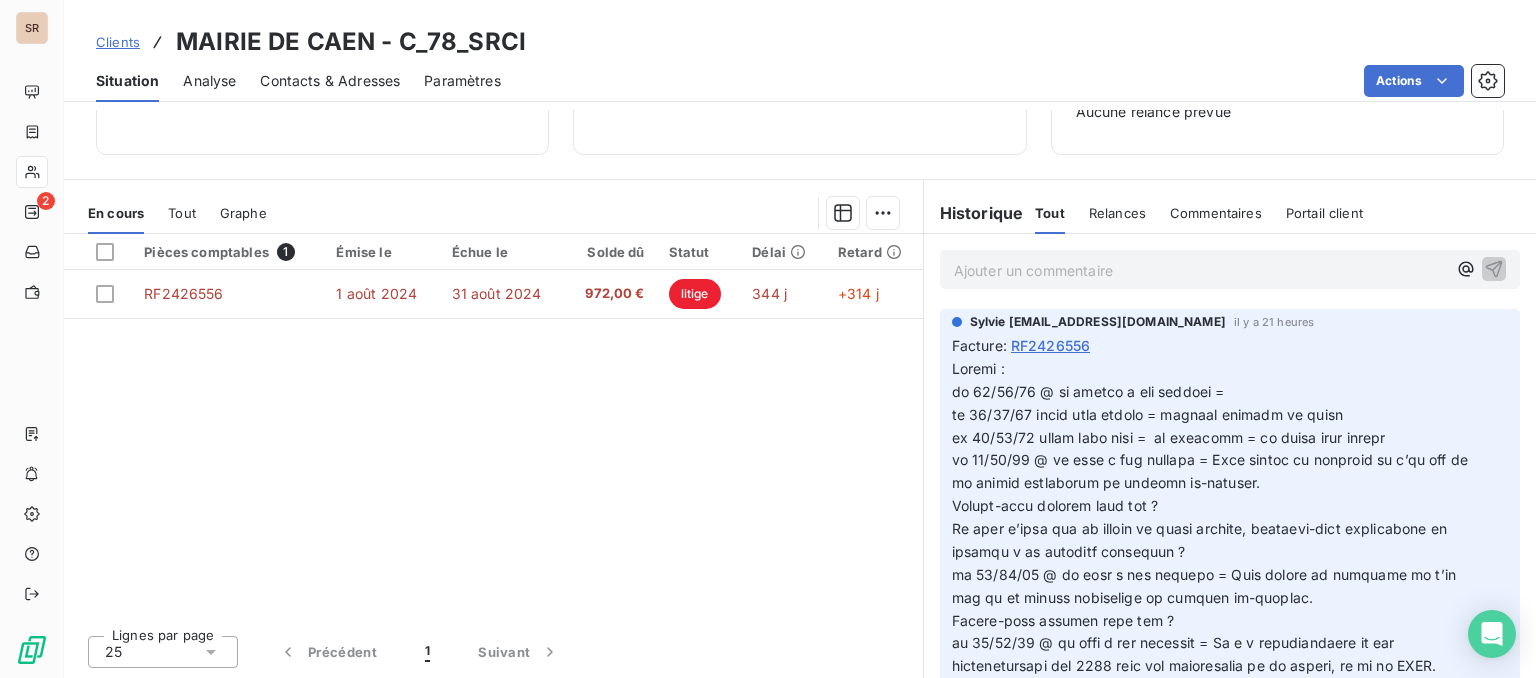 click at bounding box center (1218, 1055) 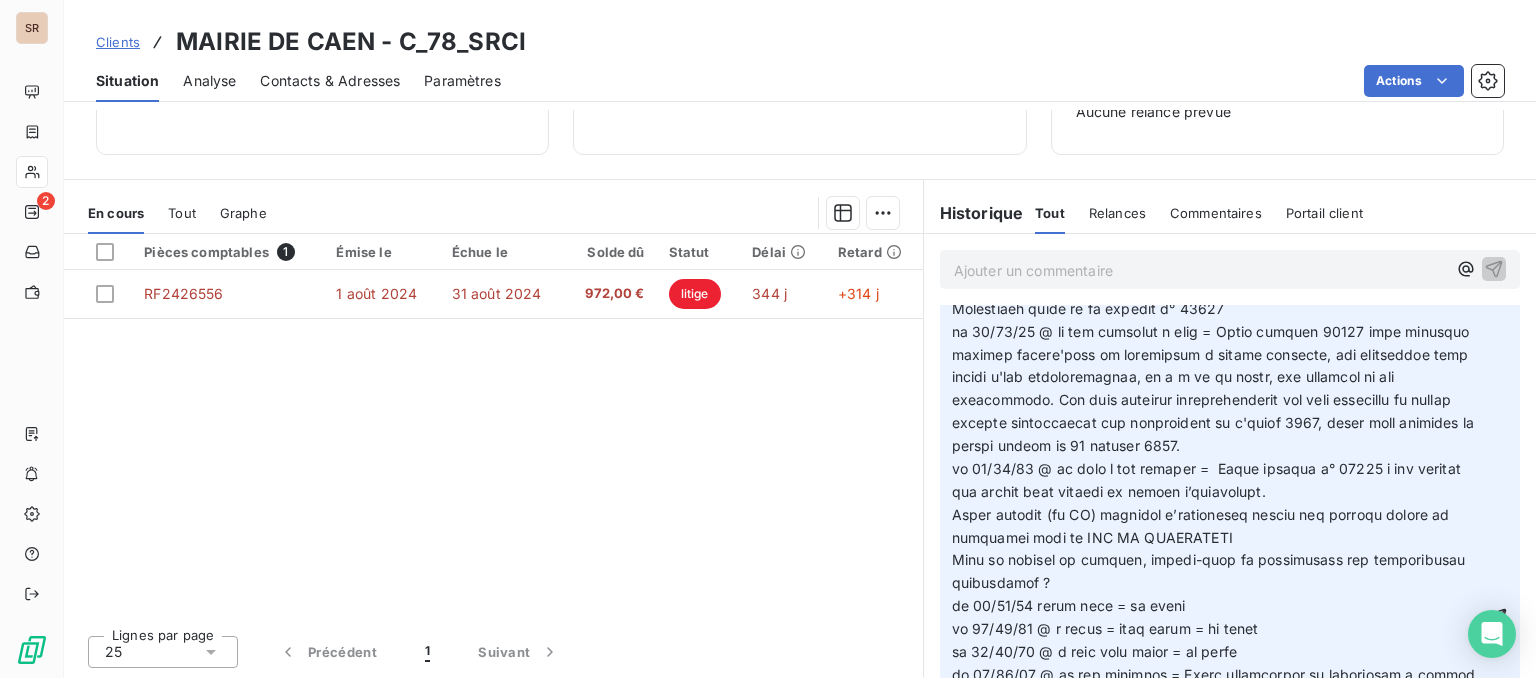 scroll, scrollTop: 622, scrollLeft: 0, axis: vertical 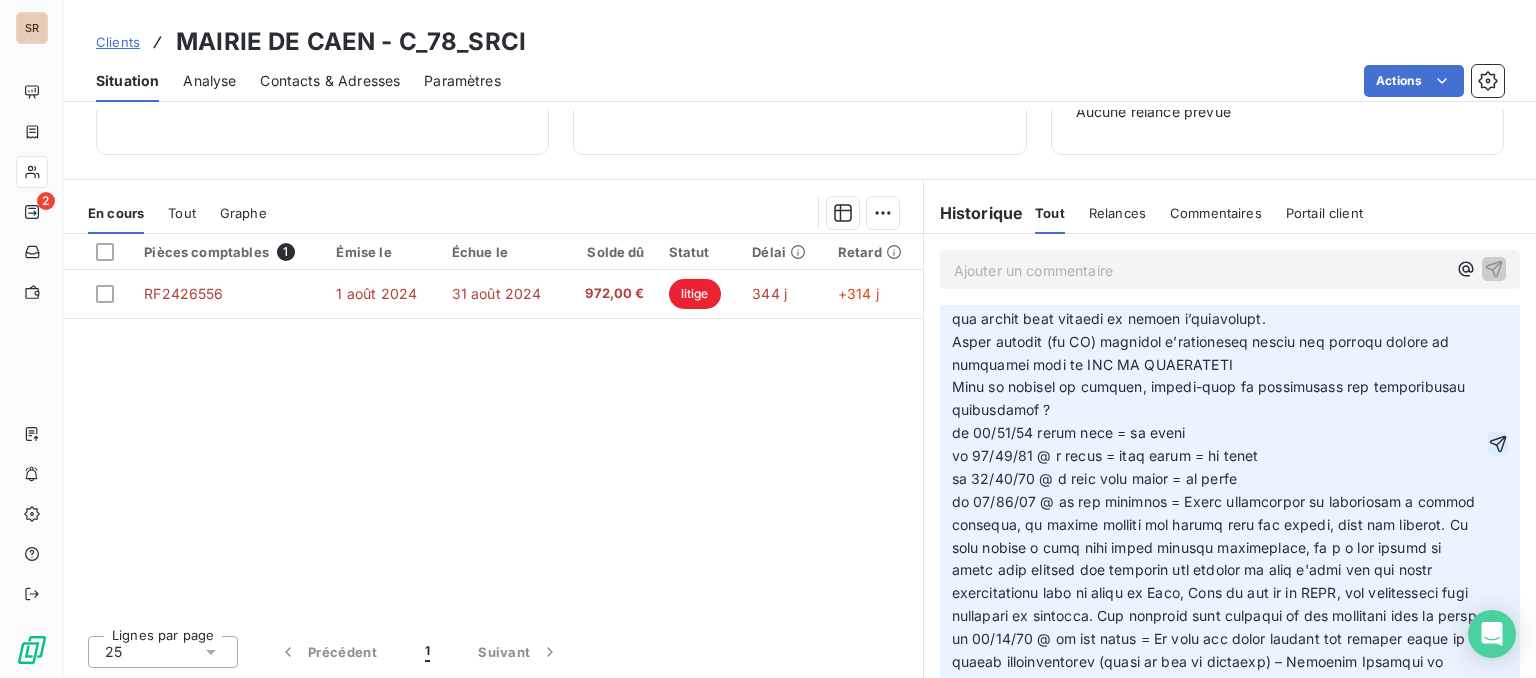 click 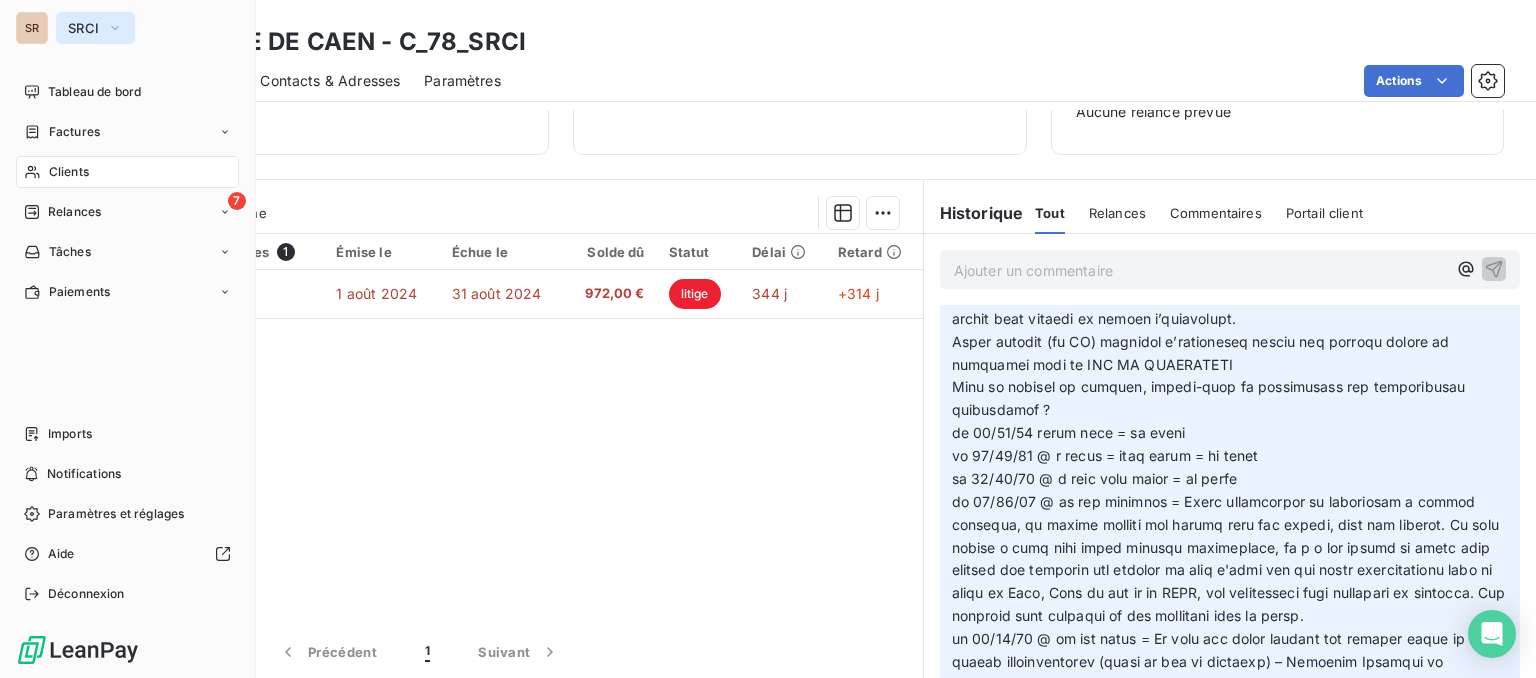 click 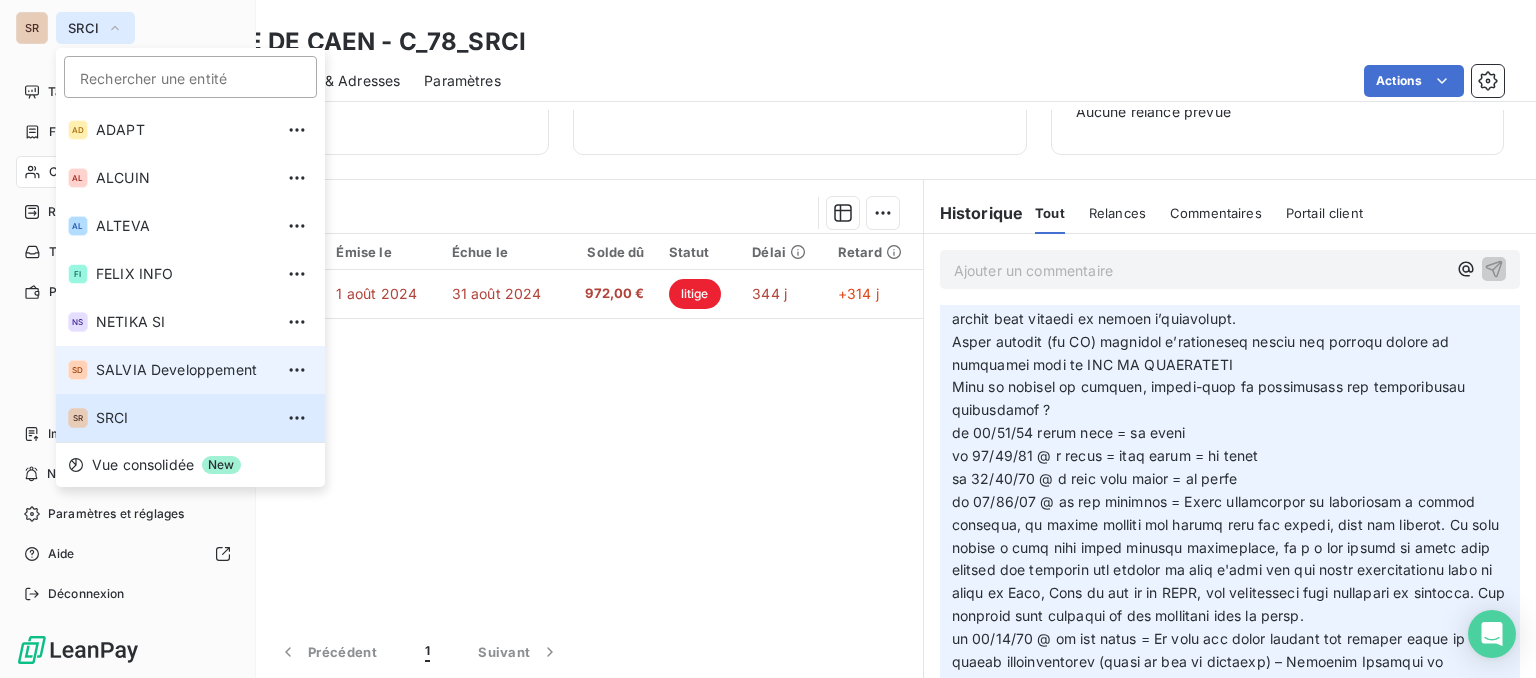 drag, startPoint x: 130, startPoint y: 364, endPoint x: 138, endPoint y: 357, distance: 10.630146 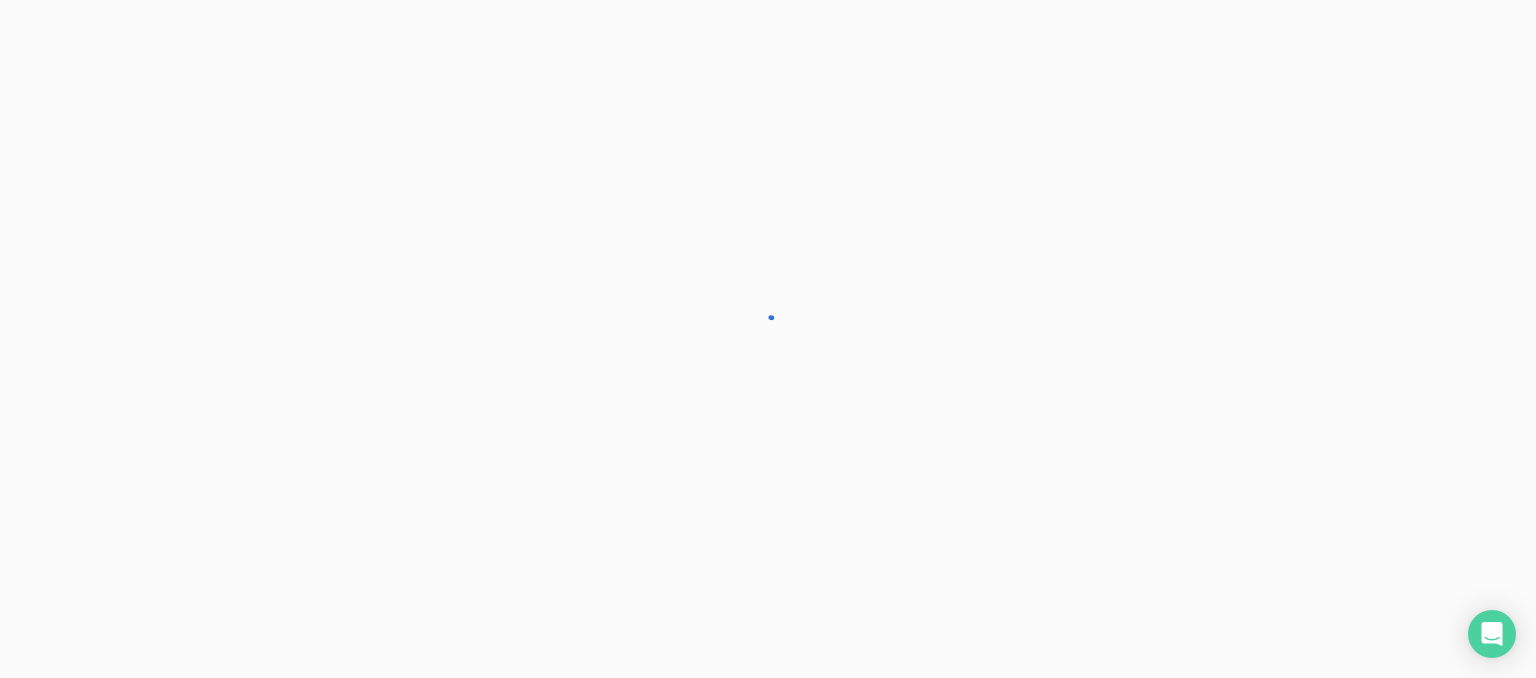 scroll, scrollTop: 0, scrollLeft: 0, axis: both 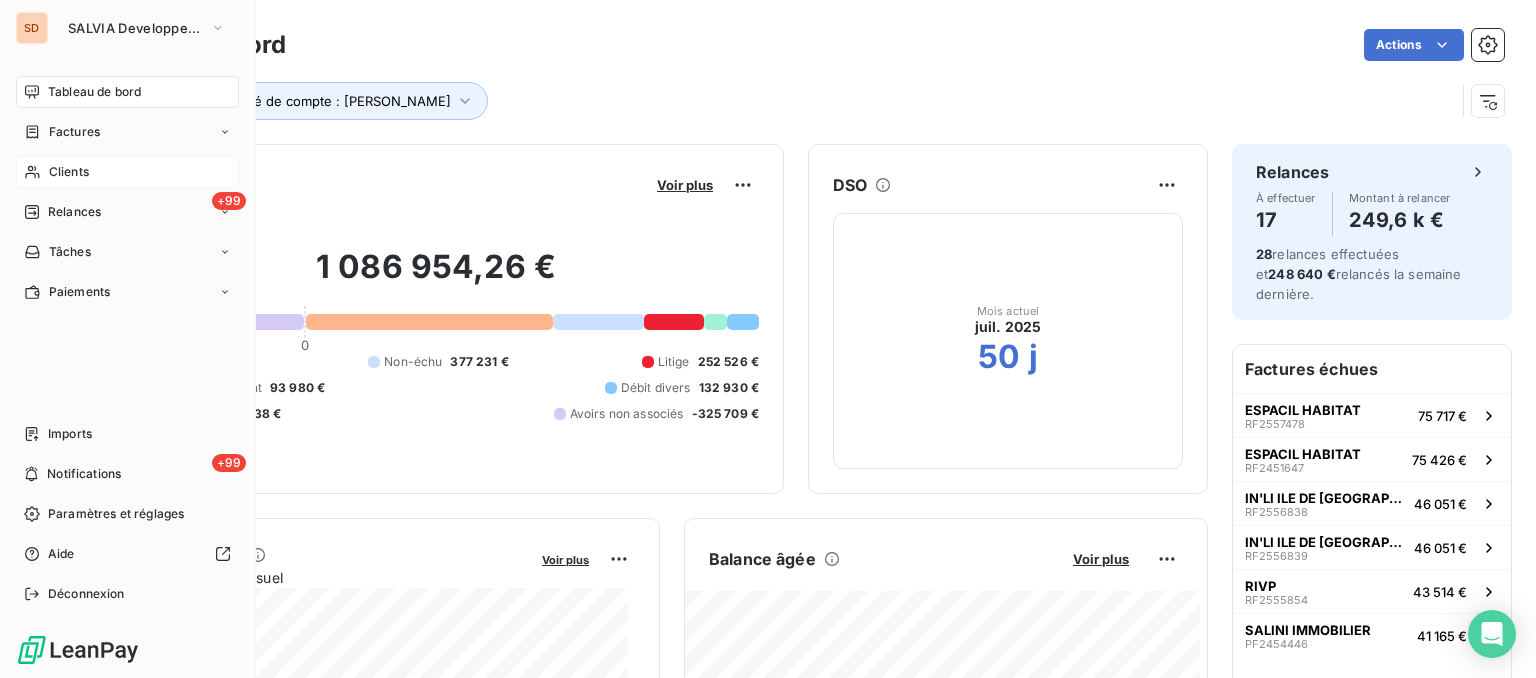 click on "Clients" at bounding box center (69, 172) 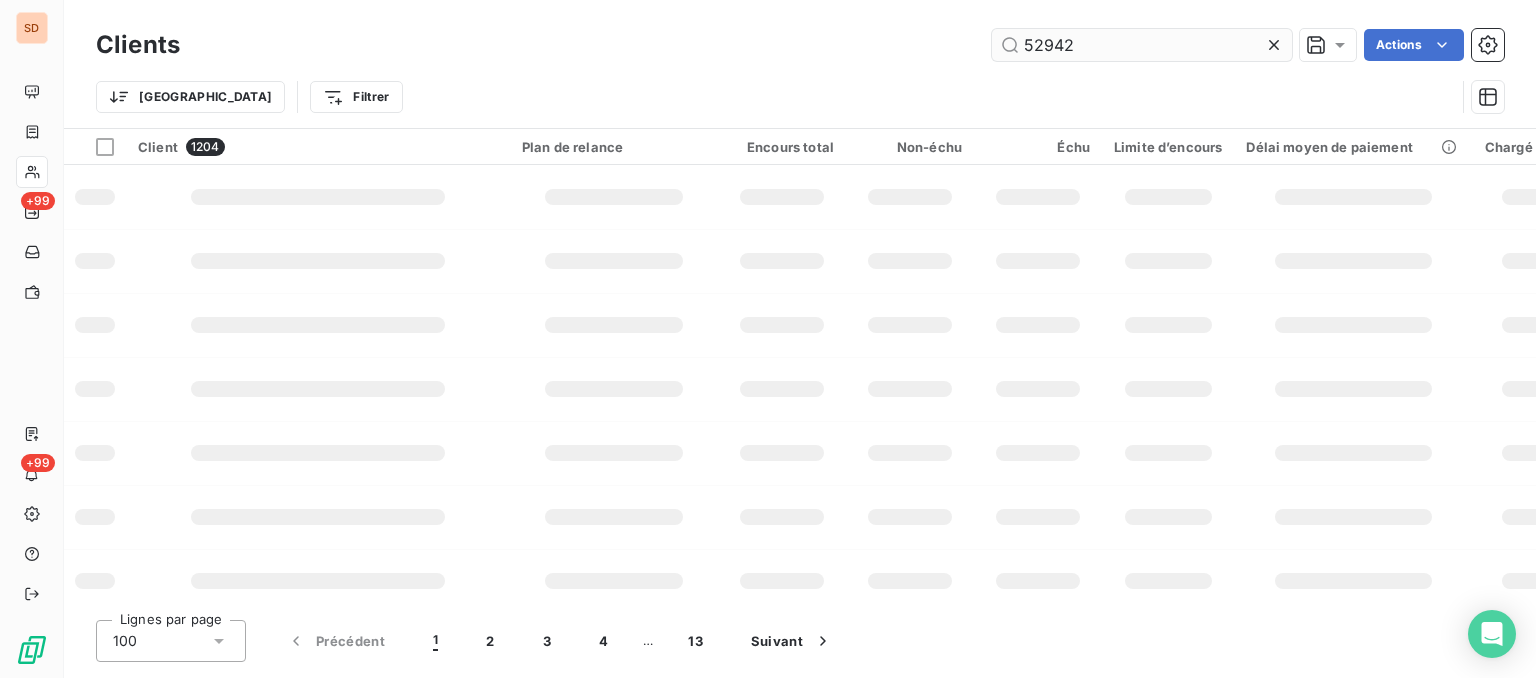 type on "52942" 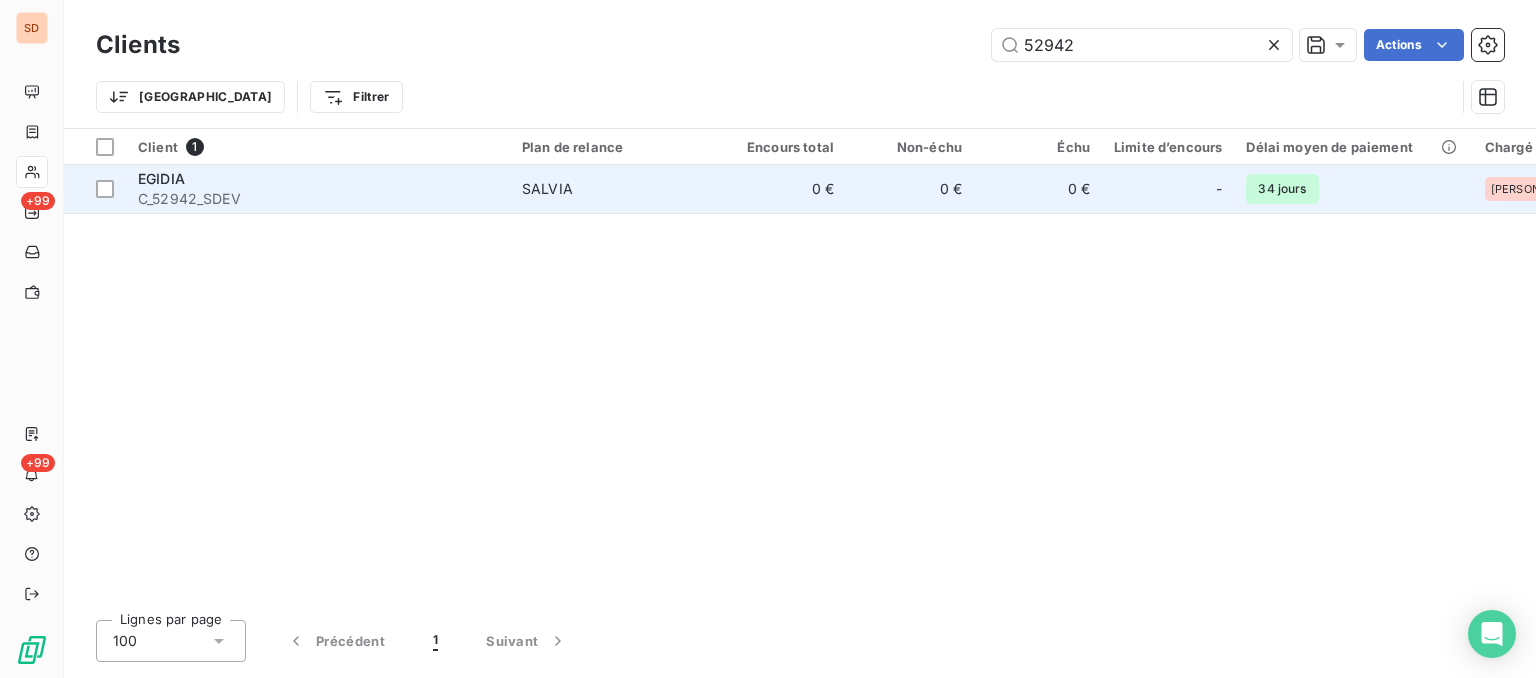 click on "EGIDIA" at bounding box center [318, 179] 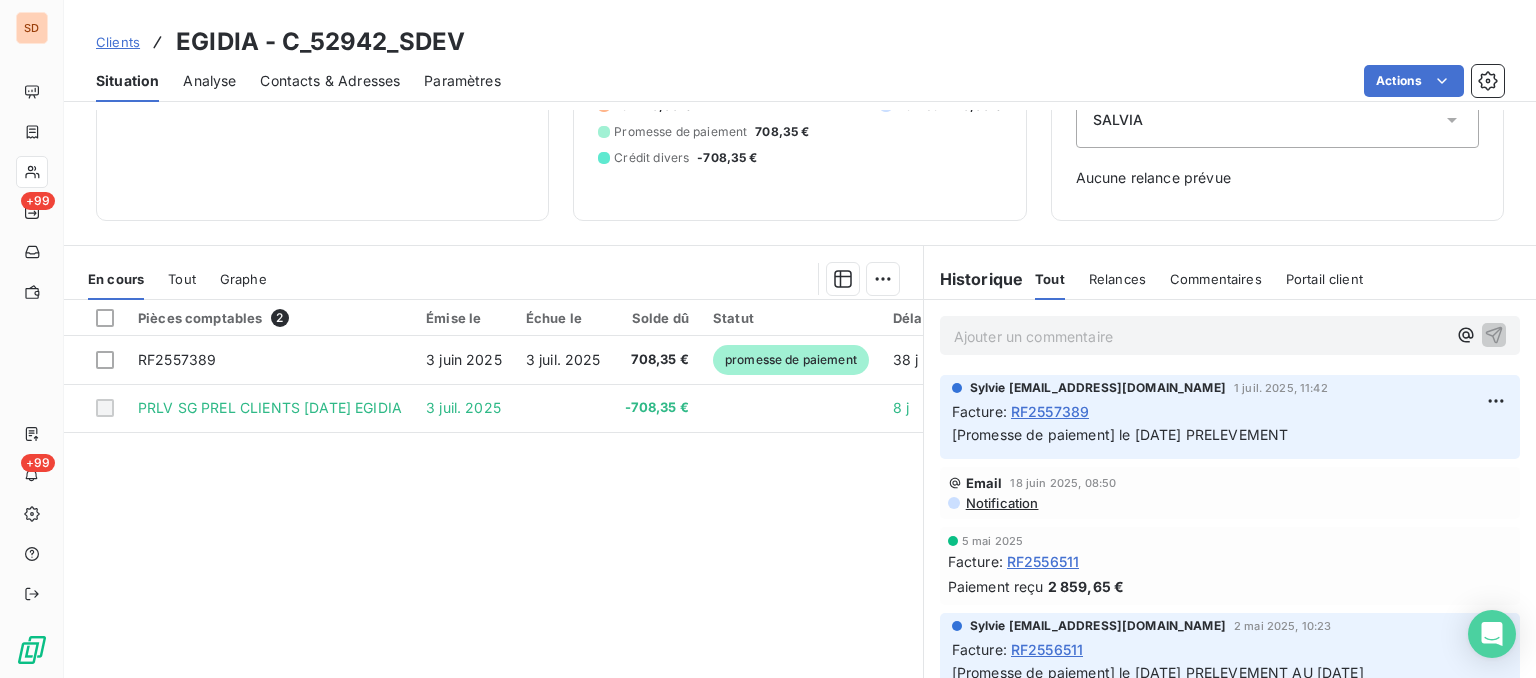 scroll, scrollTop: 175, scrollLeft: 0, axis: vertical 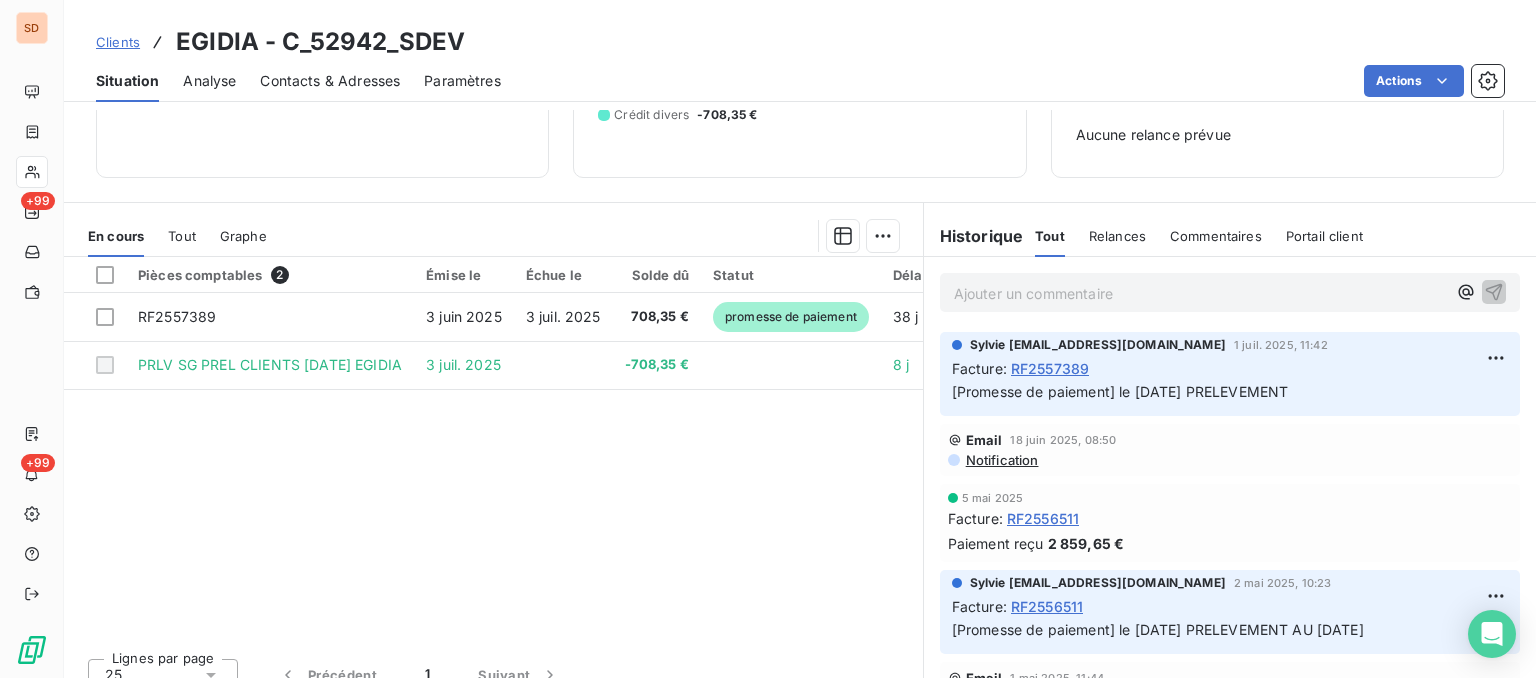 click on "Situation" at bounding box center (127, 81) 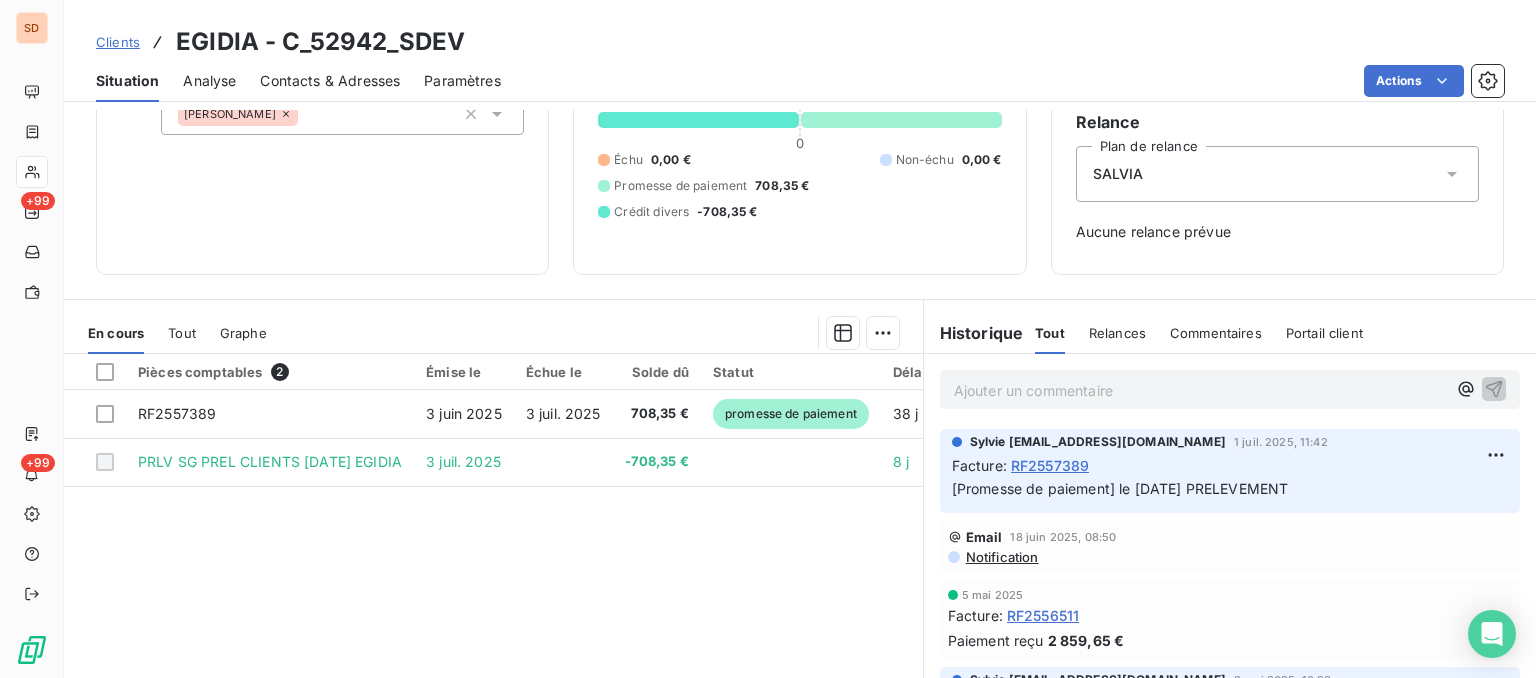 scroll, scrollTop: 52, scrollLeft: 0, axis: vertical 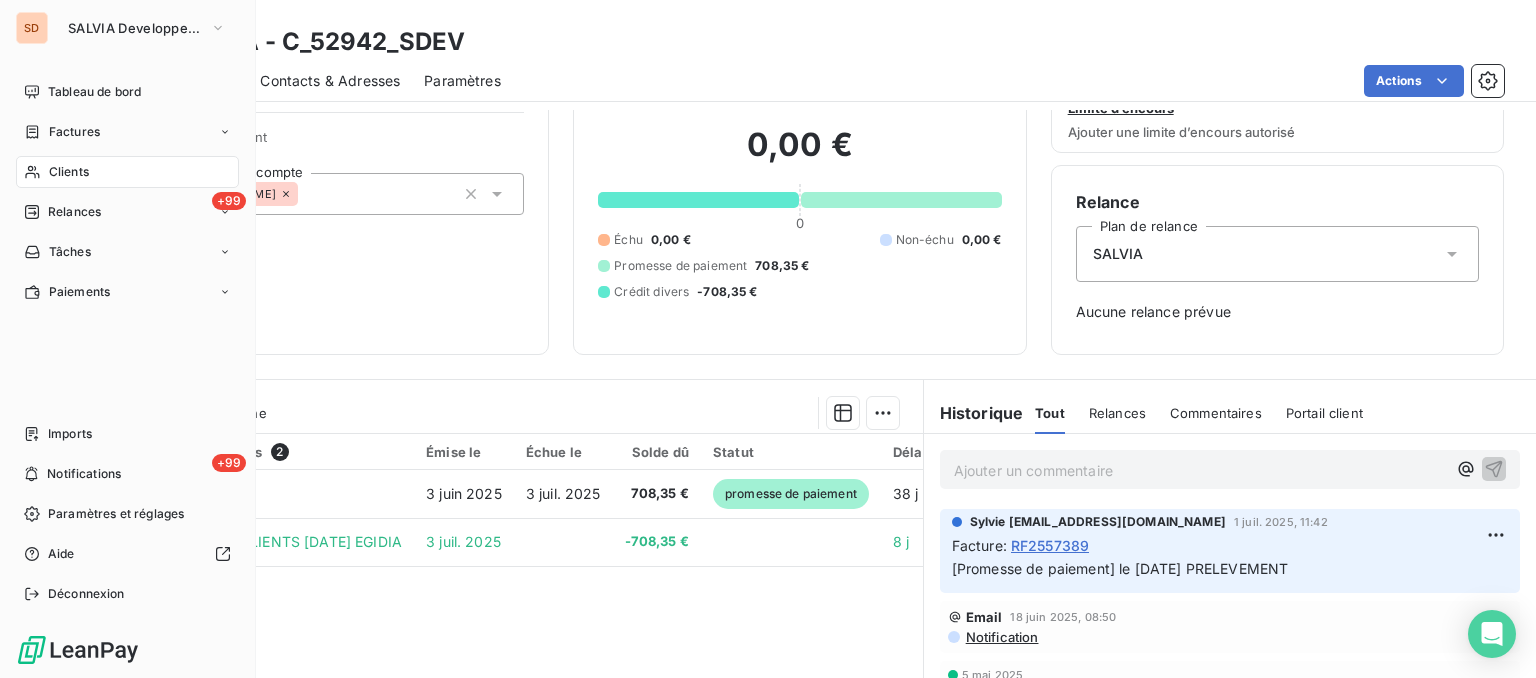 click on "Clients" at bounding box center [69, 172] 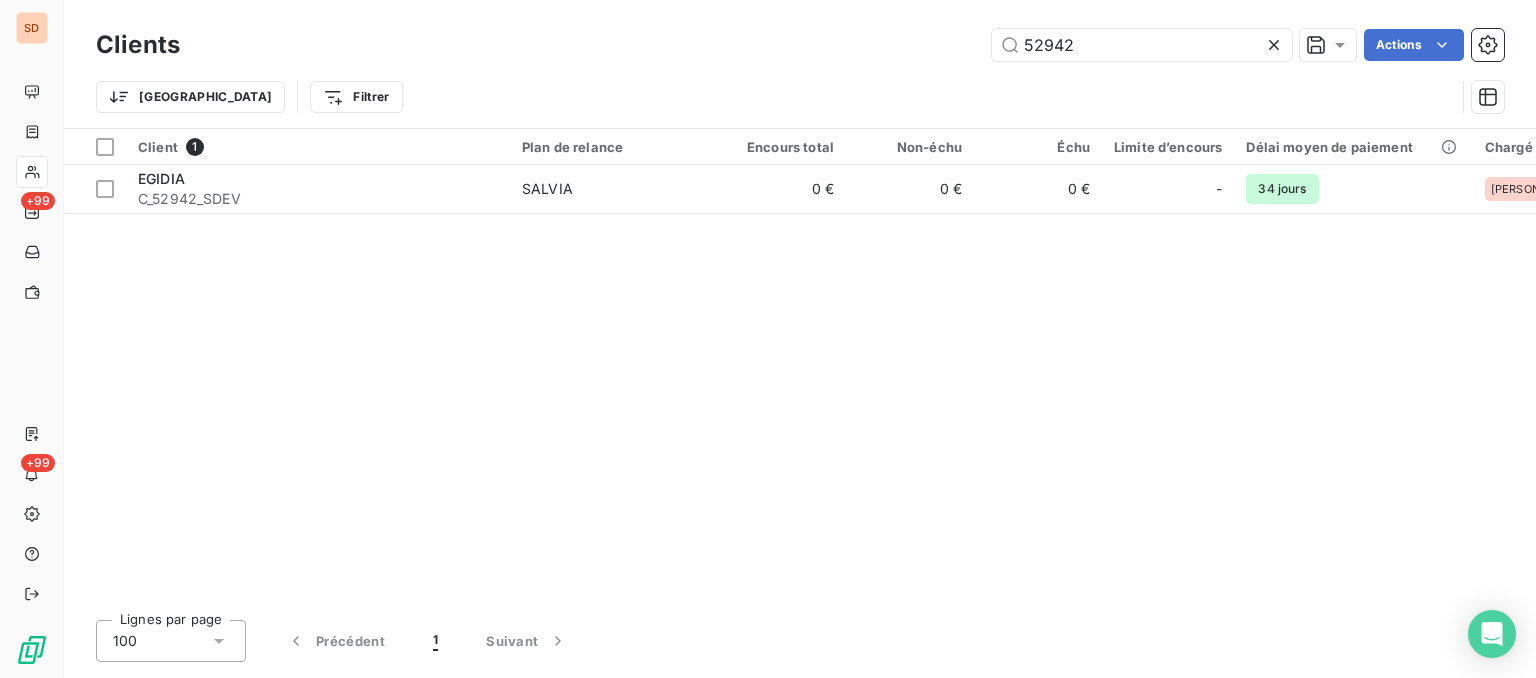 drag, startPoint x: 1084, startPoint y: 46, endPoint x: 936, endPoint y: 42, distance: 148.05405 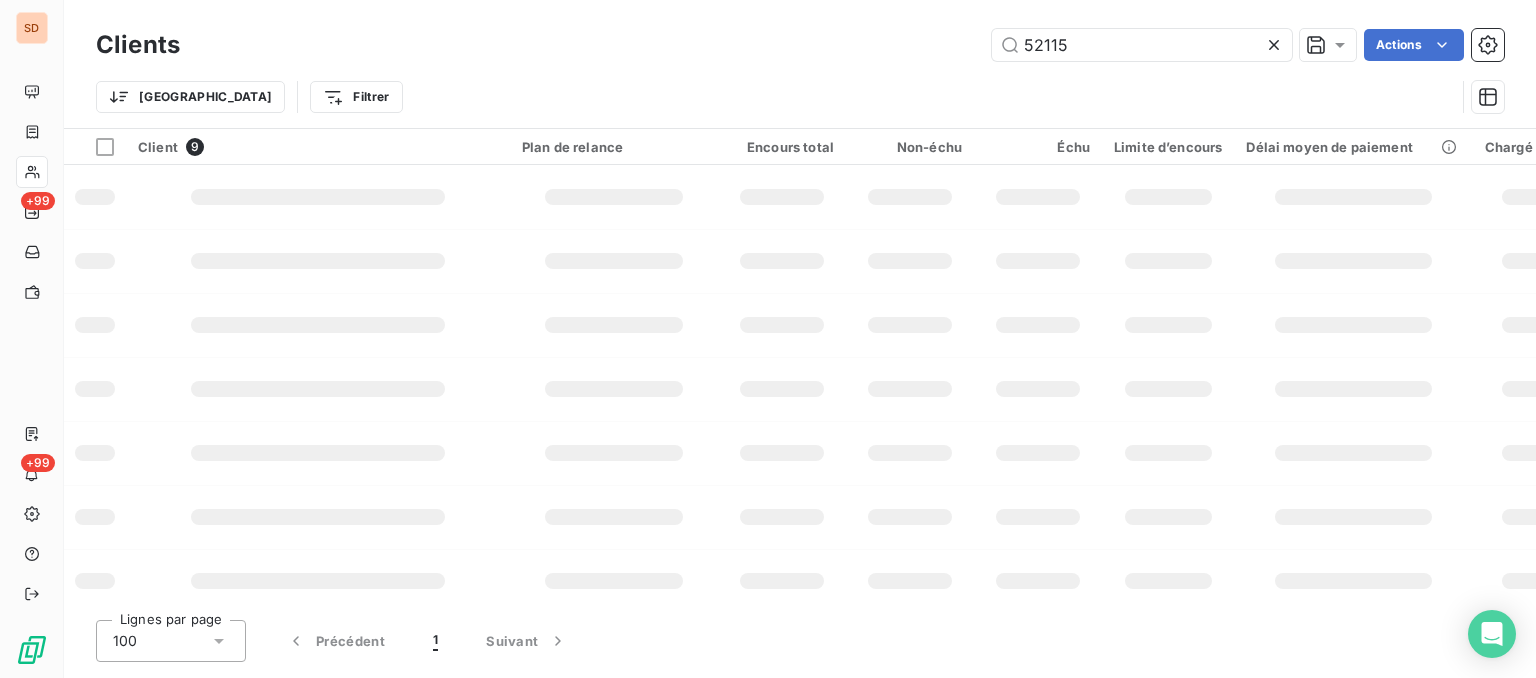type on "52115" 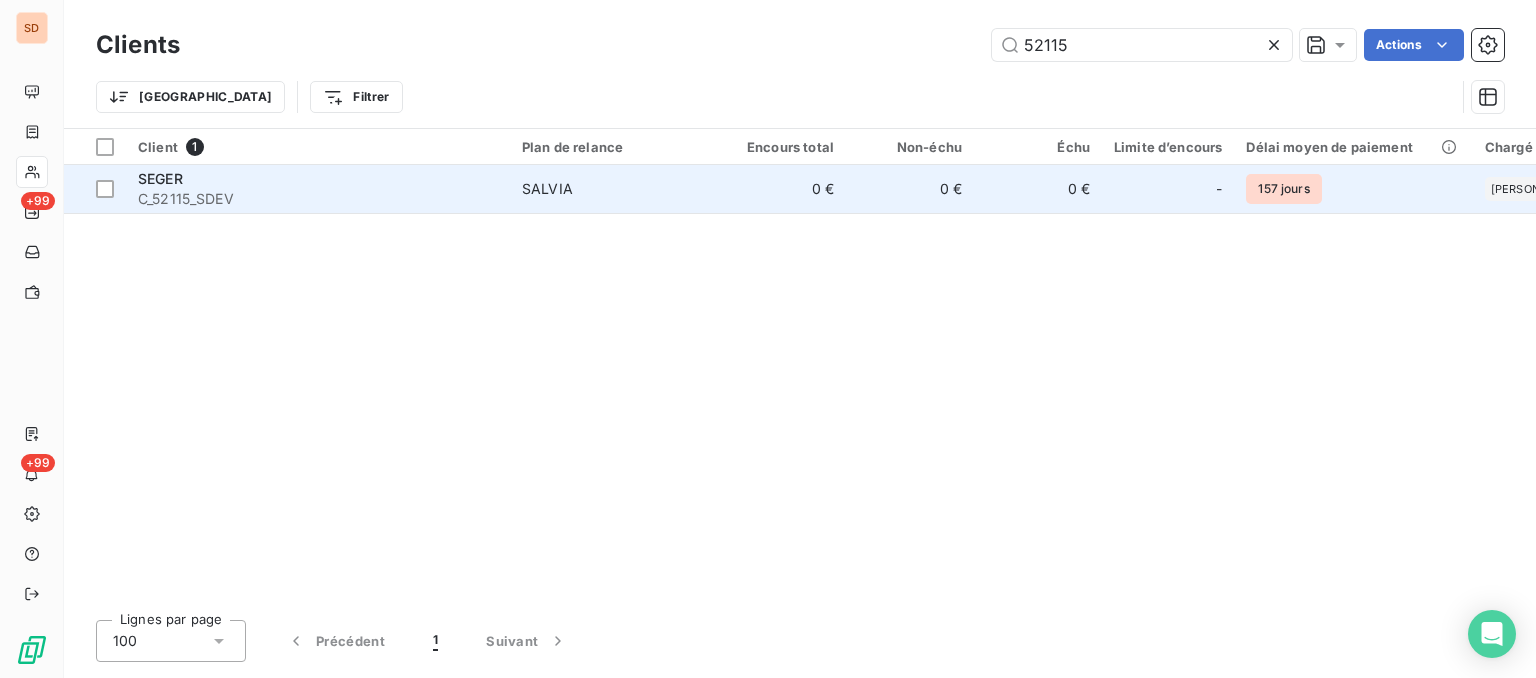 click on "SEGER" at bounding box center [160, 178] 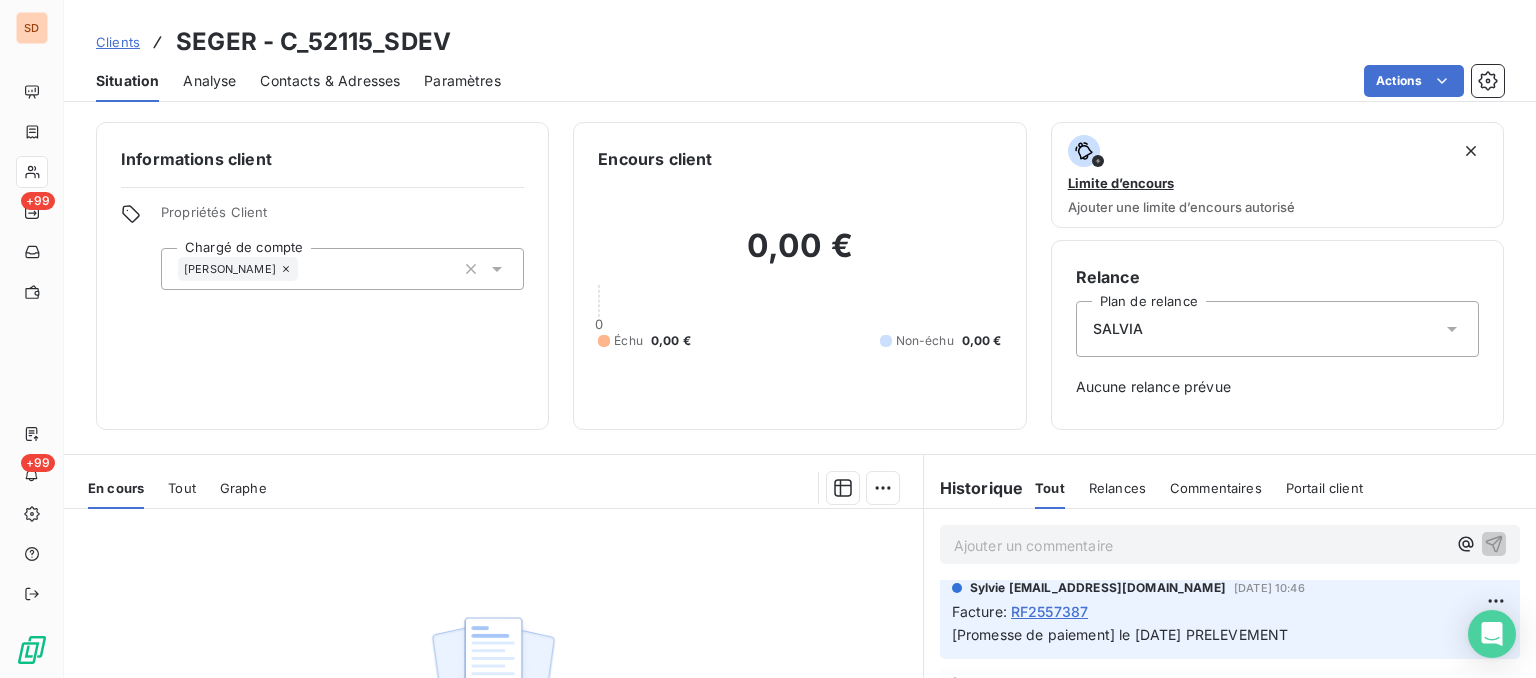scroll, scrollTop: 0, scrollLeft: 0, axis: both 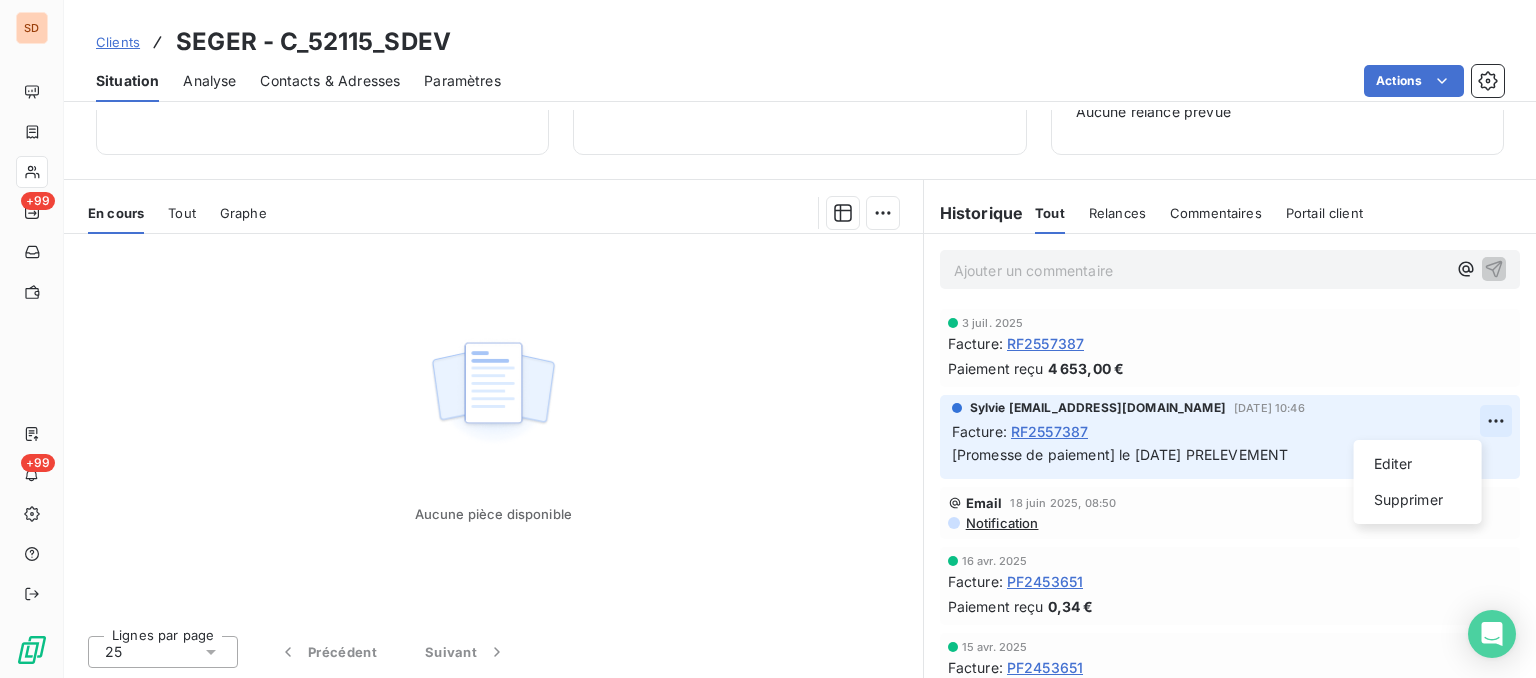 click on "SD +99 +99 Clients SEGER - C_52115_SDEV Situation Analyse Contacts & Adresses Paramètres Actions Informations client Propriétés Client Chargé de compte Sylvie Encours client   0,00 € 0 Échu 0,00 € Non-échu 0,00 €     Limite d’encours Ajouter une limite d’encours autorisé Relance Plan de relance SALVIA Aucune relance prévue En cours Tout Graphe Aucune pièce disponible Lignes par page 25 Précédent Suivant Historique Tout Relances Commentaires Portail client Tout Relances Commentaires Portail client Ajouter un commentaire ﻿ 3 juil. 2025 Facture  : RF2557387 Paiement reçu 4 653,00 € Sylvie s.bruchard@salviadeveloppement.com 1 juil. 2025, 10:46 Facture  : RF2557387 [Promesse de paiement] le 03/07/25 PRELEVEMENT Editer Supprimer Email 18 juin 2025, 08:50 Notification 16 avr. 2025 Facture  : PF2453651 Paiement reçu 0,34 € 15 avr. 2025 Facture  : PF2453651 Paiement reçu 239,66 € 15 avr. 2025 Facture  : RF2451520 Paiement reçu 4 131,34 € 2 avr. 2025, 11:48" at bounding box center (768, 339) 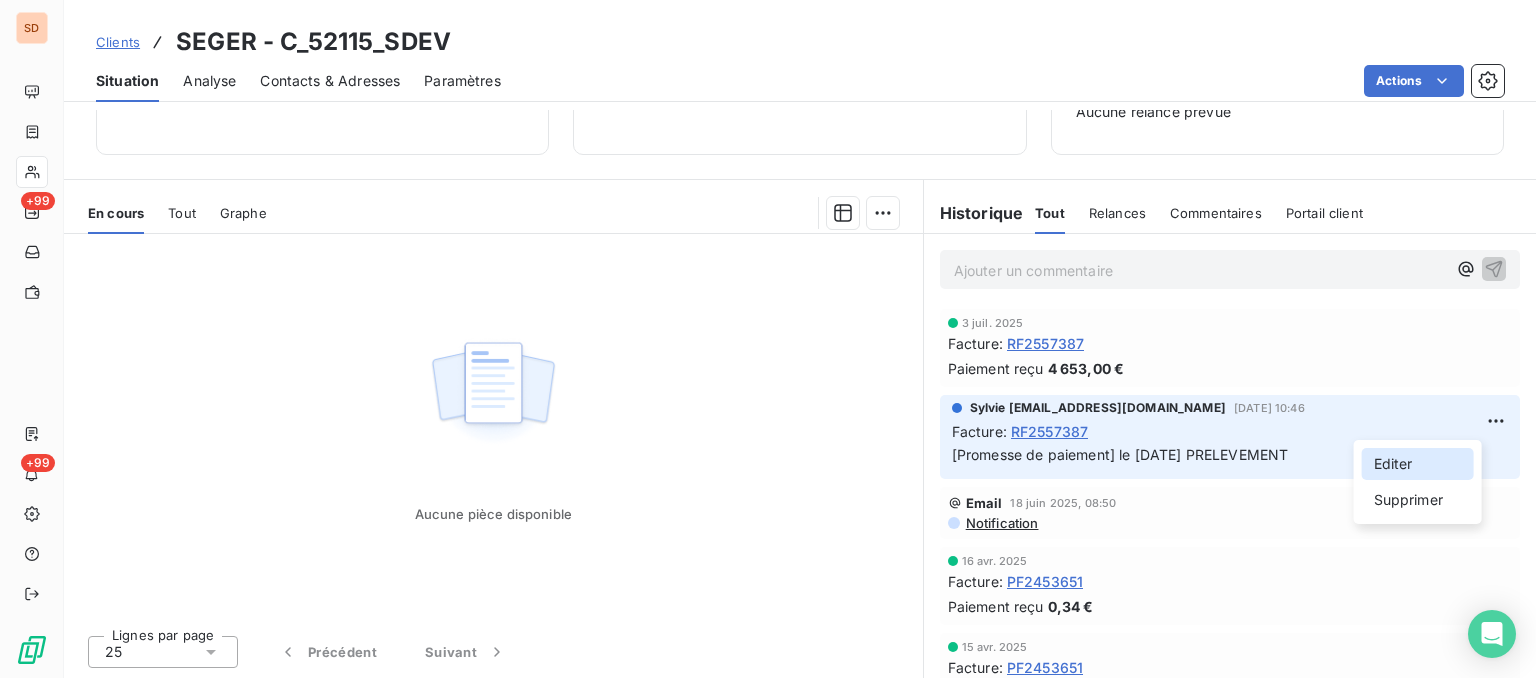 click on "Editer" at bounding box center (1418, 464) 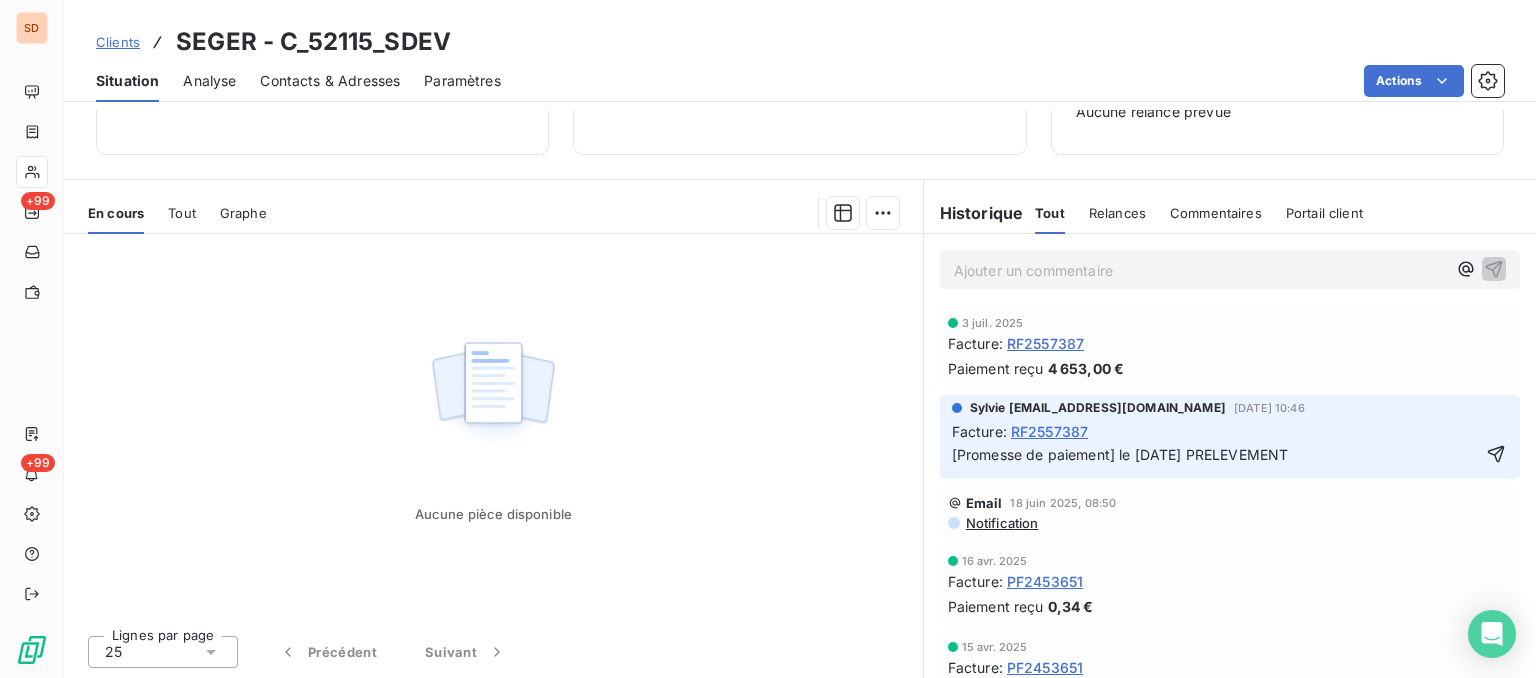 click on "[Promesse de paiement] le 03/07/25 PRELEVEMENT" at bounding box center (1120, 454) 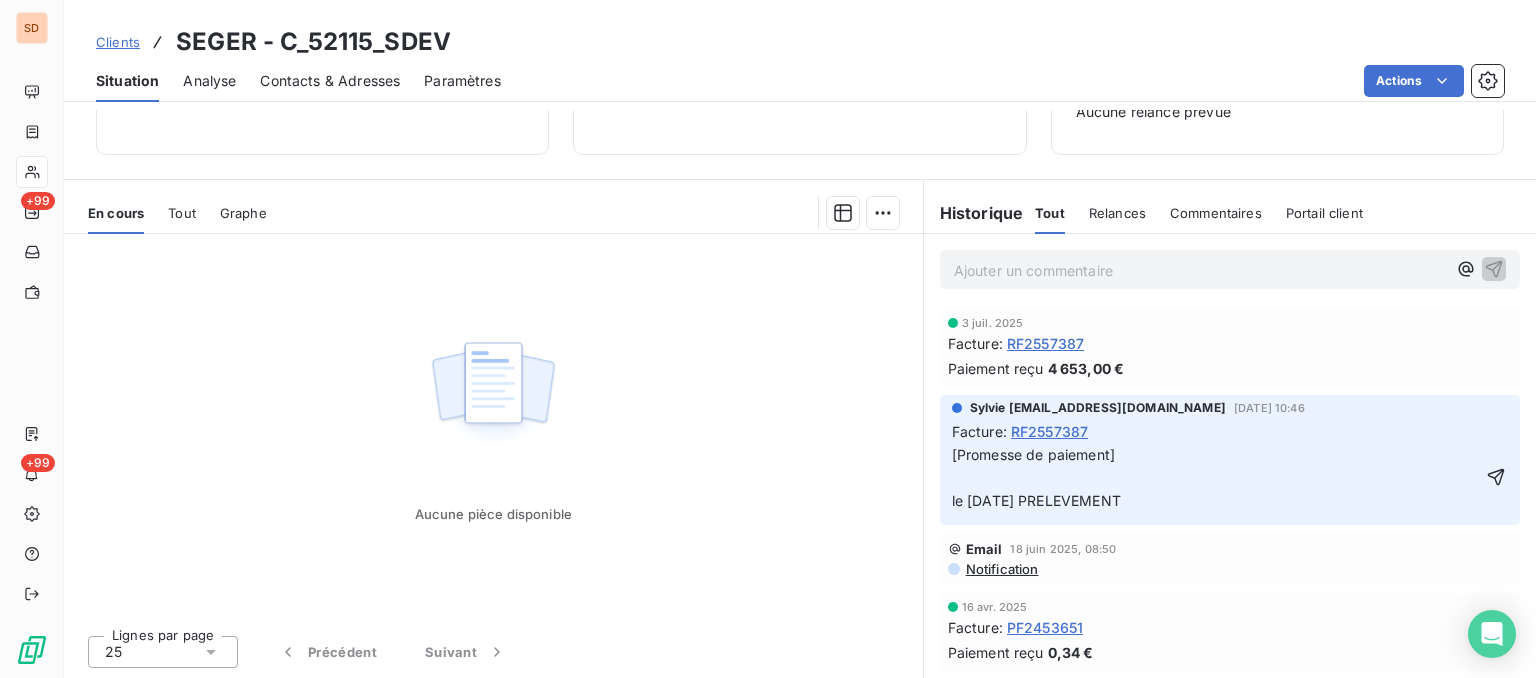 click on "[Promesse de paiement]
le 03/07/25 PRELEVEMENT" at bounding box center (1216, 478) 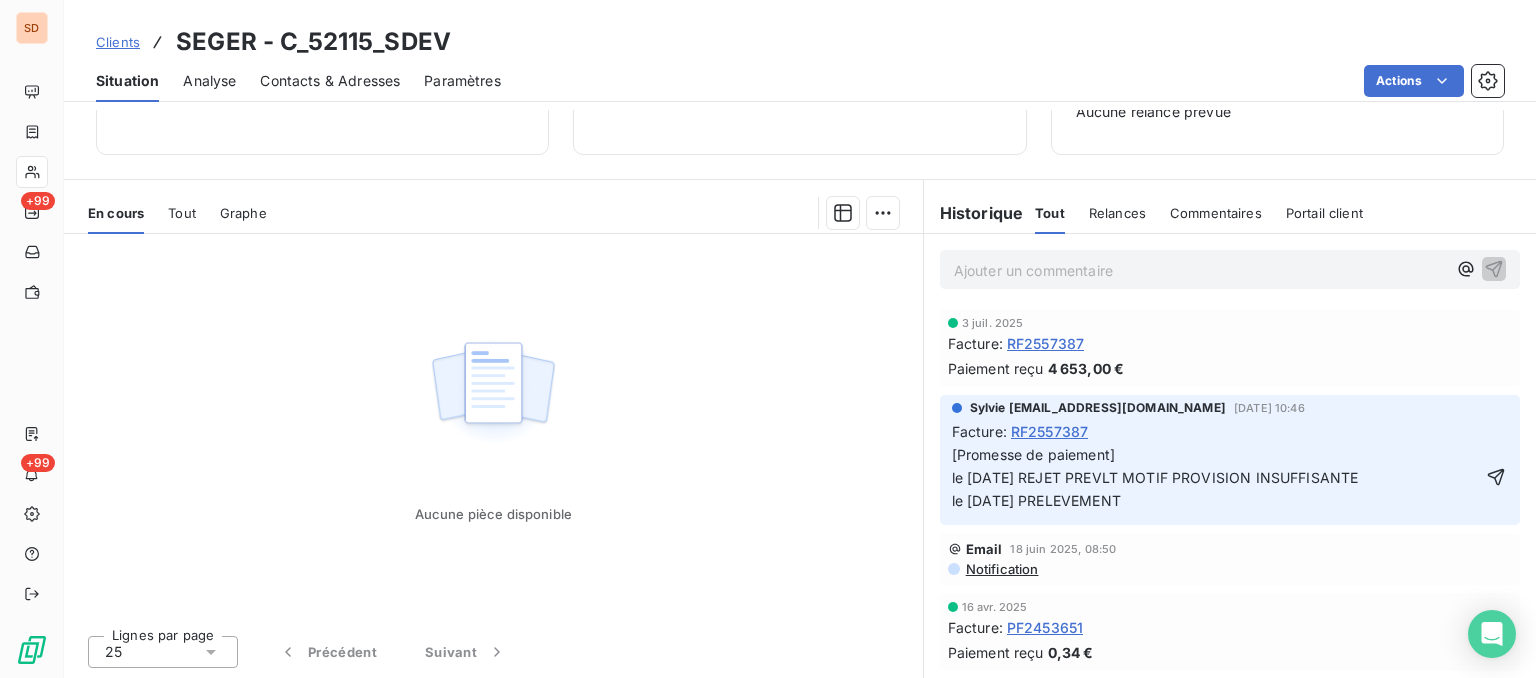 click on "[Promesse de paiement]
le 09/07/25 REJET PREVLT MOTIF PROVISION INSUFFISANTE
le 03/07/25 PRELEVEMENT" at bounding box center (1155, 477) 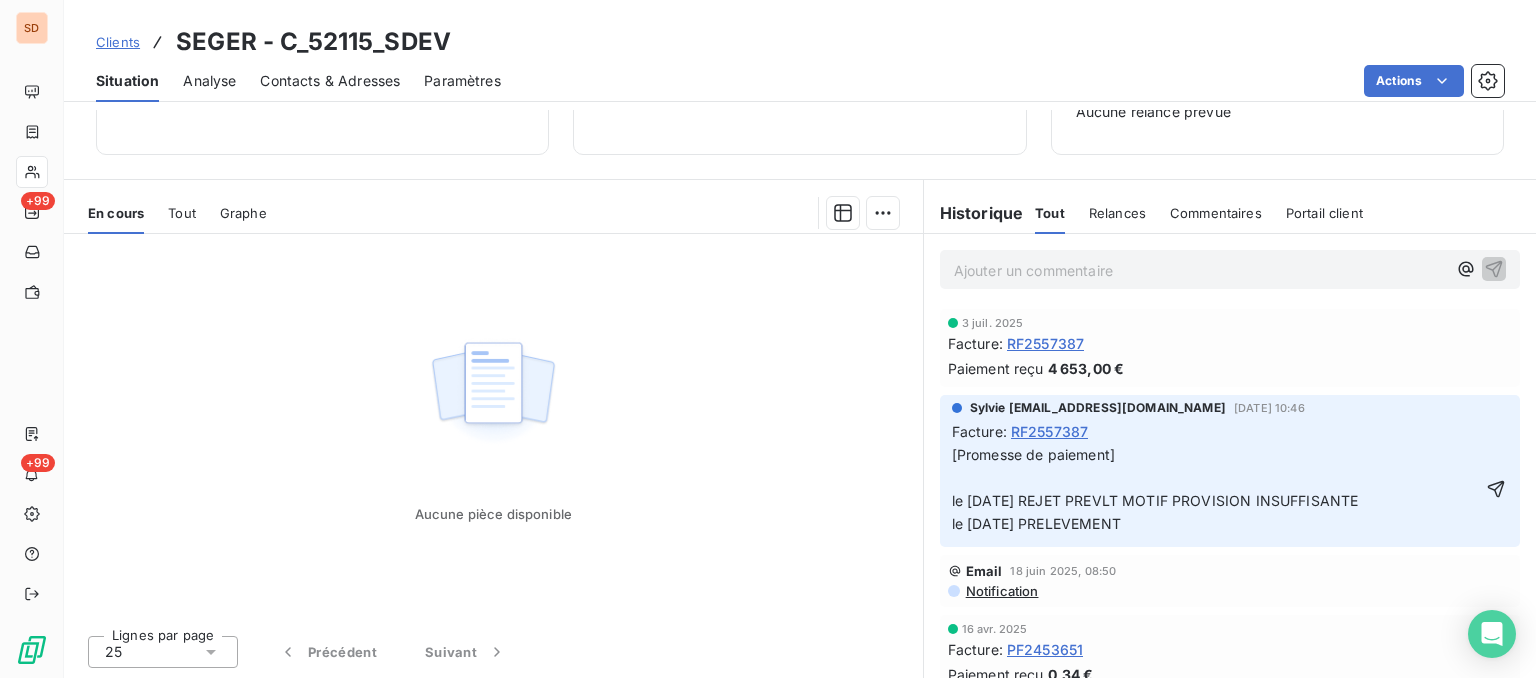 click on "[Promesse de paiement]
le 09/07/25 REJET PREVLT MOTIF PROVISION INSUFFISANTE
le 03/07/25 PRELEVEMENT" at bounding box center (1216, 490) 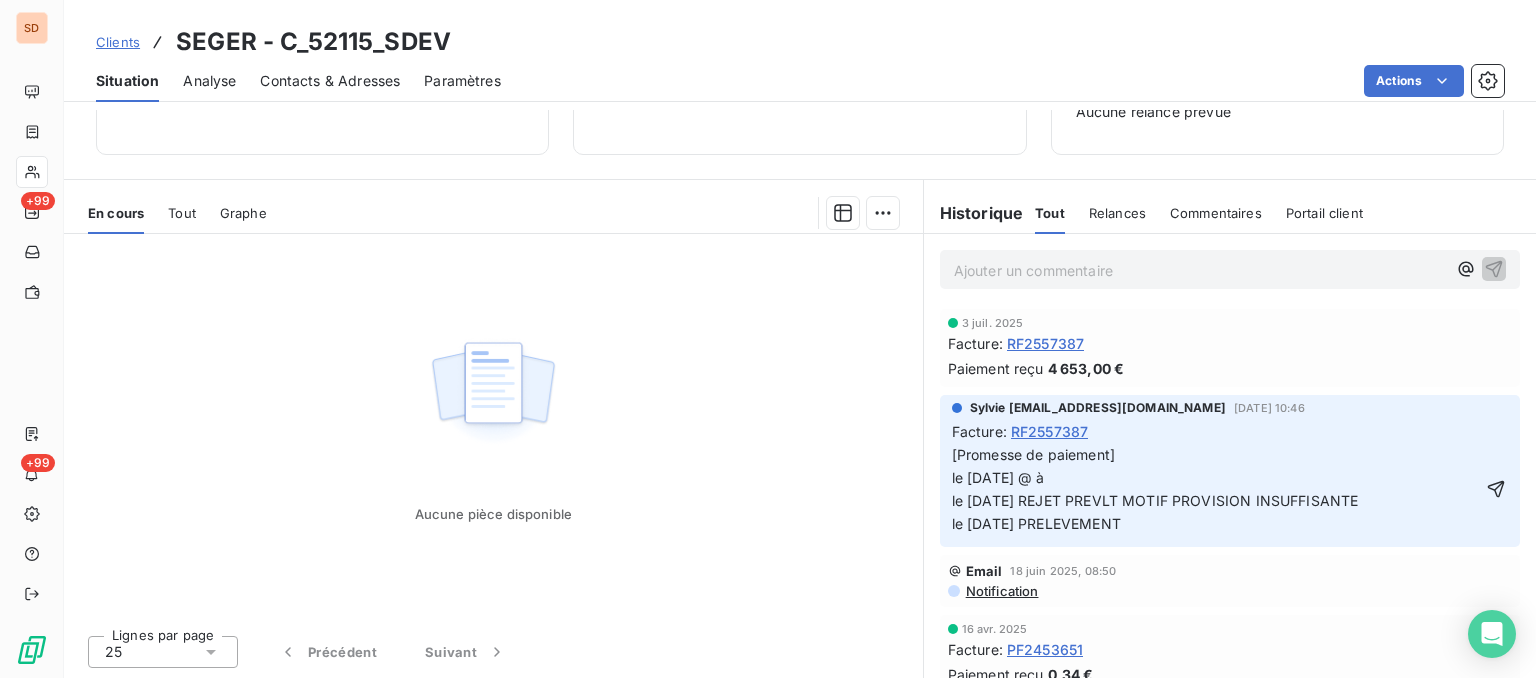 click 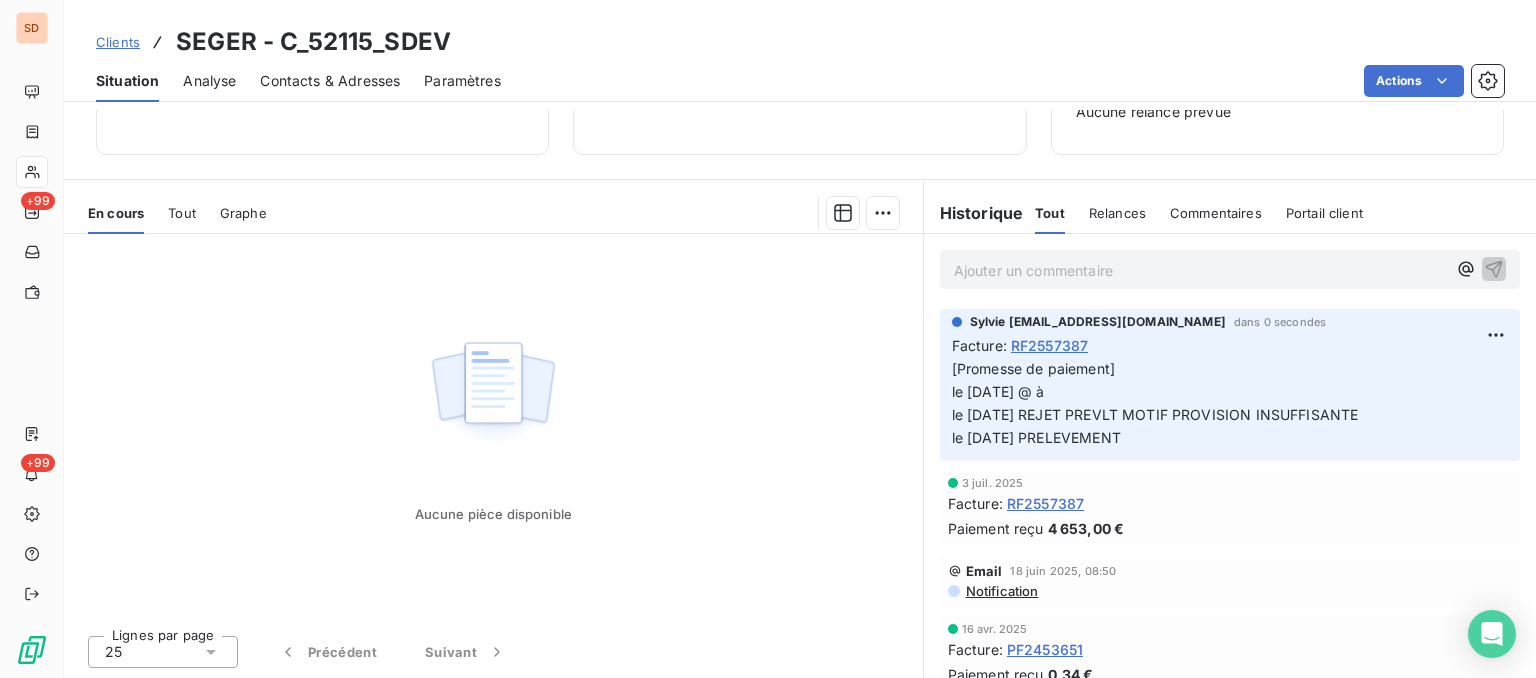 click on "Contacts & Adresses" at bounding box center [330, 81] 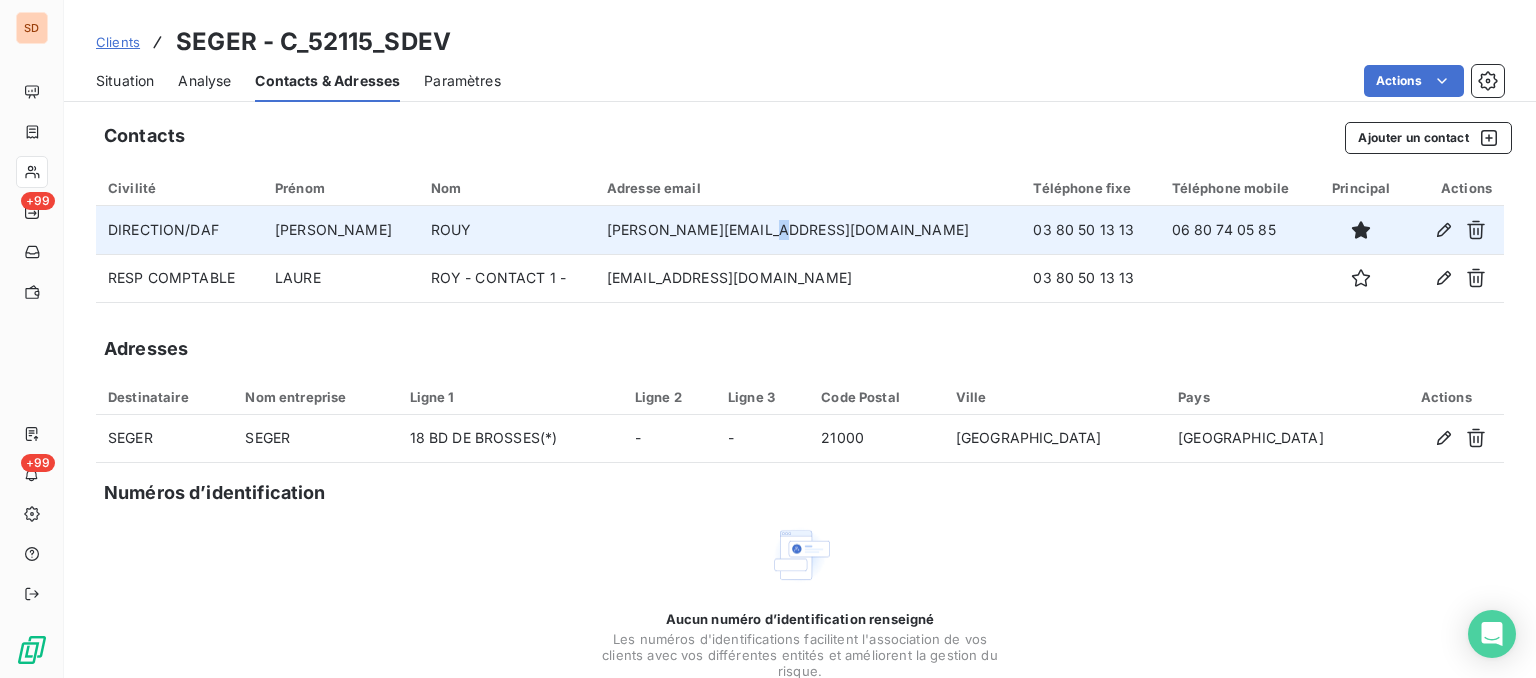 click on "edouard.rouy@seger.fr" at bounding box center (808, 230) 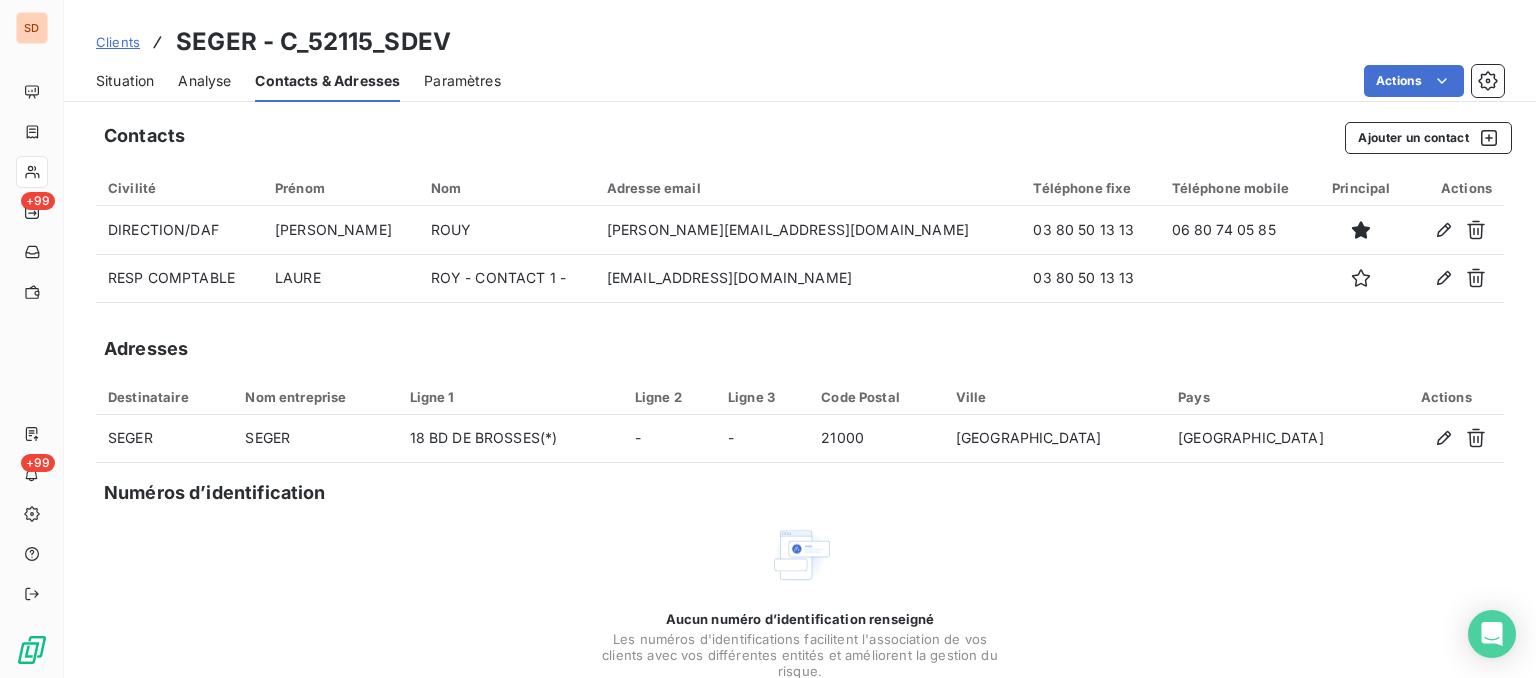 click on "Contacts Ajouter un contact Civilité Prénom Nom Adresse email Téléphone fixe Téléphone mobile Principal Actions DIRECTION/DAF EDOUARD ROUY edouard.rouy@seger.fr 03 80 50 13 13 06 80 74 05 85 RESP COMPTABLE LAURE ROY - CONTACT 1 -  laure.roy@seger.fr 03 80 50 13 13 Adresses Destinataire Nom entreprise Ligne 1 Ligne 2 Ligne 3 Code Postal Ville Pays Actions SEGER SEGER 18 BD DE BROSSES(*) - - 21000 DIJON FRANCE Numéros d’identification Aucun numéro d’identification renseigné Les numéros d'identifications facilitent l'association de vos clients avec vos différentes entités et améliorent la gestion du risque. Ajouter un numéro d’identification" at bounding box center (800, 438) 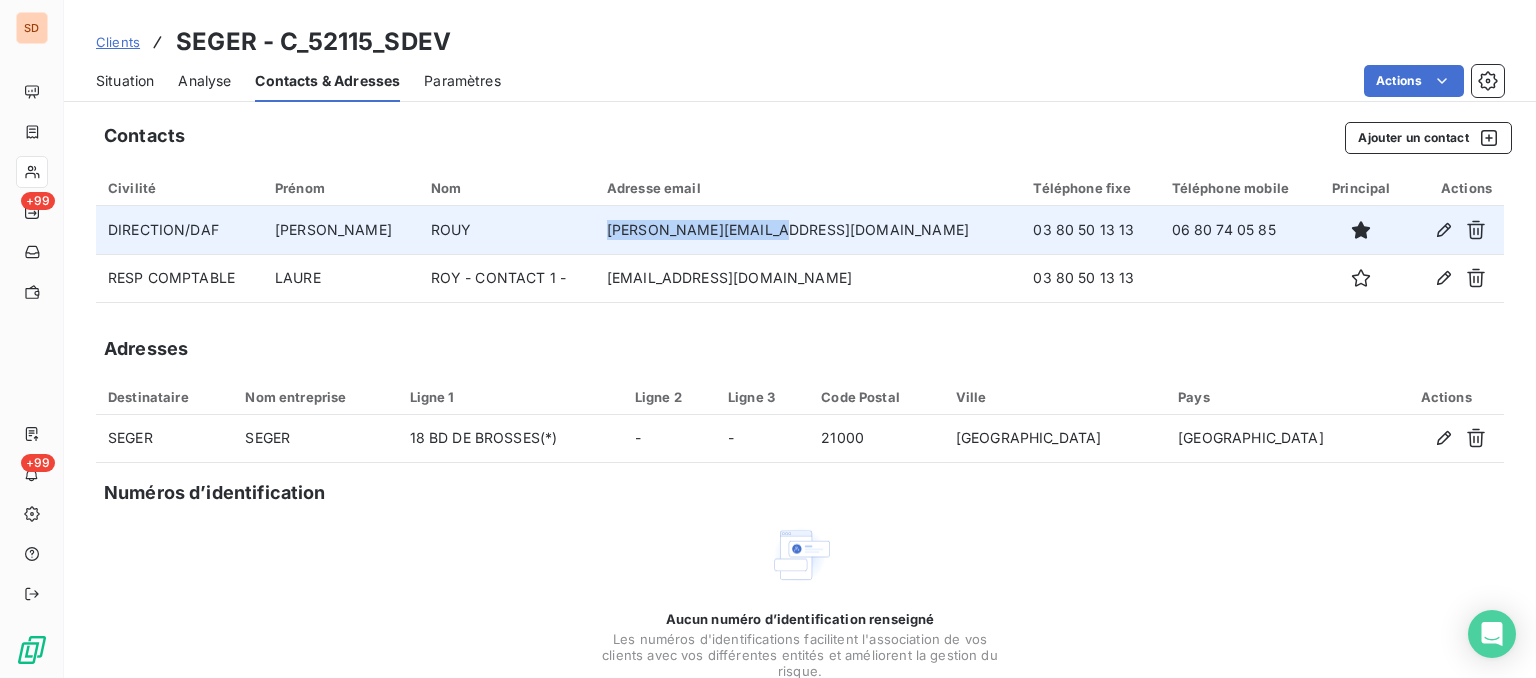 drag, startPoint x: 824, startPoint y: 233, endPoint x: 663, endPoint y: 237, distance: 161.04968 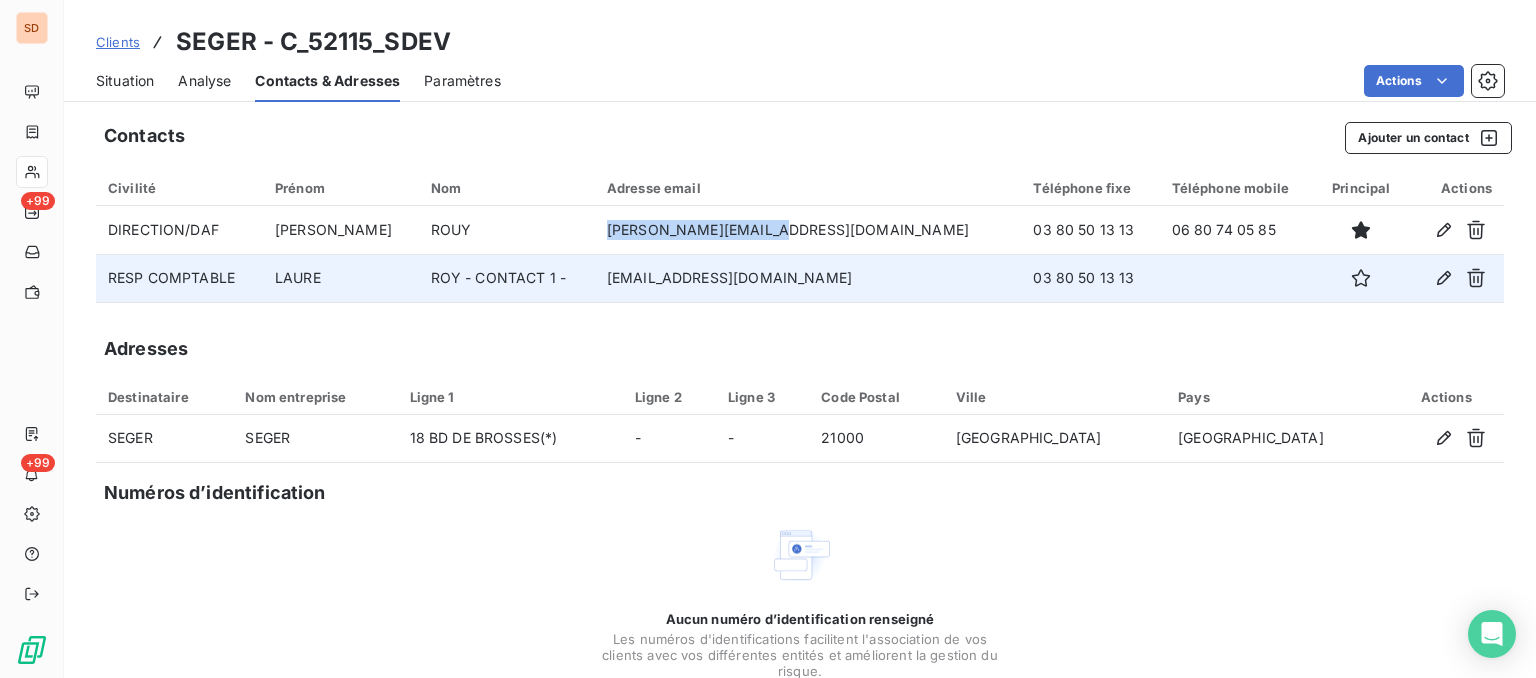 drag, startPoint x: 786, startPoint y: 277, endPoint x: 635, endPoint y: 273, distance: 151.05296 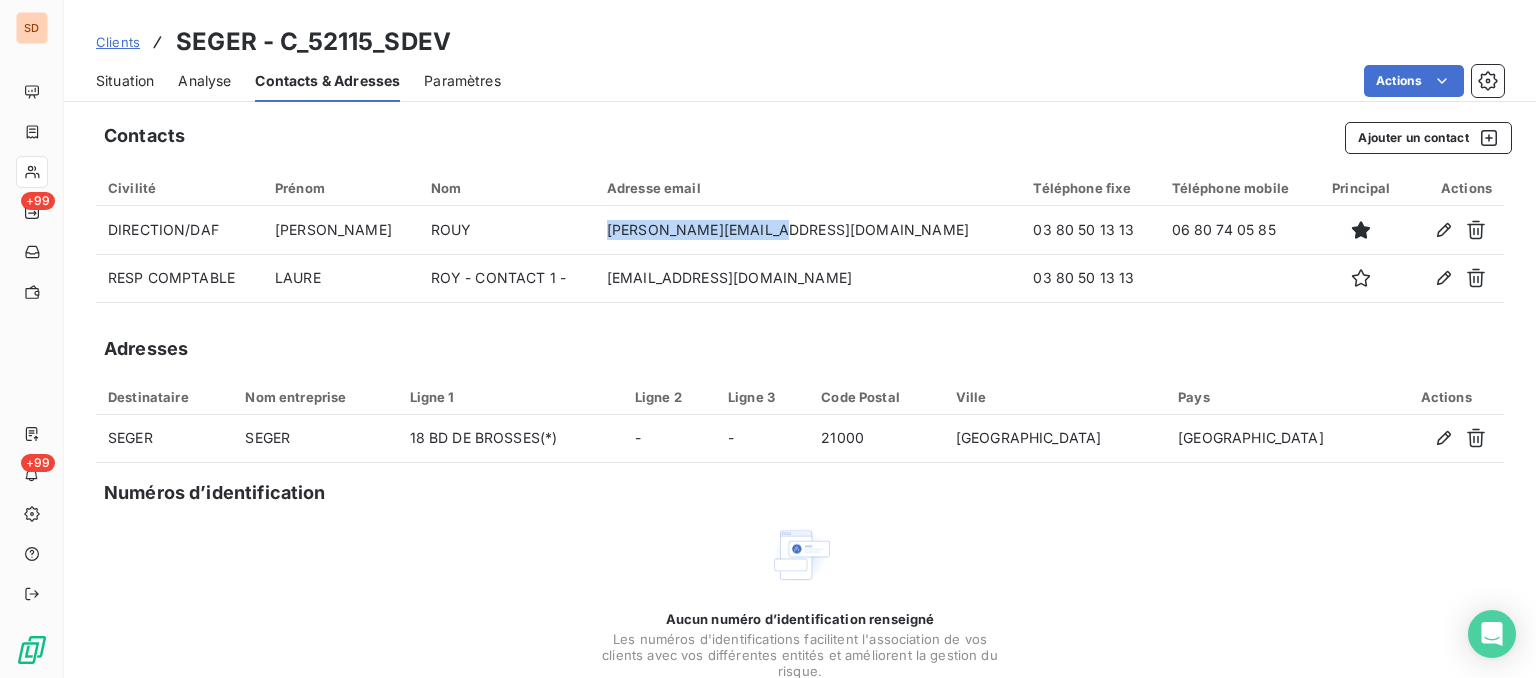 click on "Situation" at bounding box center (125, 81) 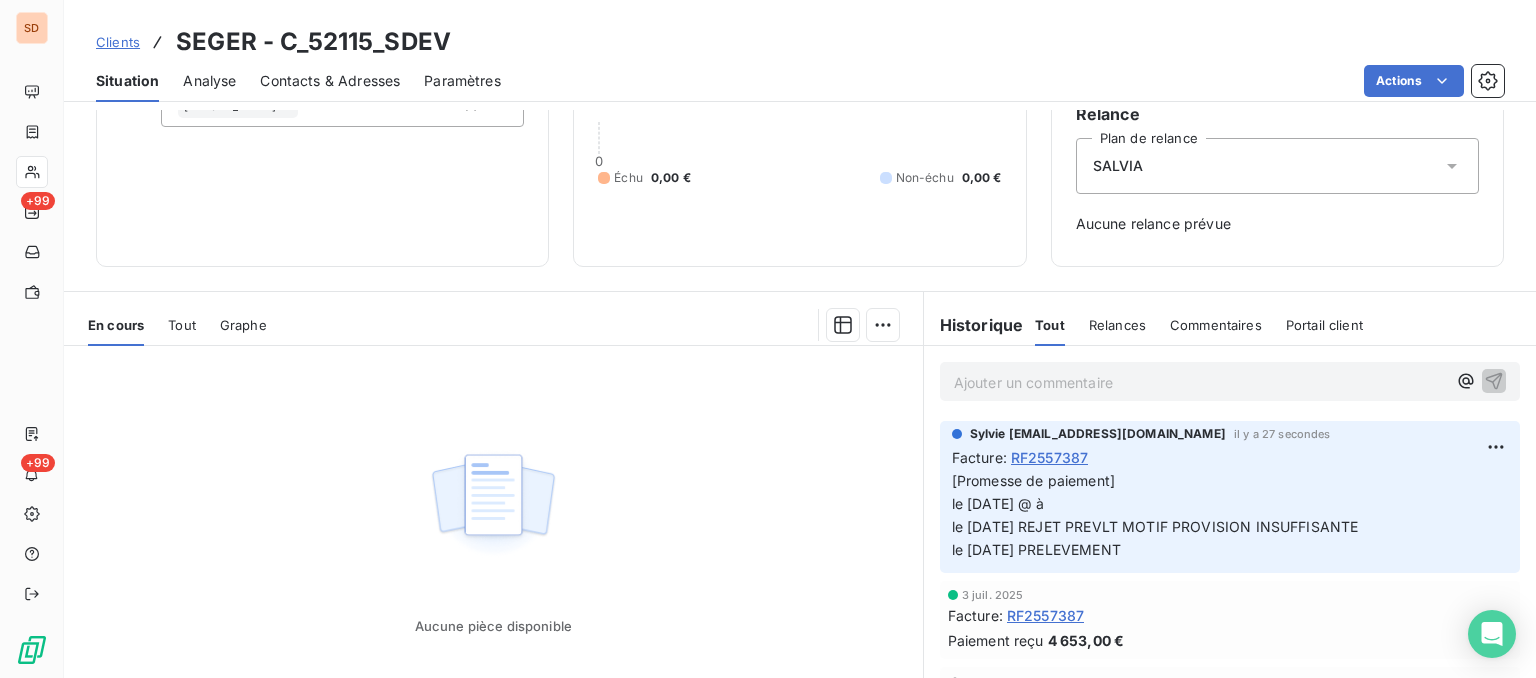 scroll, scrollTop: 275, scrollLeft: 0, axis: vertical 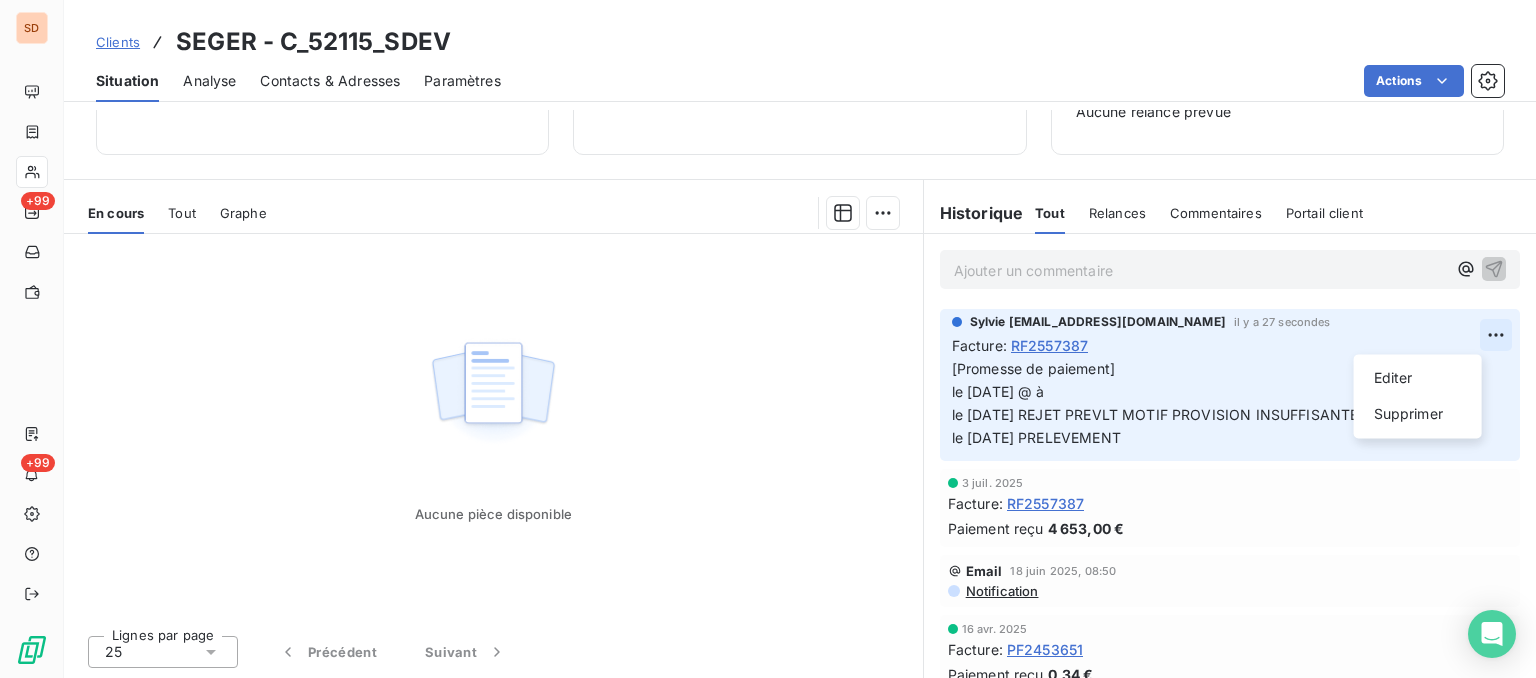click on "SD +99 +99 Clients SEGER - C_52115_SDEV Situation Analyse Contacts & Adresses Paramètres Actions Informations client Propriétés Client Chargé de compte Sylvie Encours client   0,00 € 0 Échu 0,00 € Non-échu 0,00 €     Limite d’encours Ajouter une limite d’encours autorisé Relance Plan de relance SALVIA Aucune relance prévue En cours Tout Graphe Aucune pièce disponible Lignes par page 25 Précédent Suivant Historique Tout Relances Commentaires Portail client Tout Relances Commentaires Portail client Ajouter un commentaire ﻿ Sylvie s.bruchard@salviadeveloppement.com il y a 27 secondes Facture  : RF2557387 [Promesse de paiement]
le 11/07/25 @ à
le 09/07/25 REJET PREVLT MOTIF PROVISION INSUFFISANTE
le 03/07/25 PRELEVEMENT Editer Supprimer 3 juil. 2025 Facture  : RF2557387 Paiement reçu 4 653,00 € Email 18 juin 2025, 08:50 Notification 16 avr. 2025 Facture  : PF2453651 Paiement reçu 0,34 € 15 avr. 2025 Facture  : PF2453651 Paiement reçu 239,66 € 15 avr. 2025" at bounding box center [768, 339] 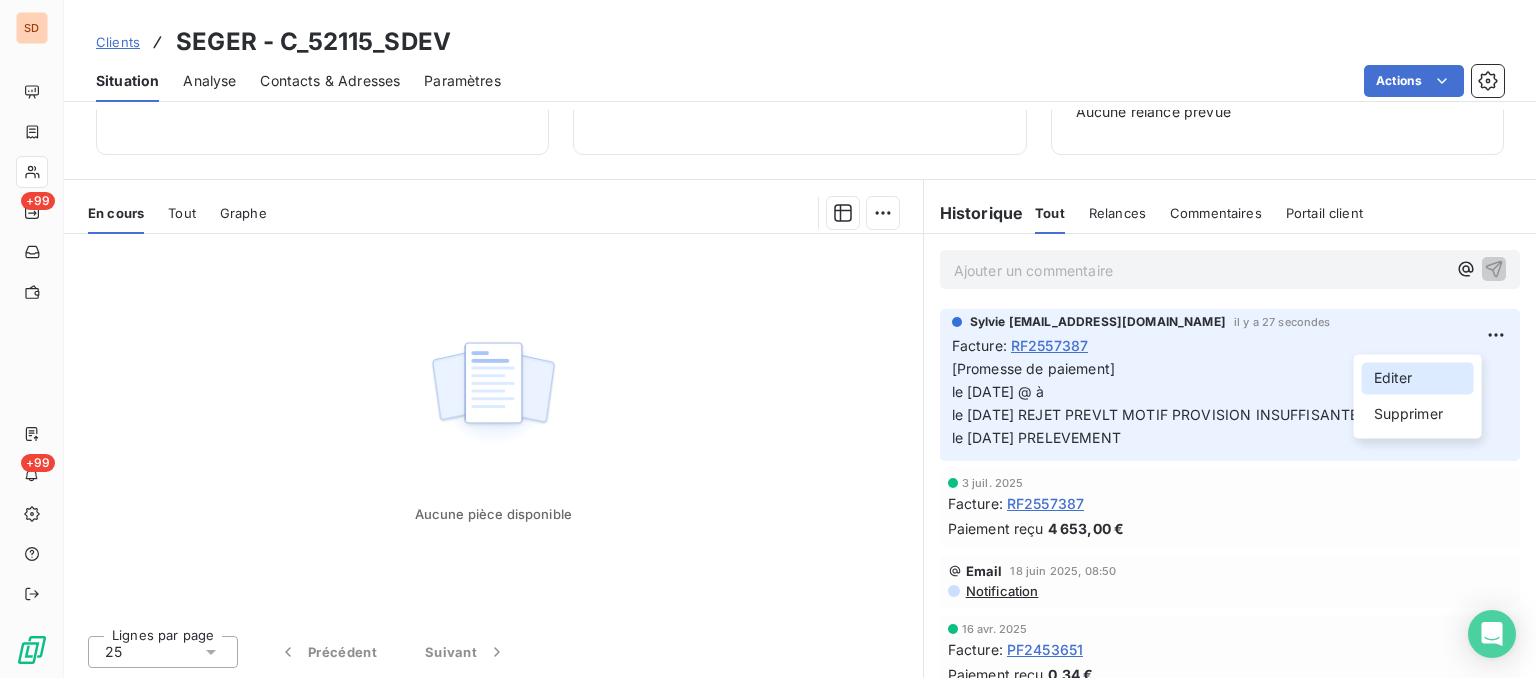 click on "Editer" at bounding box center (1418, 378) 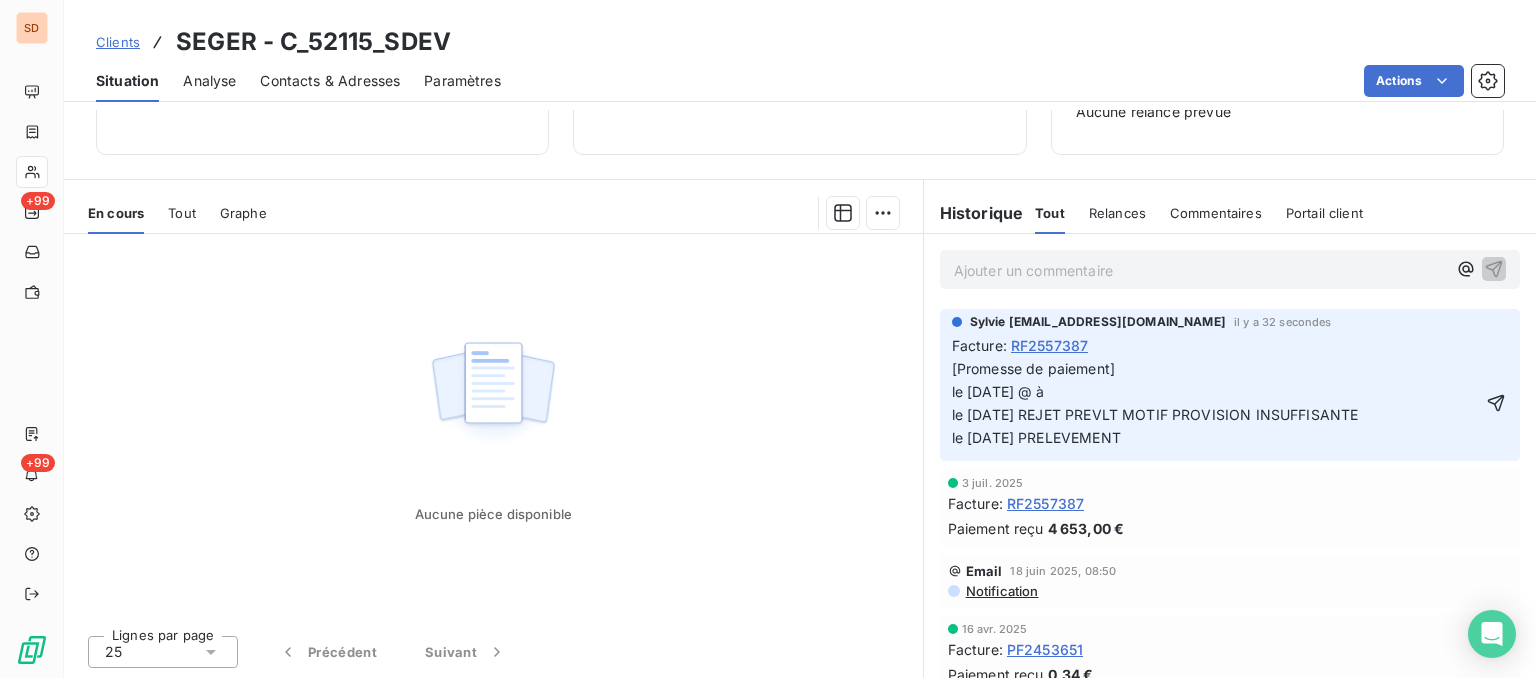 click on "[Promesse de paiement]
le 11/07/25 @ à
le 09/07/25 REJET PREVLT MOTIF PROVISION INSUFFISANTE
le 03/07/25 PRELEVEMENT" at bounding box center [1216, 404] 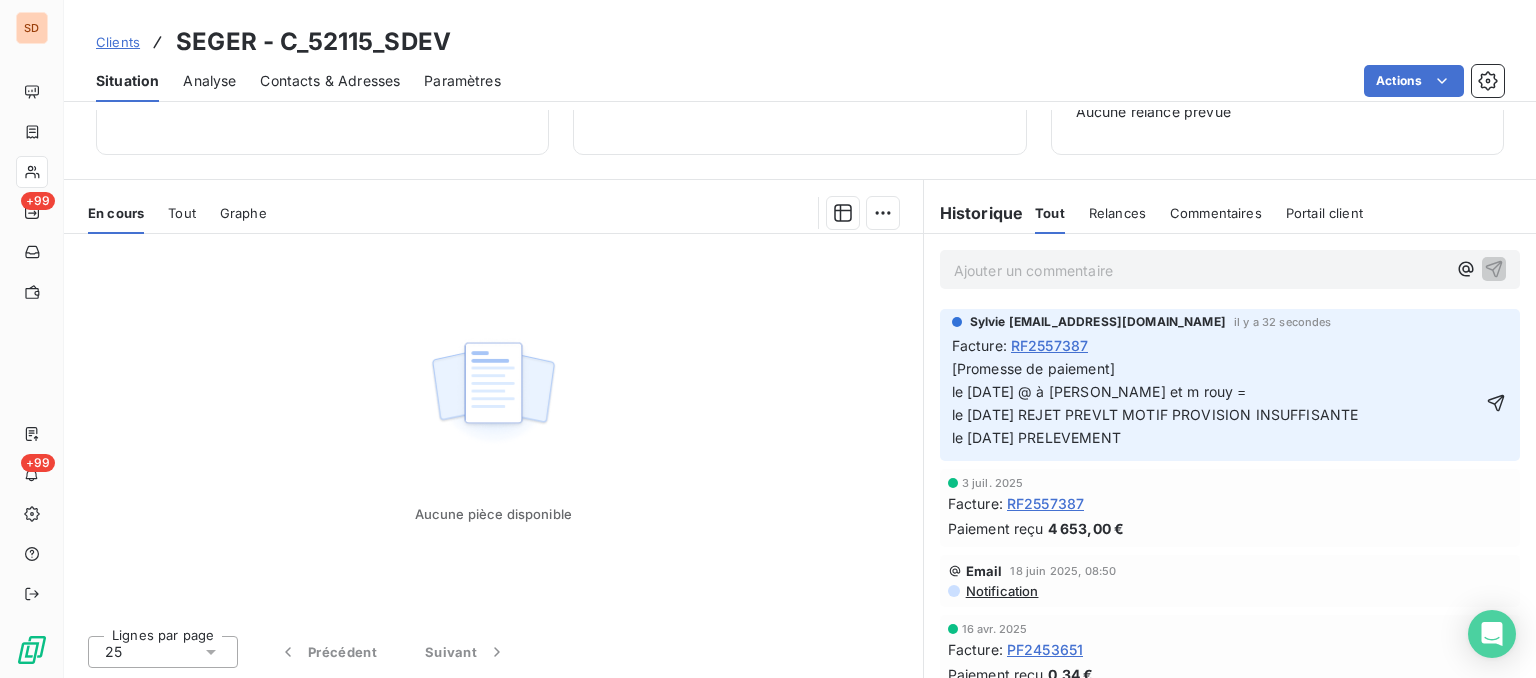 click on "[Promesse de paiement]
le 11/07/25 @ à mme roy et m rouy =
le 09/07/25 REJET PREVLT MOTIF PROVISION INSUFFISANTE
le 03/07/25 PRELEVEMENT" at bounding box center (1216, 404) 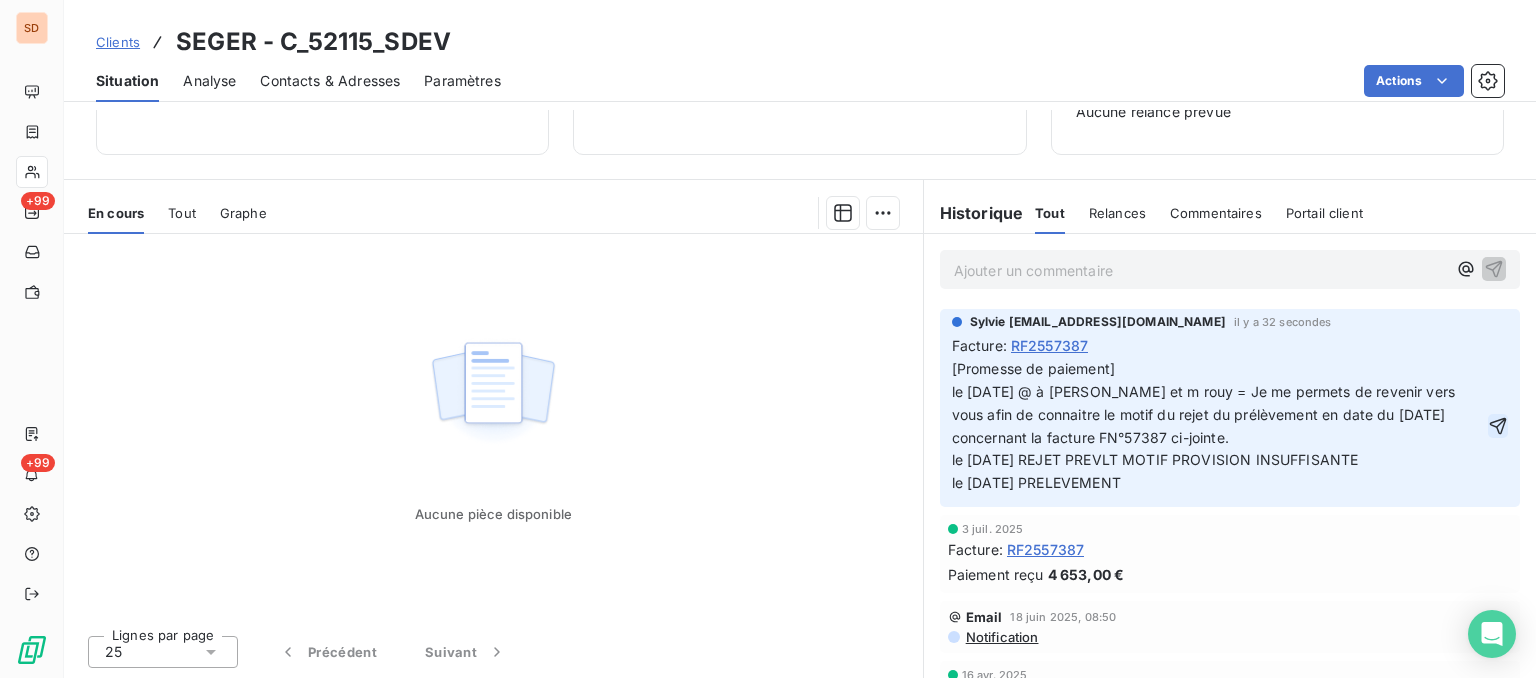 click 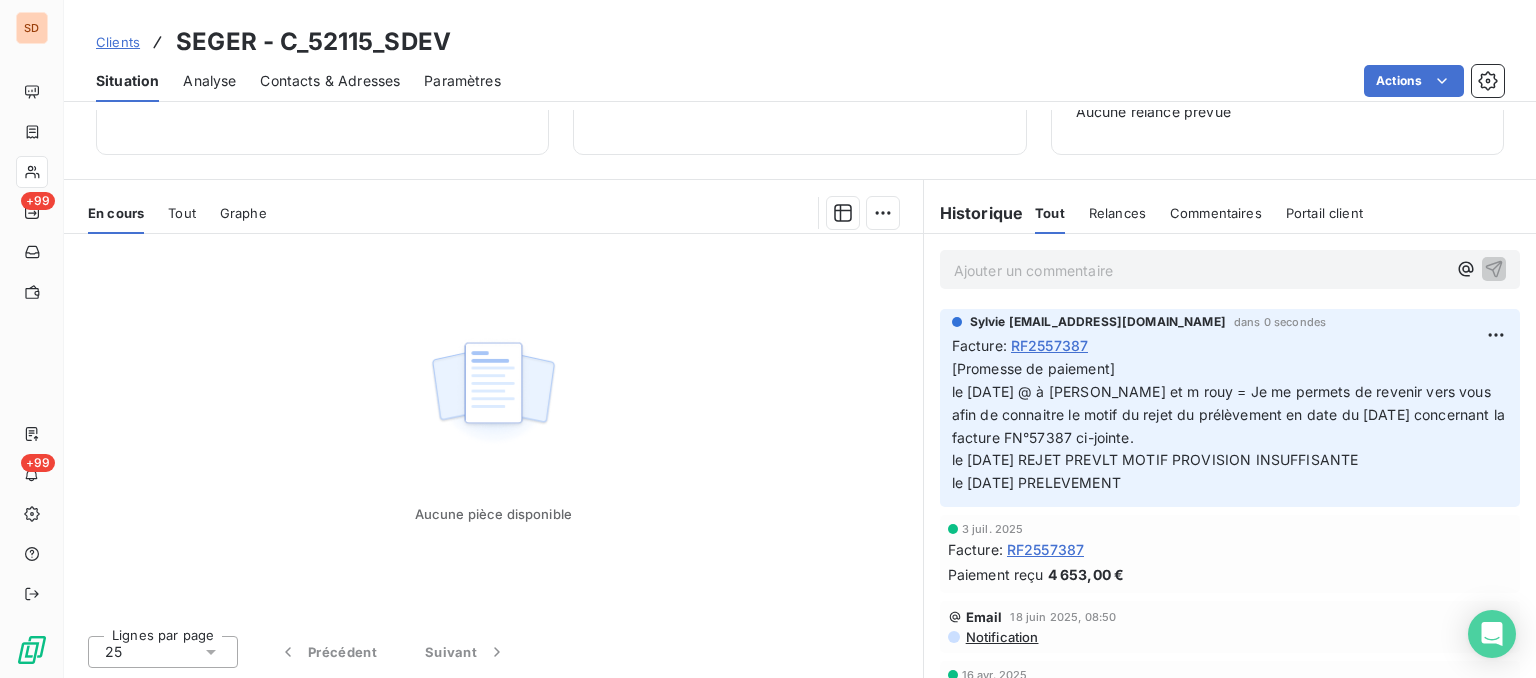 click on "RF2557387" at bounding box center (1045, 549) 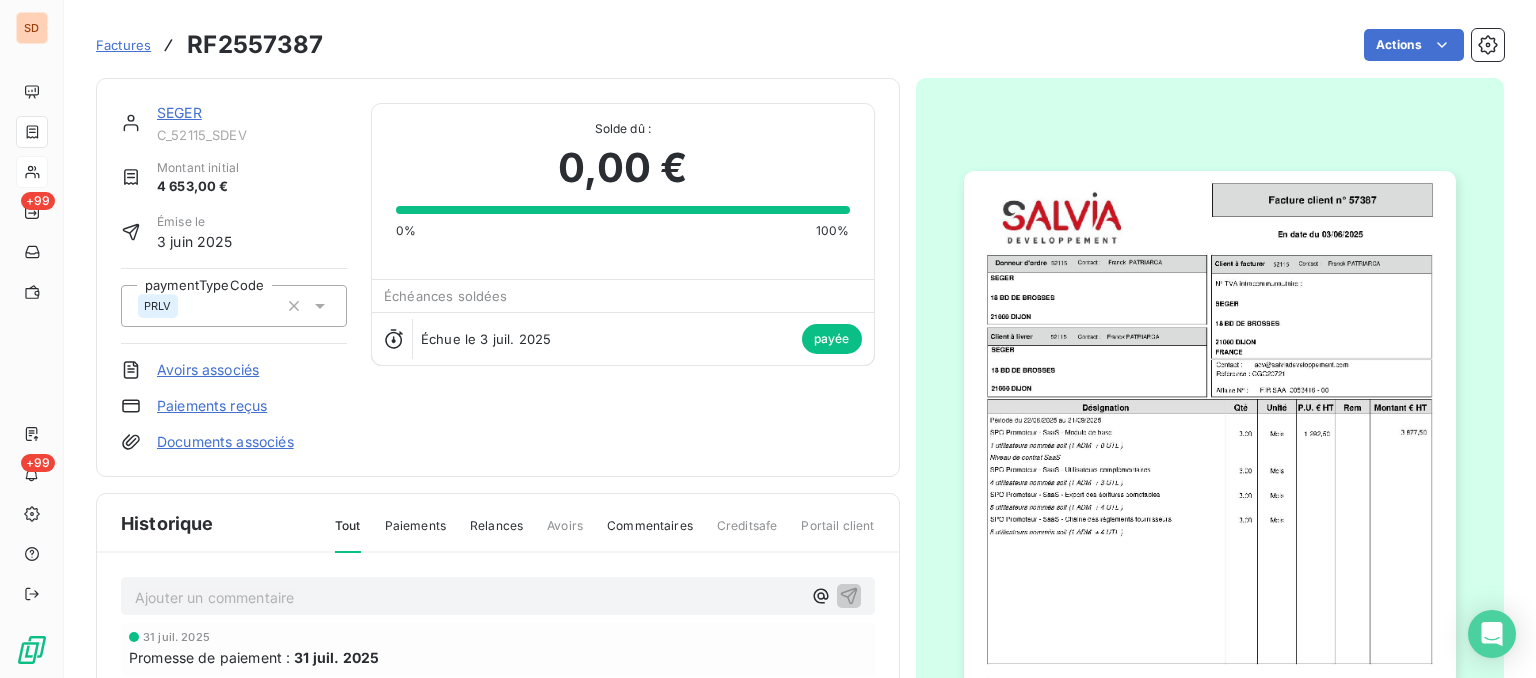 click at bounding box center [1210, 518] 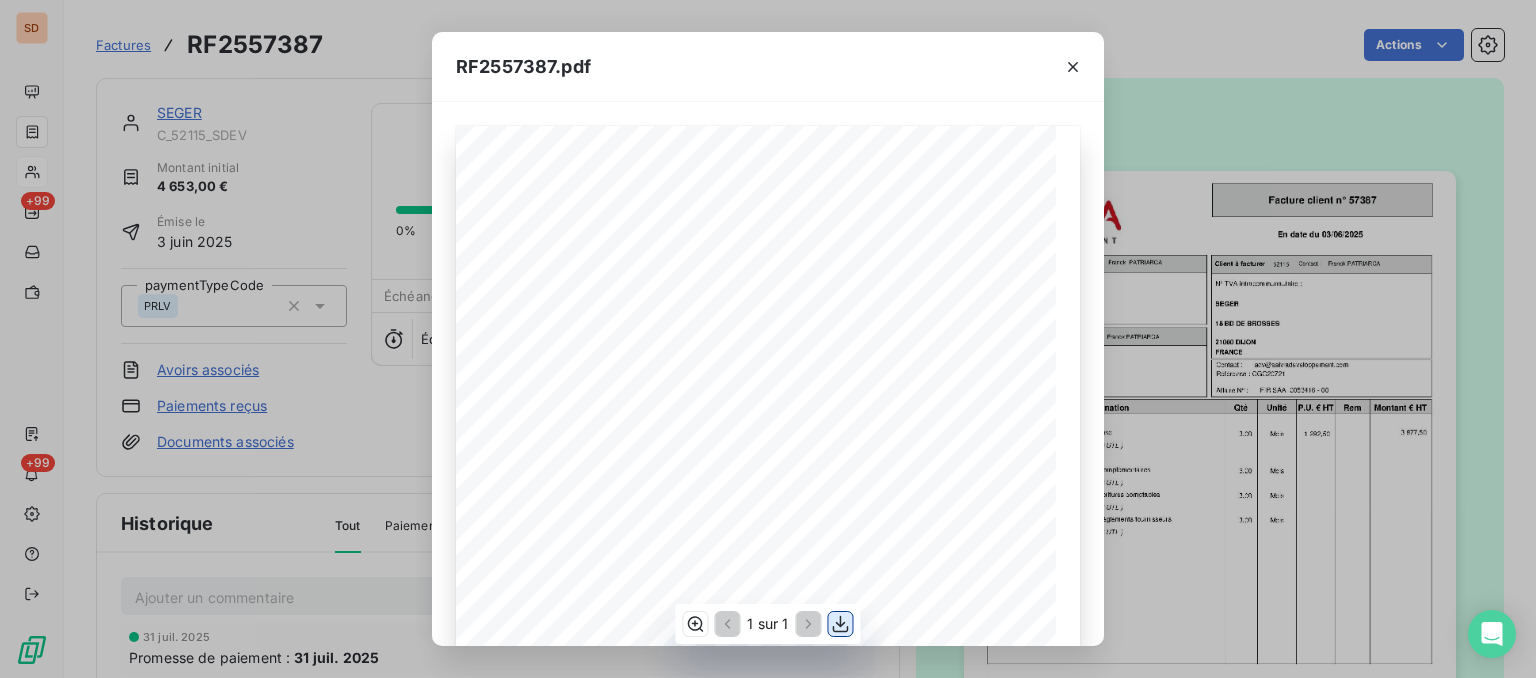 click 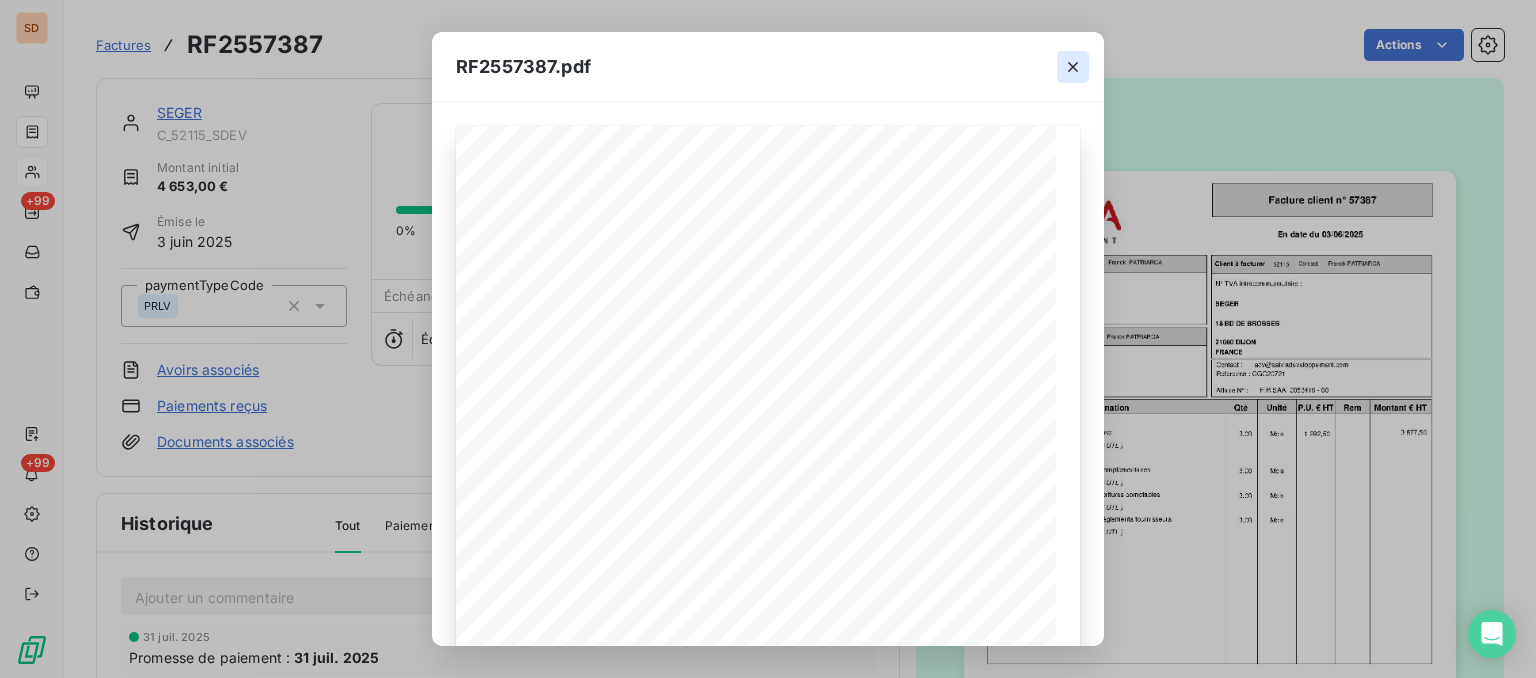 click 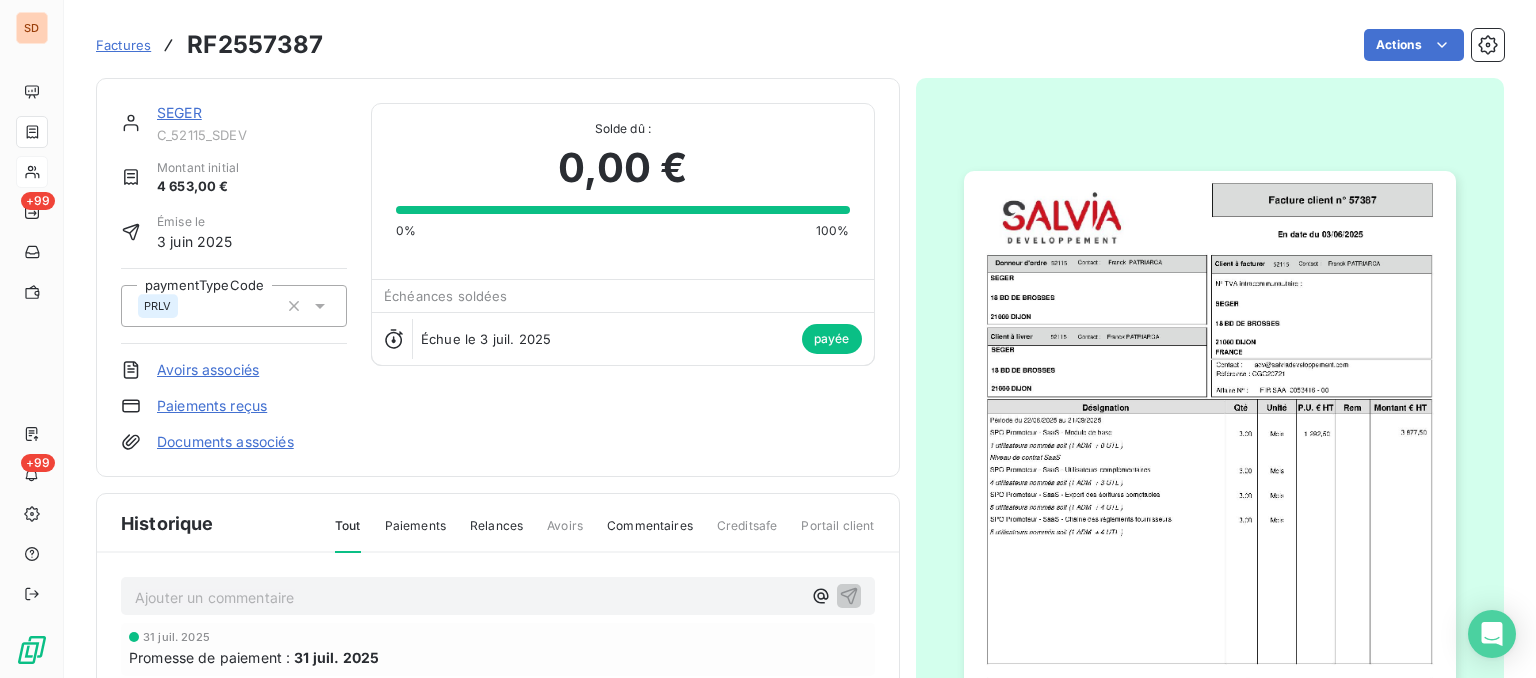 click on "SEGER" at bounding box center [179, 112] 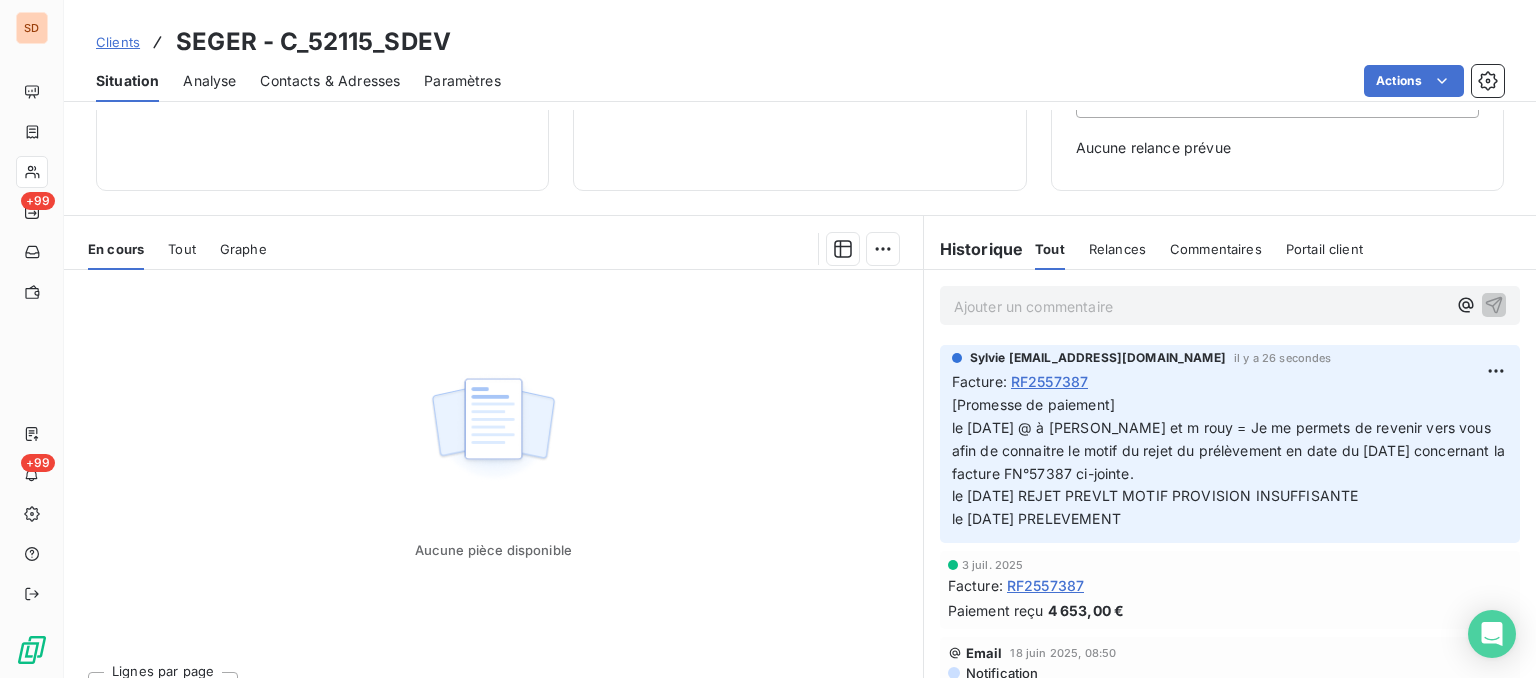 scroll, scrollTop: 275, scrollLeft: 0, axis: vertical 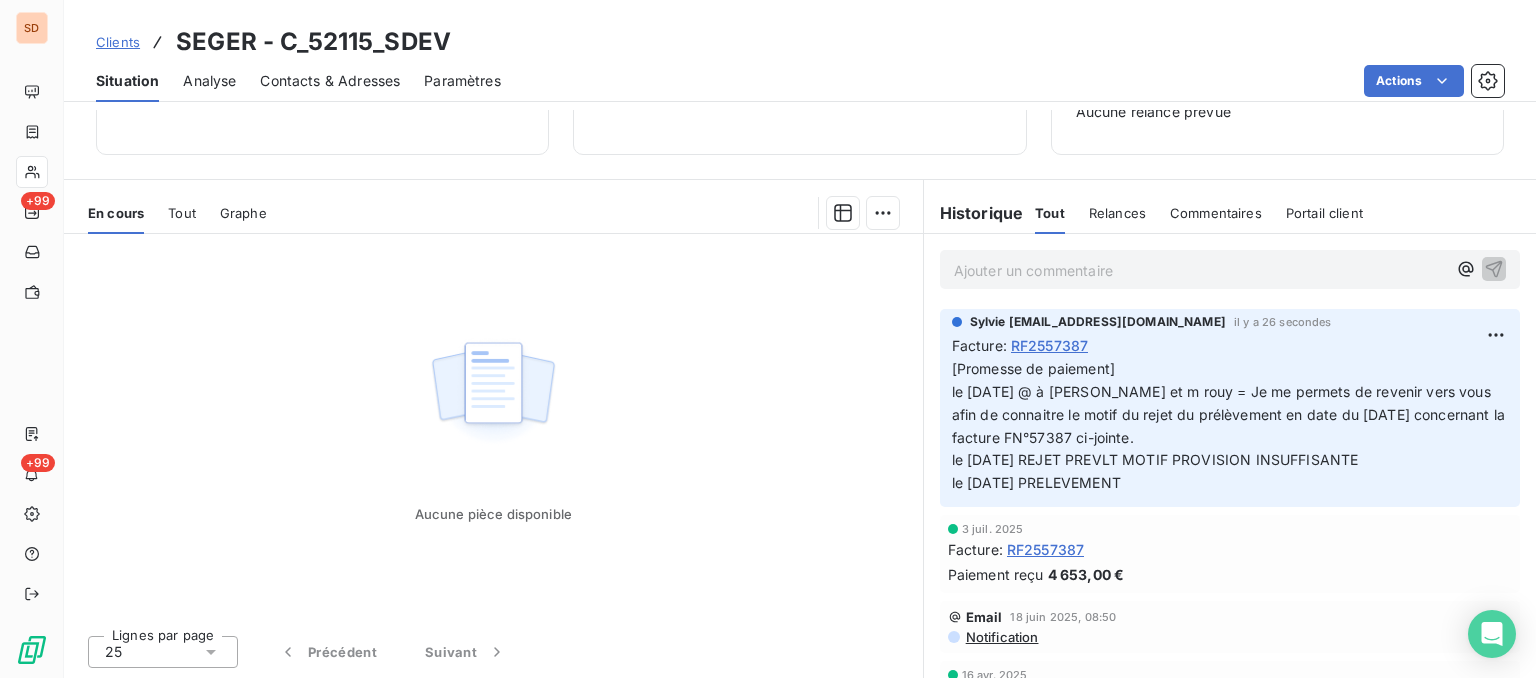 click on "[Promesse de paiement]
le 11/07/25 @ à mme roy et m rouy = Je me permets de revenir vers vous afin de connaitre le motif du rejet du prélèvement en date du 09/07/25 concernant la facture FN°57387 ci-jointe.
le 09/07/25 REJET PREVLT MOTIF PROVISION INSUFFISANTE
le 03/07/25 PRELEVEMENT" at bounding box center (1230, 426) 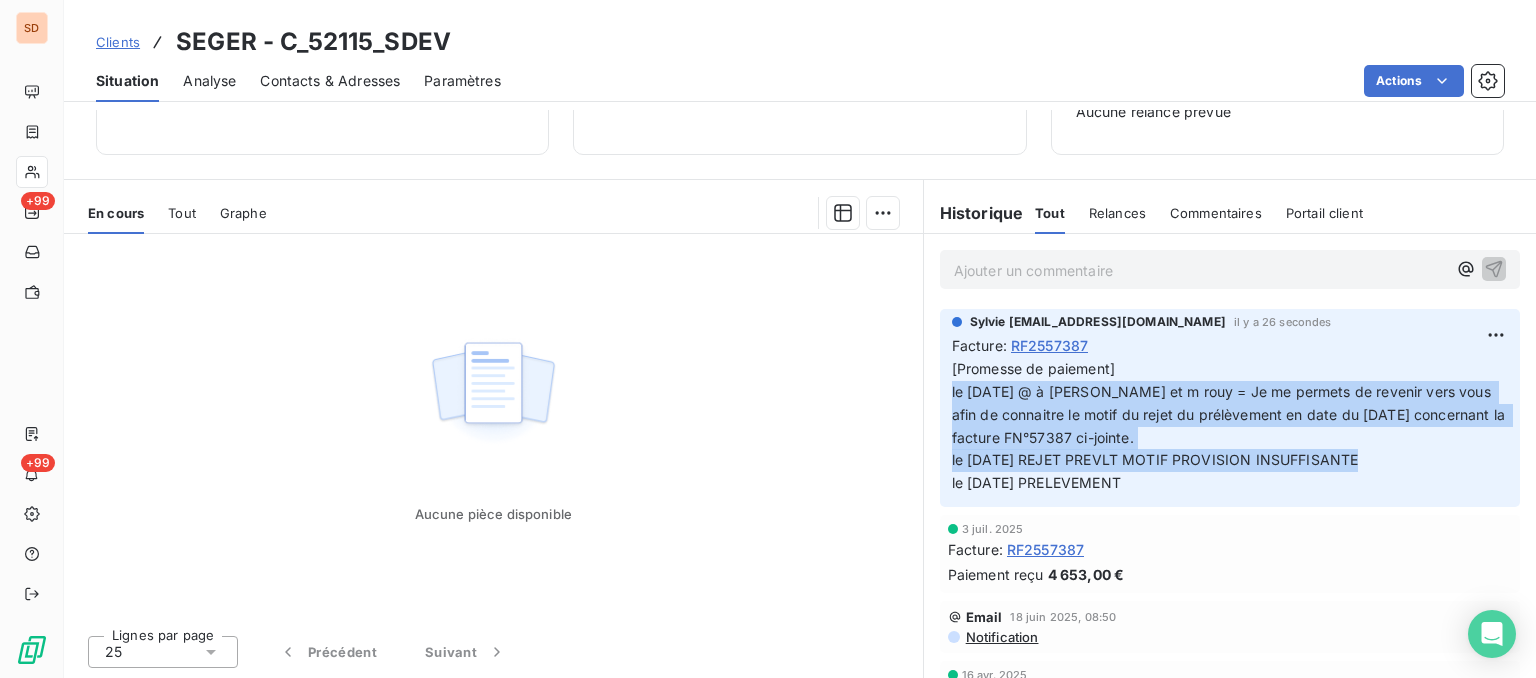 drag, startPoint x: 1367, startPoint y: 458, endPoint x: 931, endPoint y: 389, distance: 441.4261 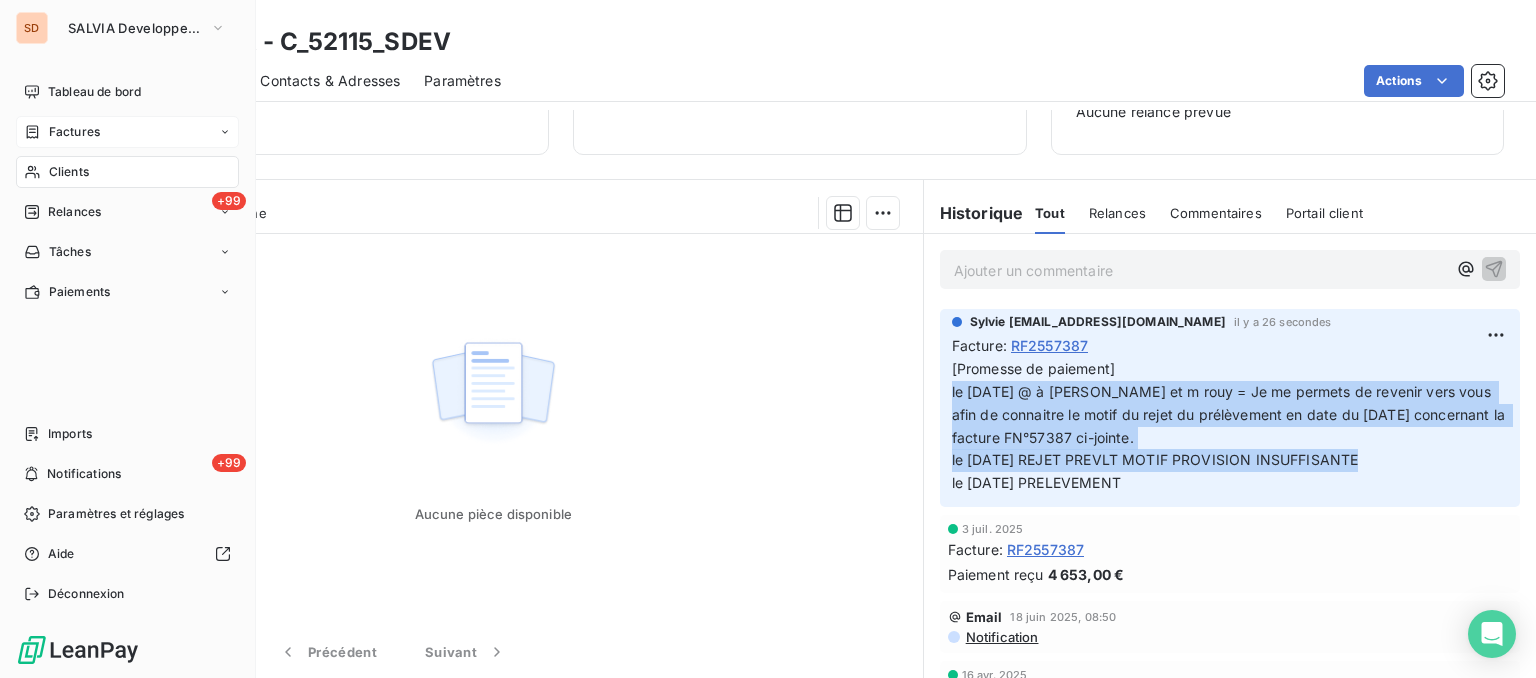 click on "Factures" at bounding box center [74, 132] 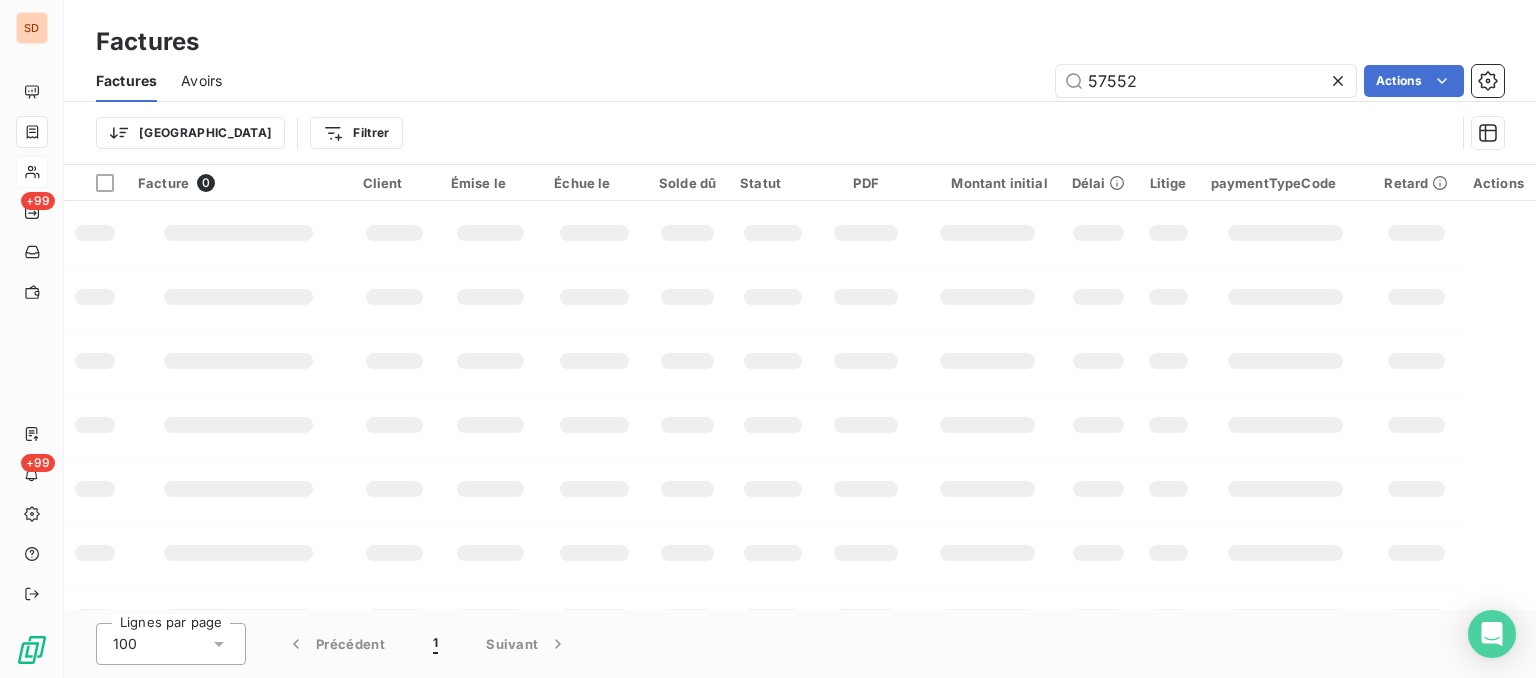 drag, startPoint x: 1095, startPoint y: 80, endPoint x: 974, endPoint y: 59, distance: 122.80879 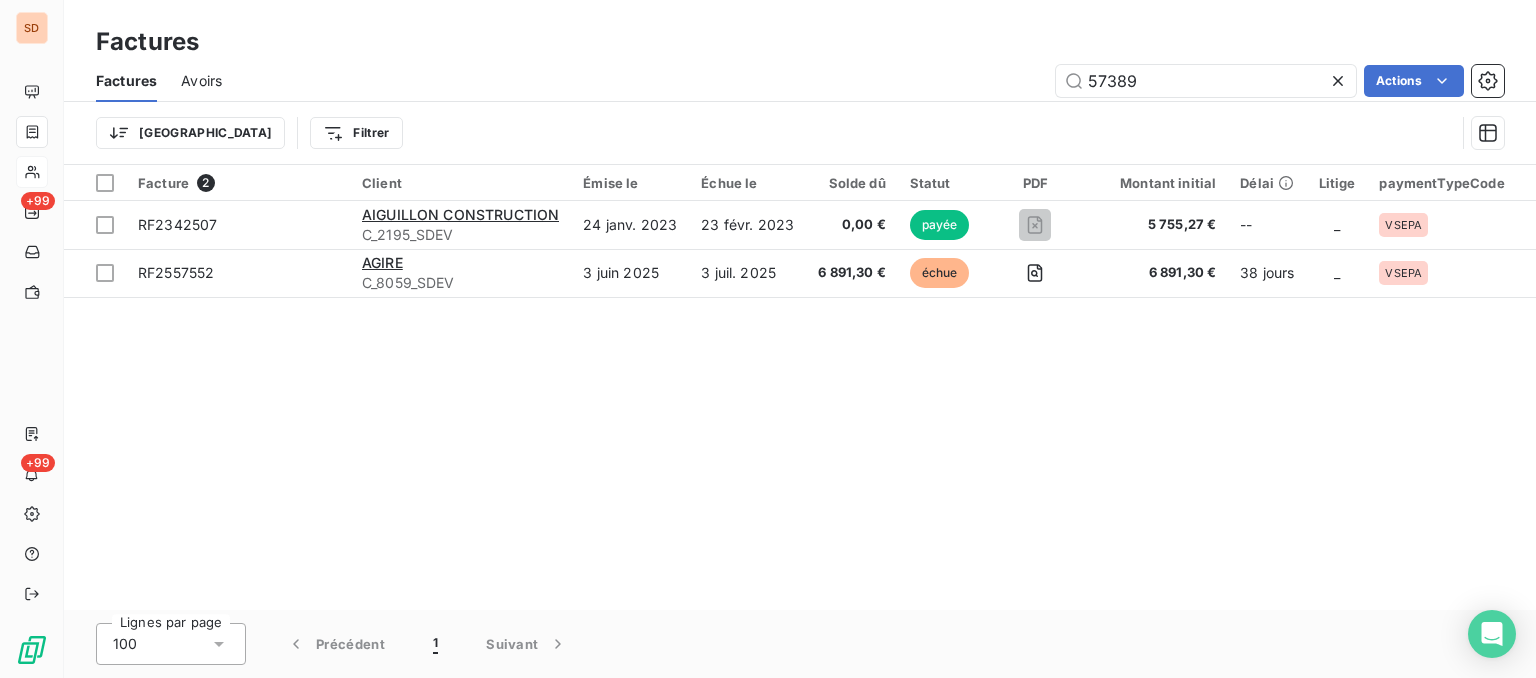 type on "57389" 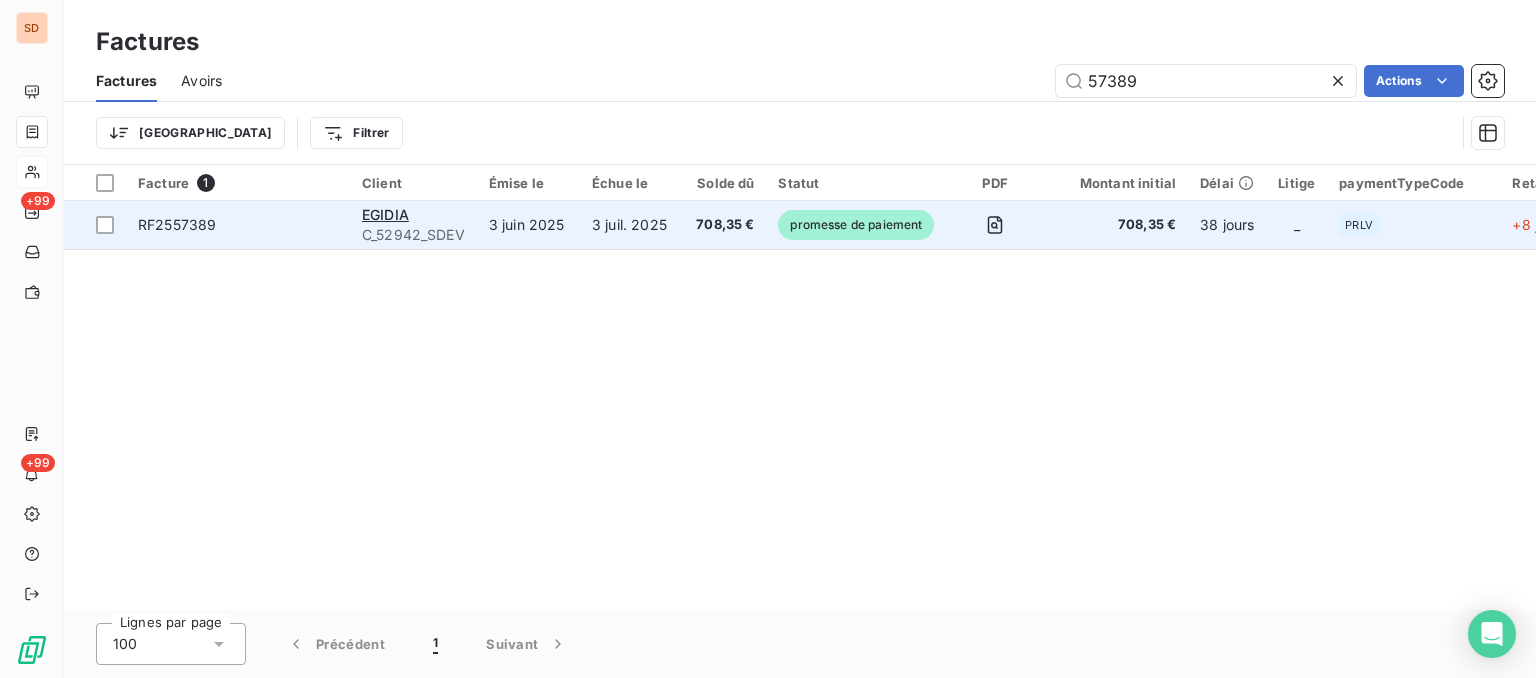 click on "RF2557389" at bounding box center (177, 224) 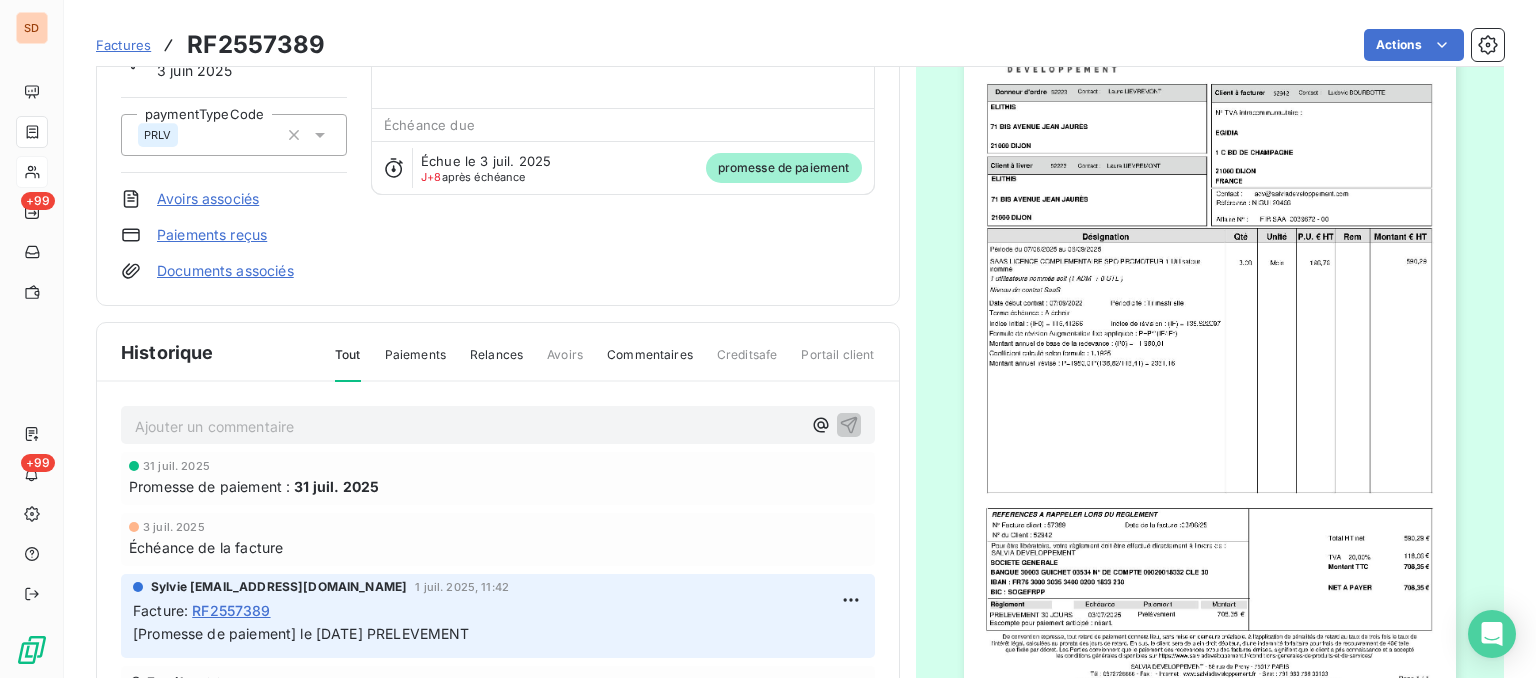 scroll, scrollTop: 302, scrollLeft: 0, axis: vertical 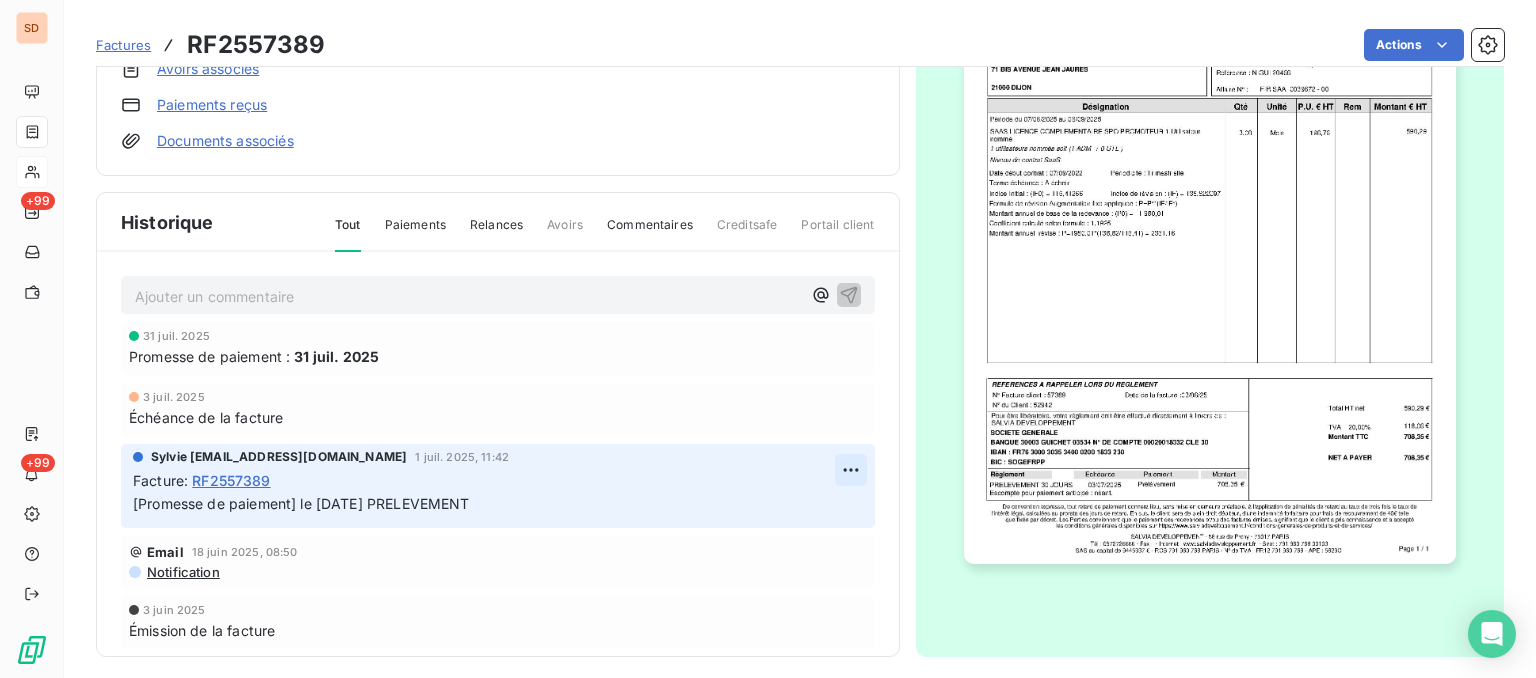 click on "SD +99 +99 Factures RF2557389 Actions EGIDIA C_52942_SDEV Montant initial 708,35 € Émise le 3 juin 2025 paymentTypeCode PRLV Avoirs associés Paiements reçus Documents associés Solde dû : 708,35 € 0% 100% Échéance due Échue le 3 juil. 2025 J+8  après échéance promesse de paiement Historique Tout Paiements Relances Avoirs Commentaires Creditsafe Portail client Ajouter un commentaire ﻿ 31 juil. 2025 Promesse de paiement : 31 juil. 2025 3 juil. 2025 Échéance de la facture Sylvie s.bruchard@salviadeveloppement.com 1 juil. 2025, 11:42 Facture  : RF2557389 [Promesse de paiement] le 03/07/25 PRELEVEMENT Email 18 juin 2025, 08:50 Notification 3 juin 2025 Émission de la facture" at bounding box center [768, 339] 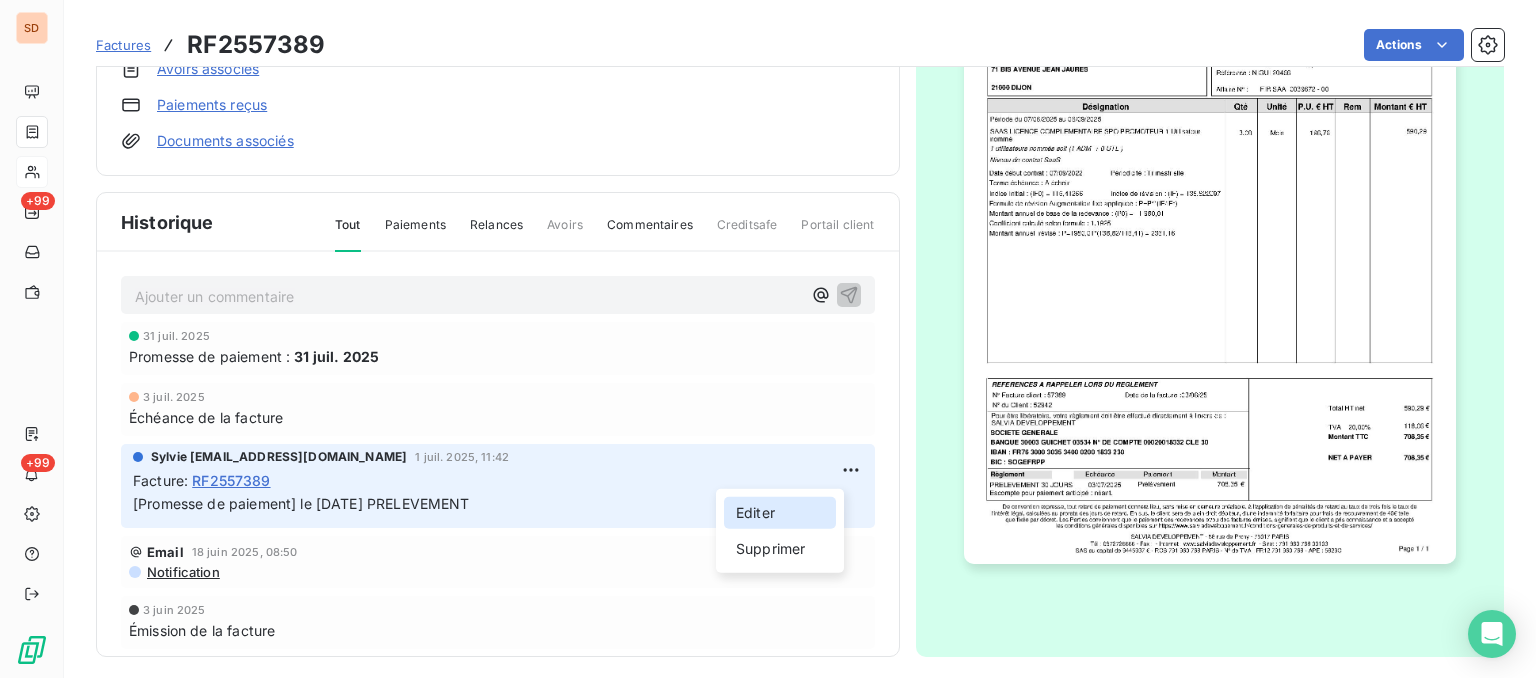 click on "Editer" at bounding box center (780, 513) 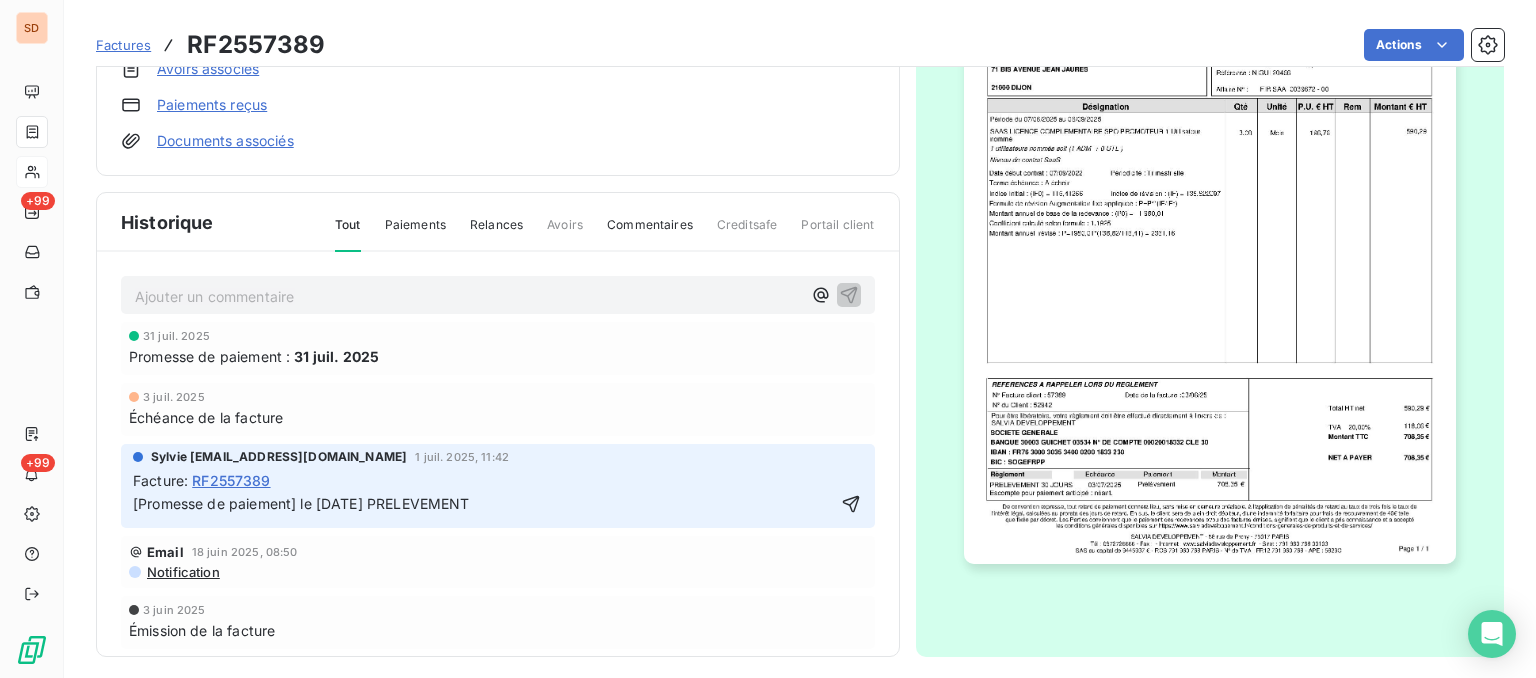 click on "[Promesse de paiement] le 03/07/25 PRELEVEMENT" at bounding box center (301, 503) 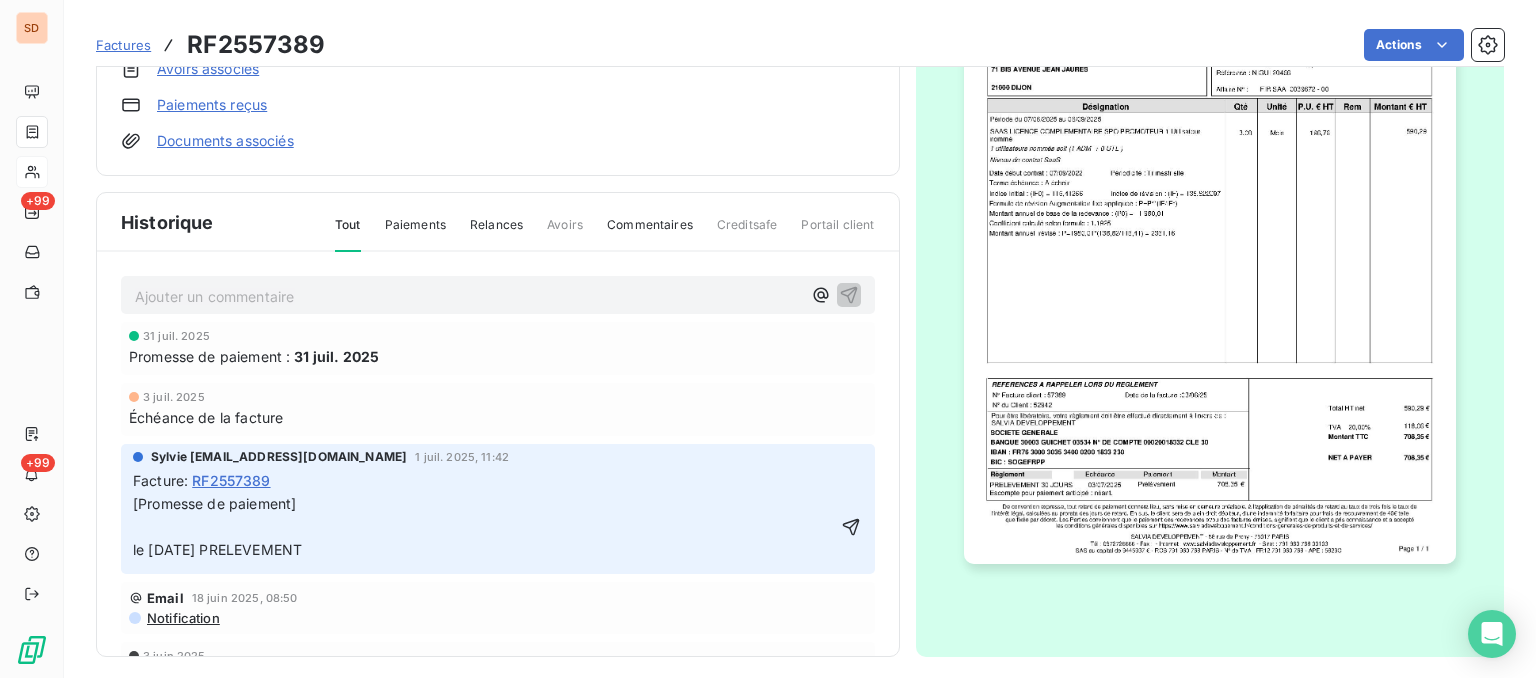 click on "[Promesse de paiement]
le 03/07/25 PRELEVEMENT" at bounding box center (484, 527) 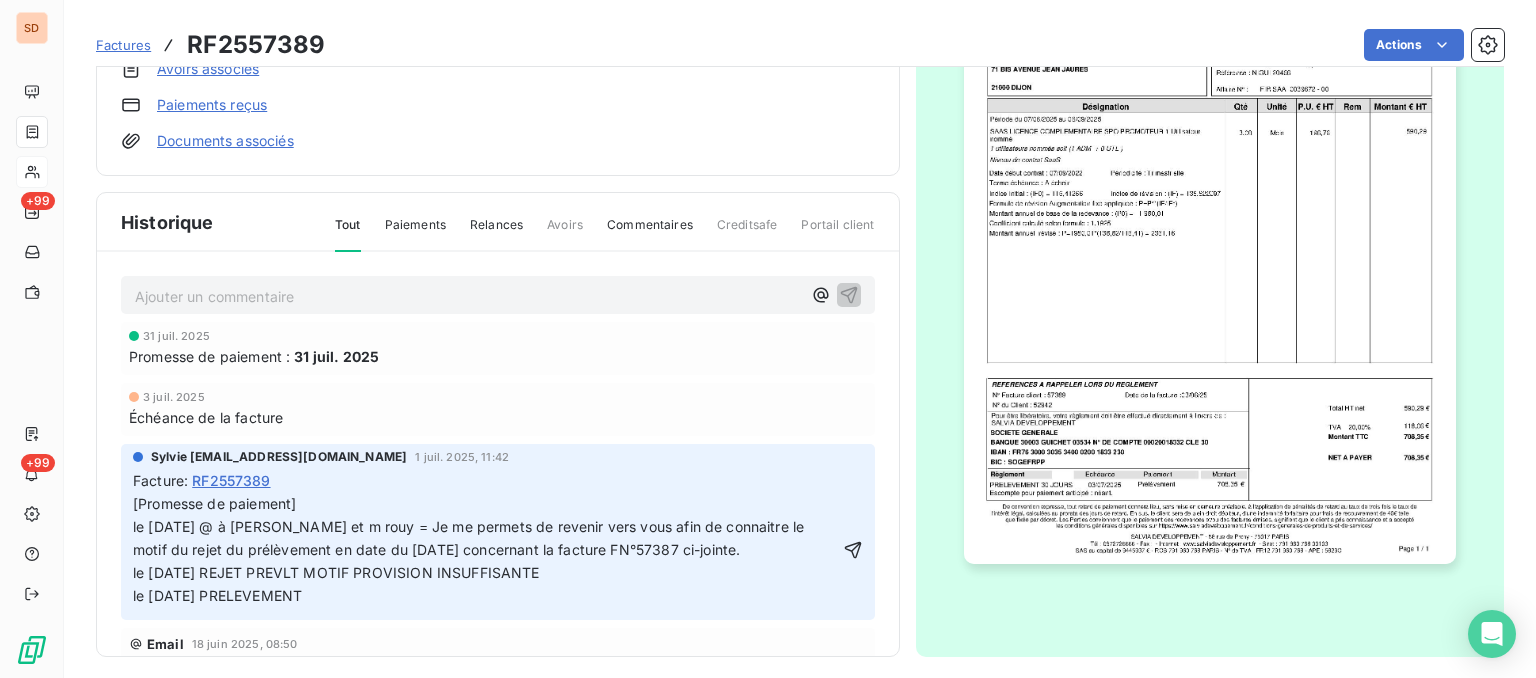 click on "le 09/07/25 REJET PREVLT MOTIF PROVISION INSUFFISANTE
le 03/07/25 PRELEVEMENT" at bounding box center (336, 584) 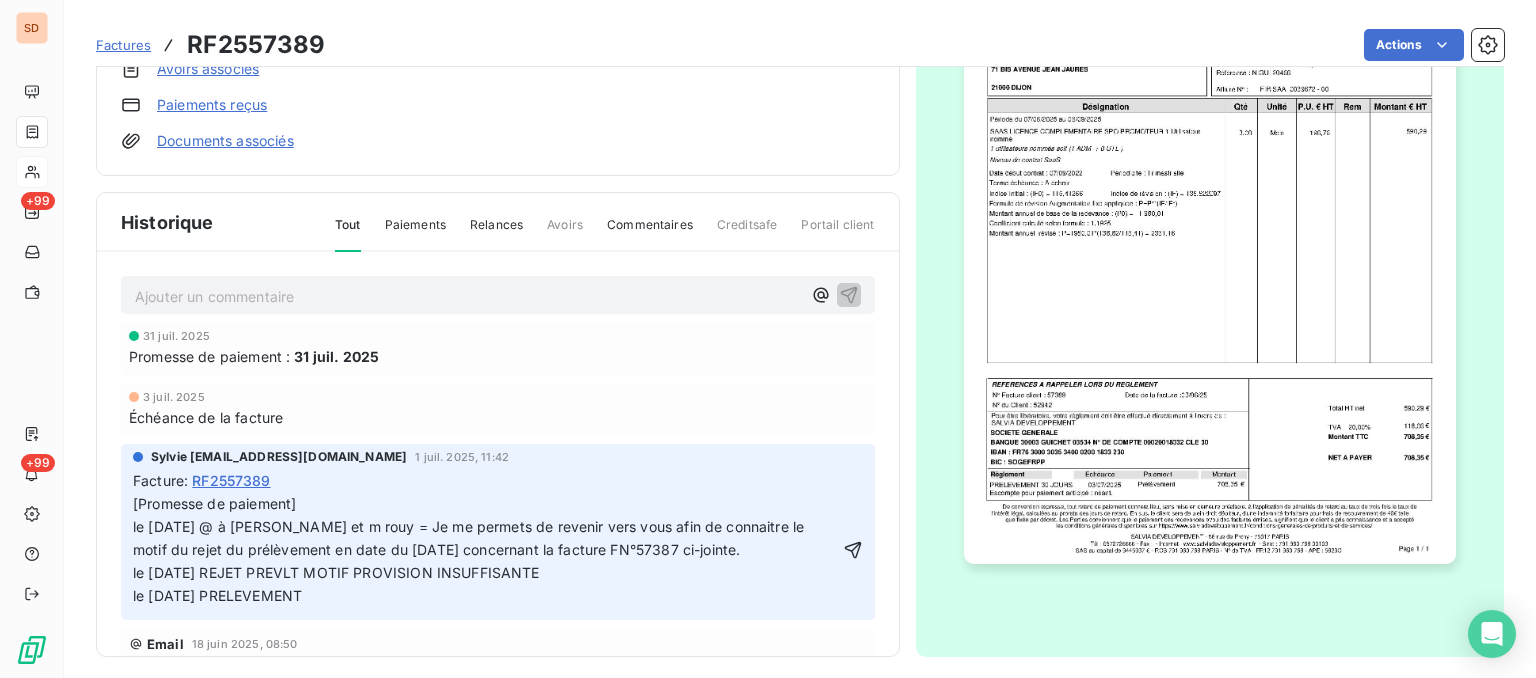 click on "le 10/07/25 REJET PREVLT MOTIF PROVISION INSUFFISANTE
le 03/07/25 PRELEVEMENT" at bounding box center [486, 585] 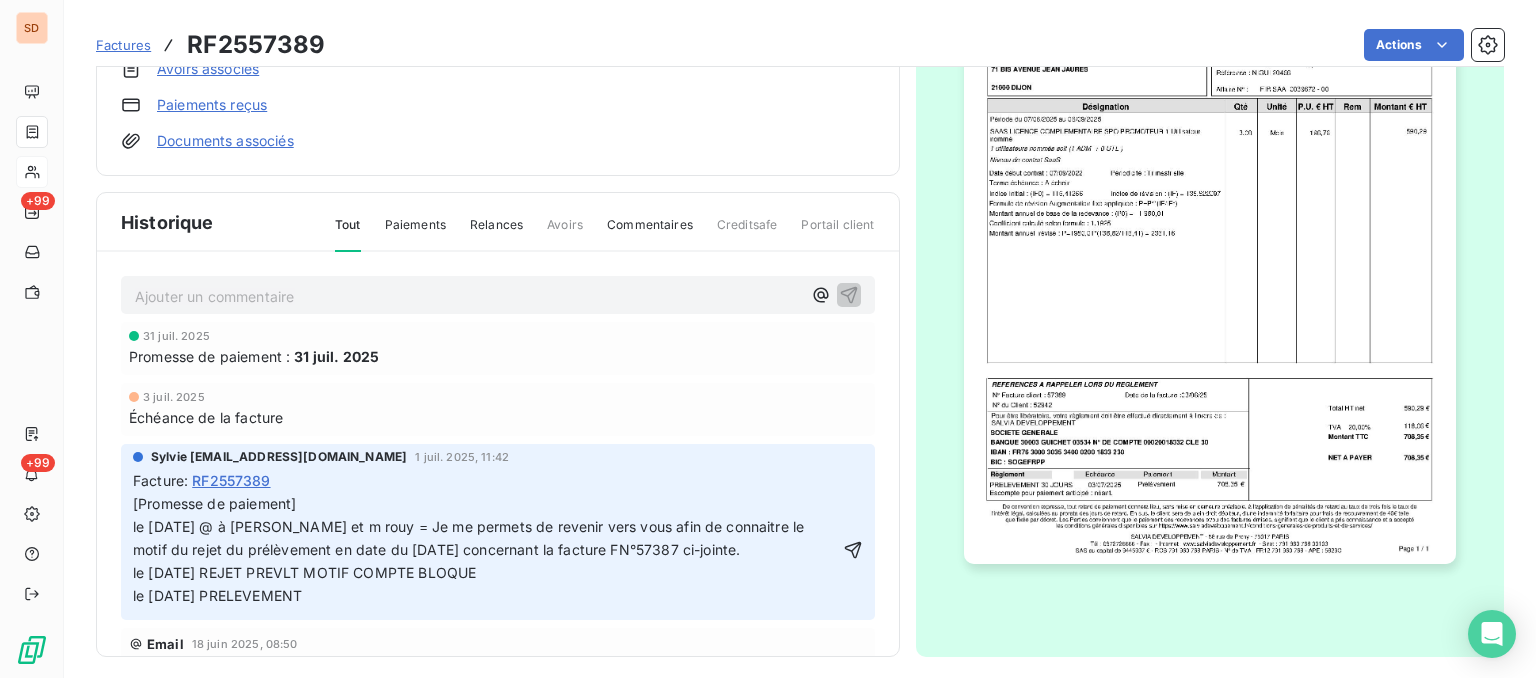 click on "[Promesse de paiement]
le 11/07/25 @ à mme roy et m rouy = Je me permets de revenir vers vous afin de connaitre le motif du rejet du prélèvement en date du 09/07/25 concernant la facture FN°57387 ci-jointe." at bounding box center [470, 526] 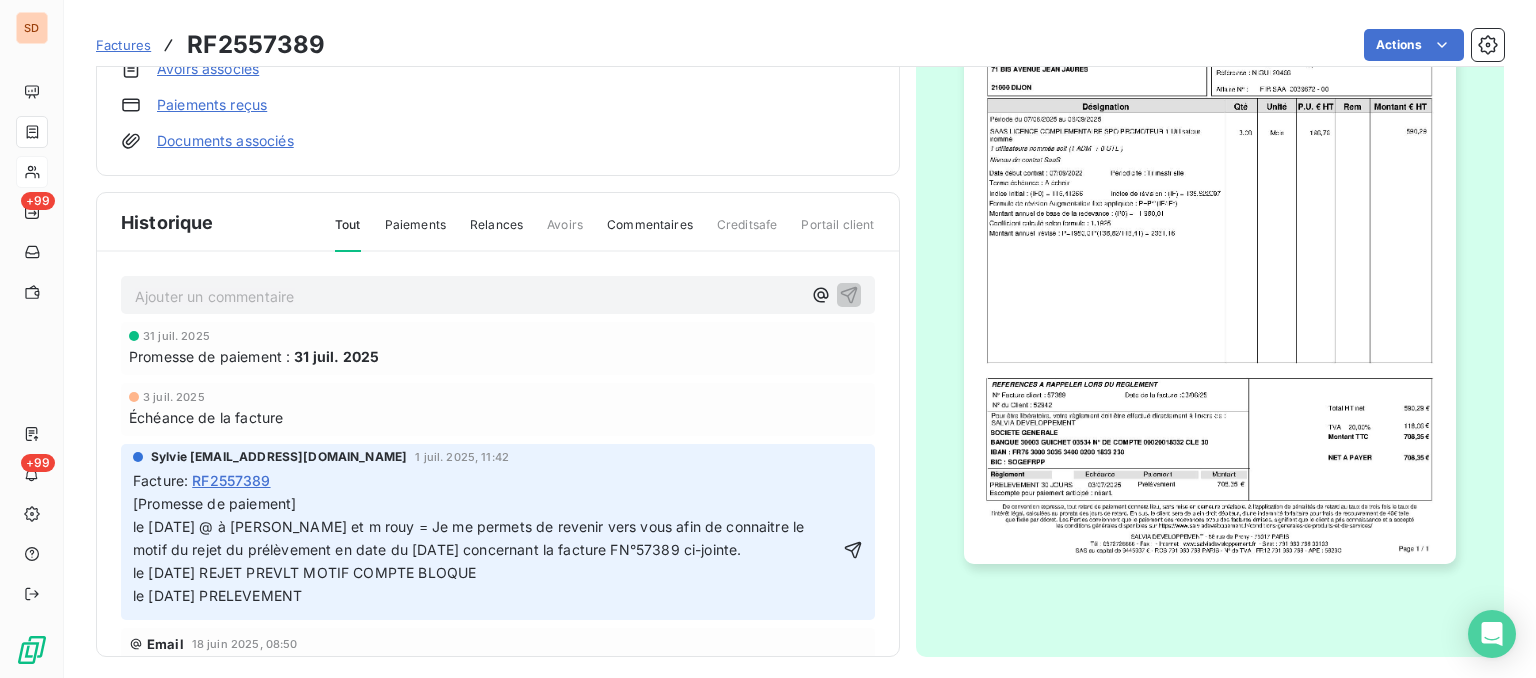 click on "[Promesse de paiement]
le 11/07/25 @ à mme roy et m rouy = Je me permets de revenir vers vous afin de connaitre le motif du rejet du prélèvement en date du 10/07/25 concernant la facture FN°57389 ci-jointe." at bounding box center [470, 526] 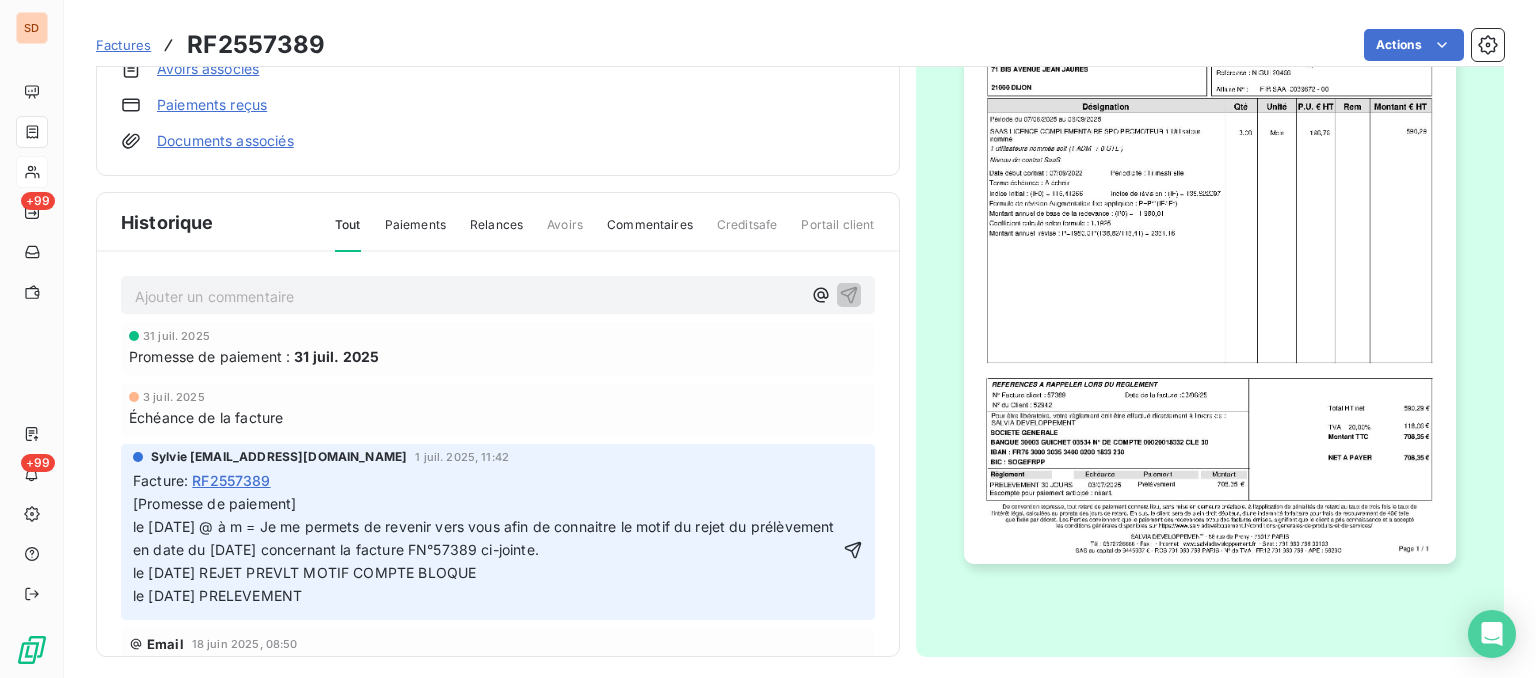 click 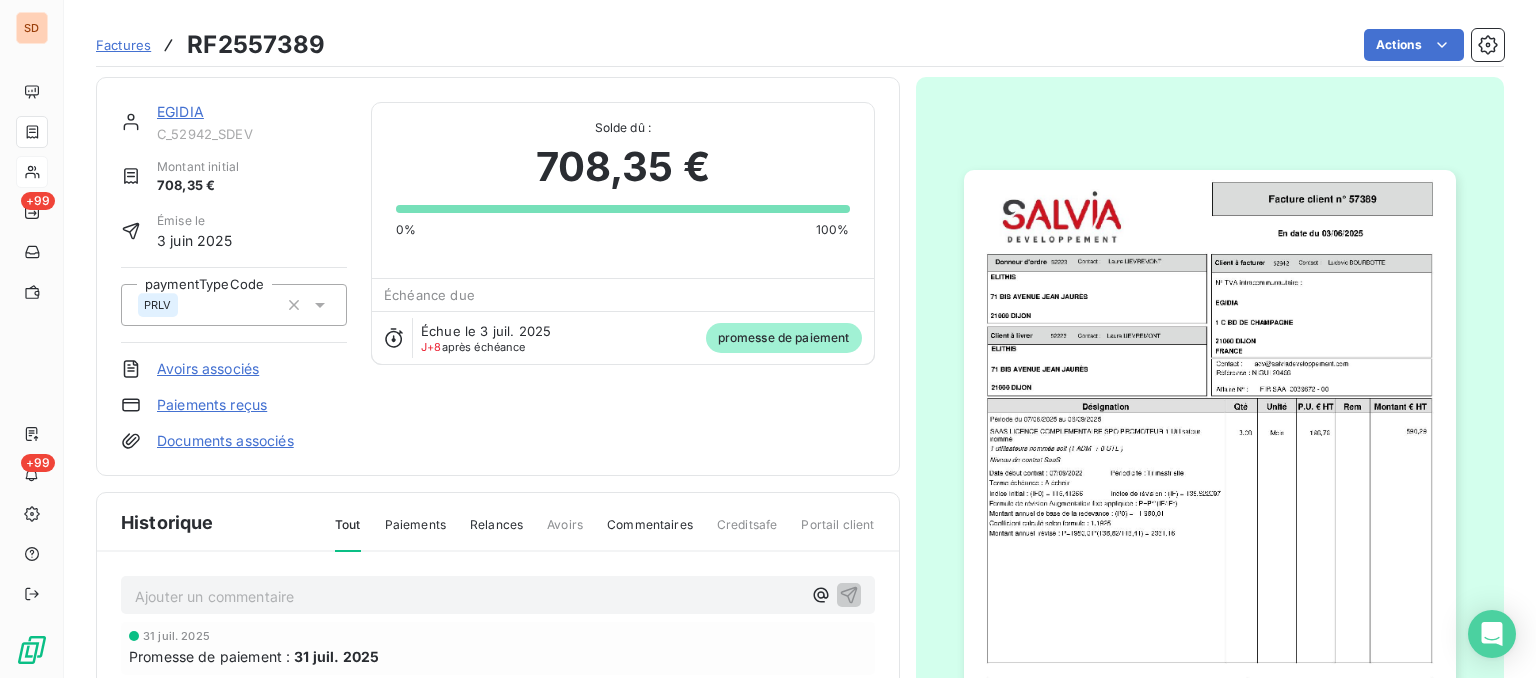 scroll, scrollTop: 0, scrollLeft: 0, axis: both 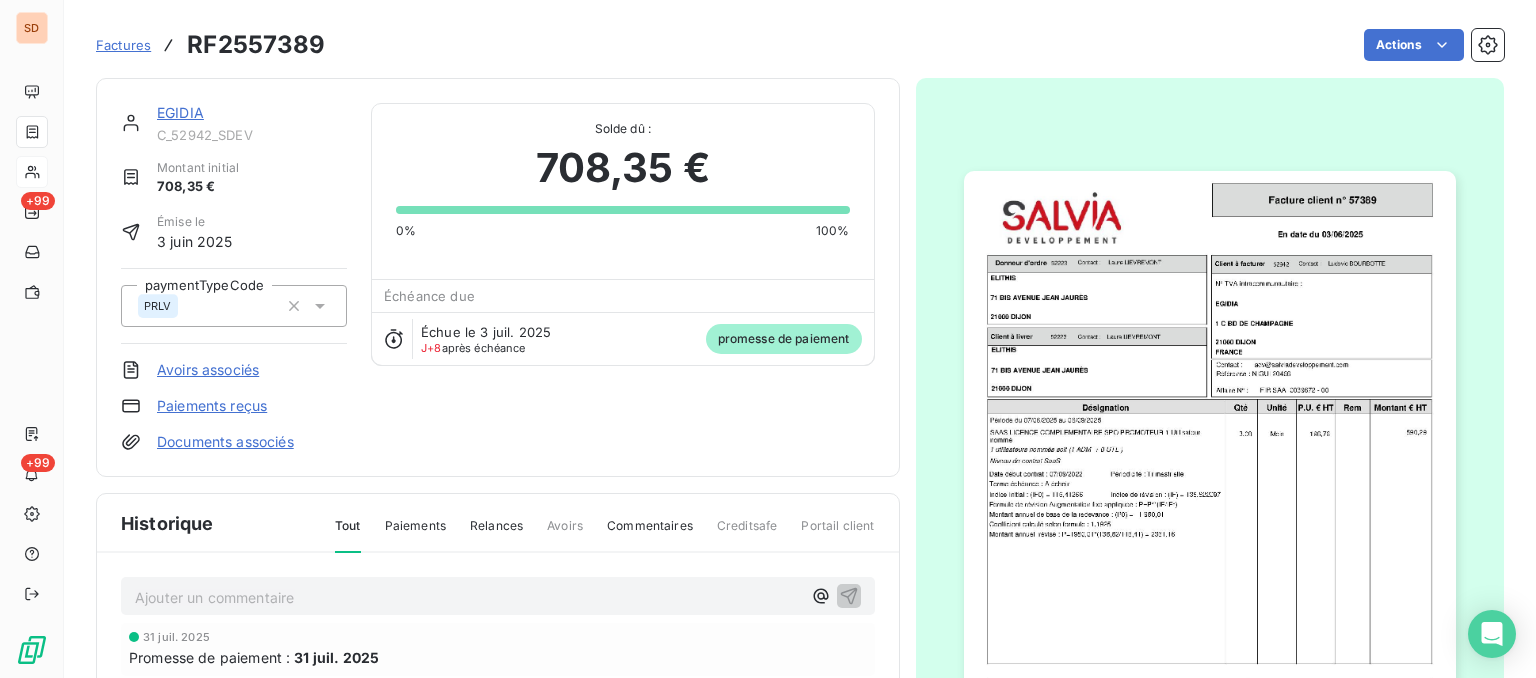 click on "EGIDIA" at bounding box center [180, 112] 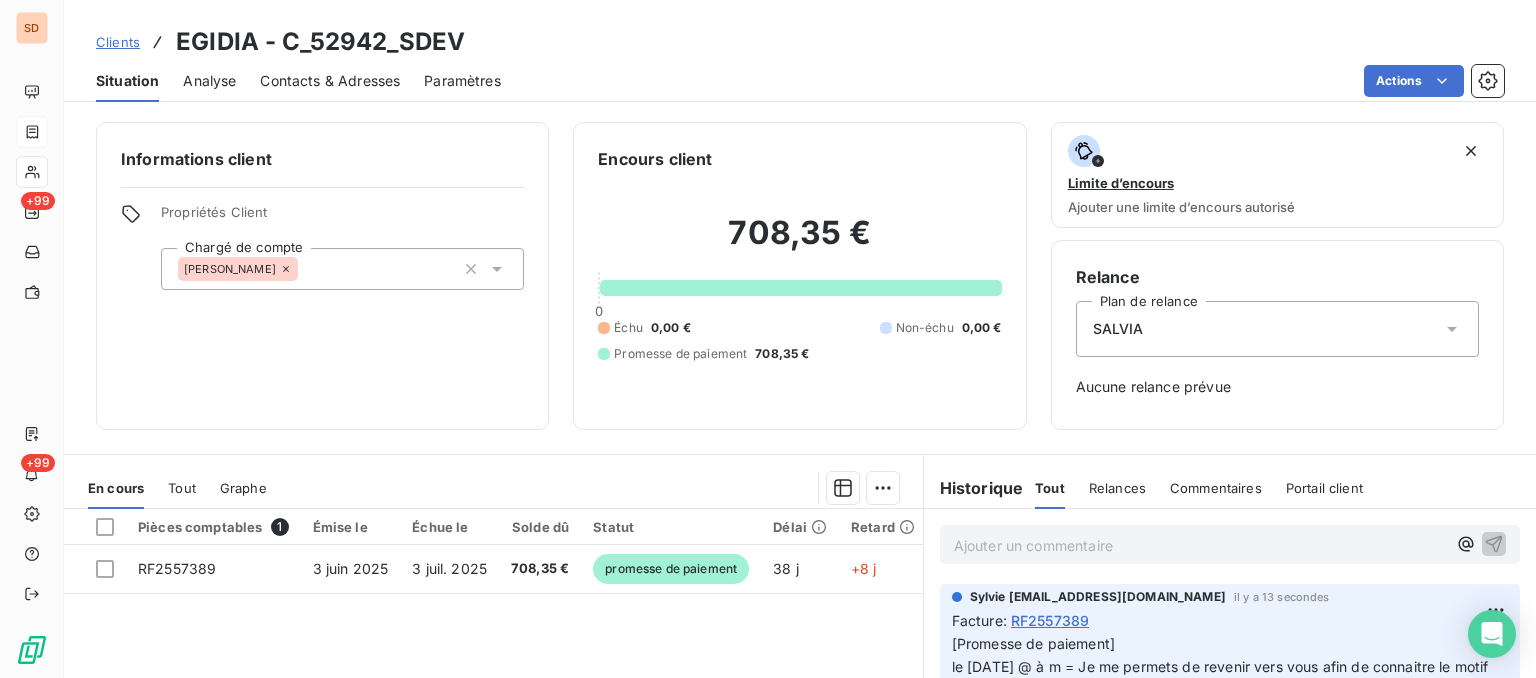 click on "Contacts & Adresses" at bounding box center (330, 81) 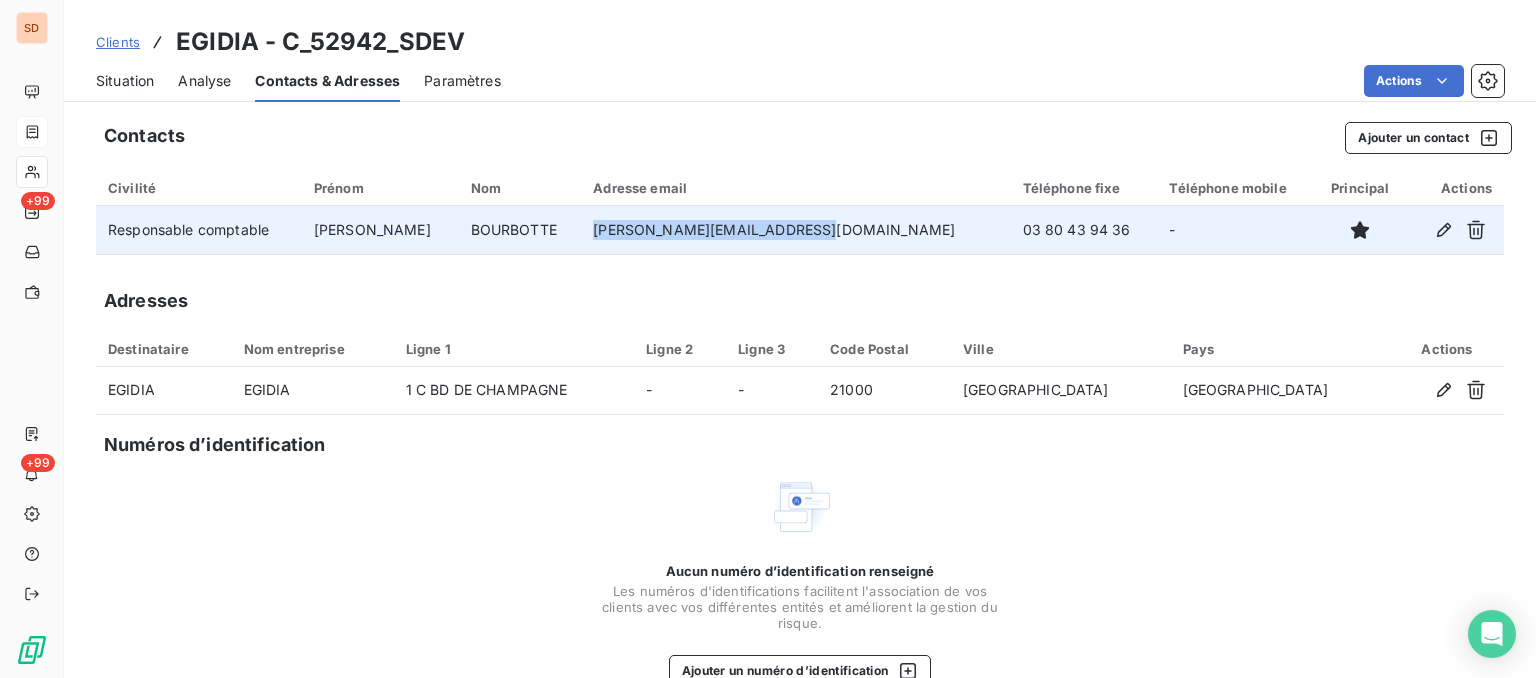drag, startPoint x: 808, startPoint y: 229, endPoint x: 614, endPoint y: 240, distance: 194.3116 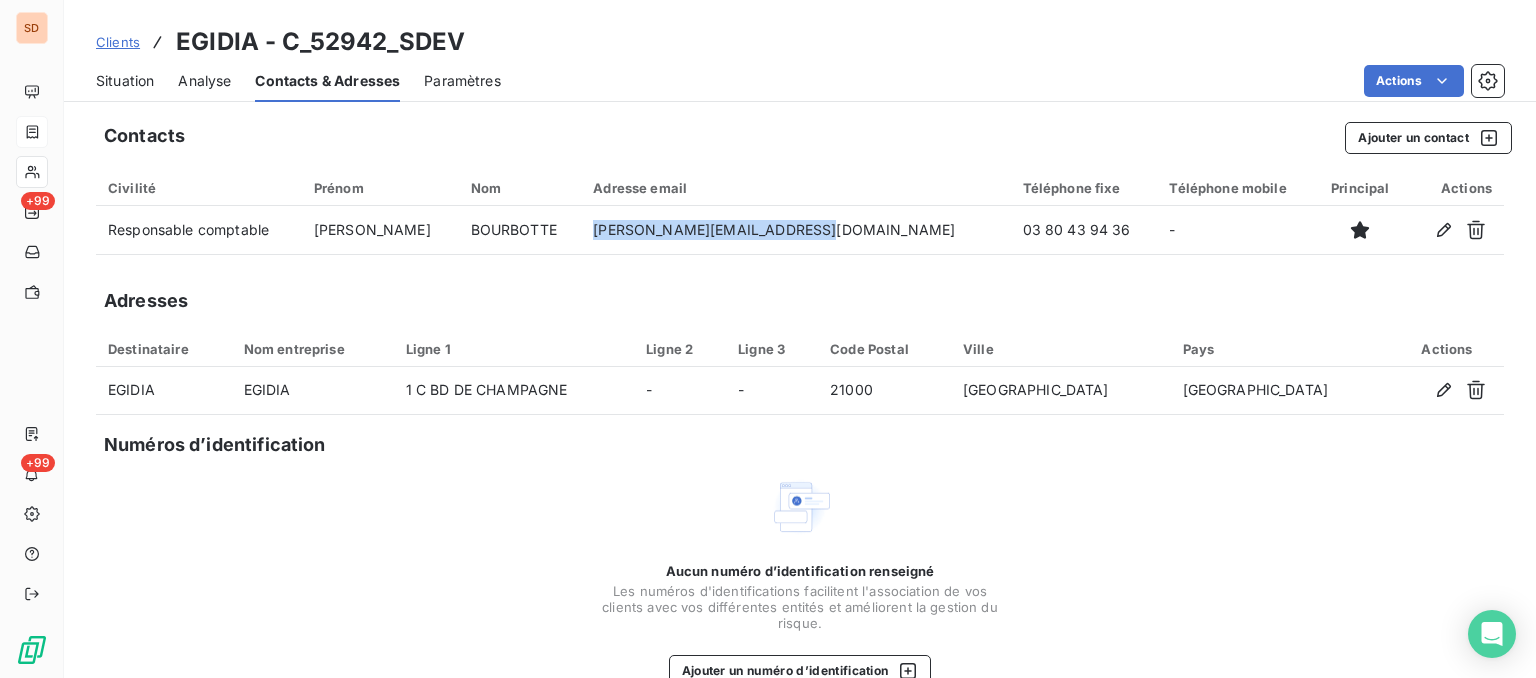 drag, startPoint x: 142, startPoint y: 76, endPoint x: 161, endPoint y: 101, distance: 31.400637 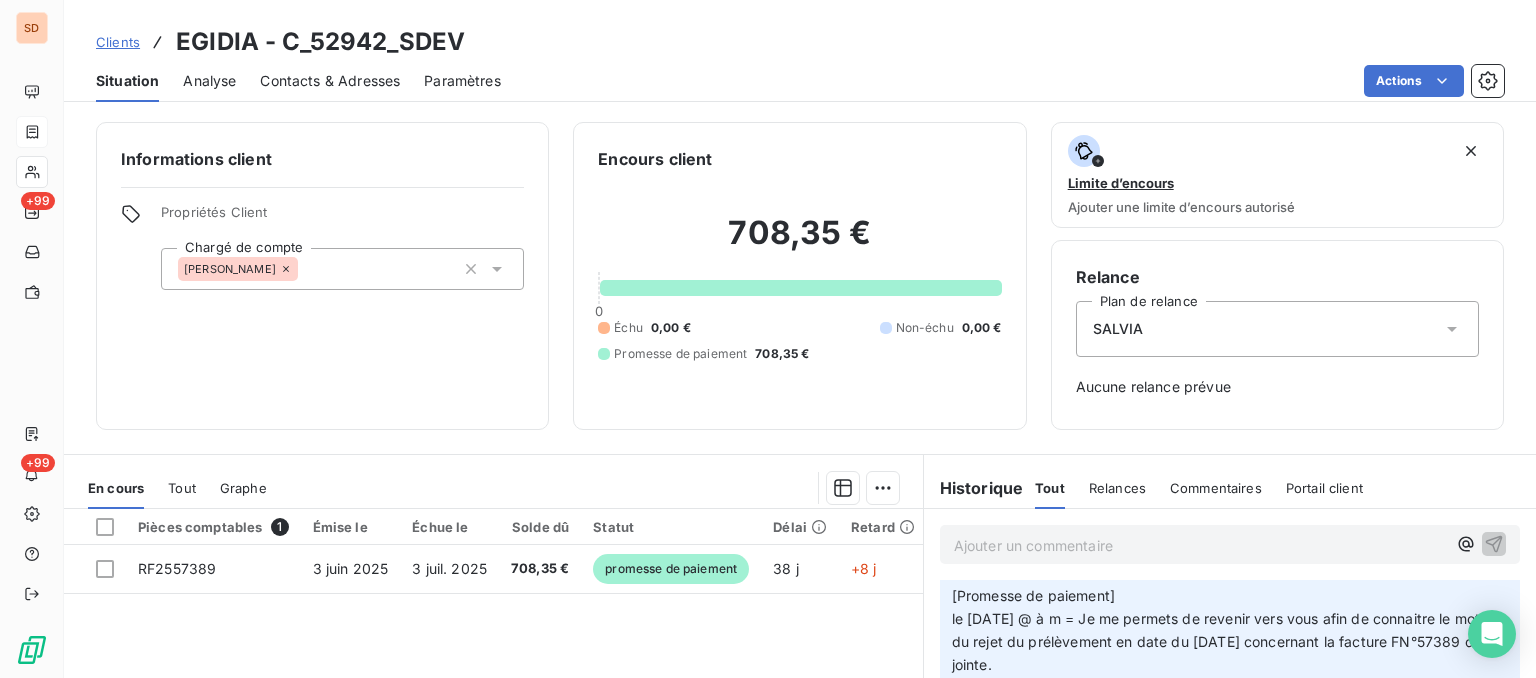 scroll, scrollTop: 0, scrollLeft: 0, axis: both 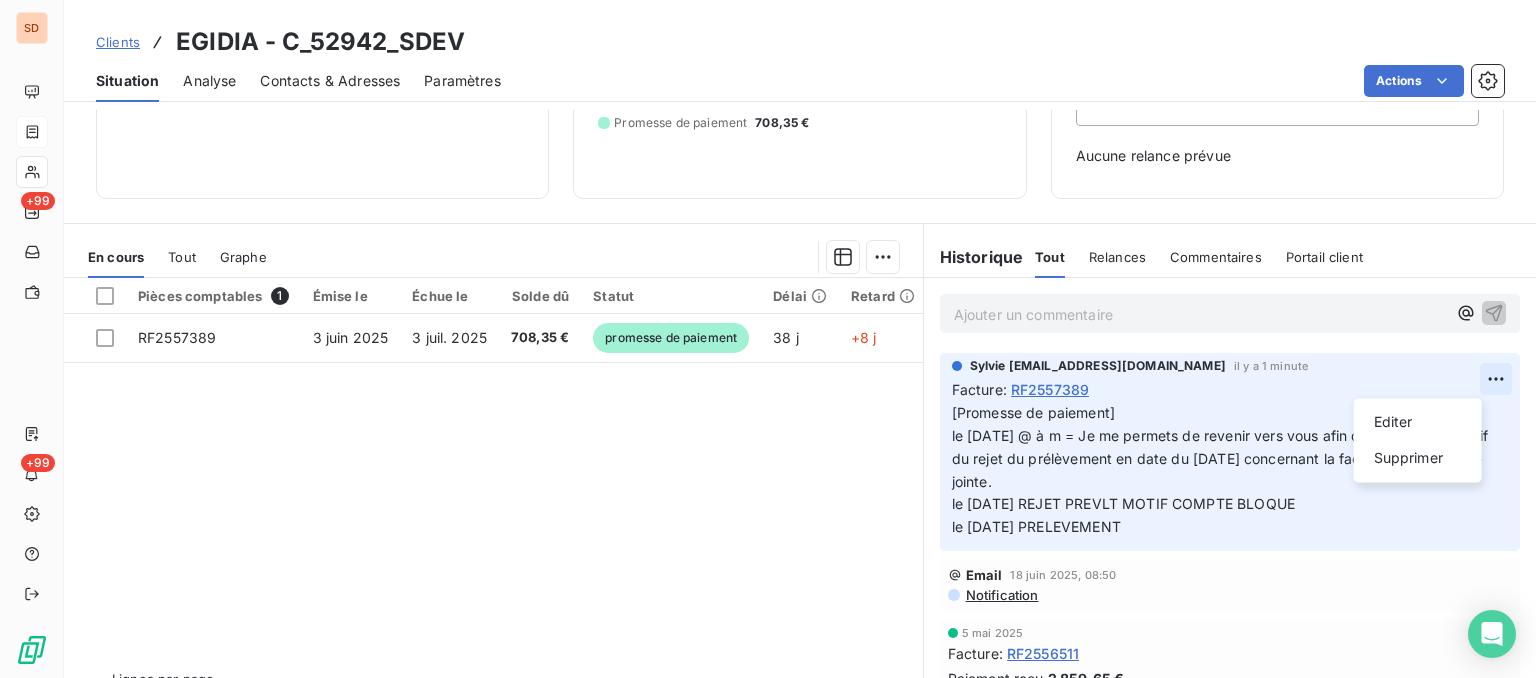 click on "SD +99 +99 Clients EGIDIA - C_52942_SDEV Situation Analyse Contacts & Adresses Paramètres Actions Informations client Propriétés Client Chargé de compte Sébastien Encours client   708,35 € 0 Échu 0,00 € Non-échu 0,00 €   Promesse de paiement 708,35 €   Limite d’encours Ajouter une limite d’encours autorisé Relance Plan de relance SALVIA Aucune relance prévue En cours Tout Graphe Pièces comptables 1 Émise le Échue le Solde dû Statut Délai   Retard   RF2557389 3 juin 2025 3 juil. 2025 708,35 € promesse de paiement 38 j +8 j Lignes par page 25 Précédent 1 Suivant Historique Tout Relances Commentaires Portail client Tout Relances Commentaires Portail client Ajouter un commentaire ﻿ Sylvie s.bruchard@salviadeveloppement.com il y a 1 minute Facture  : RF2557389 [Promesse de paiement]
le 11/07/25 @ à m = Je me permets de revenir vers vous afin de connaitre le motif du rejet du prélèvement en date du 10/07/25 concernant la facture FN°57389 ci-jointe.
Editer" at bounding box center [768, 339] 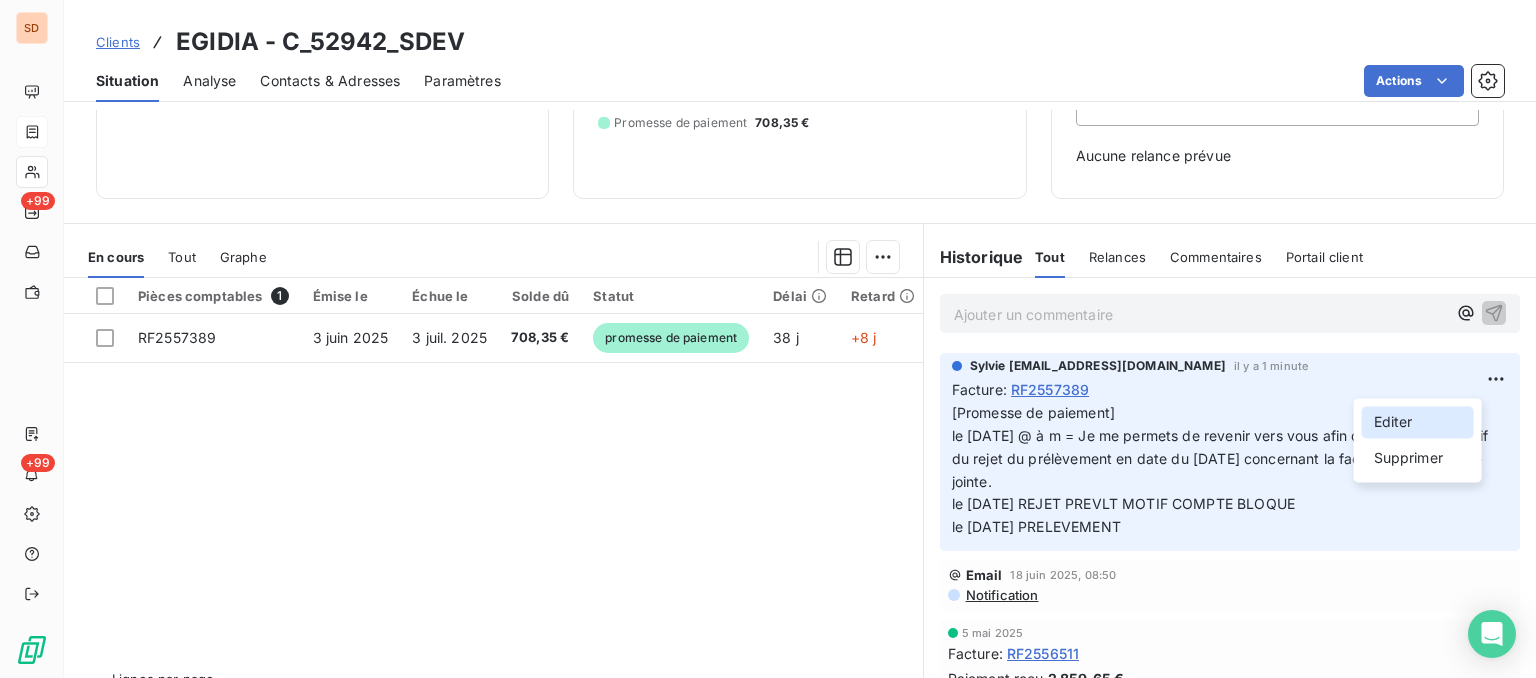 click on "Editer" at bounding box center (1418, 422) 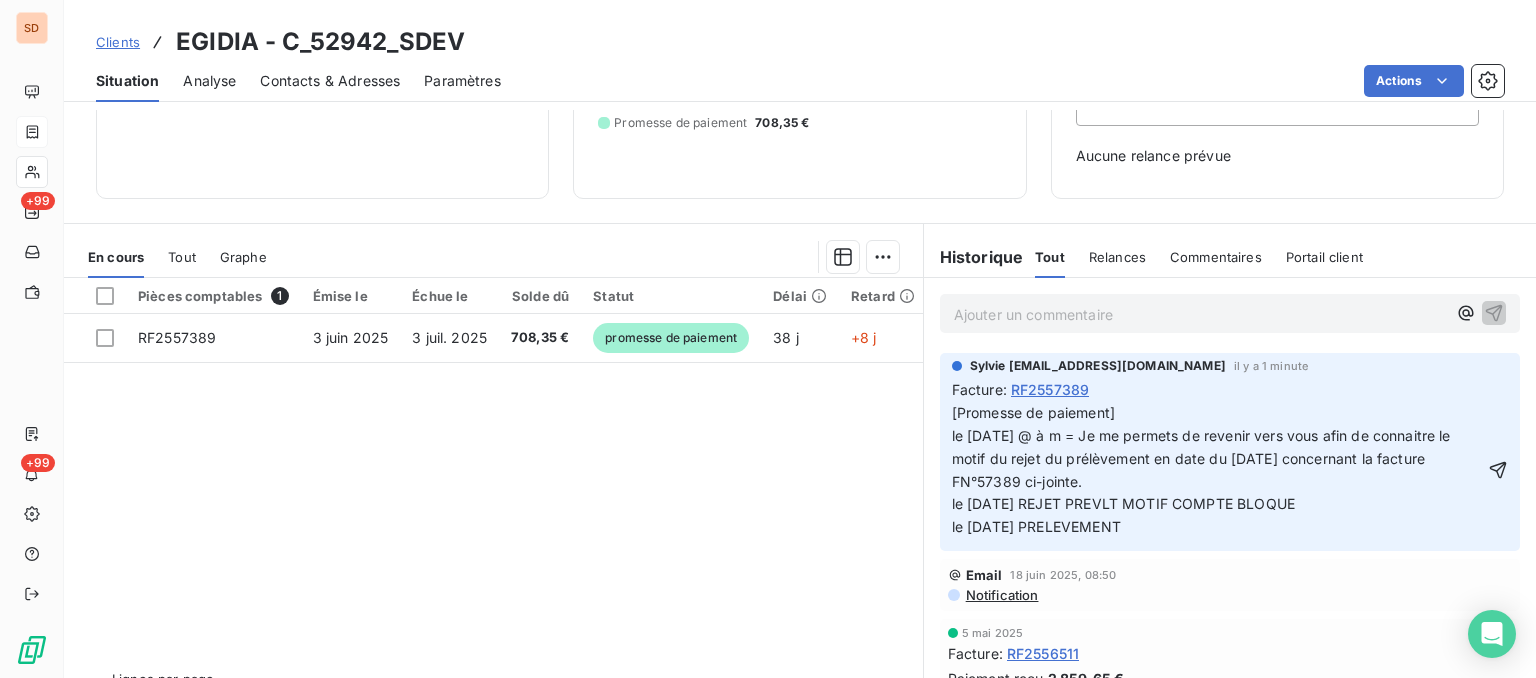 click on "[Promesse de paiement]
le 11/07/25 @ à m = Je me permets de revenir vers vous afin de connaitre le motif du rejet du prélèvement en date du 10/07/25 concernant la facture FN°57389 ci-jointe." at bounding box center [1203, 447] 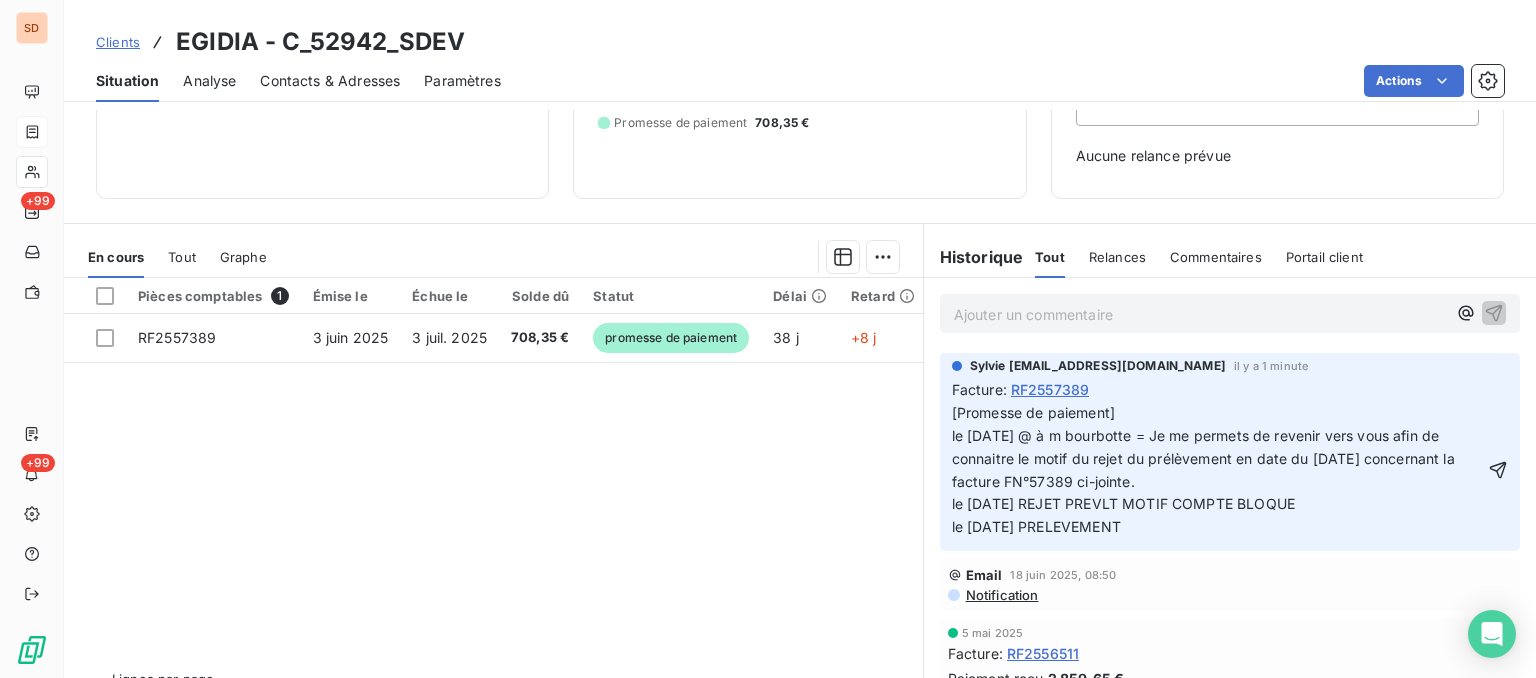 click on "Facture  : RF2557389" at bounding box center [1230, 389] 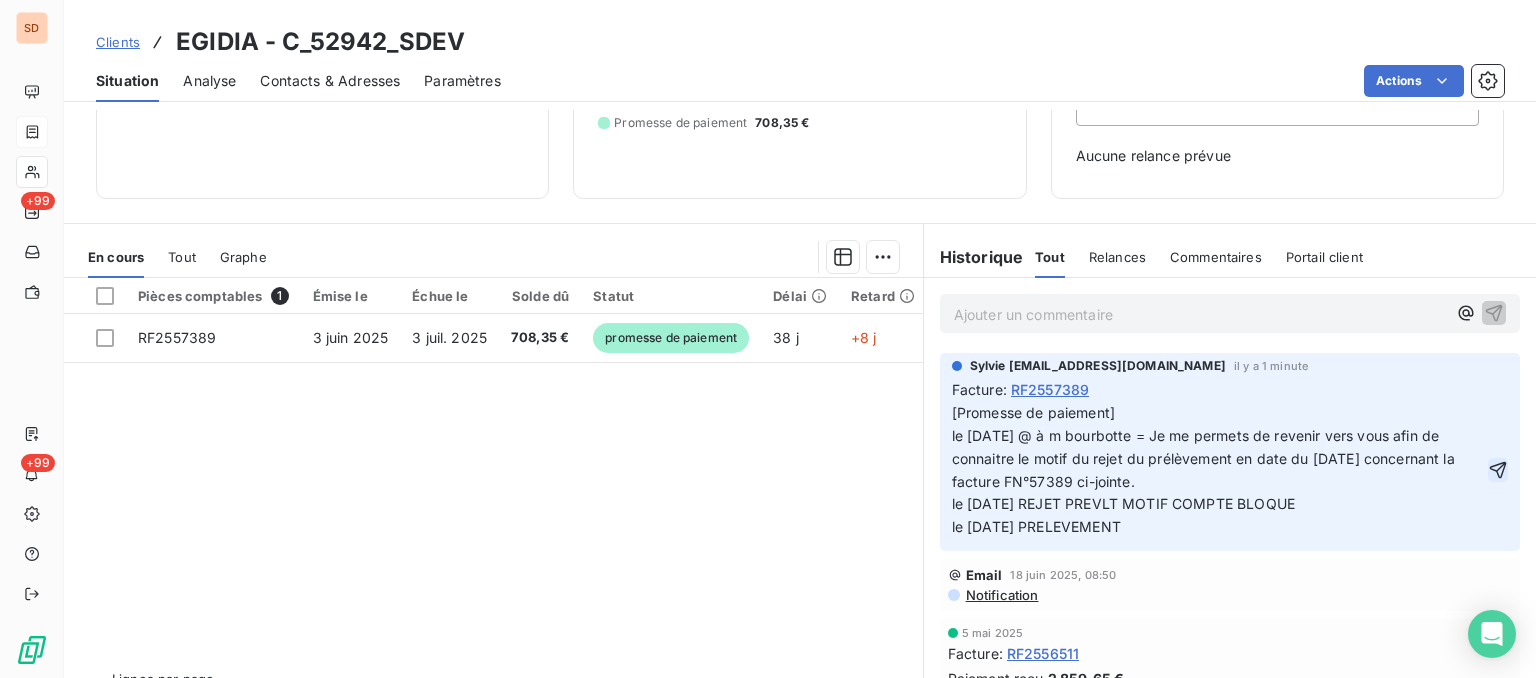 click 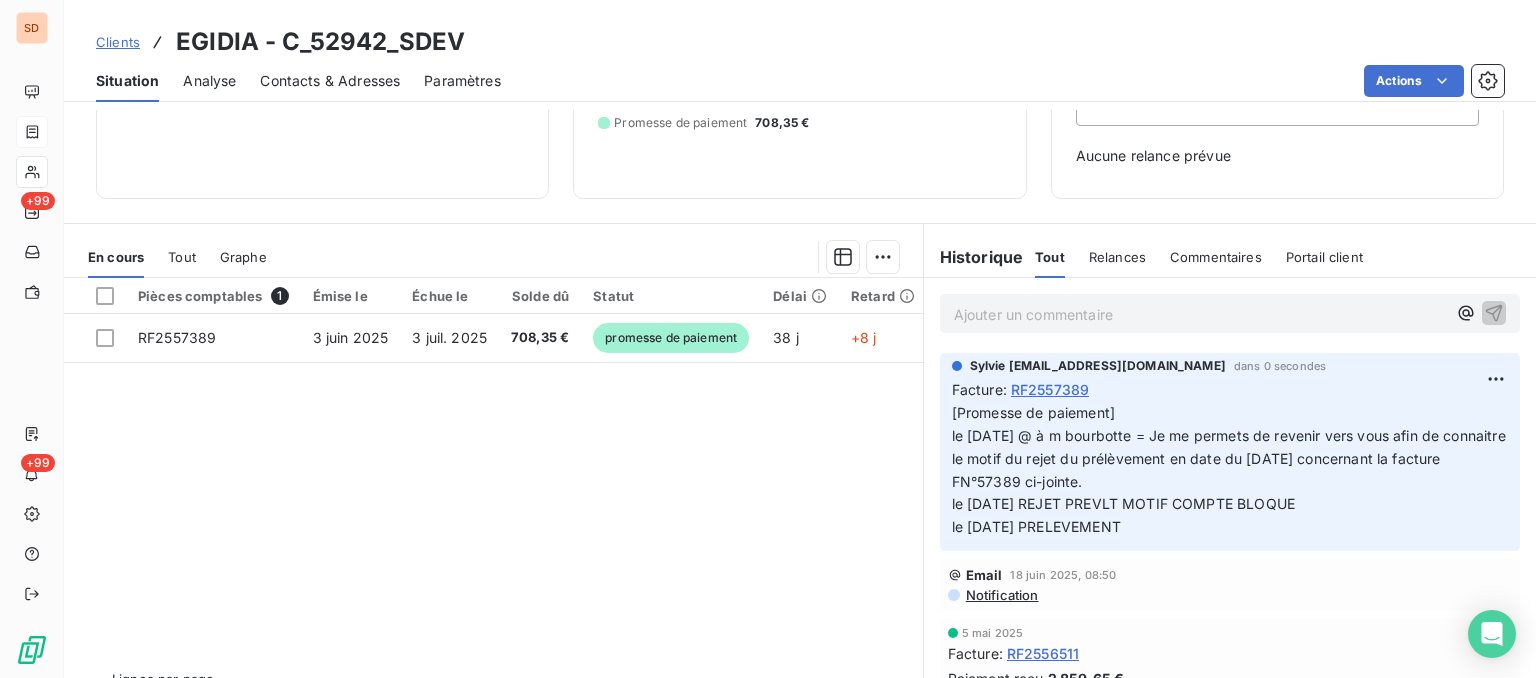 click on "RF2557389" at bounding box center (1050, 389) 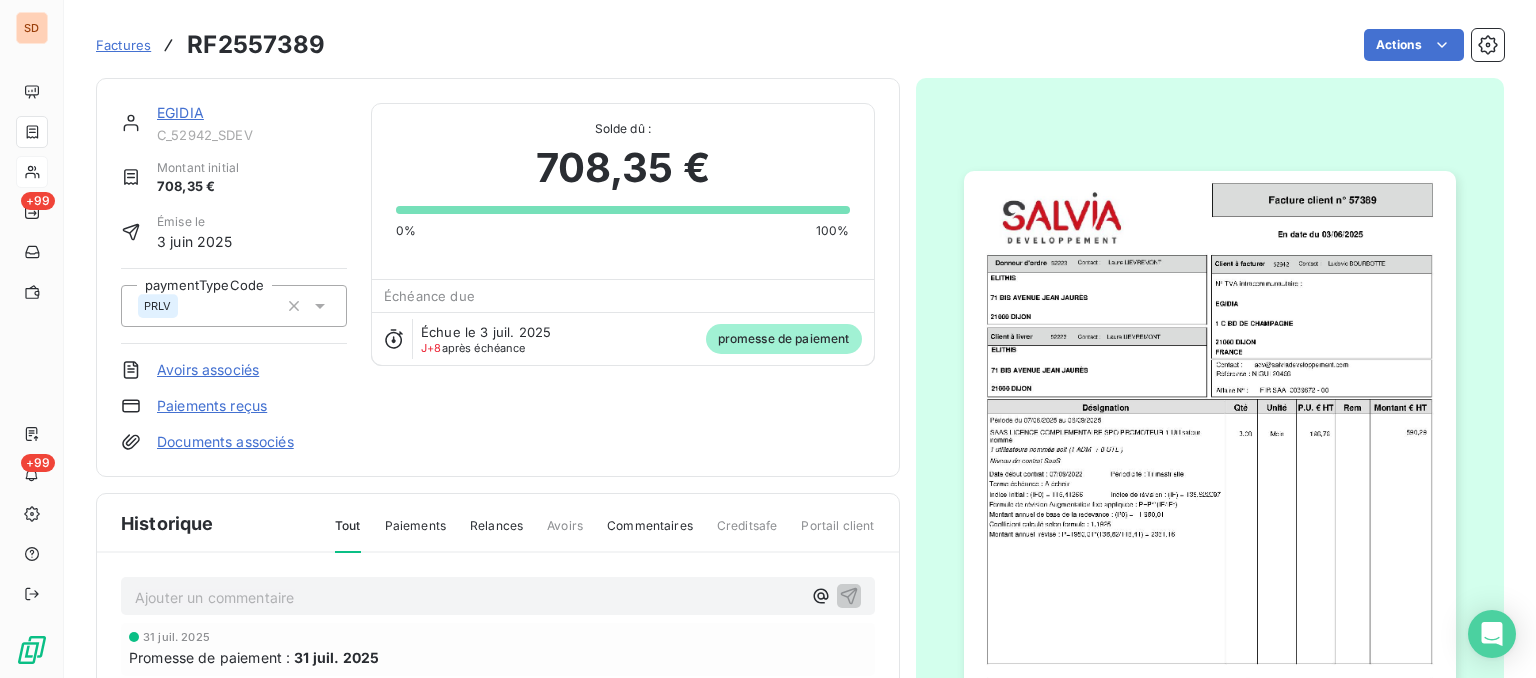 click at bounding box center [1210, 518] 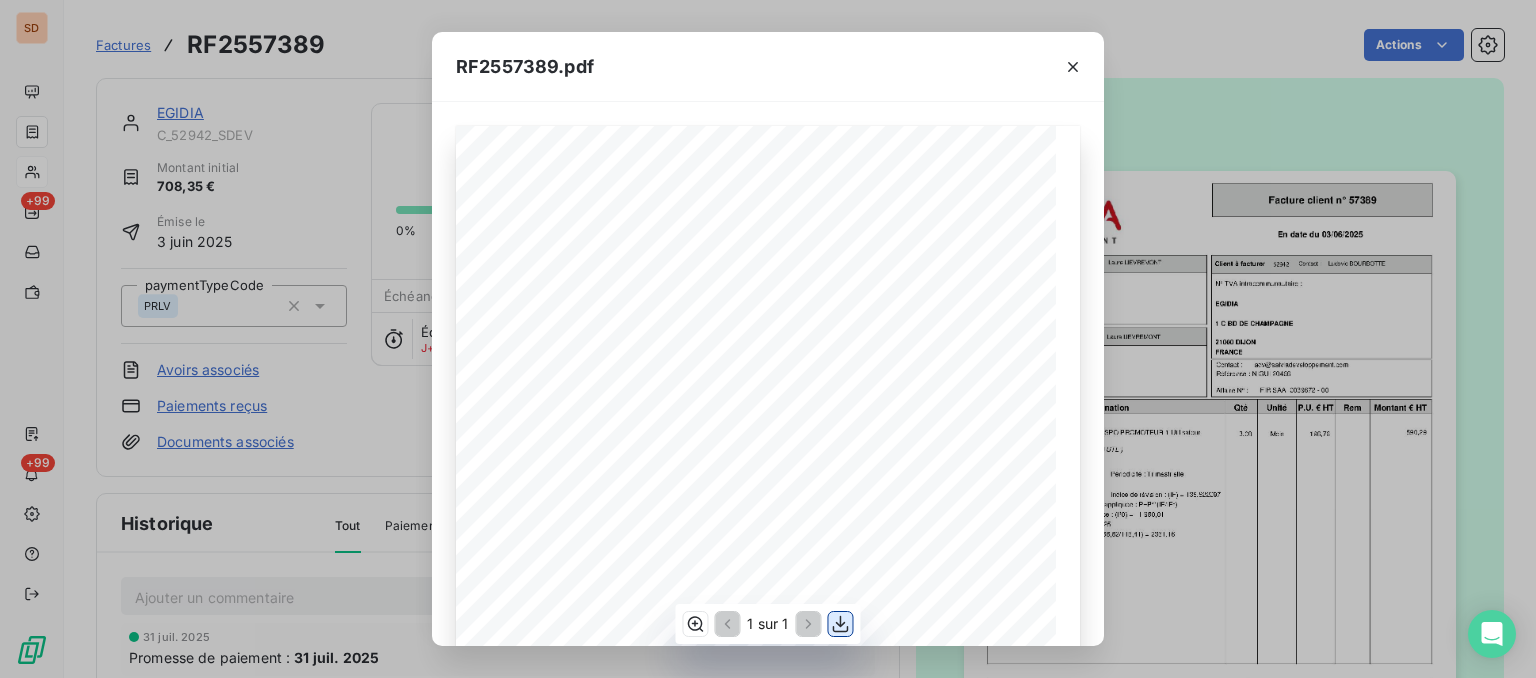 click 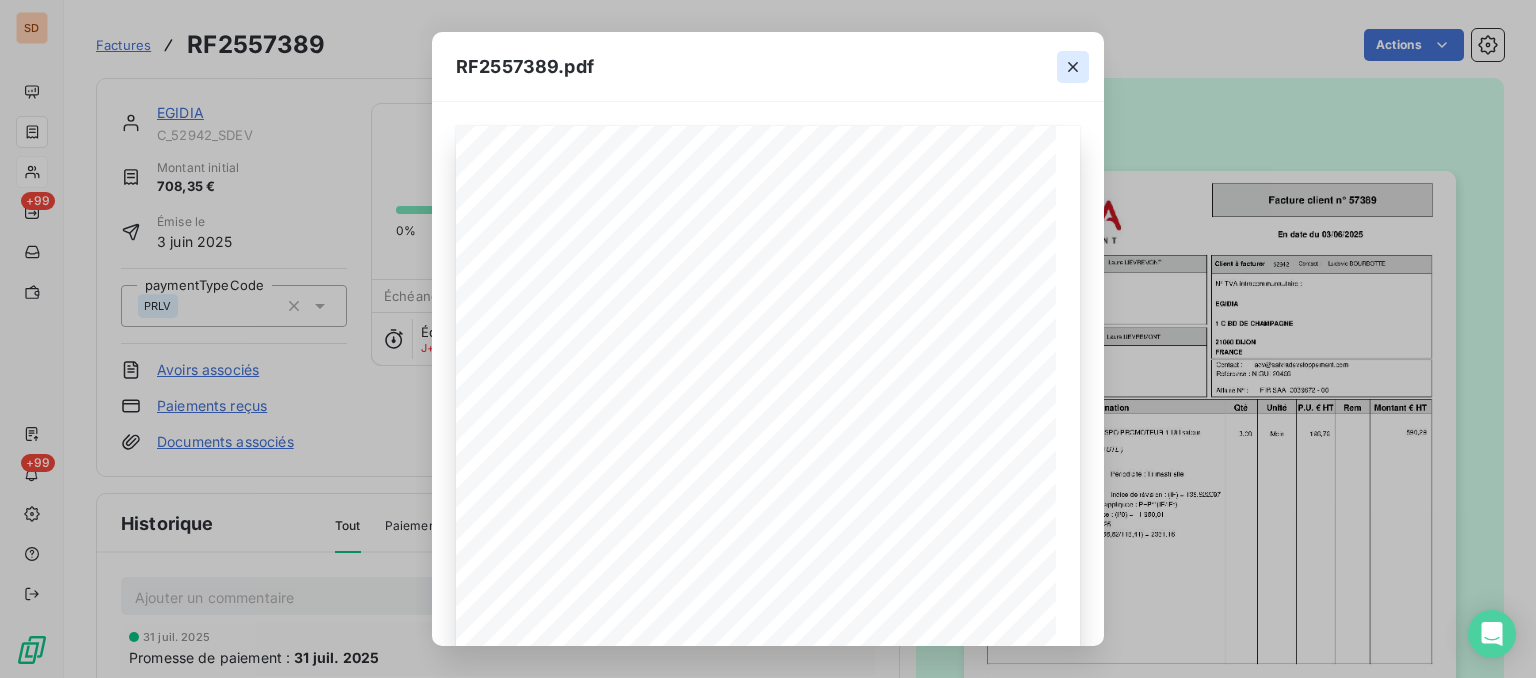 click 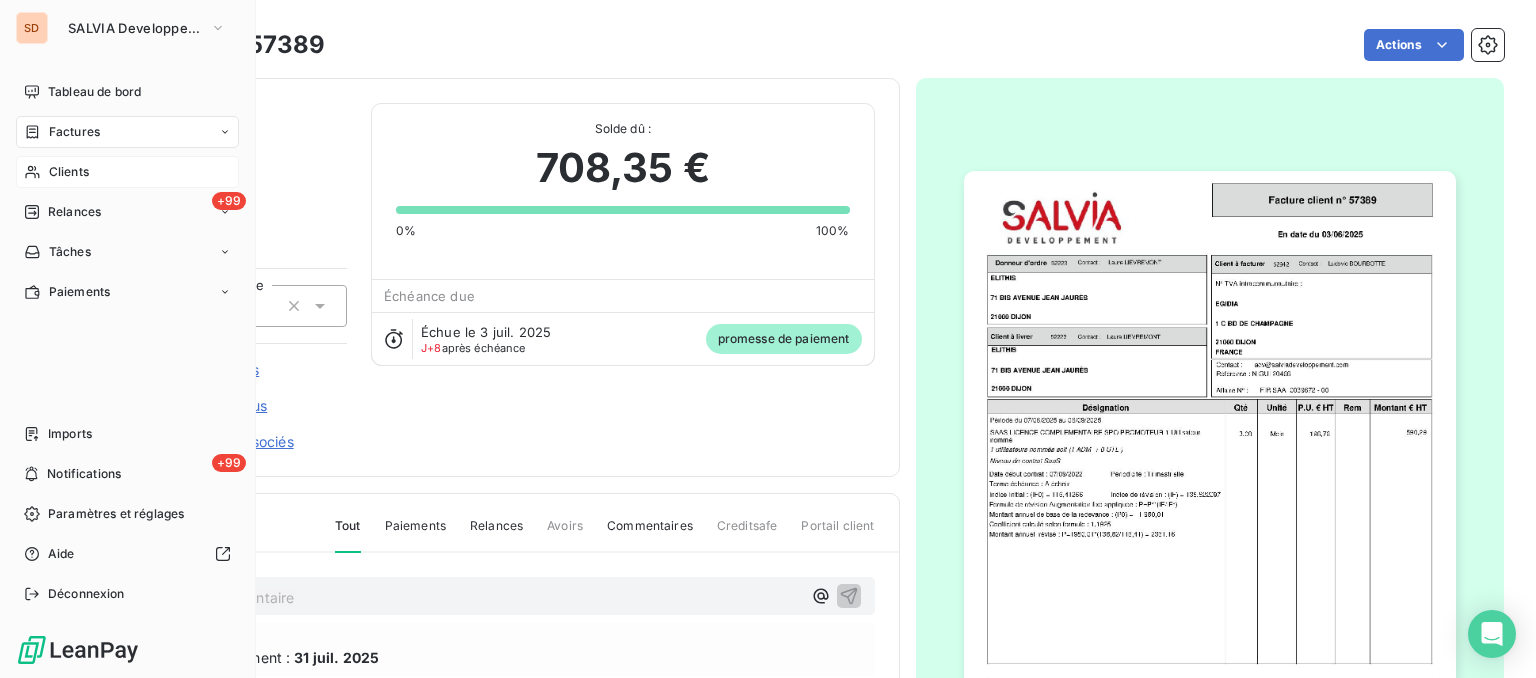 click on "Clients" at bounding box center (69, 172) 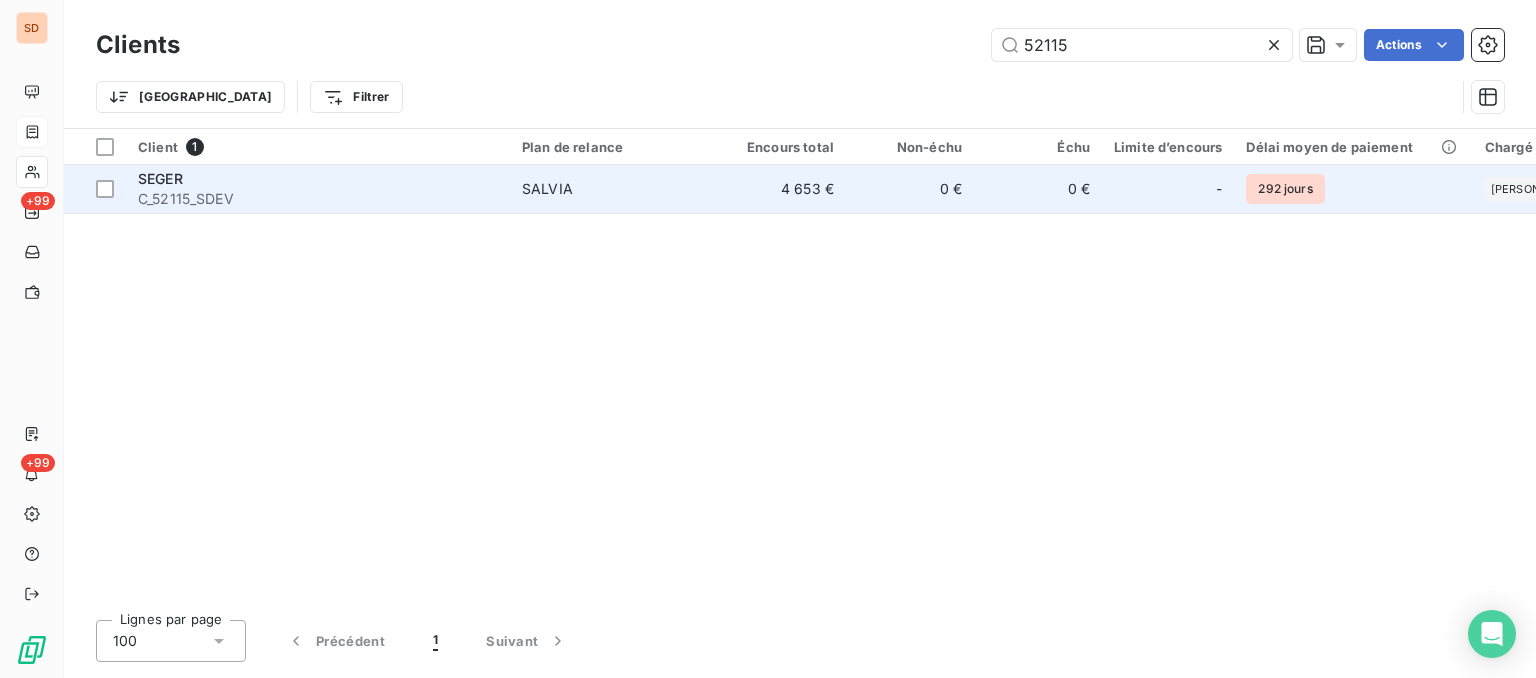 click on "C_52115_SDEV" at bounding box center (318, 199) 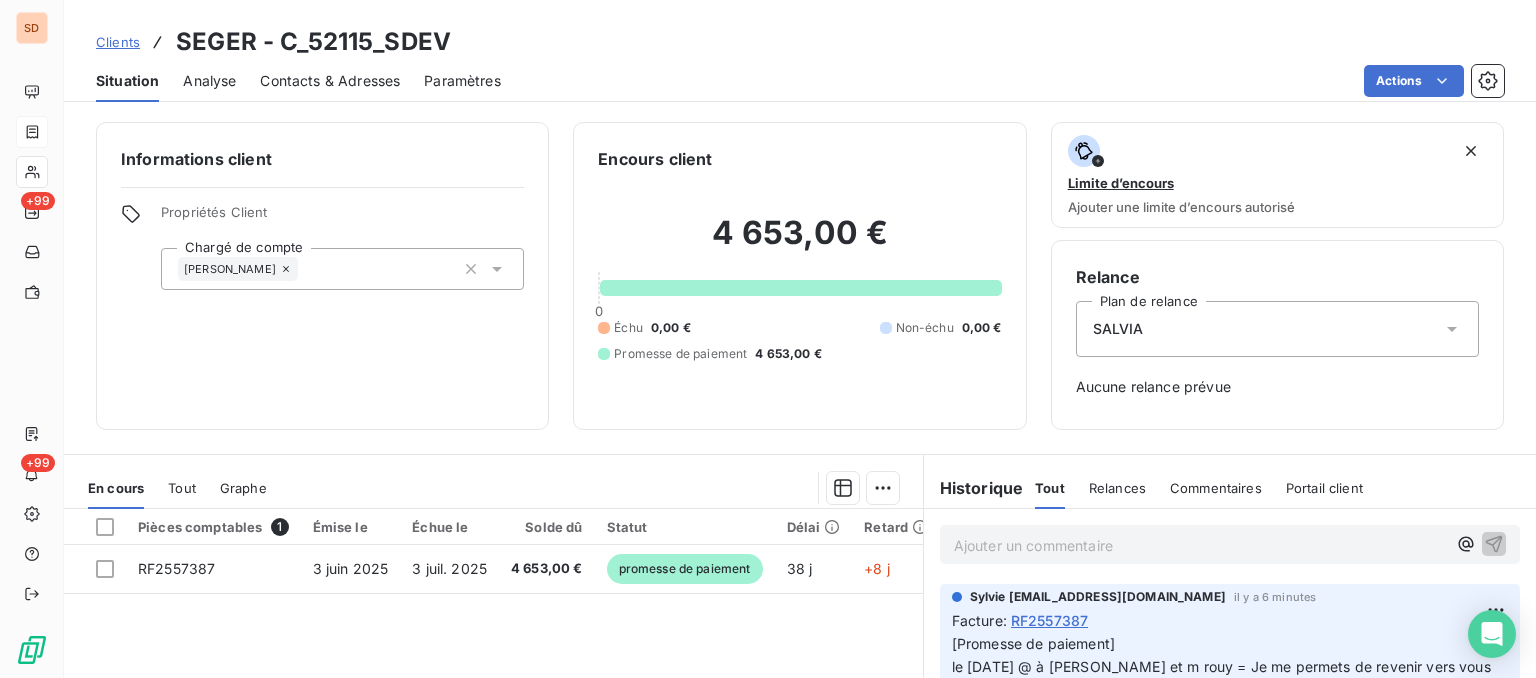 click on "Contacts & Adresses" at bounding box center (330, 81) 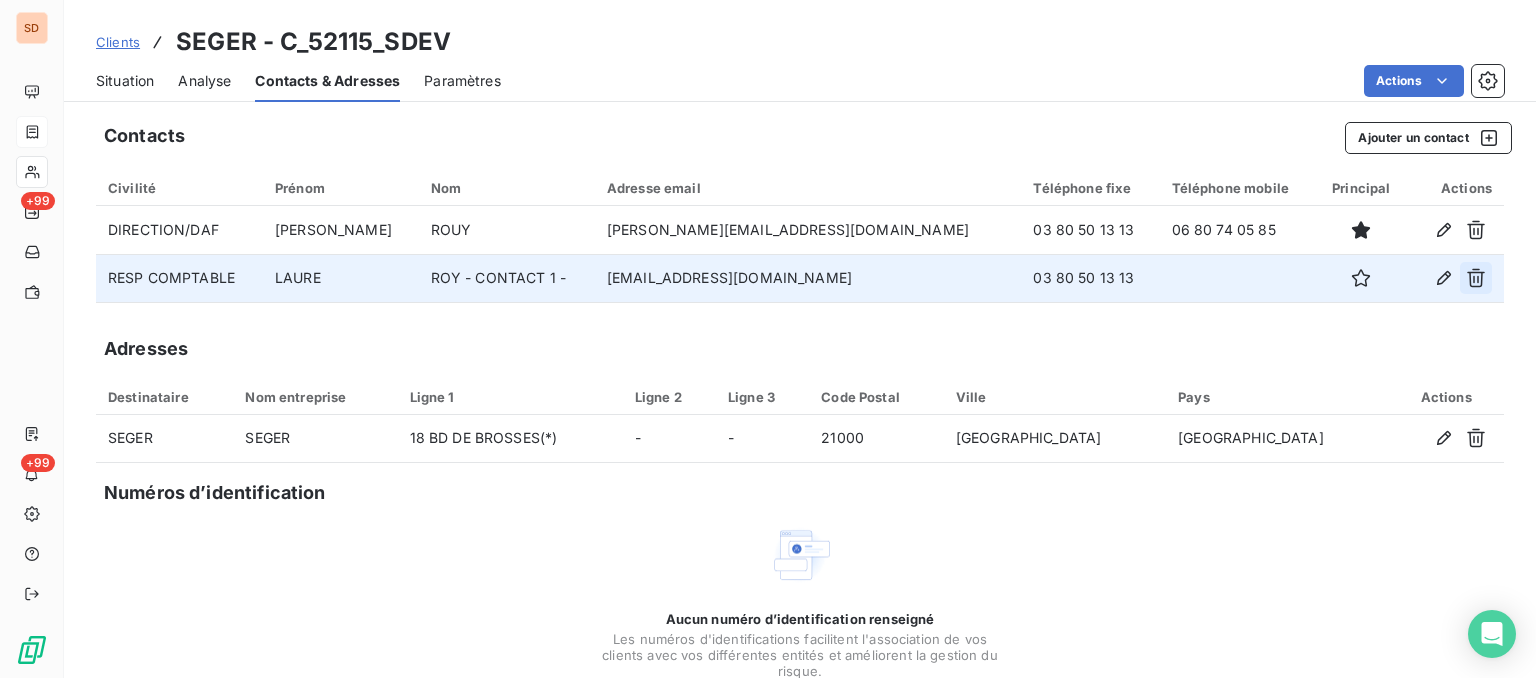click 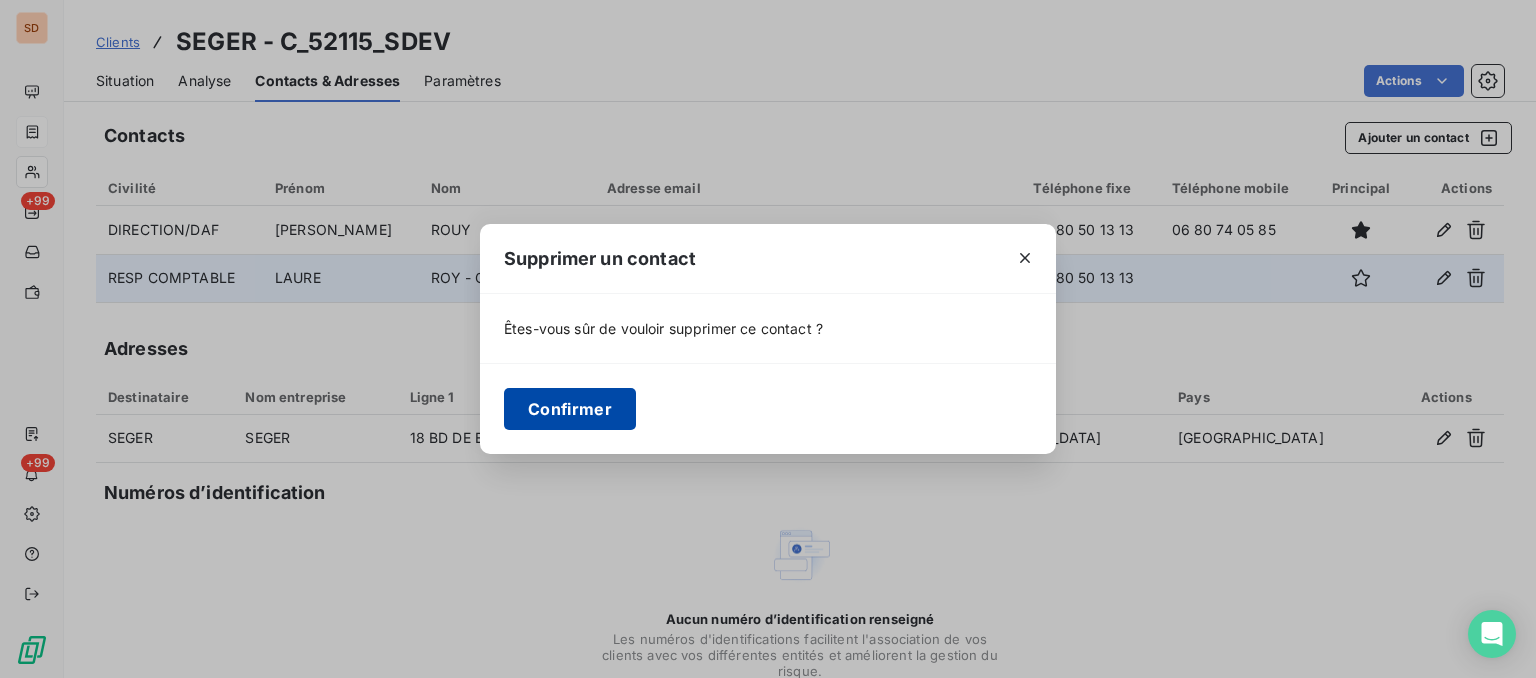 click on "Confirmer" at bounding box center (570, 409) 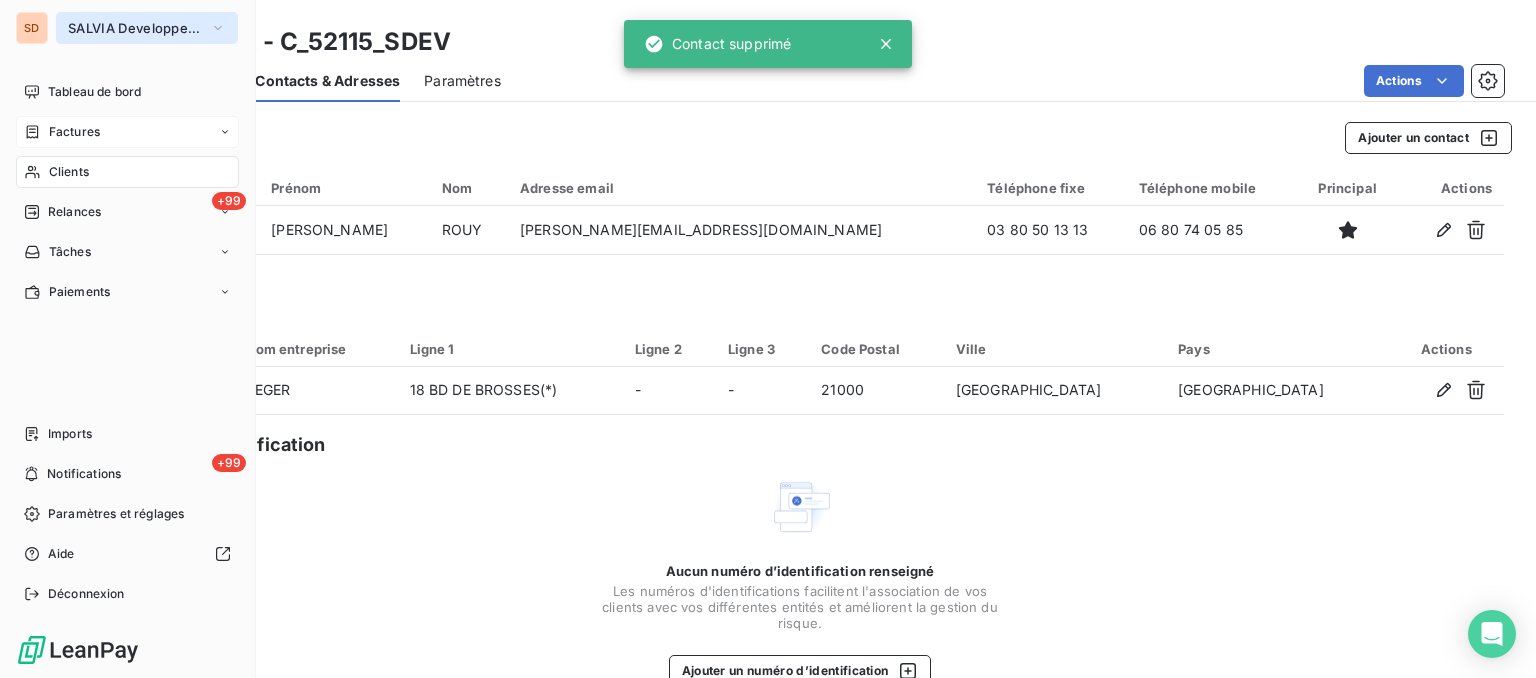click 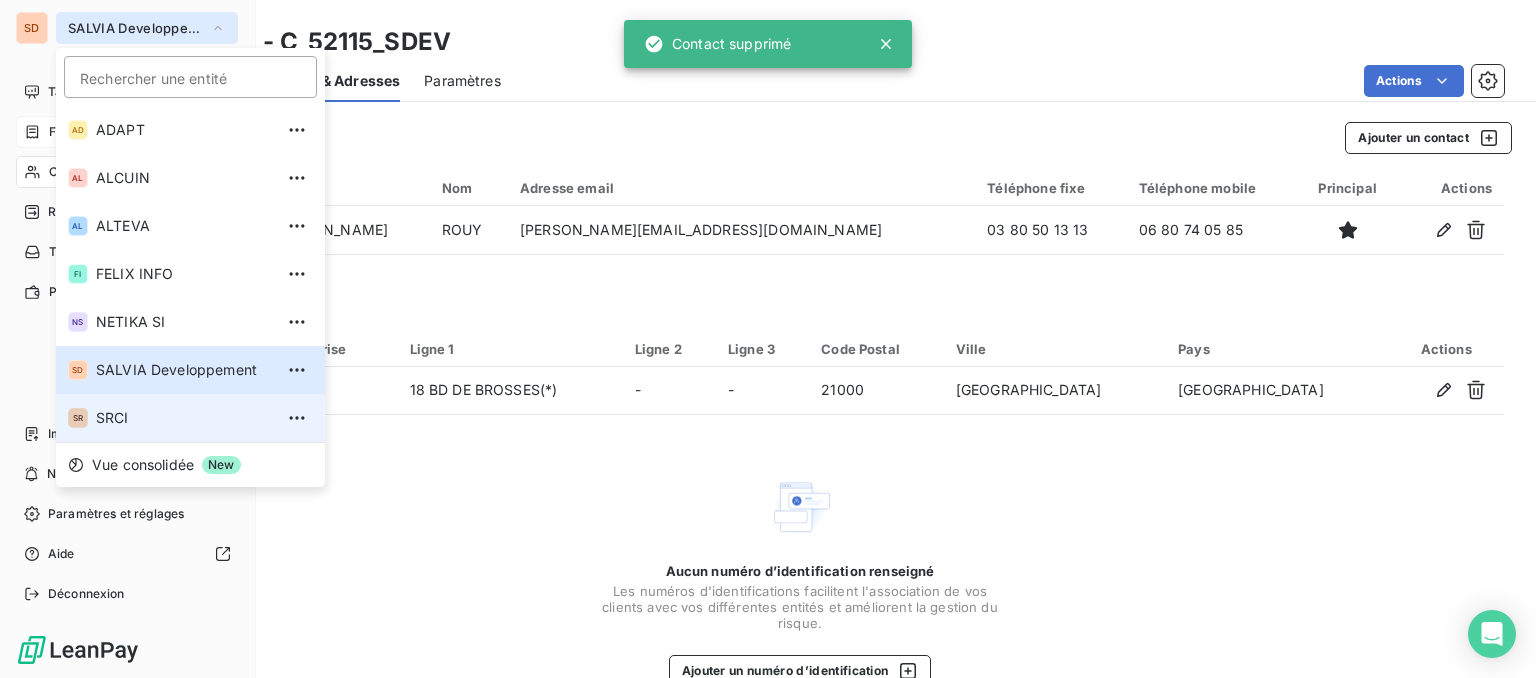 click on "SRCI" at bounding box center [184, 418] 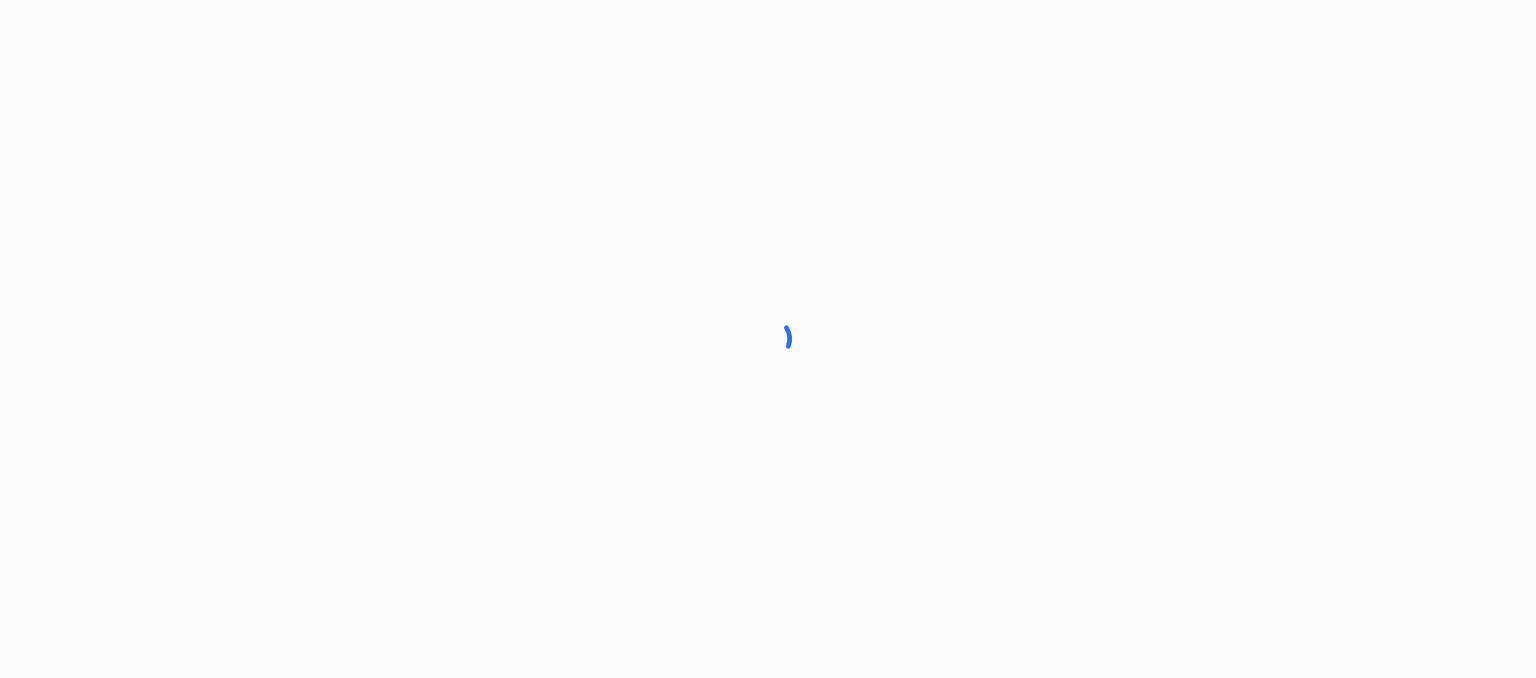 scroll, scrollTop: 0, scrollLeft: 0, axis: both 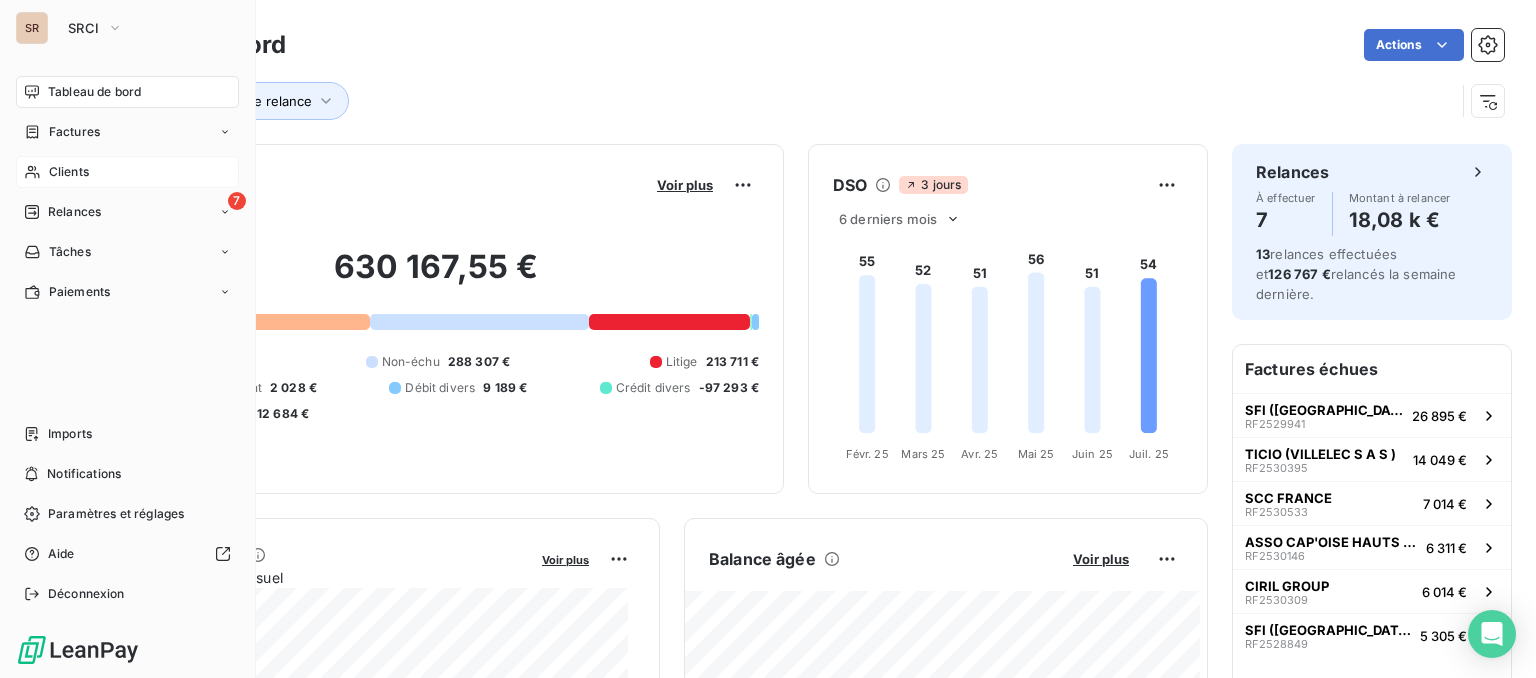 click on "Clients" at bounding box center (69, 172) 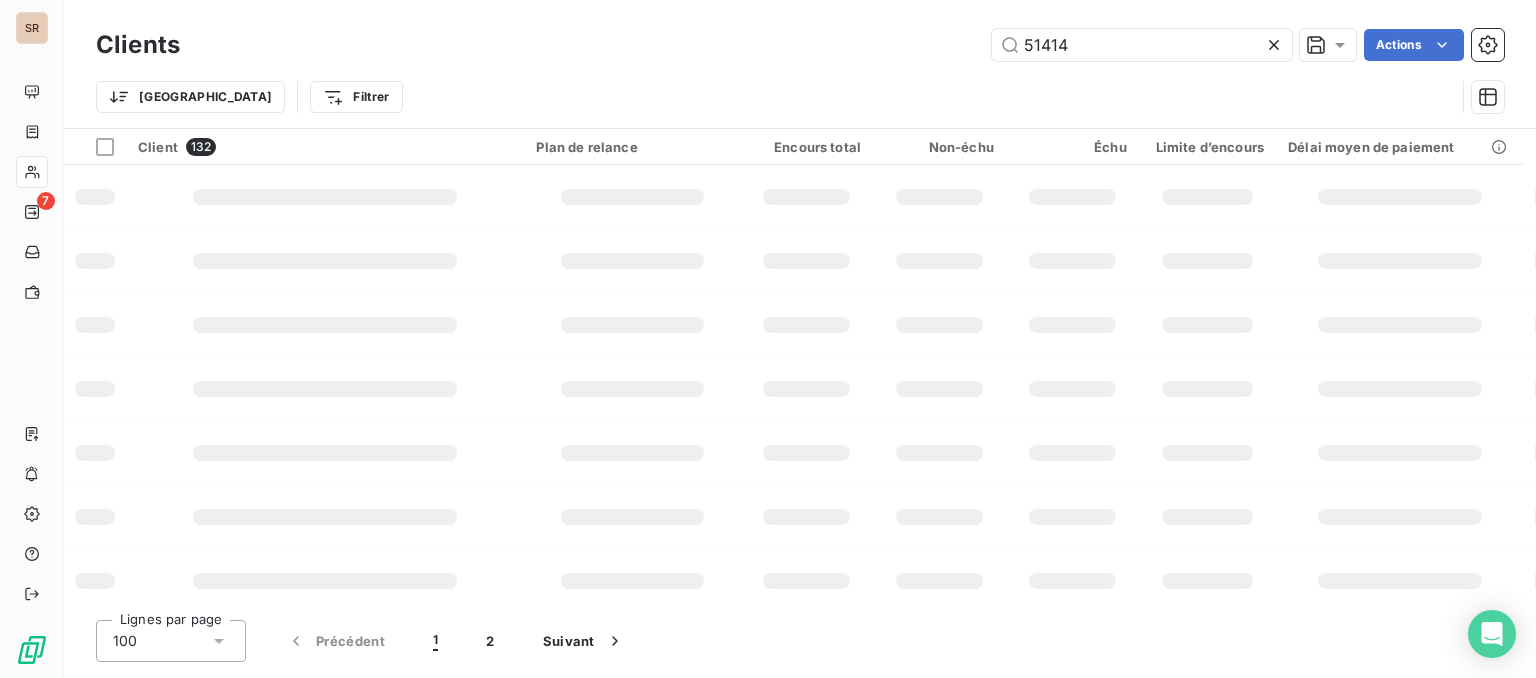 type on "51414" 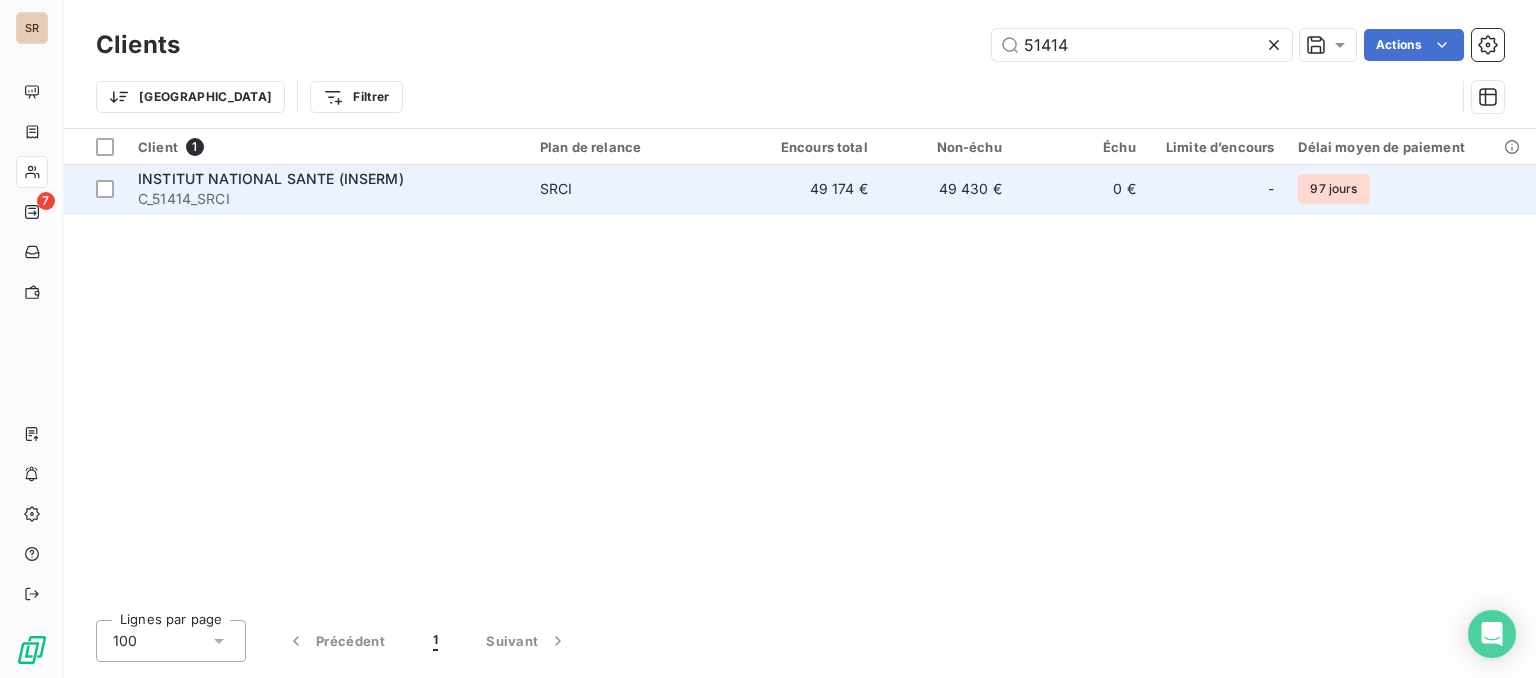click on "INSTITUT NATIONAL SANTE (INSERM)" at bounding box center [271, 178] 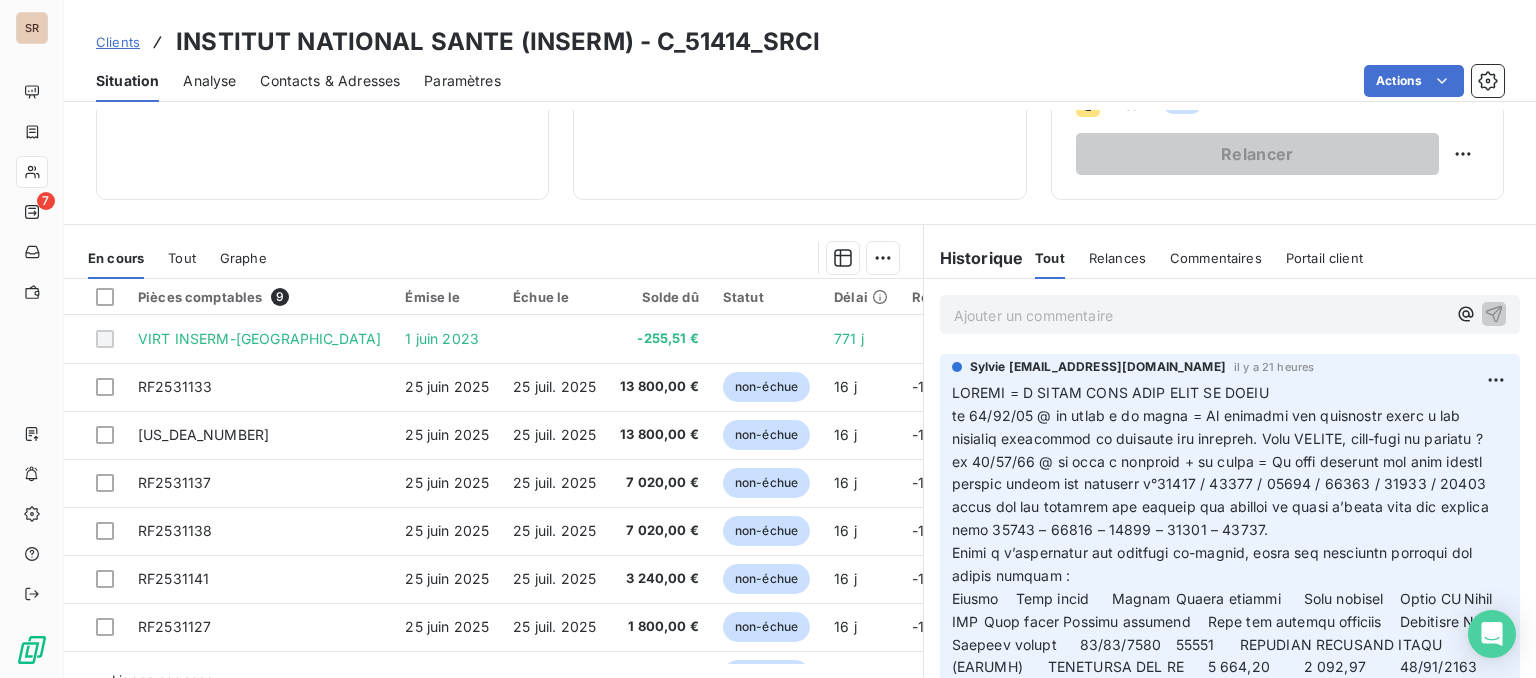 scroll, scrollTop: 345, scrollLeft: 0, axis: vertical 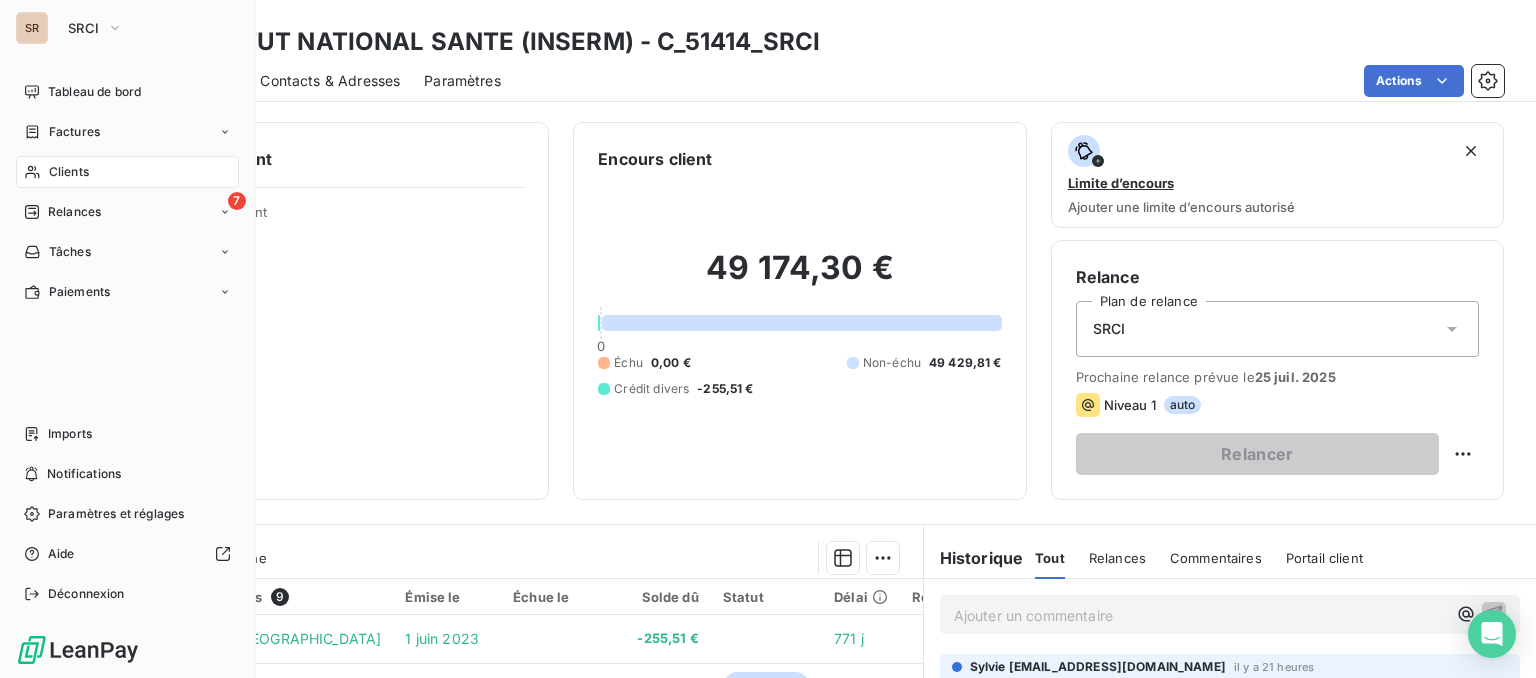 click on "Clients" at bounding box center (69, 172) 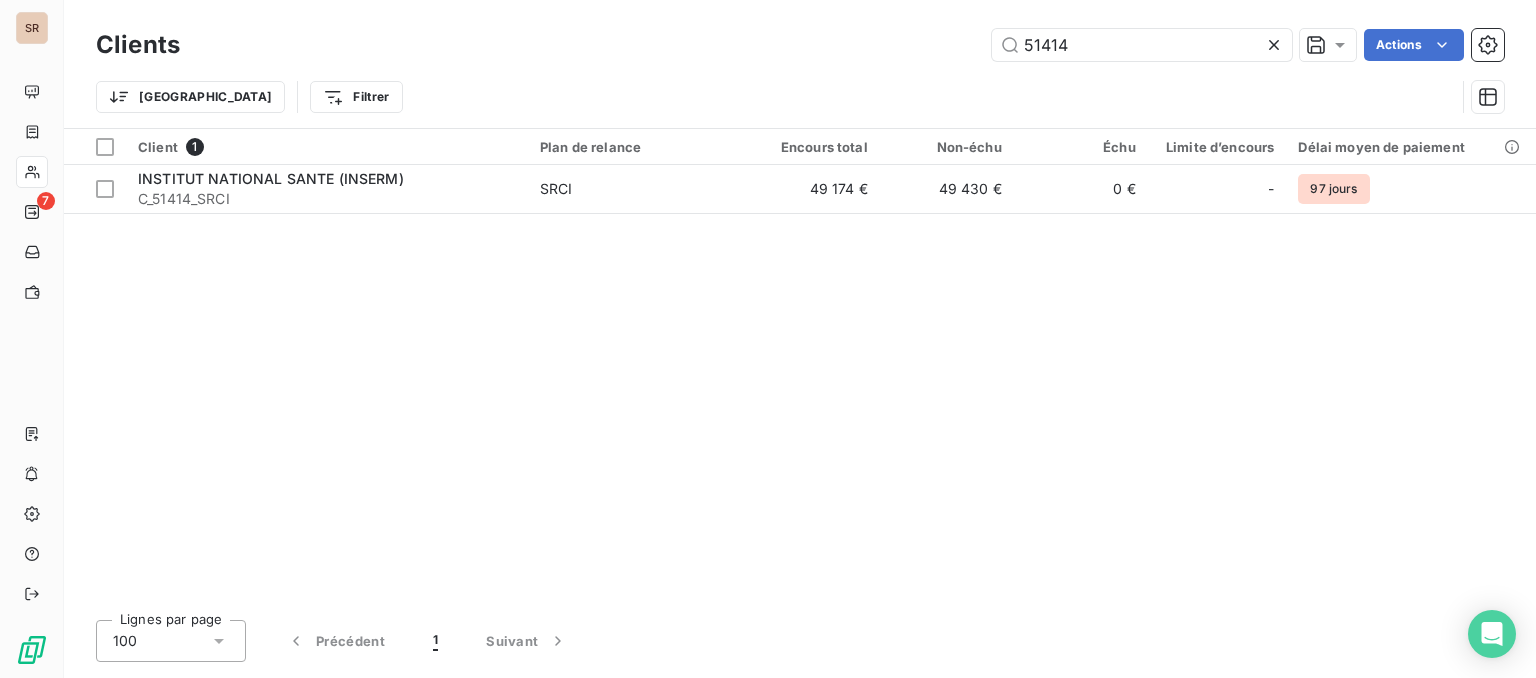 drag, startPoint x: 1092, startPoint y: 43, endPoint x: 952, endPoint y: 44, distance: 140.00357 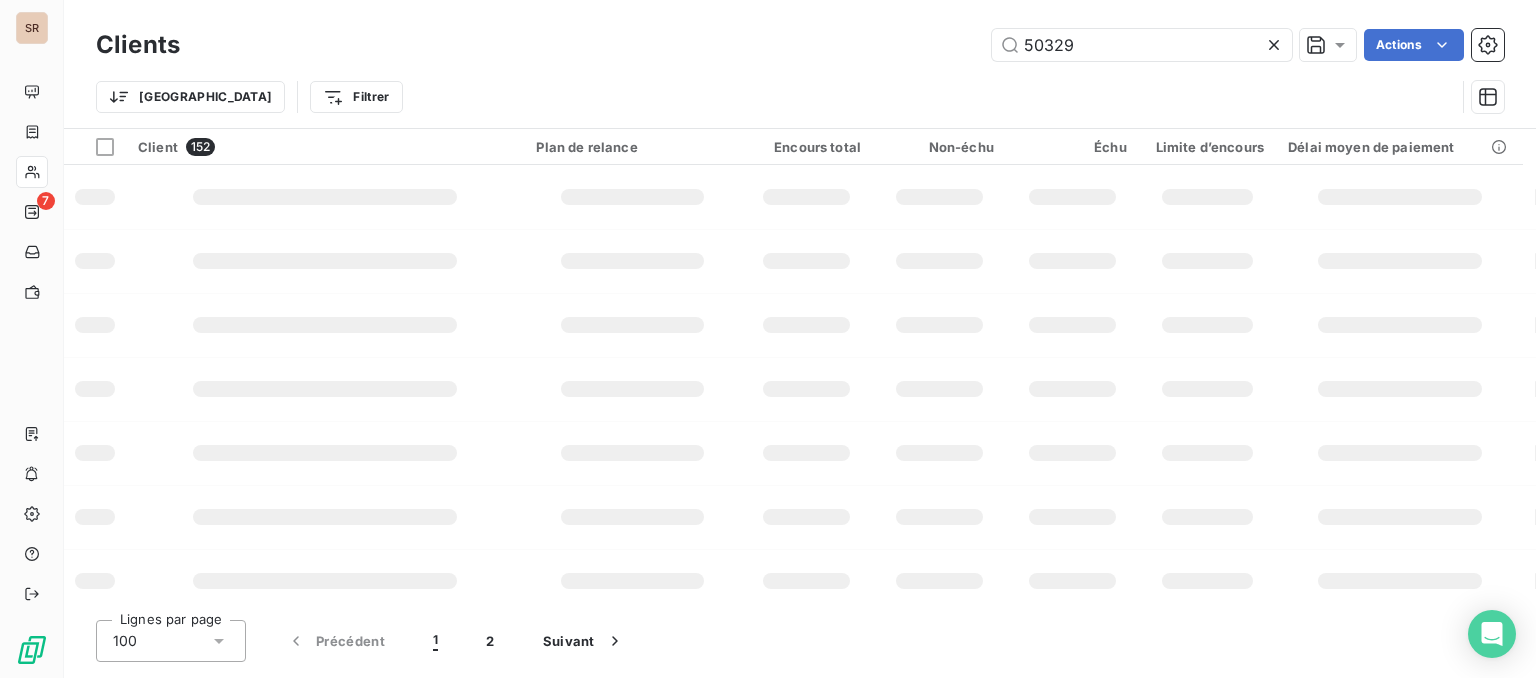 type on "50329" 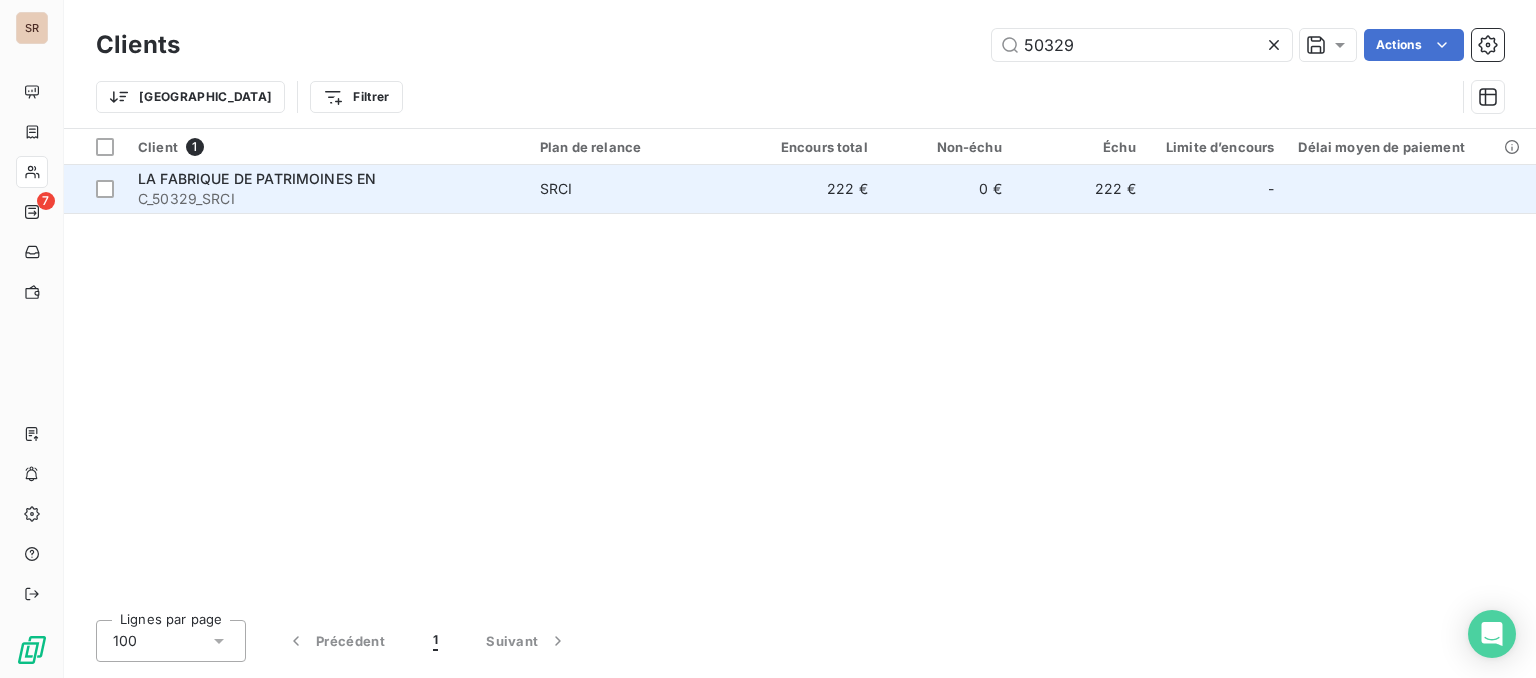 click on "LA FABRIQUE DE PATRIMOINES EN" at bounding box center [257, 178] 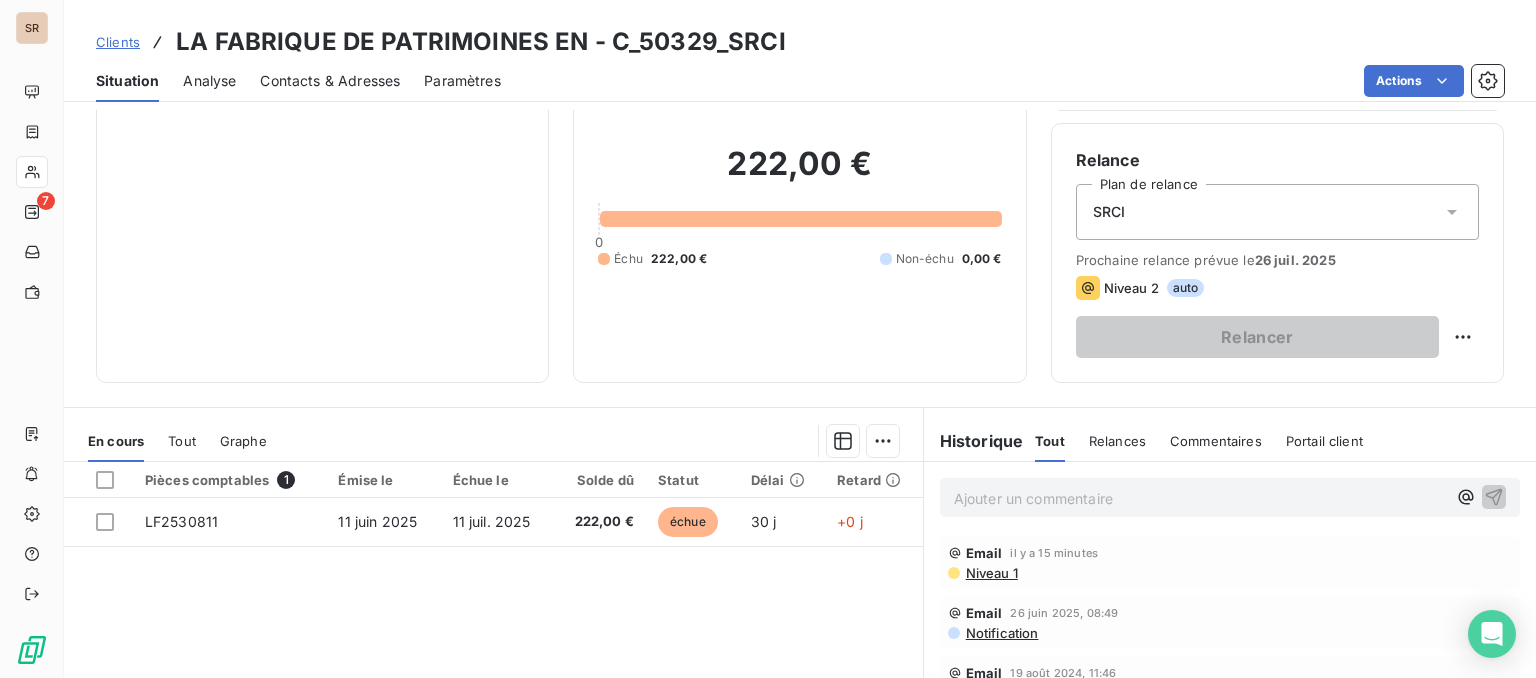 scroll, scrollTop: 300, scrollLeft: 0, axis: vertical 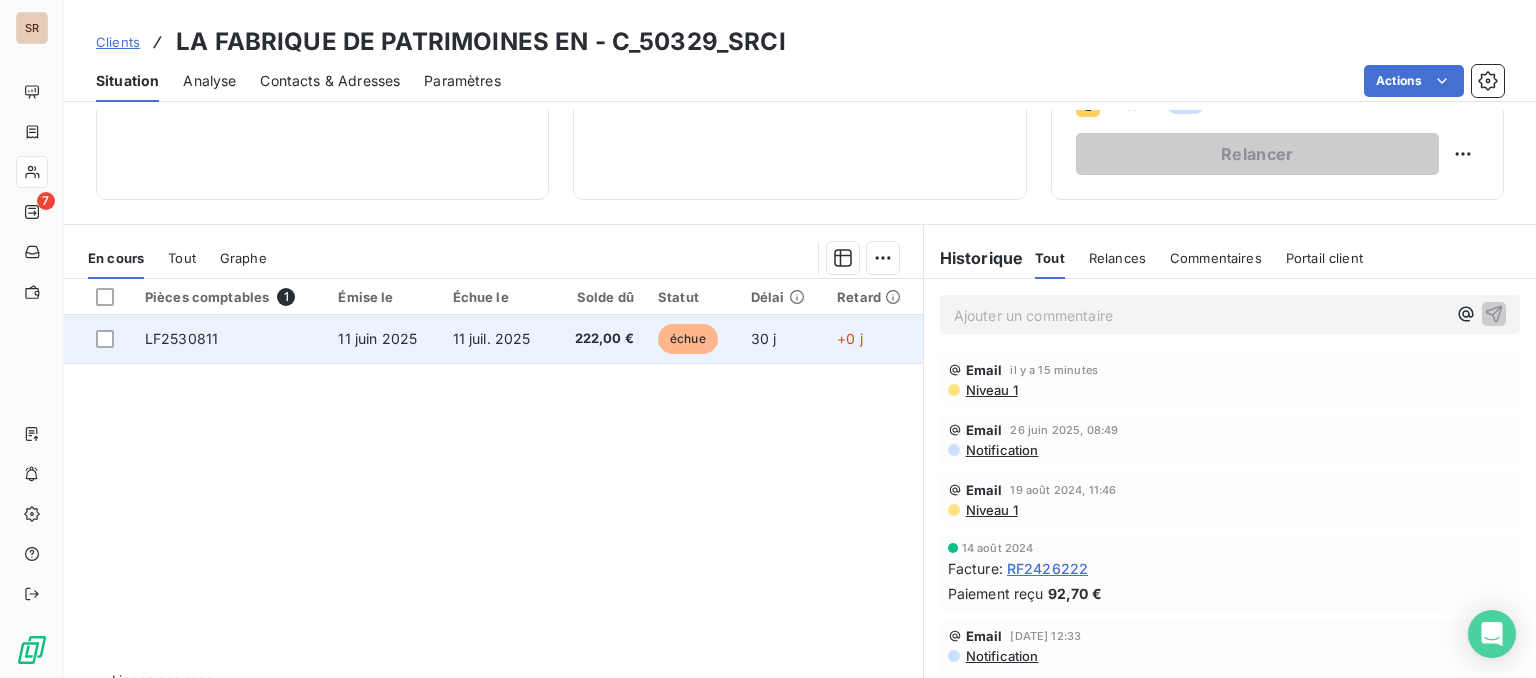 click on "LF2530811" at bounding box center [181, 338] 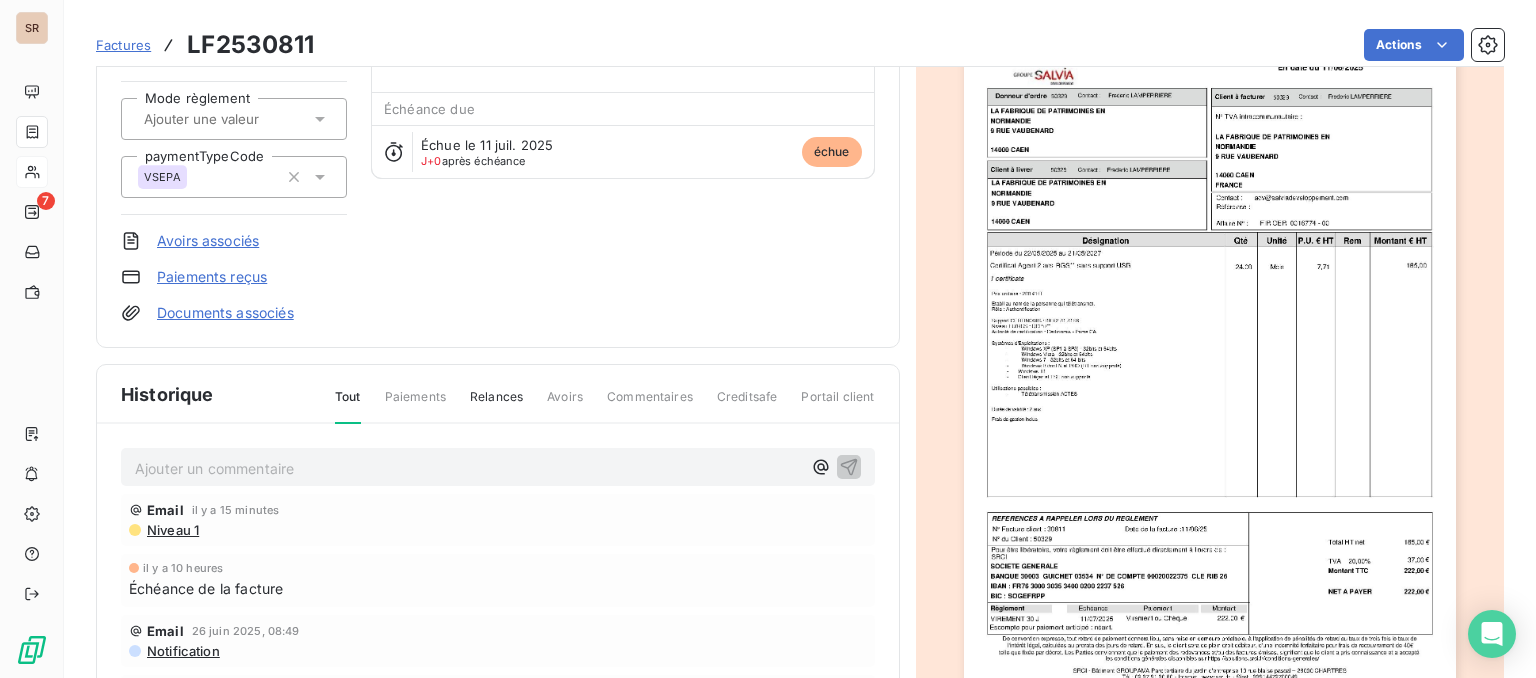 scroll, scrollTop: 202, scrollLeft: 0, axis: vertical 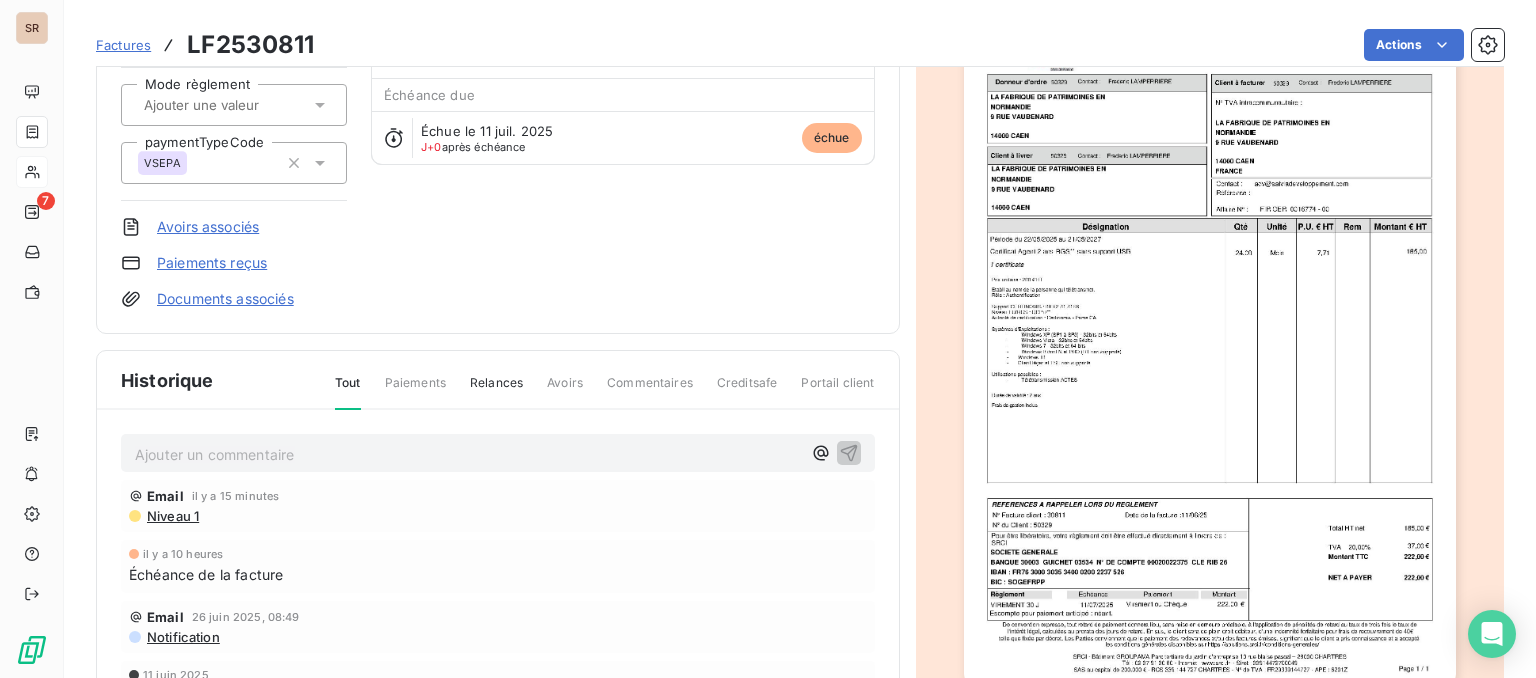click on "Ajouter un commentaire ﻿" at bounding box center [468, 454] 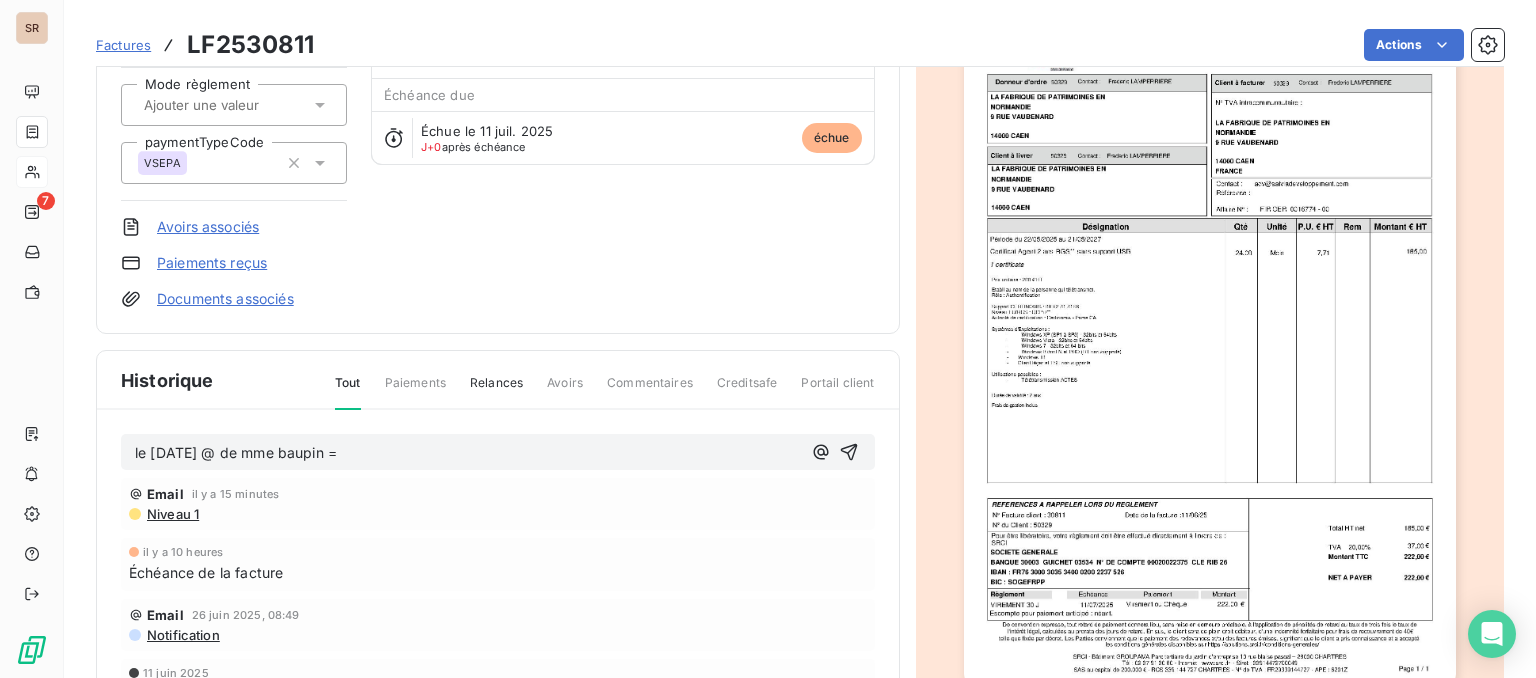 click on "le [DATE] @ de mme baupin =" at bounding box center (468, 453) 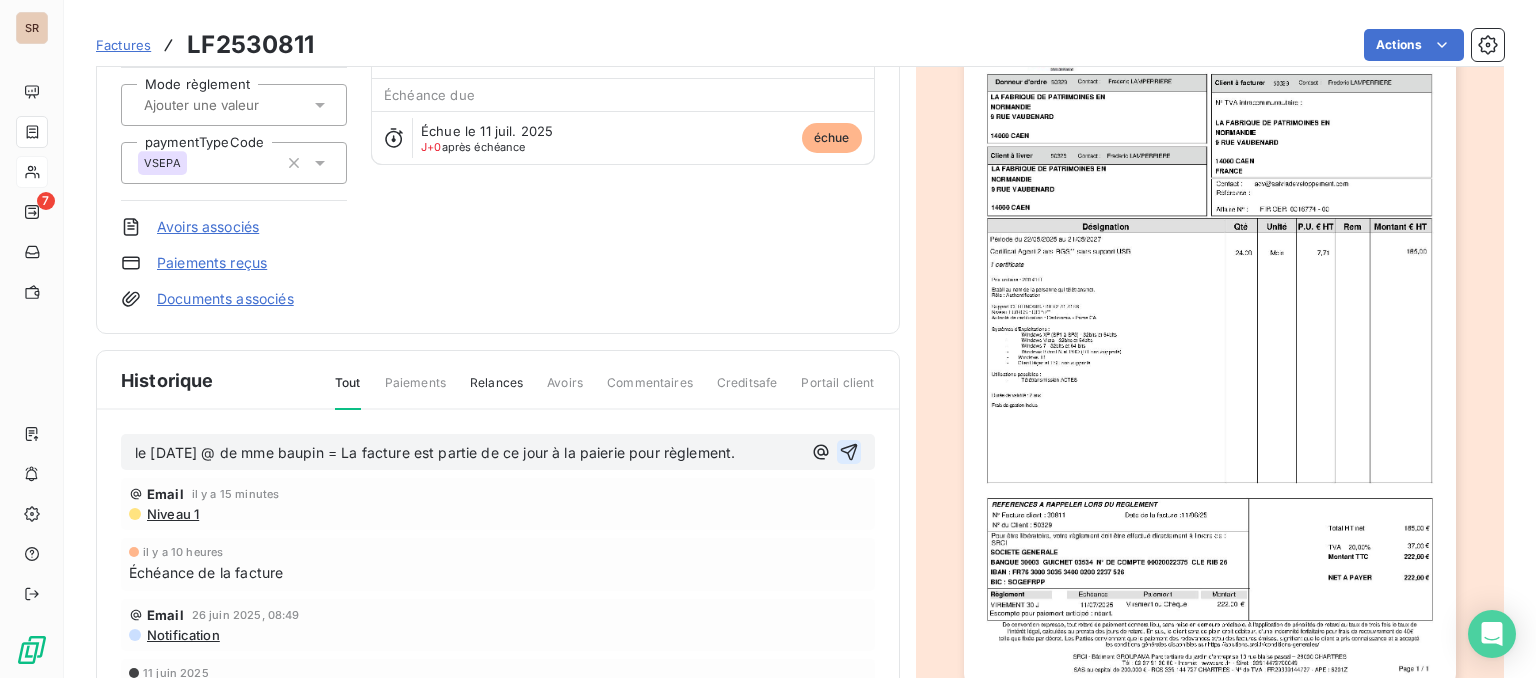 click 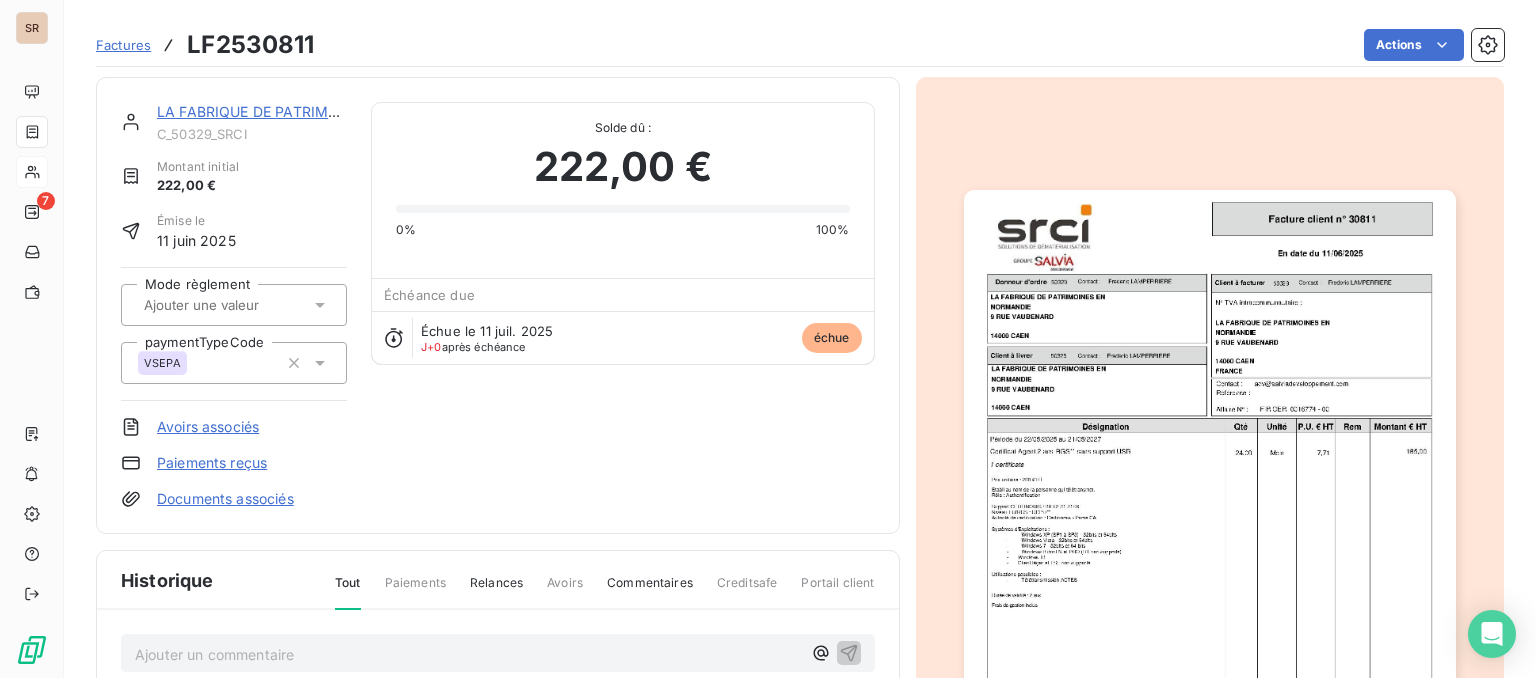 scroll, scrollTop: 0, scrollLeft: 0, axis: both 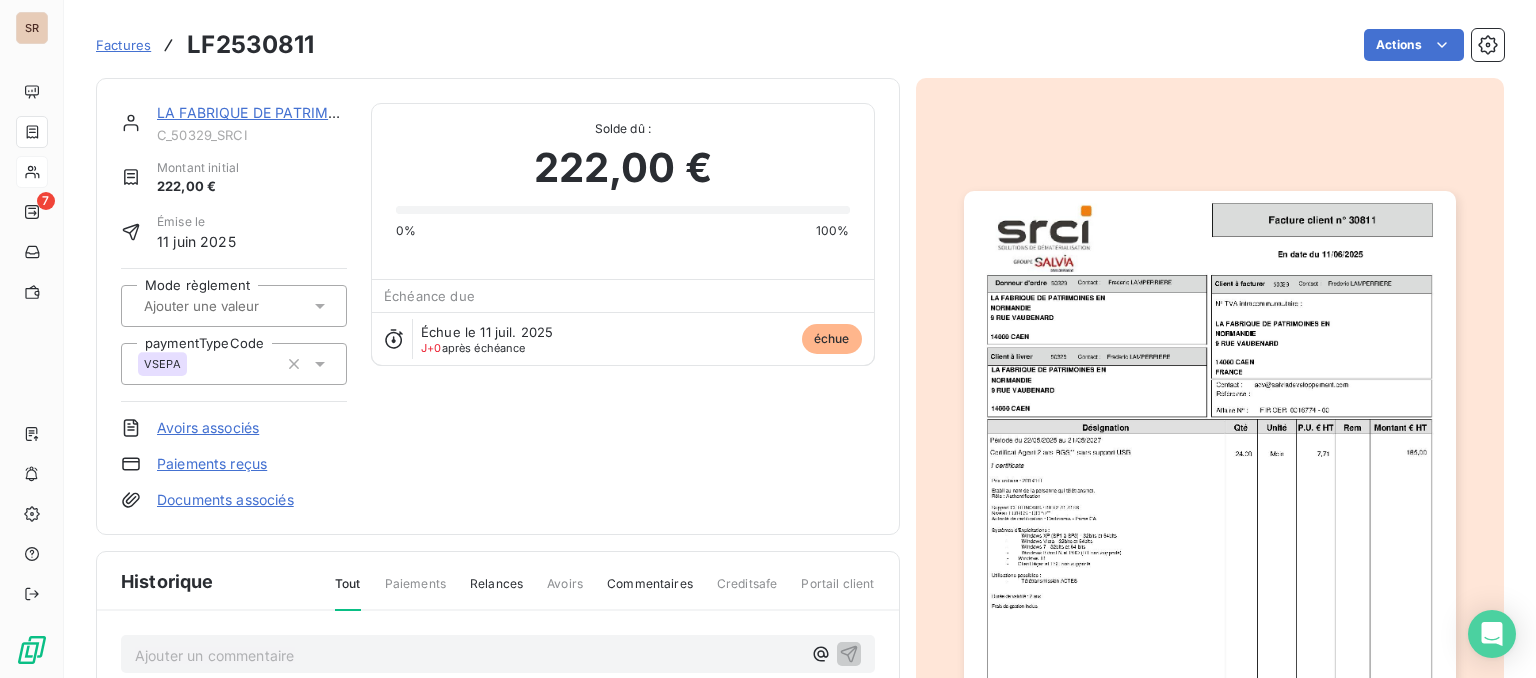 click on "LA FABRIQUE DE PATRIMOINES EN" at bounding box center [276, 112] 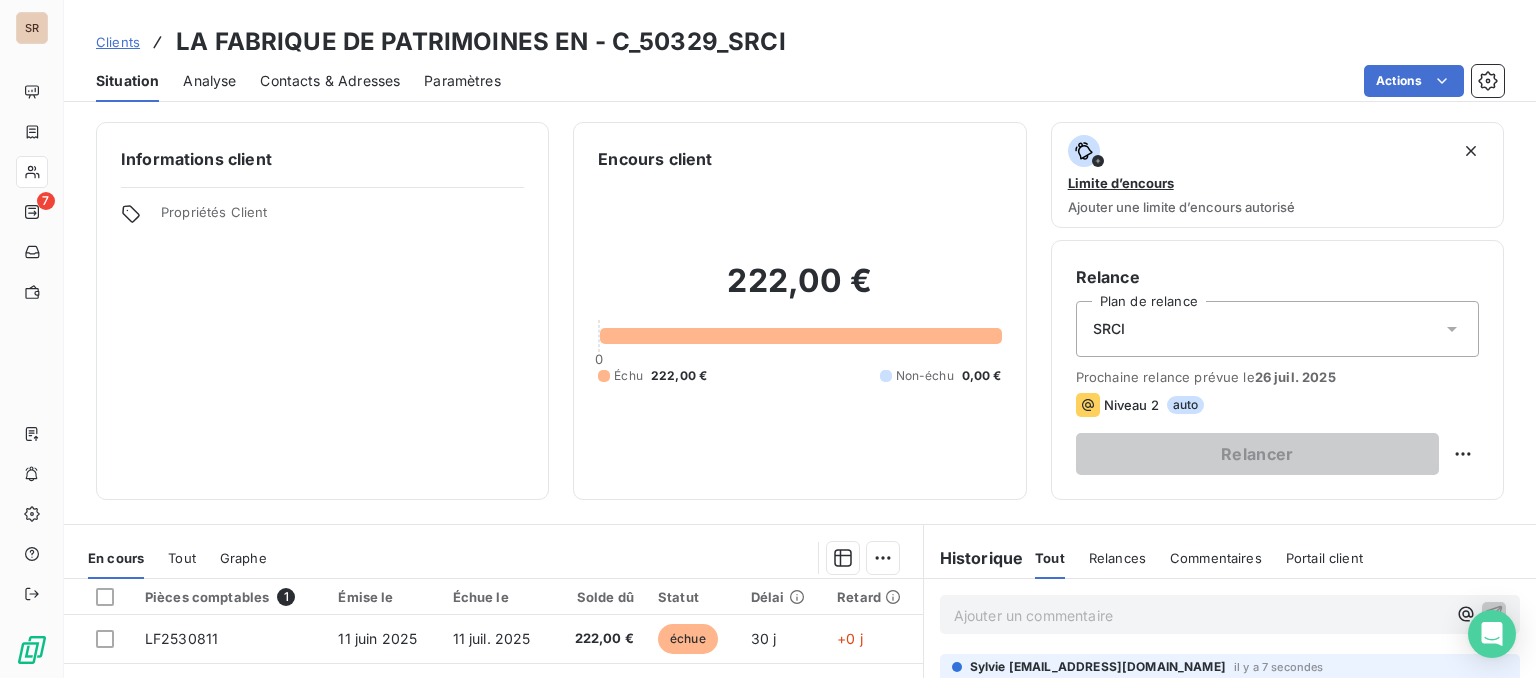 click on "Contacts & Adresses" at bounding box center [330, 81] 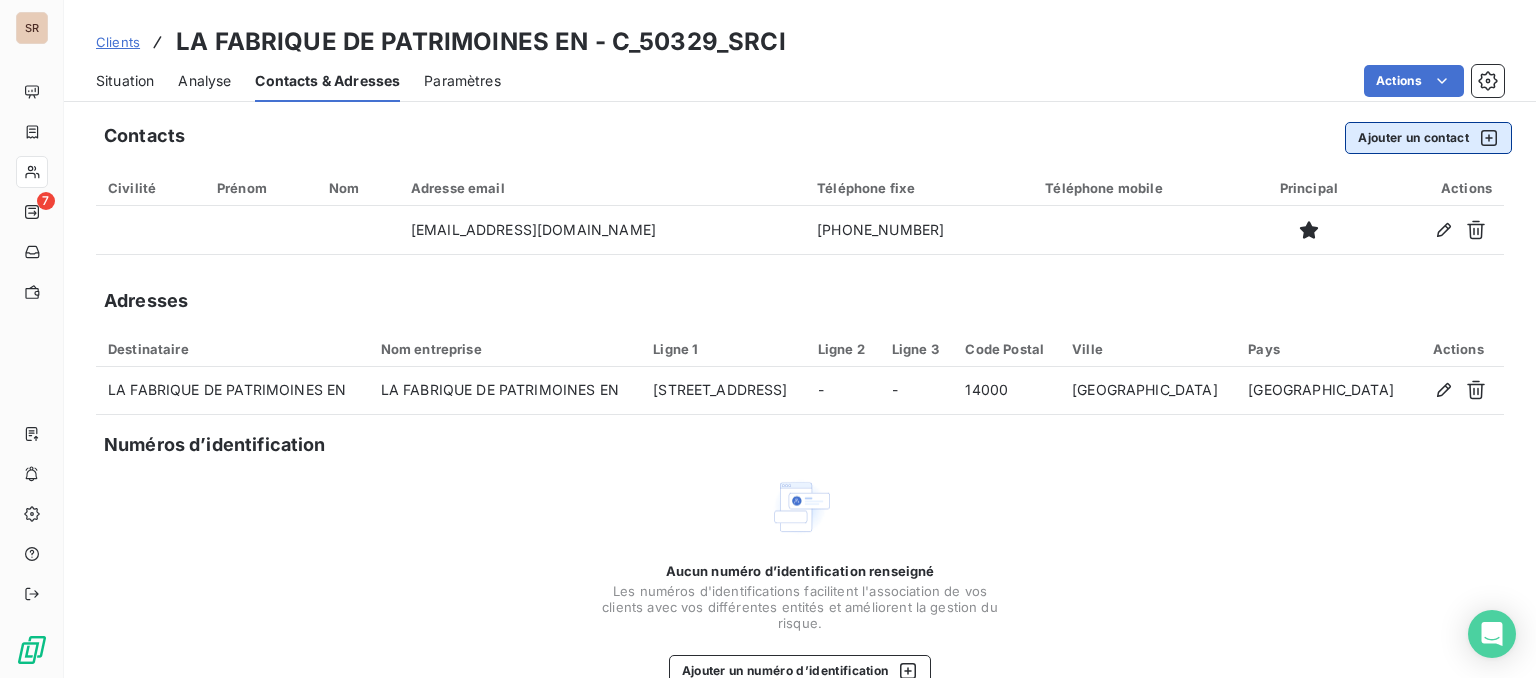 click on "Ajouter un contact" at bounding box center (1428, 138) 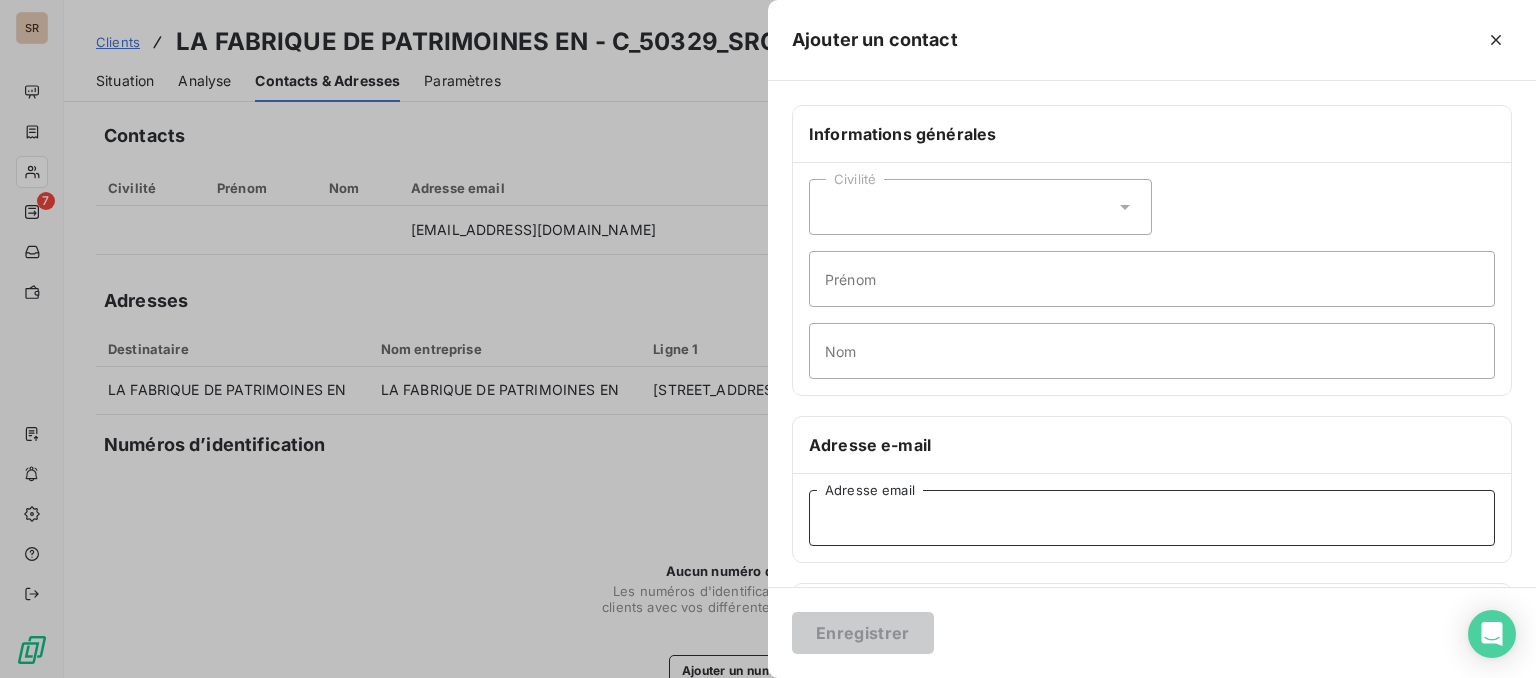 click on "Adresse email" at bounding box center (1152, 518) 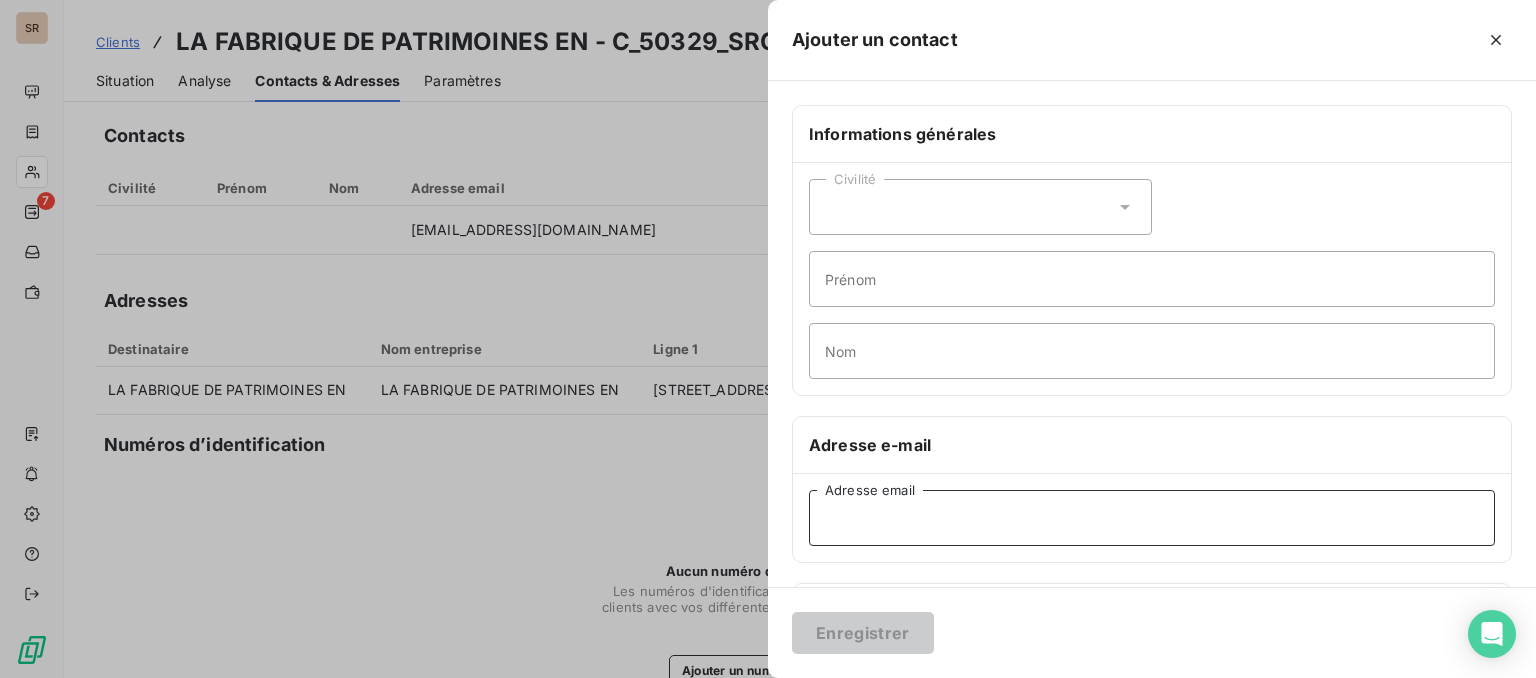 paste on "[EMAIL_ADDRESS][DOMAIN_NAME]" 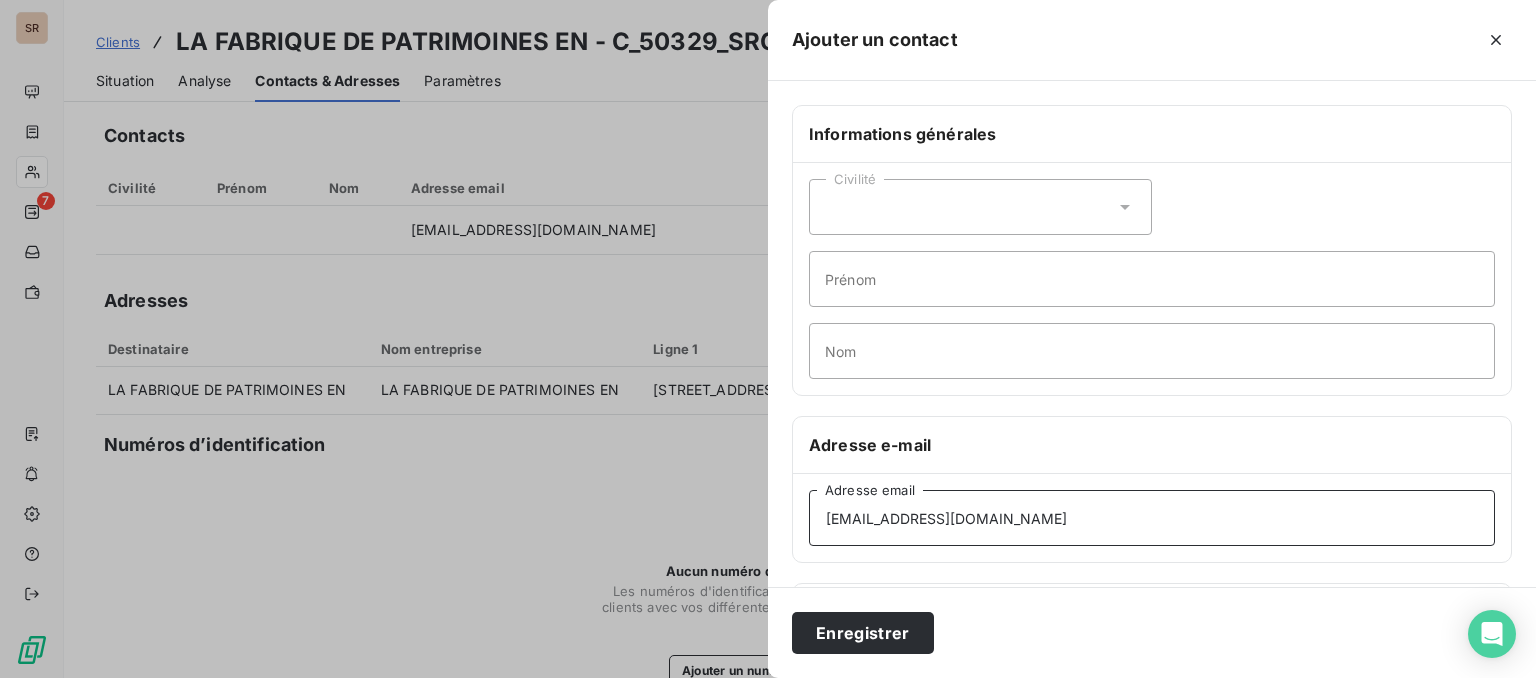 scroll, scrollTop: 200, scrollLeft: 0, axis: vertical 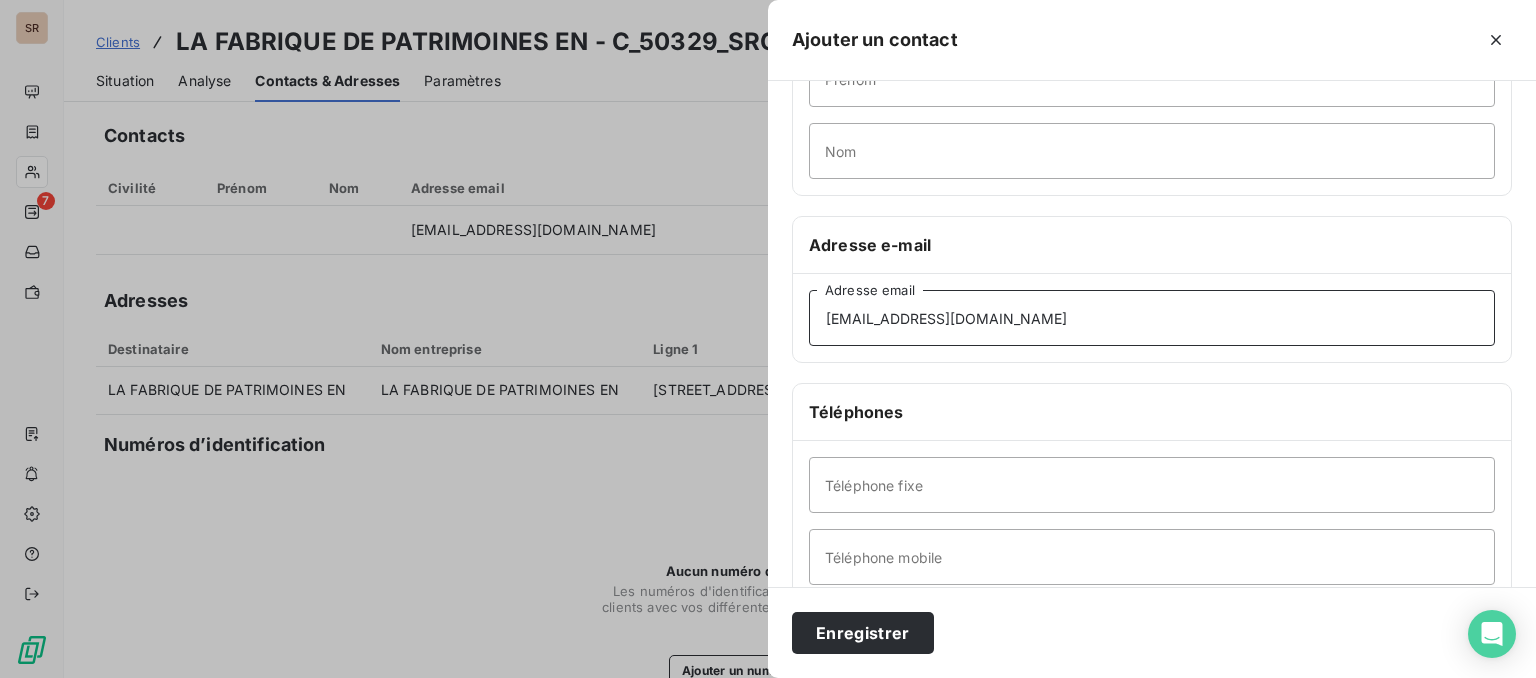 type on "[EMAIL_ADDRESS][DOMAIN_NAME]" 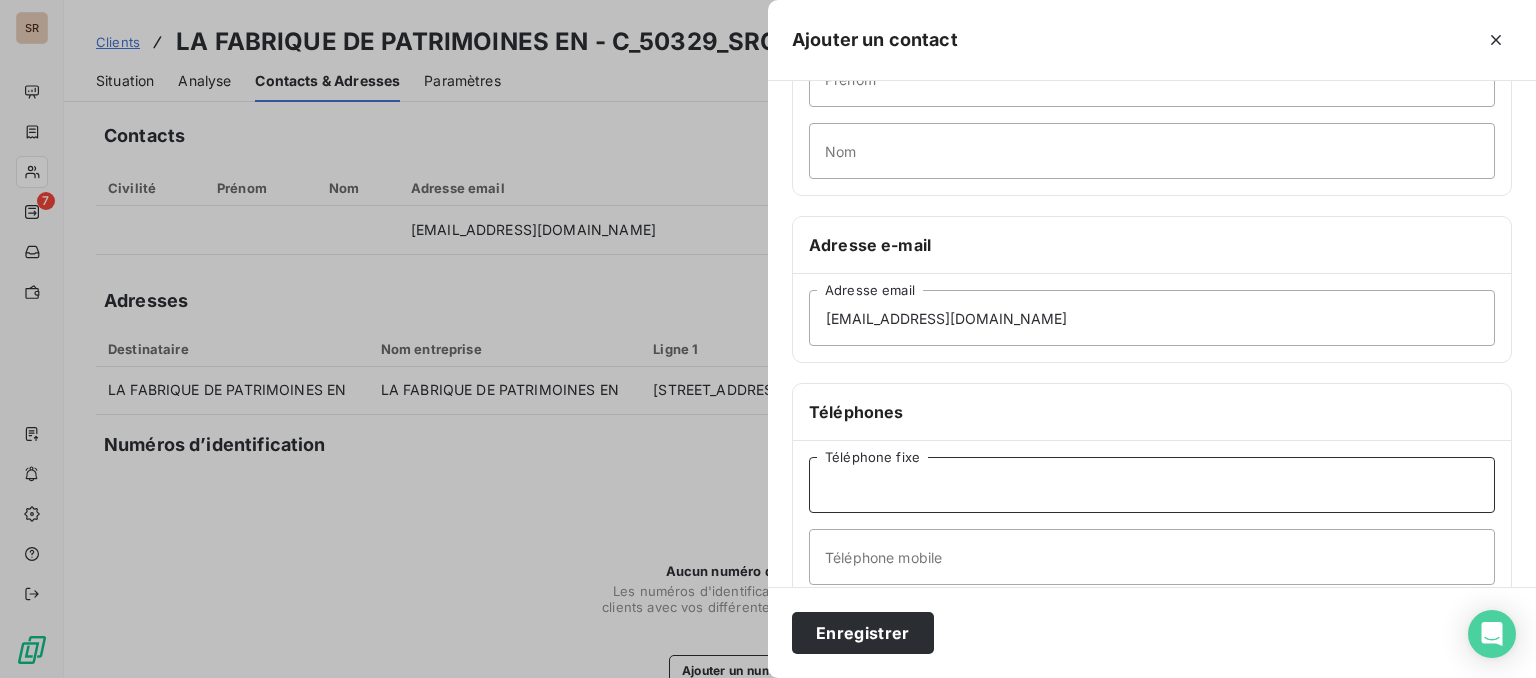 click on "Téléphone fixe" at bounding box center (1152, 485) 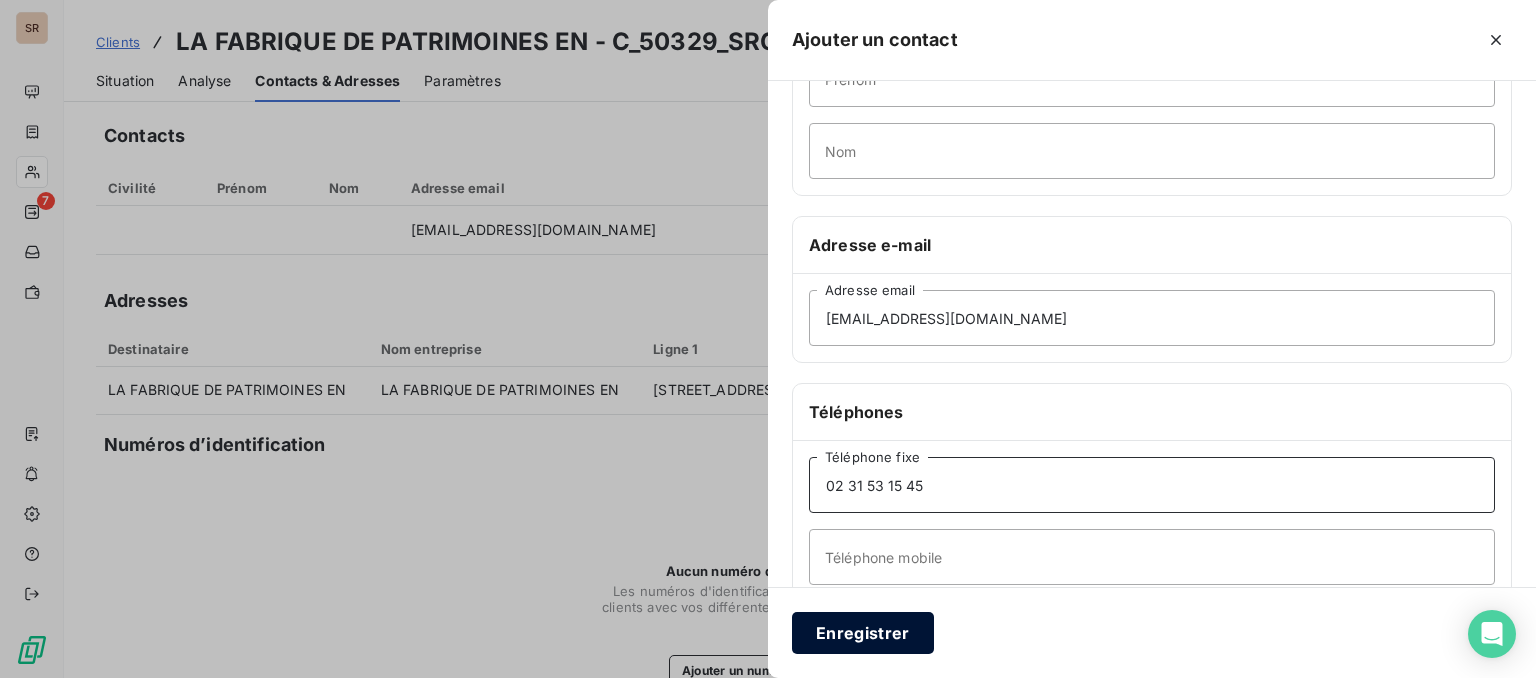 type on "02 31 53 15 45" 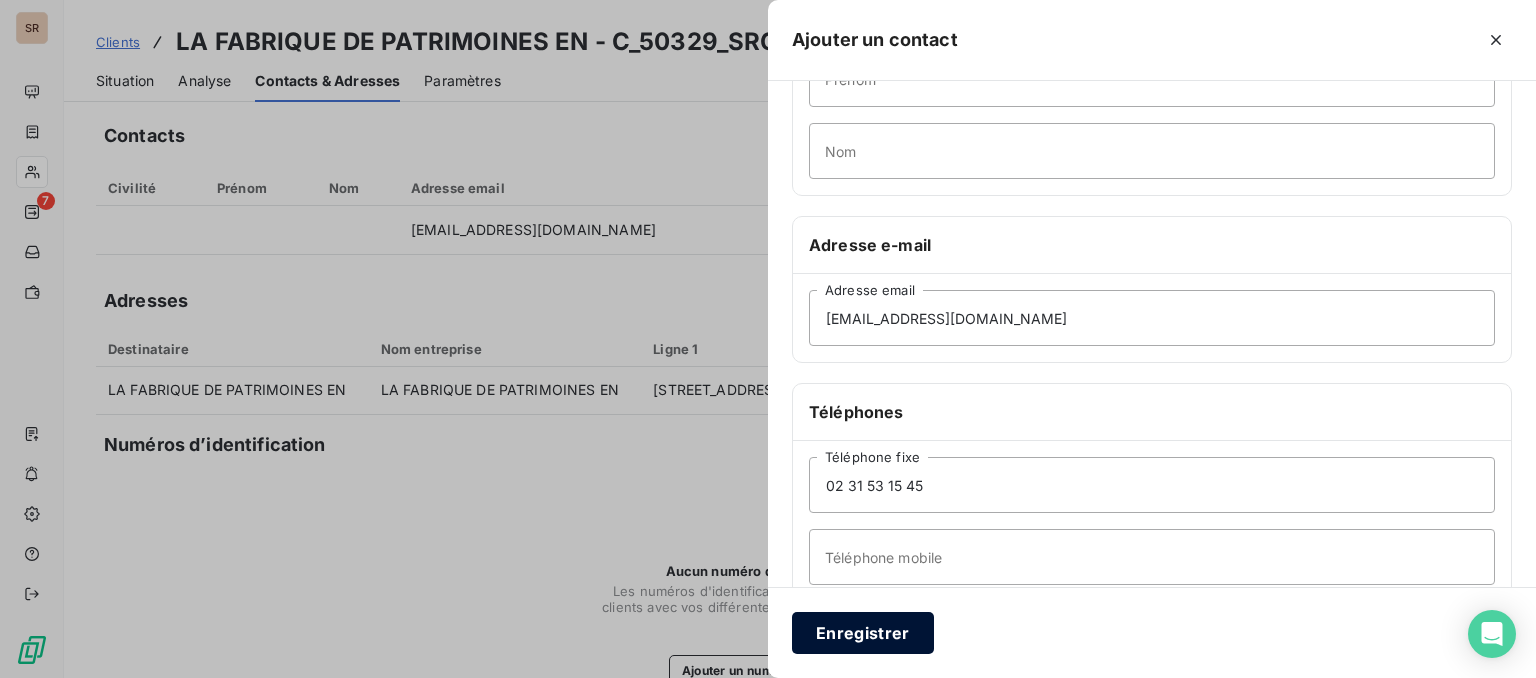 click on "Enregistrer" at bounding box center [863, 633] 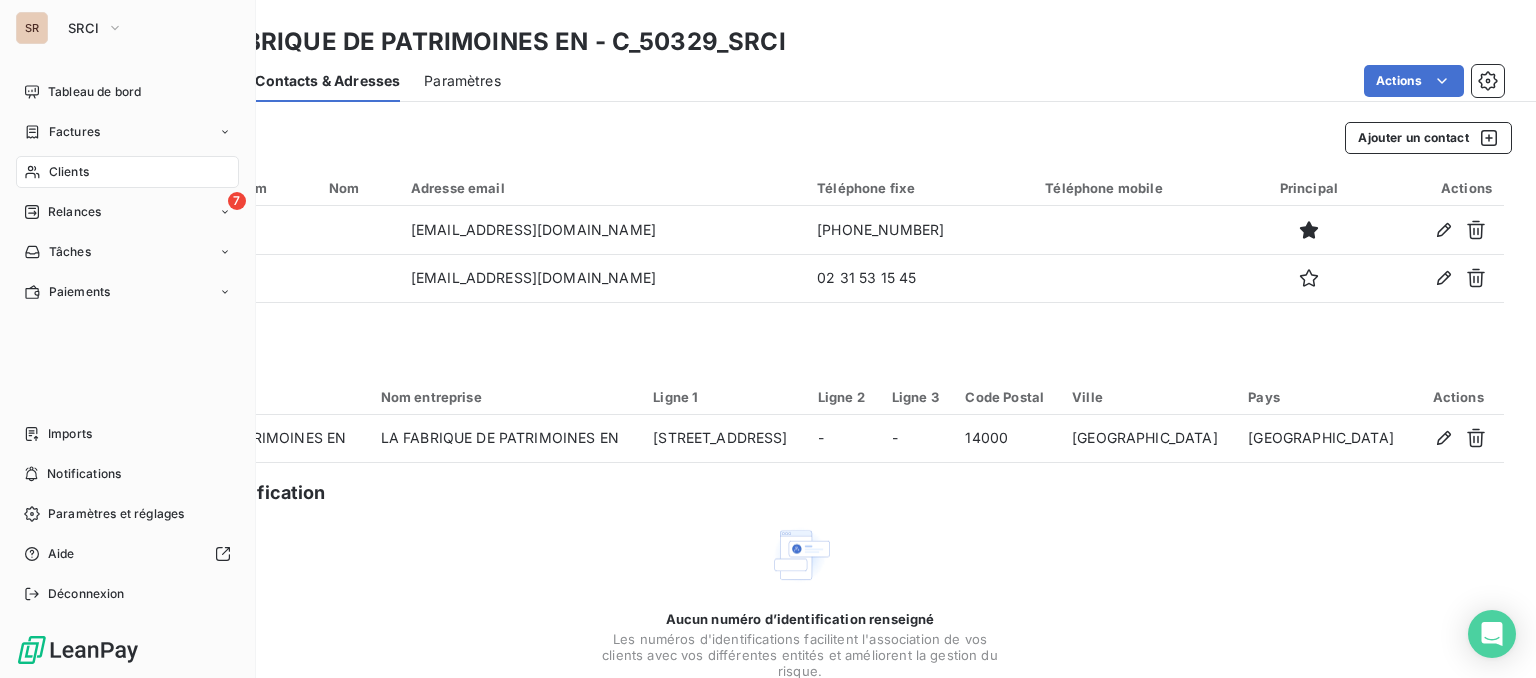 drag, startPoint x: 71, startPoint y: 178, endPoint x: 181, endPoint y: 175, distance: 110.0409 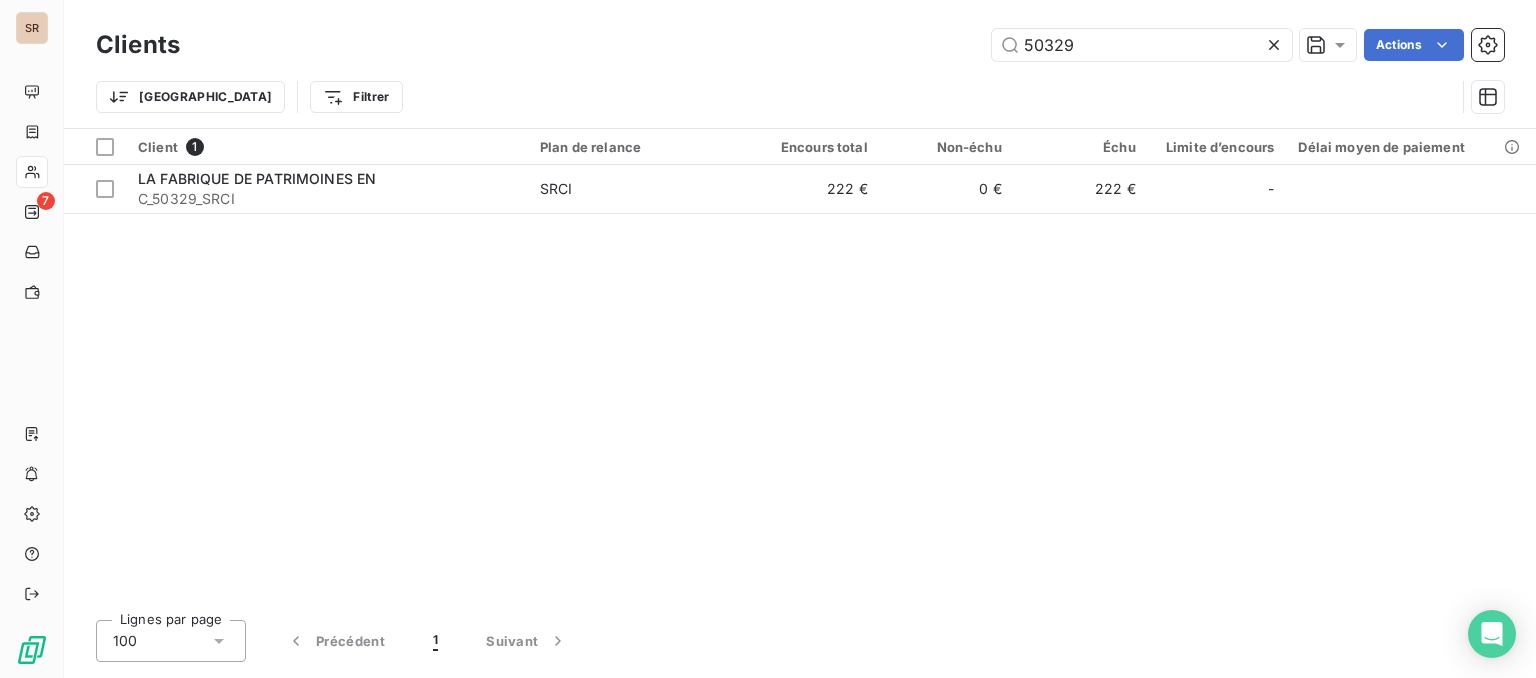 drag, startPoint x: 1008, startPoint y: 37, endPoint x: 926, endPoint y: 24, distance: 83.02409 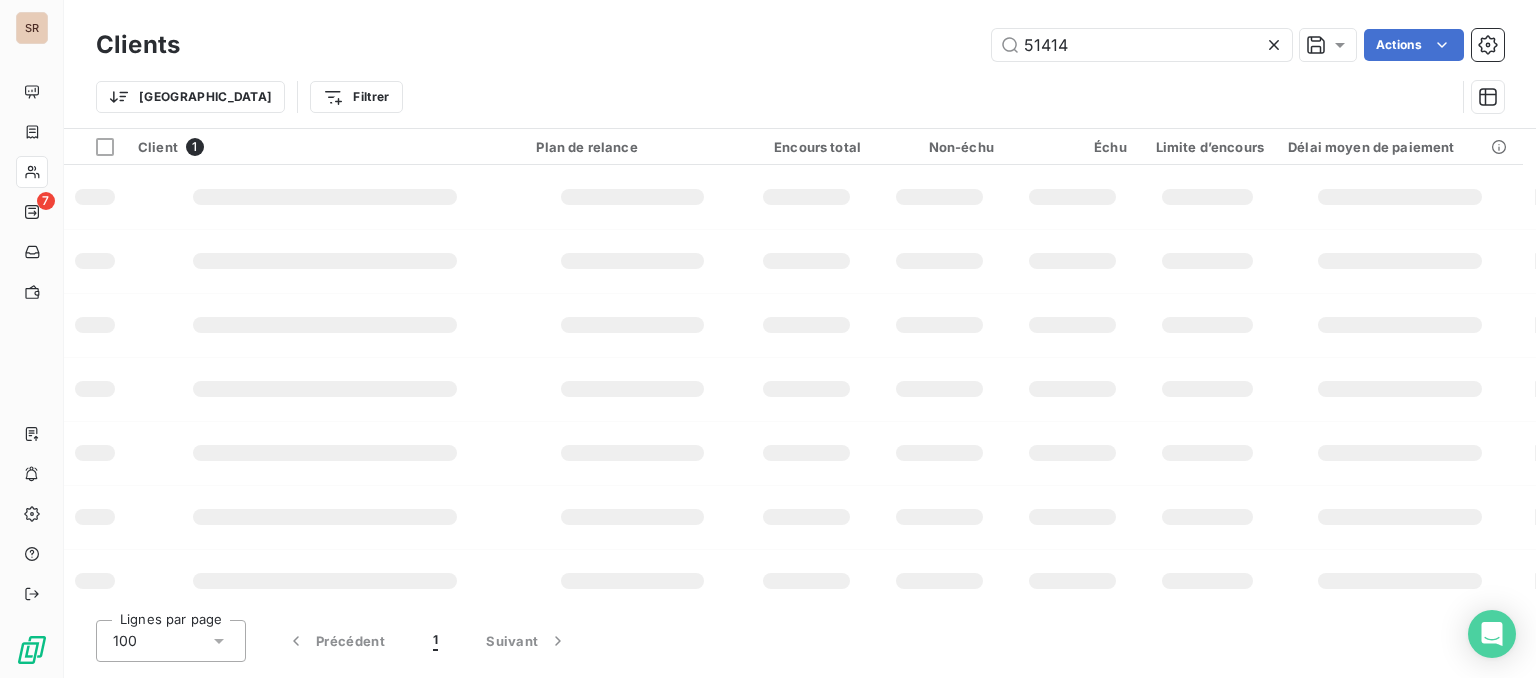 type on "51414" 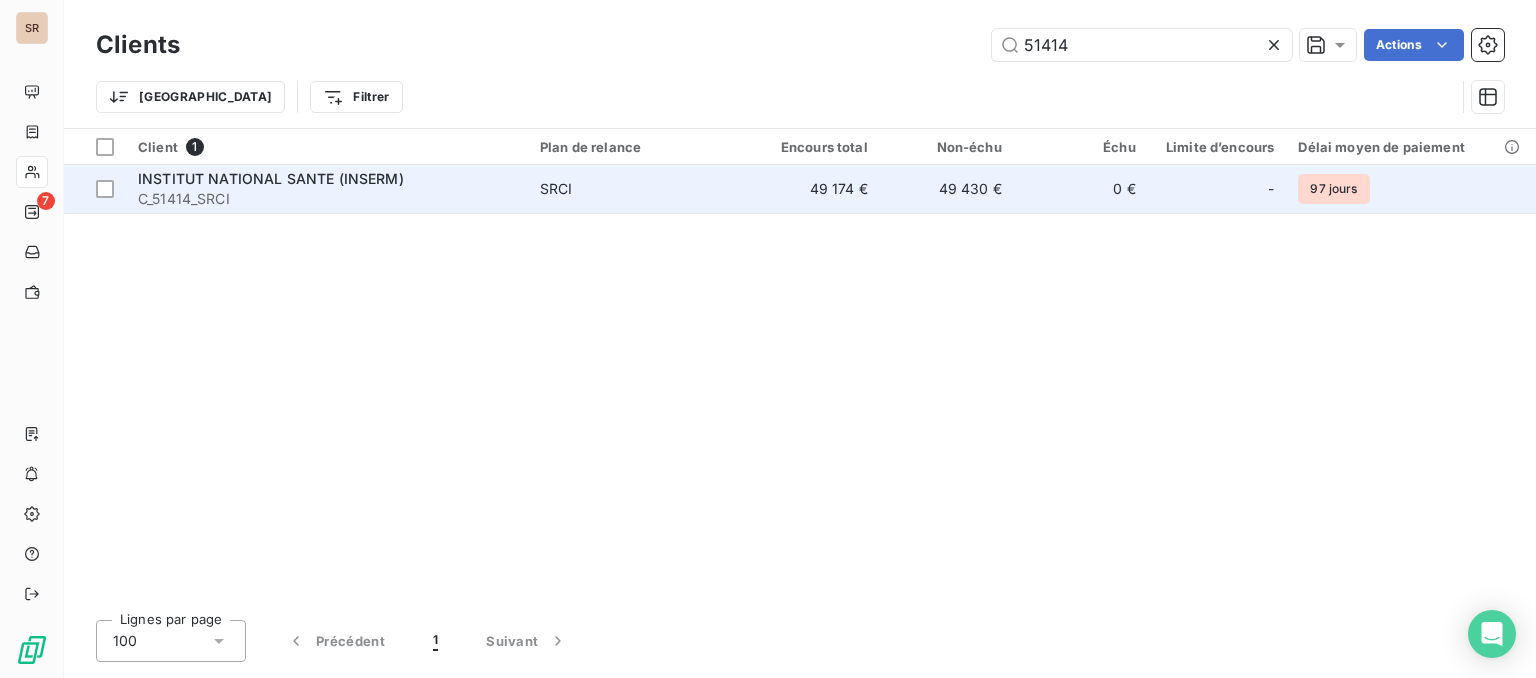 click on "INSTITUT NATIONAL SANTE (INSERM)" at bounding box center (271, 178) 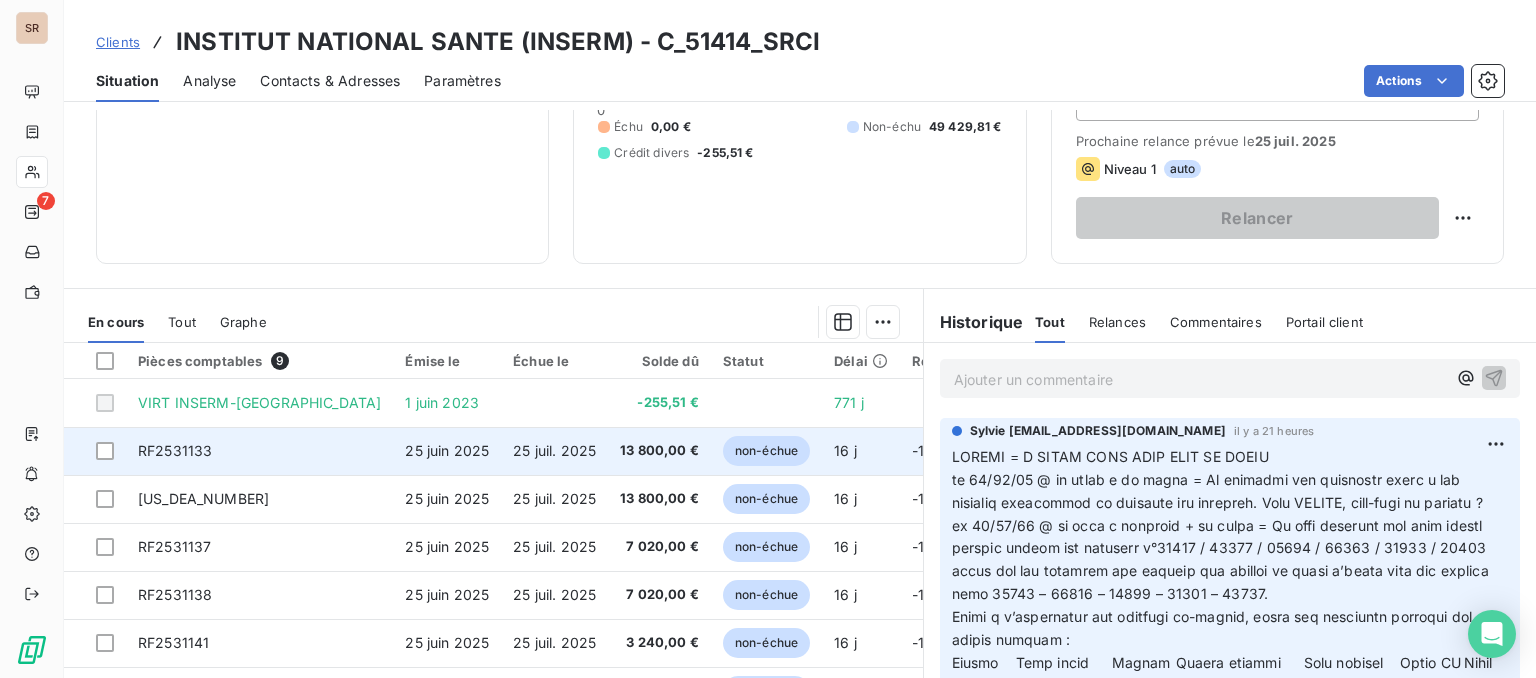 scroll, scrollTop: 345, scrollLeft: 0, axis: vertical 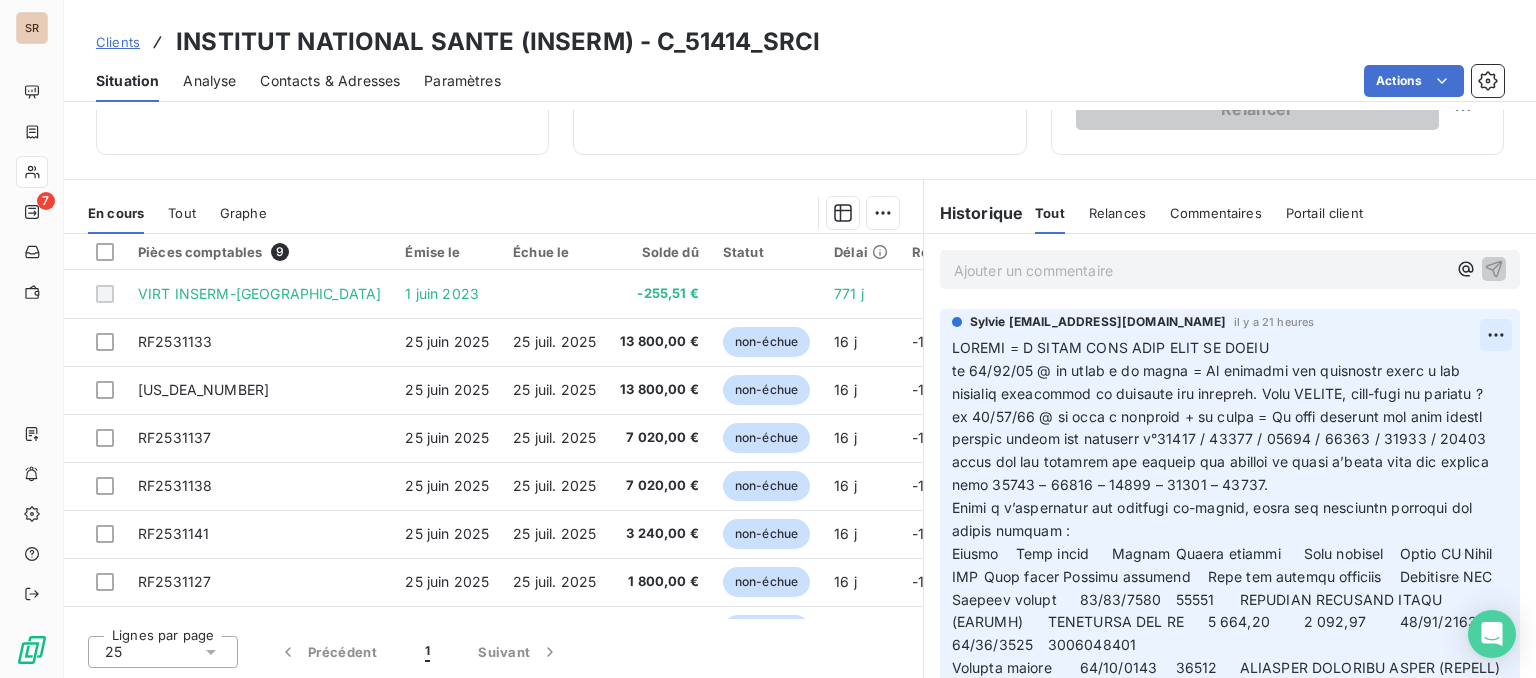 click on "SR 7 Clients INSTITUT NATIONAL SANTE (INSERM) - C_51414_SRCI Situation Analyse Contacts & Adresses Paramètres Actions Informations client Propriétés Client Encours client   49 174,30 € 0 Échu 0,00 € Non-échu 49 429,81 €   Crédit divers -255,51 €   Limite d’encours Ajouter une limite d’encours autorisé Relance Plan de relance SRCI Prochaine relance prévue le  [DATE] Niveau 1 auto Relancer En cours Tout Graphe Pièces comptables 9 Émise le Échue le Solde dû Statut Délai   Retard   VIRT INSERM-INSTITUT NATIONAL DE LA SANT [DATE] -255,51 € 771 j RF2531133 [DATE] [DATE] 13 800,00 € non-échue 16 j -14 j [US_DEA_NUMBER] [DATE] [DATE] 13 800,00 € non-échue 16 j -14 j RF2531137 [DATE] [DATE] 7 020,00 € non-échue 16 j -14 j RF2531138 [DATE] [DATE] 7 020,00 € non-échue 16 j -14 j RF2531141 [DATE] [DATE] 3 240,00 € non-échue 16 j -14 j RF2531127 [DATE] [DATE] 16 j" at bounding box center [768, 339] 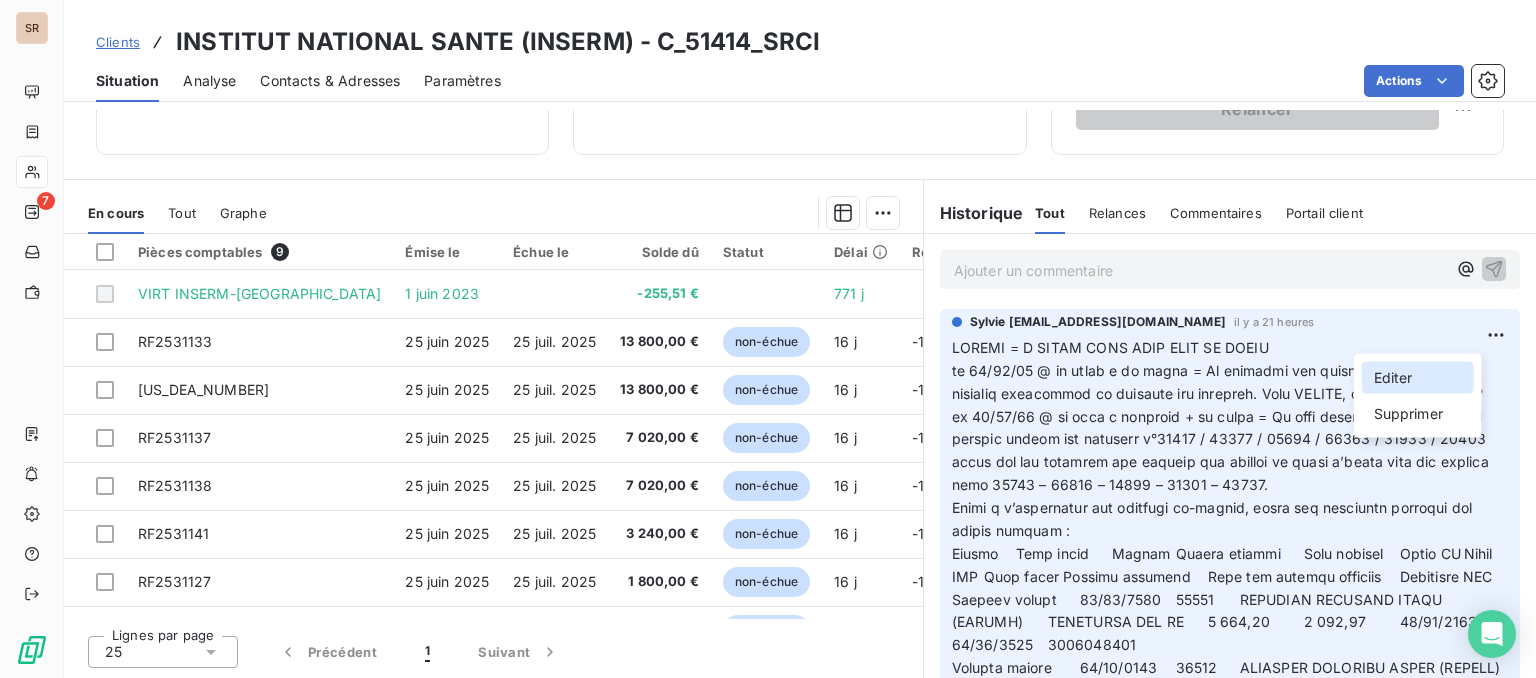 click on "Editer" at bounding box center [1418, 378] 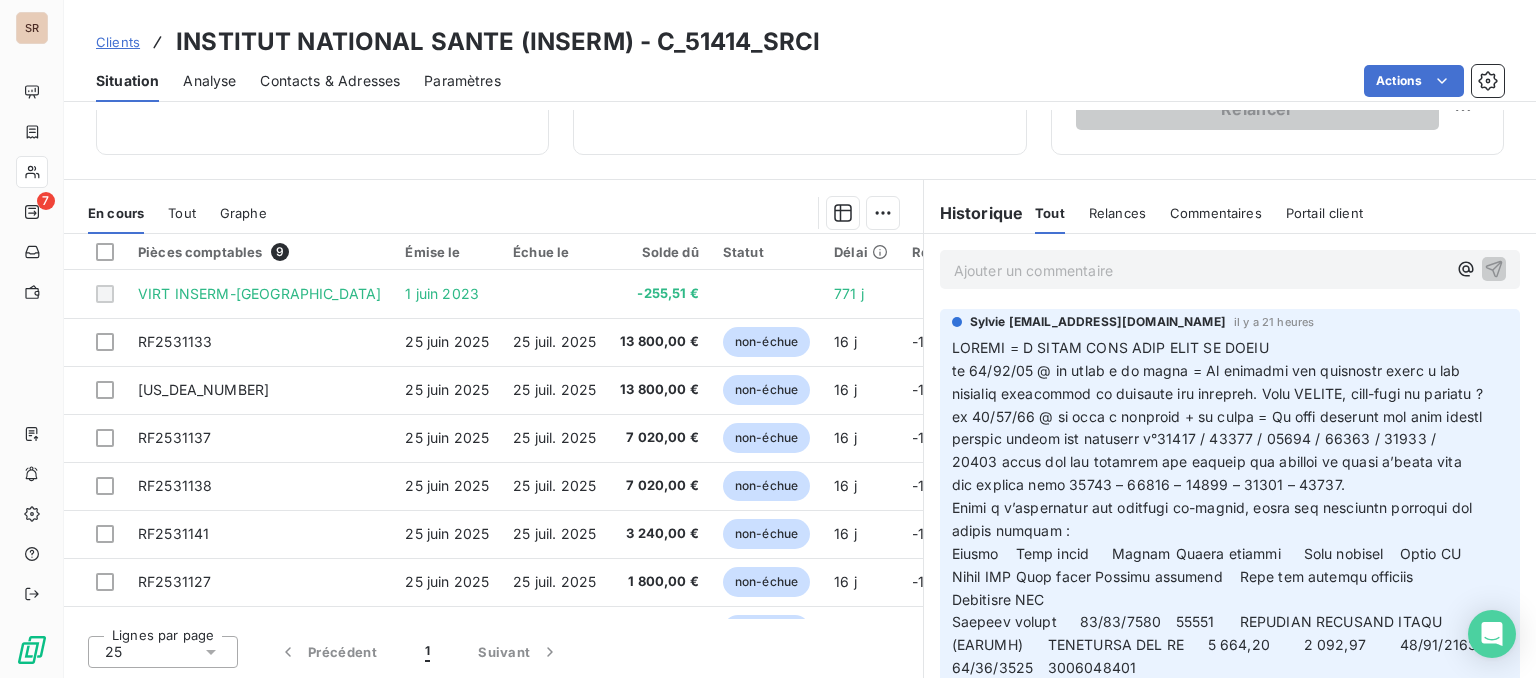 click at bounding box center [1226, 1548] 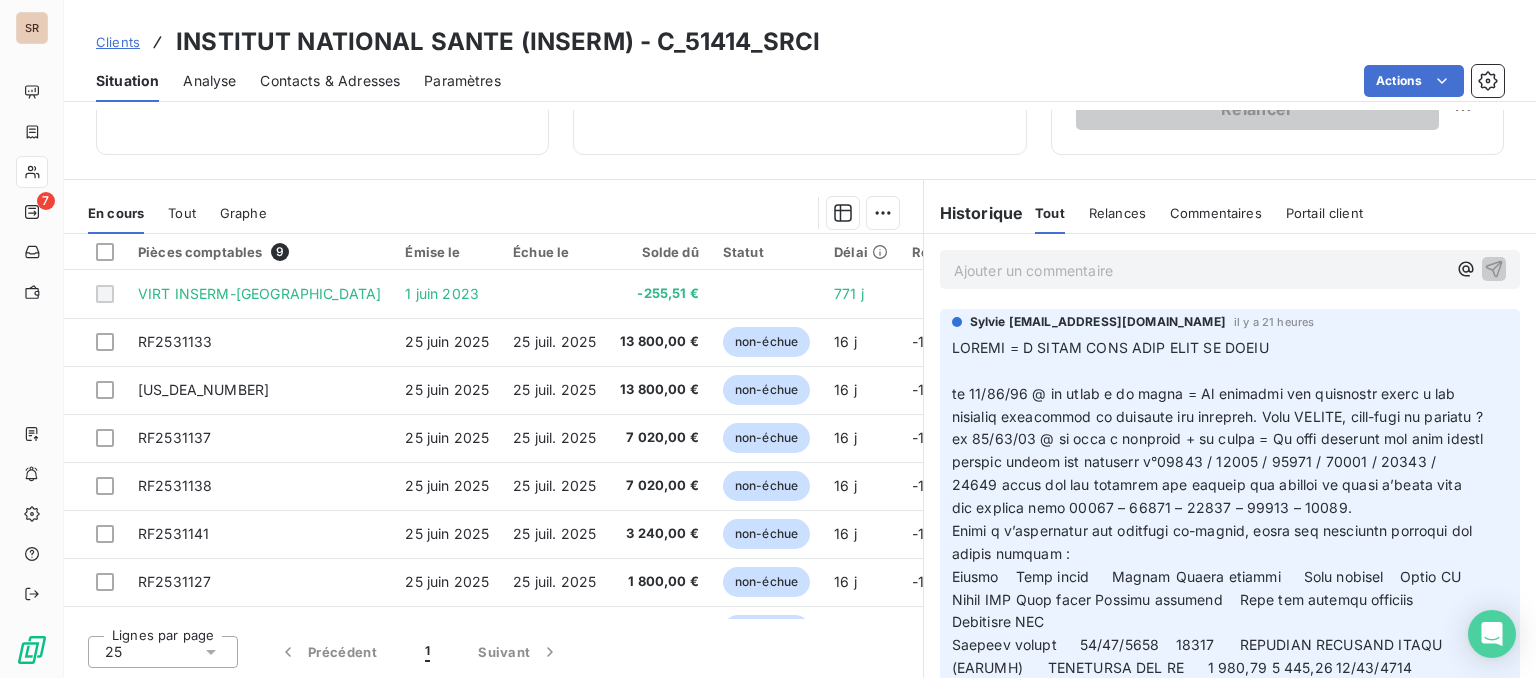 click at bounding box center [1218, 1572] 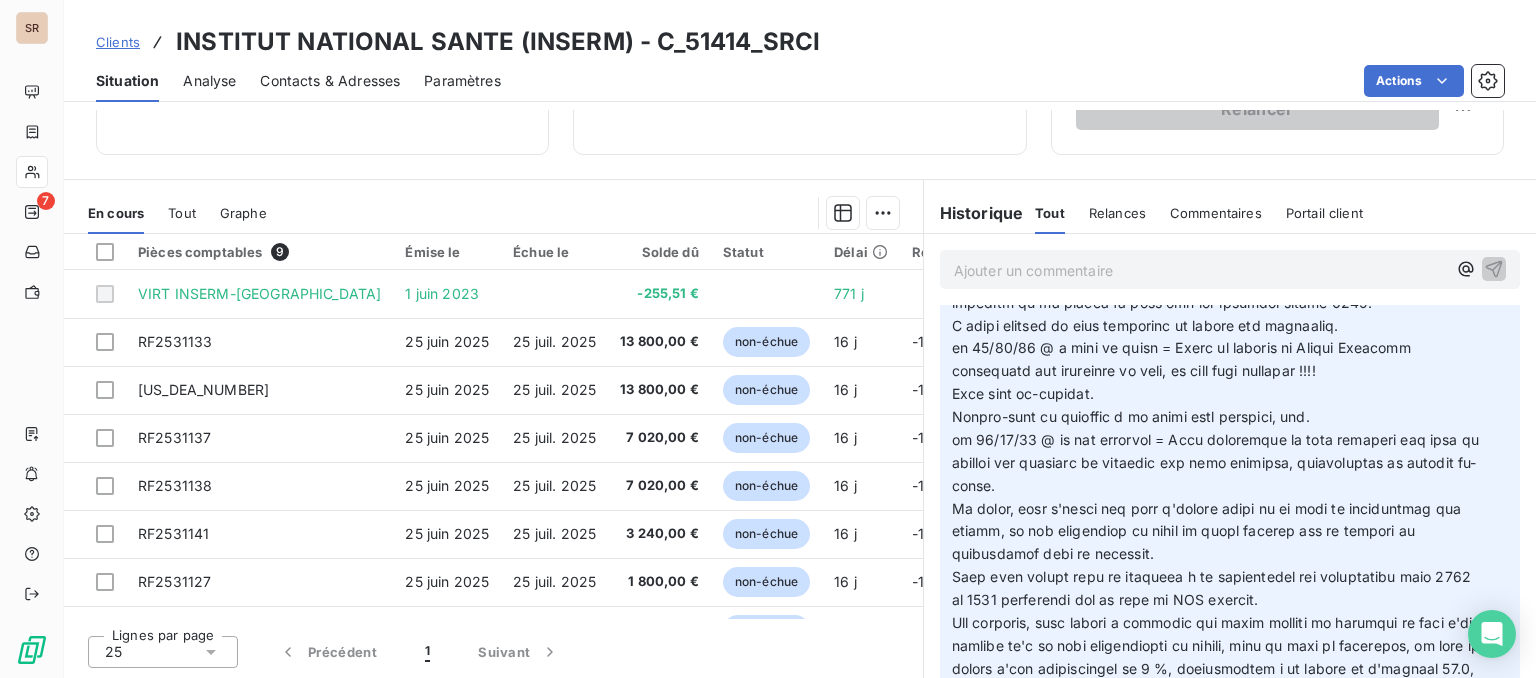 scroll, scrollTop: 1164, scrollLeft: 0, axis: vertical 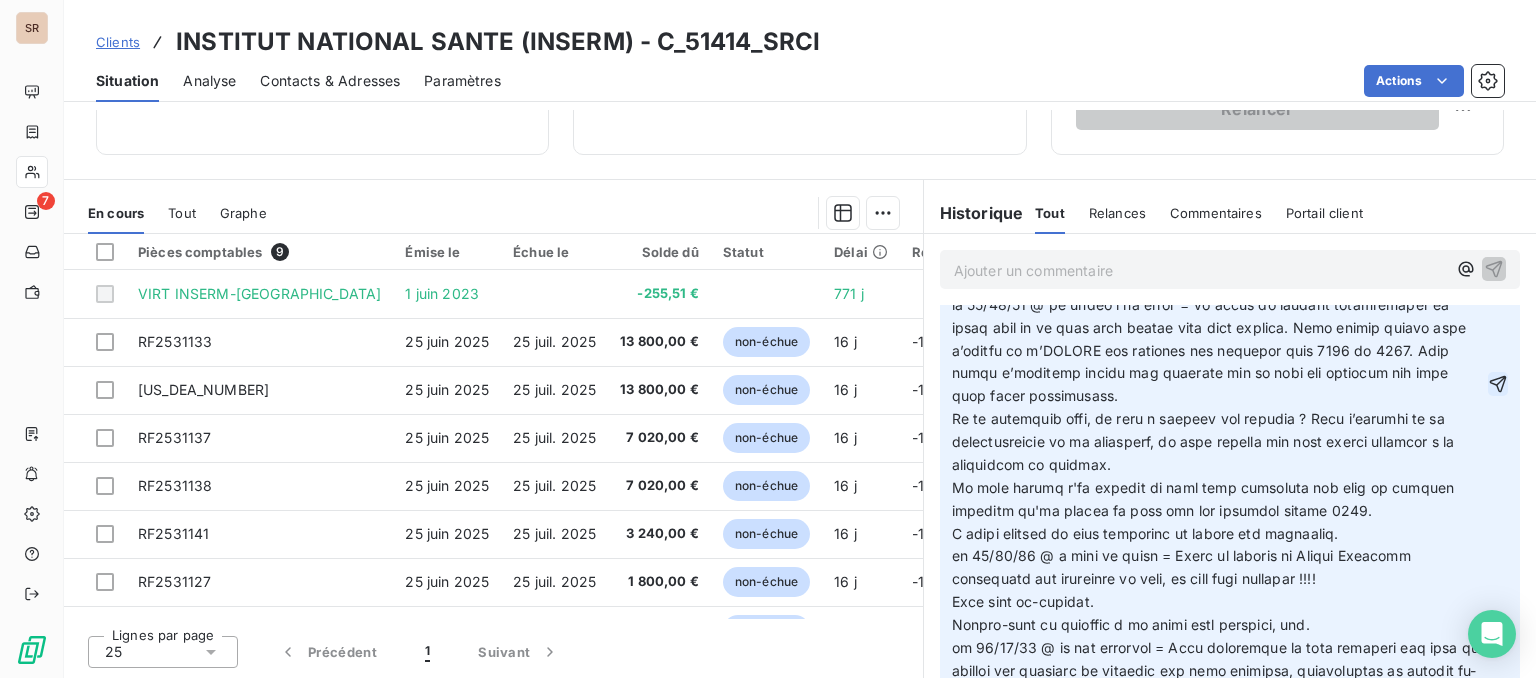click 